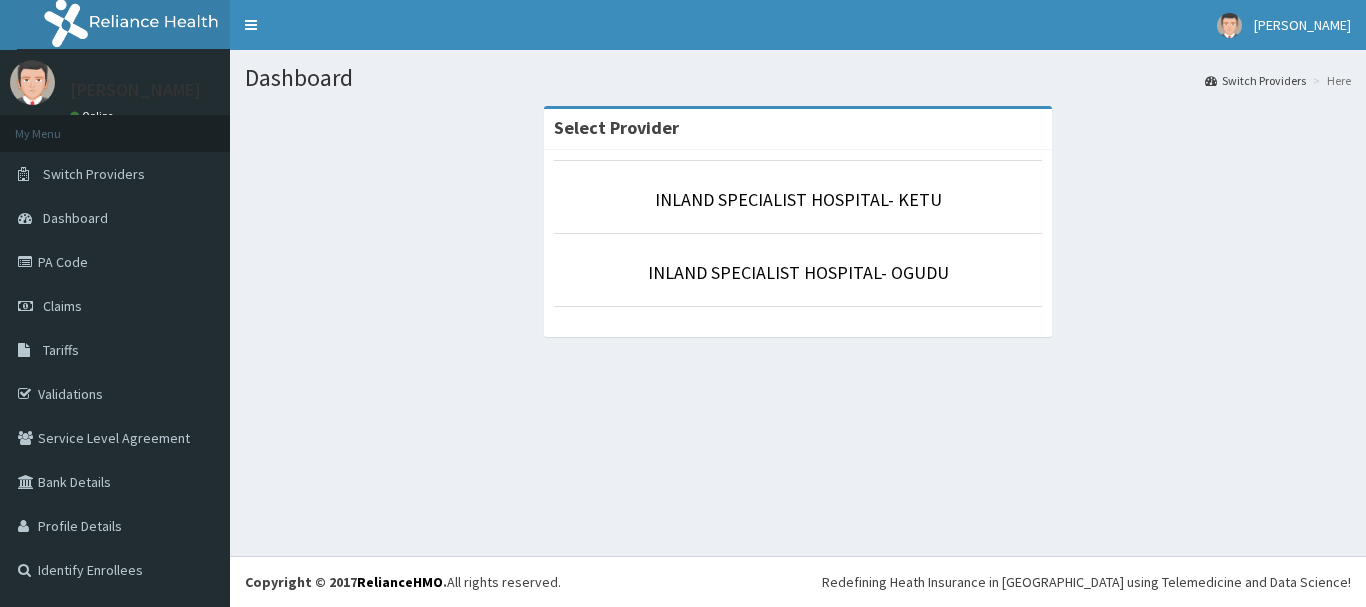 scroll, scrollTop: 0, scrollLeft: 0, axis: both 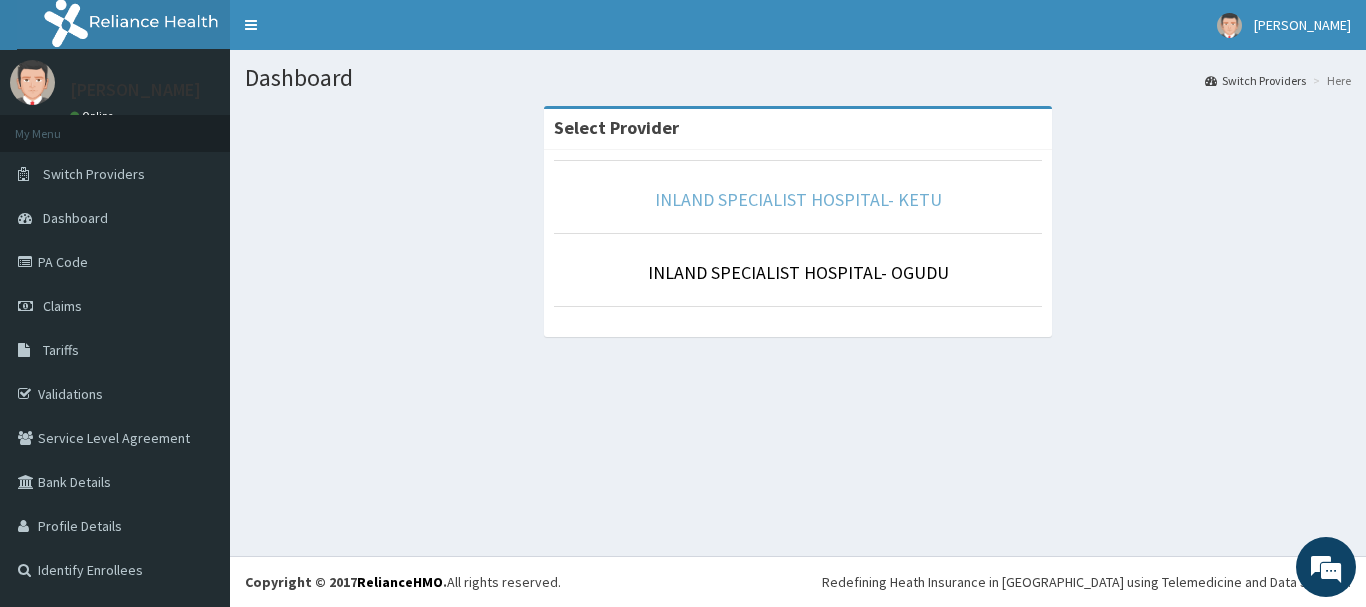 click on "INLAND SPECIALIST HOSPITAL- KETU" at bounding box center (798, 199) 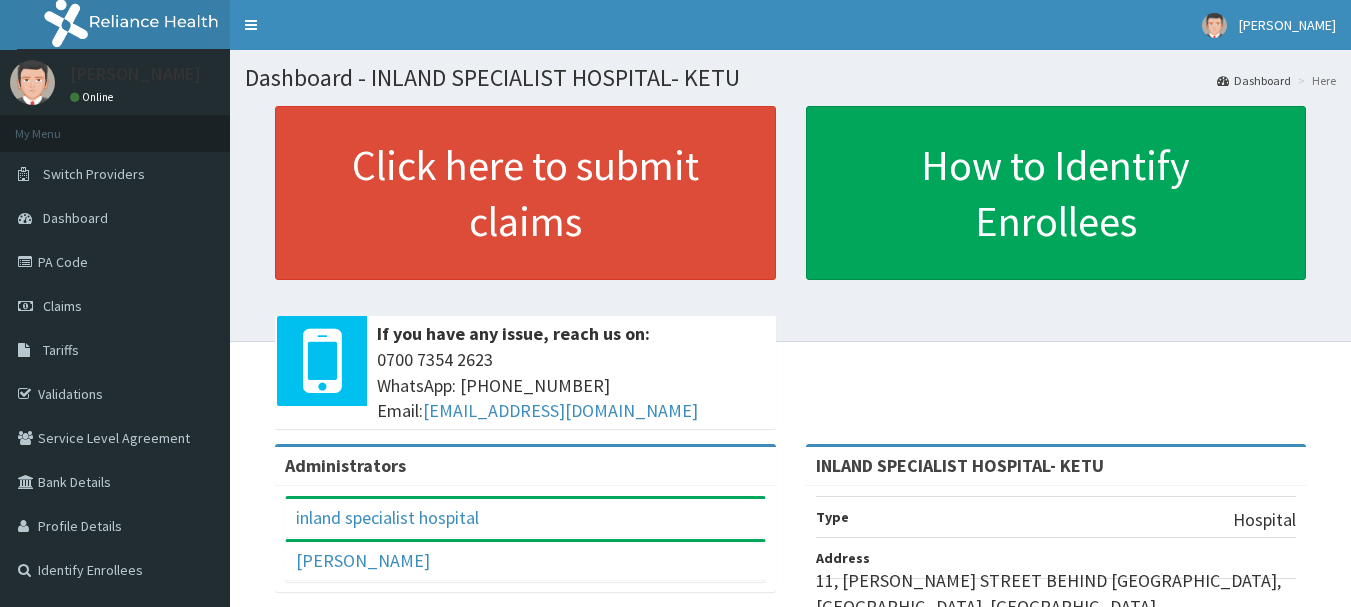 scroll, scrollTop: 0, scrollLeft: 0, axis: both 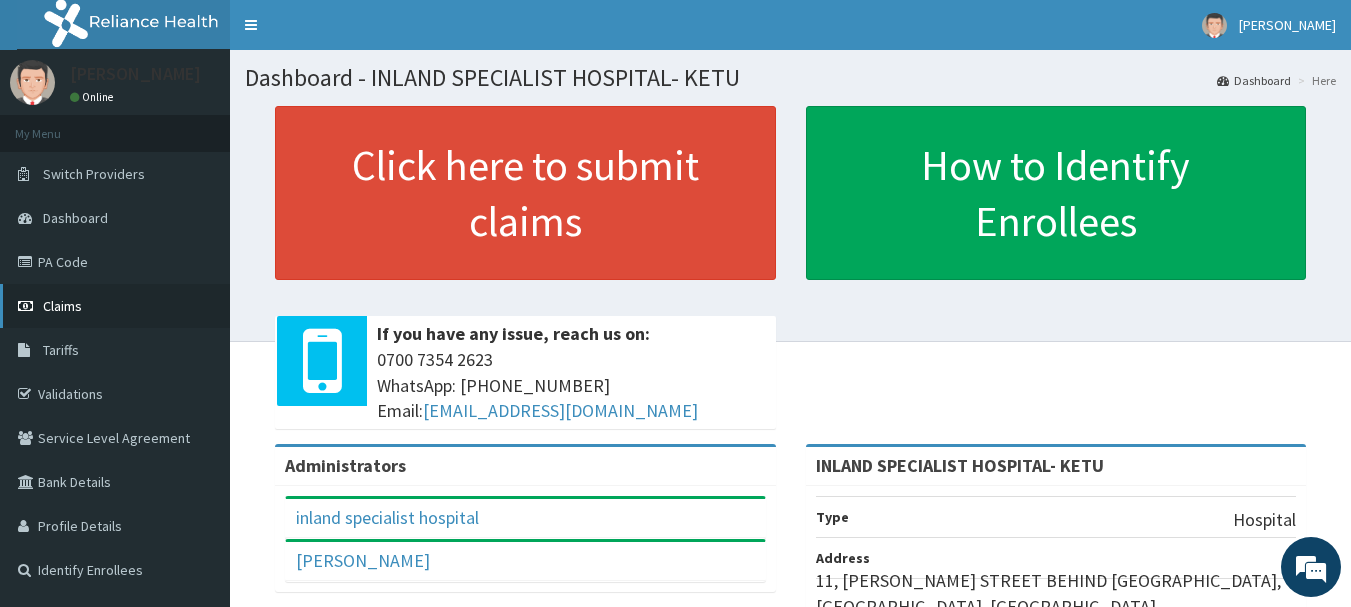 click on "Claims" at bounding box center (62, 306) 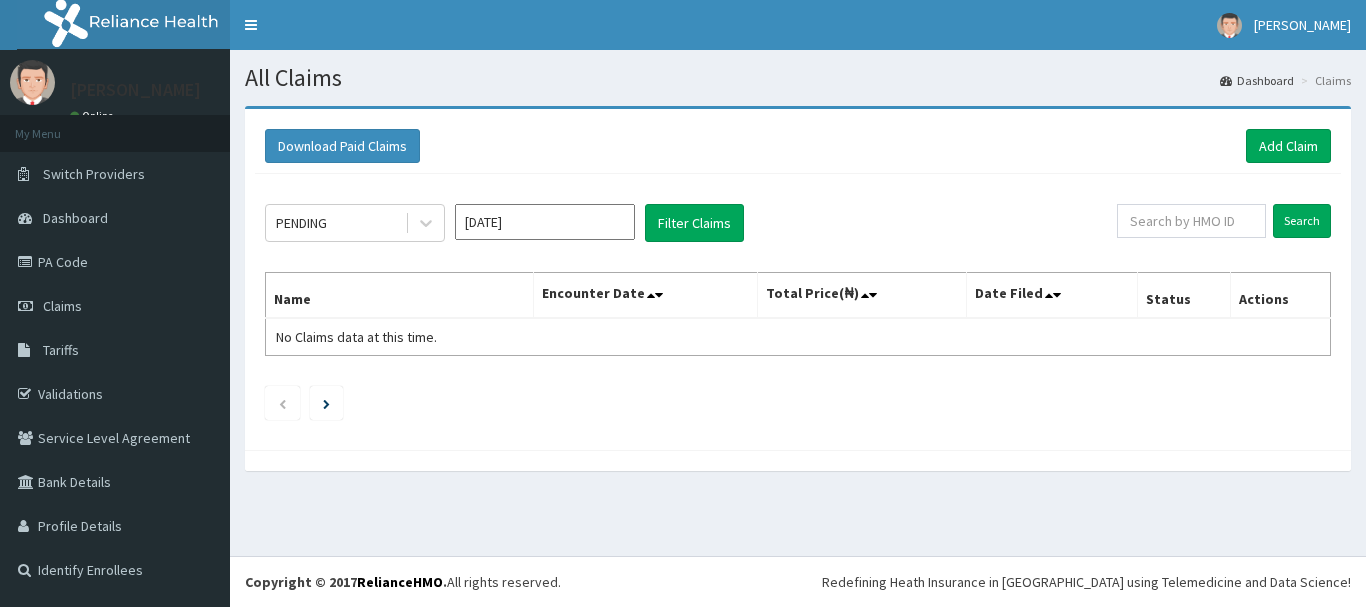 scroll, scrollTop: 0, scrollLeft: 0, axis: both 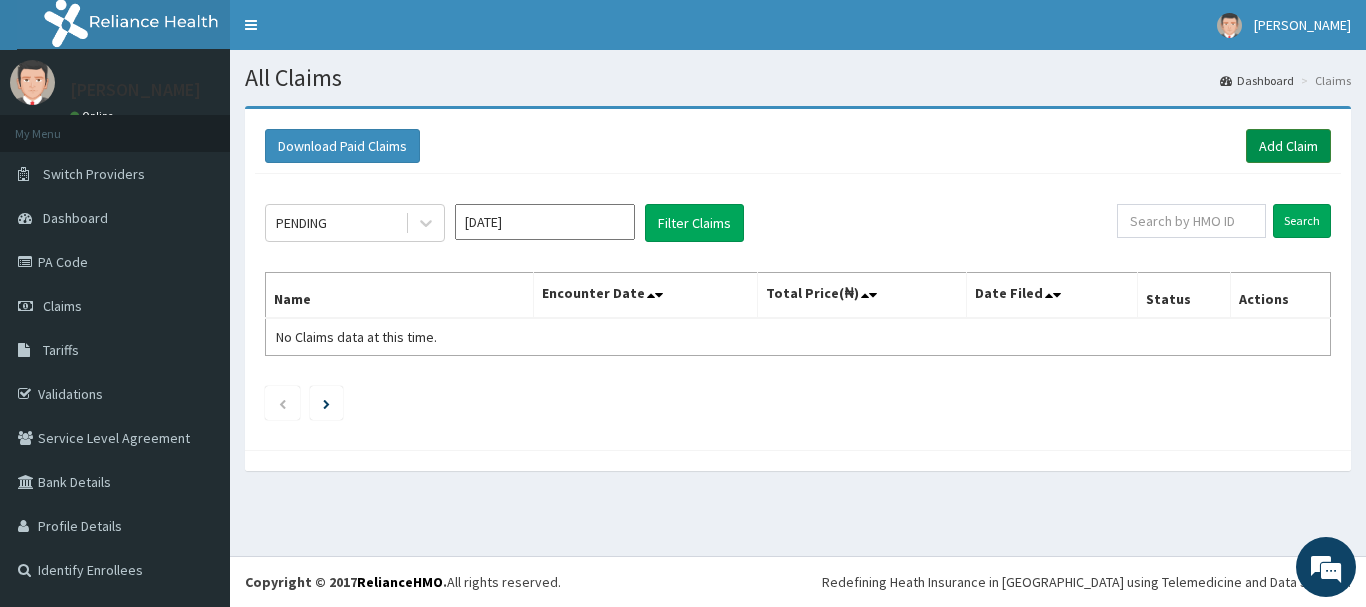 click on "Add Claim" at bounding box center (1288, 146) 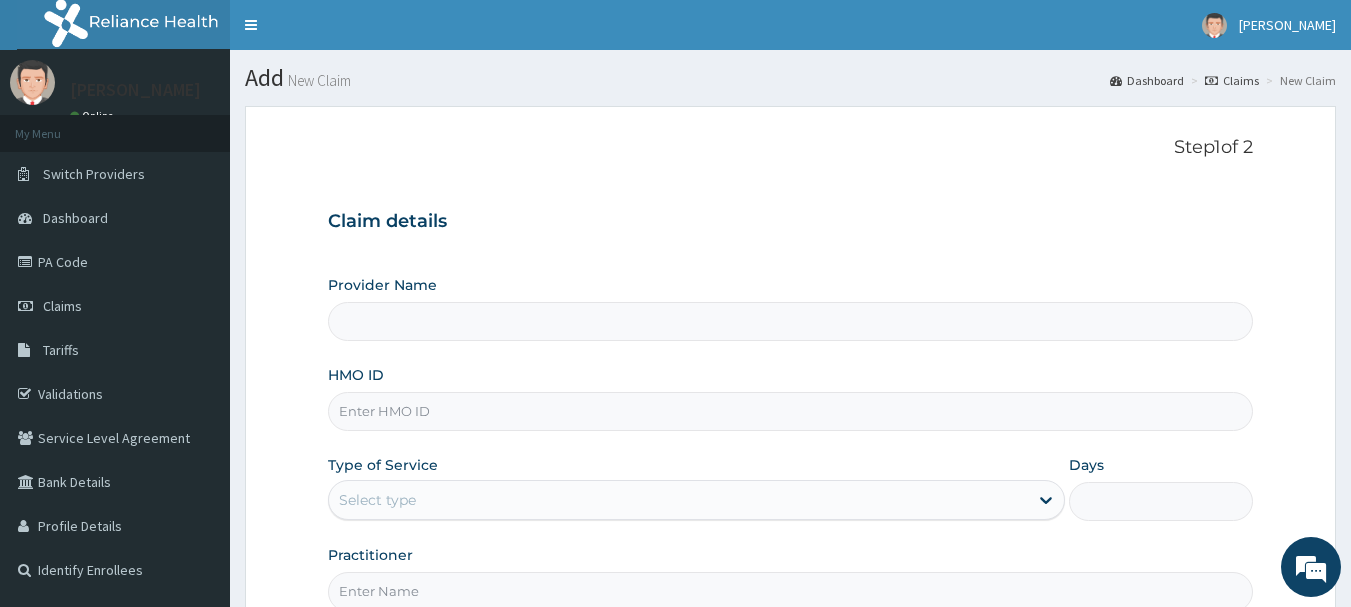 type on "INLAND SPECIALIST HOSPITAL- KETU" 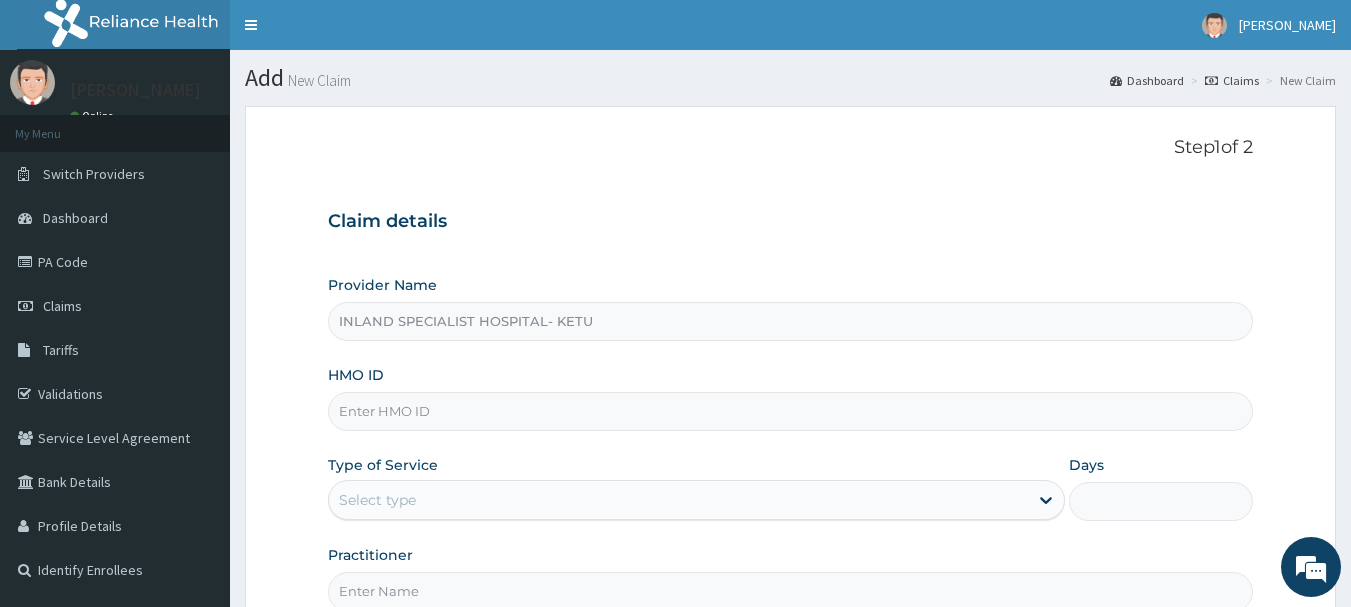 scroll, scrollTop: 0, scrollLeft: 0, axis: both 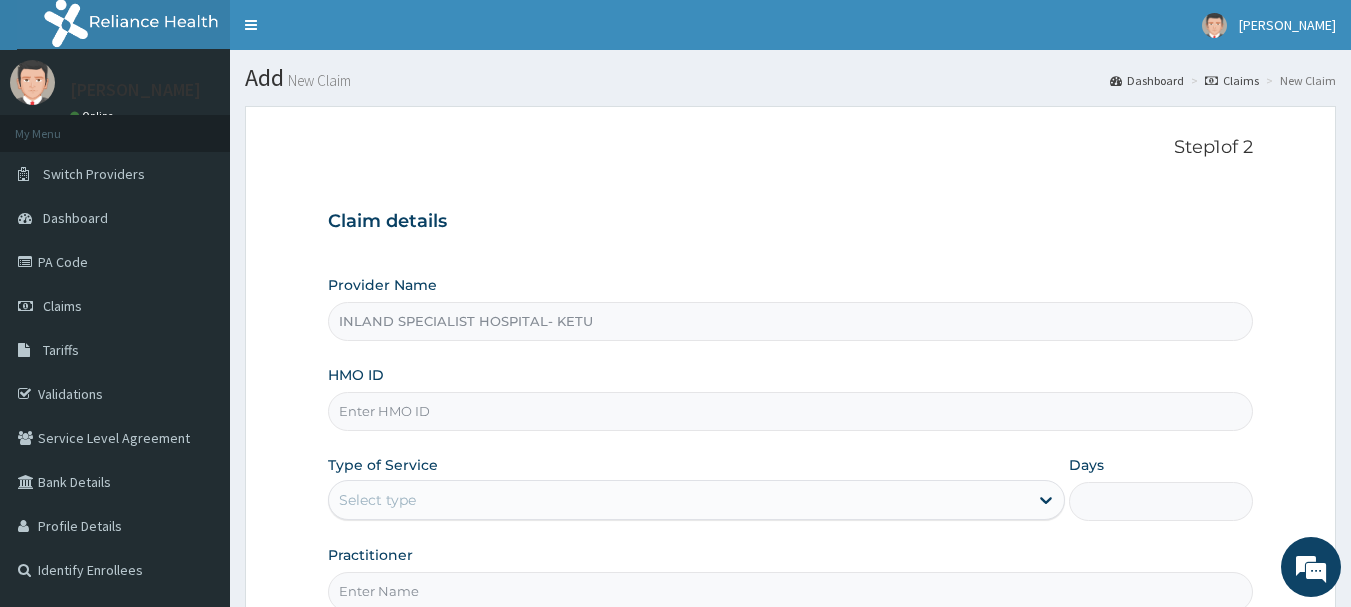 click on "HMO ID" at bounding box center [791, 411] 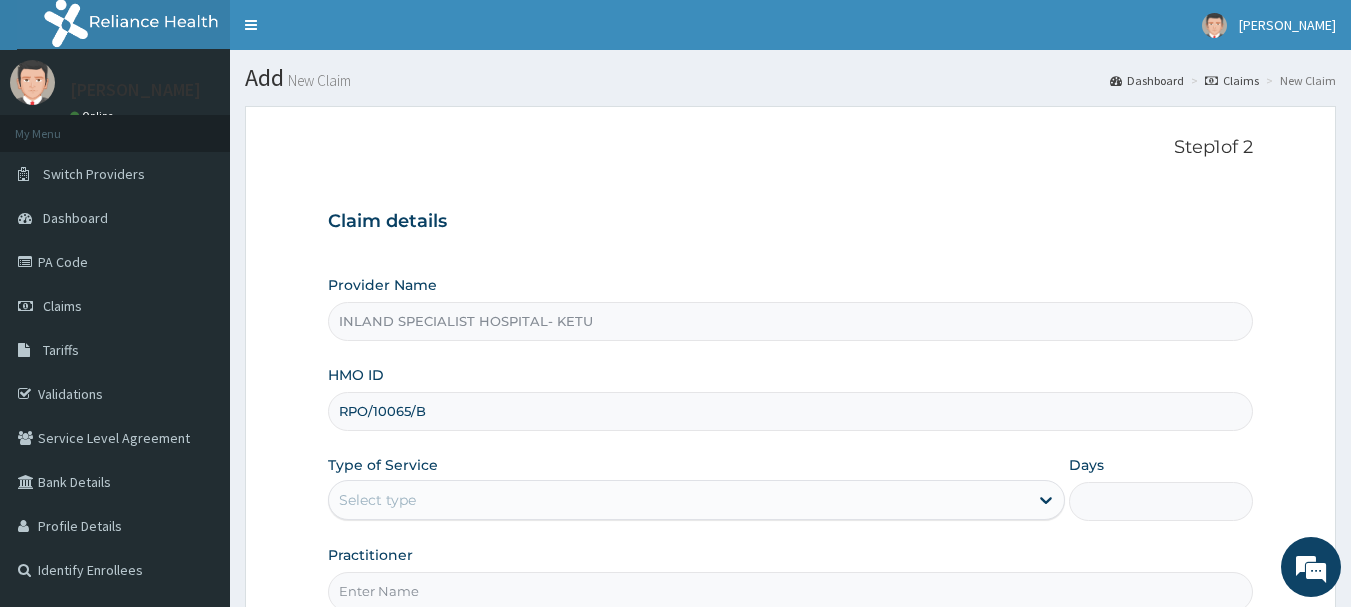 type on "RPO/10065/B" 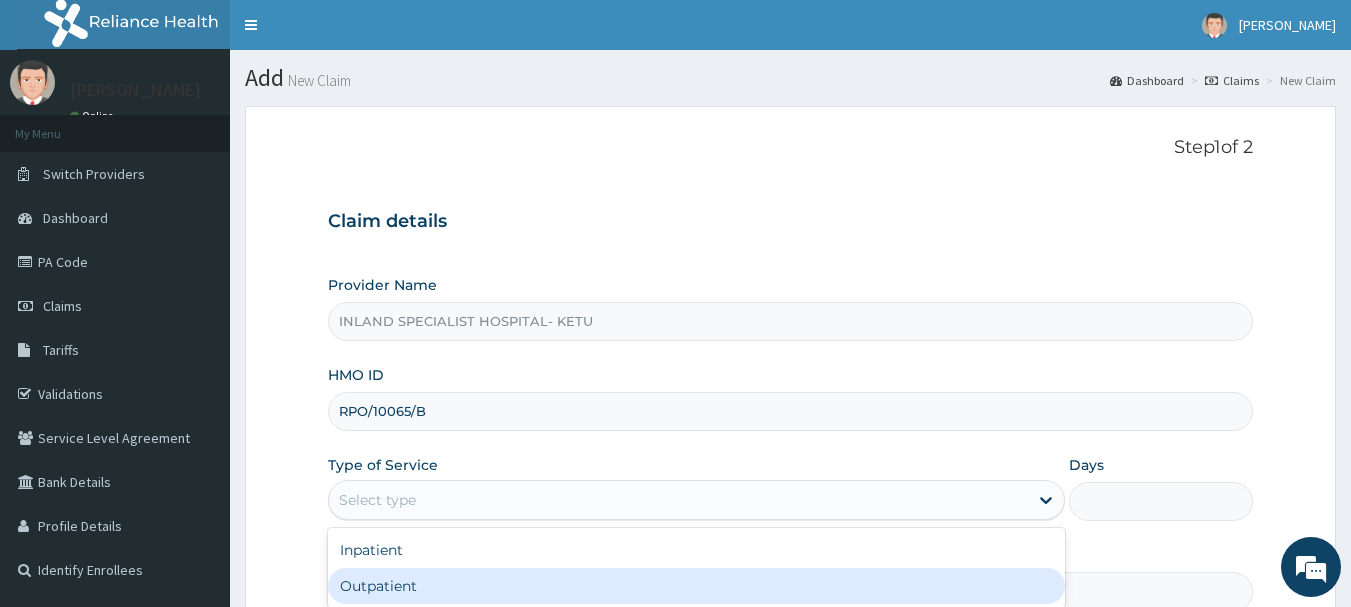 click on "Outpatient" at bounding box center [696, 586] 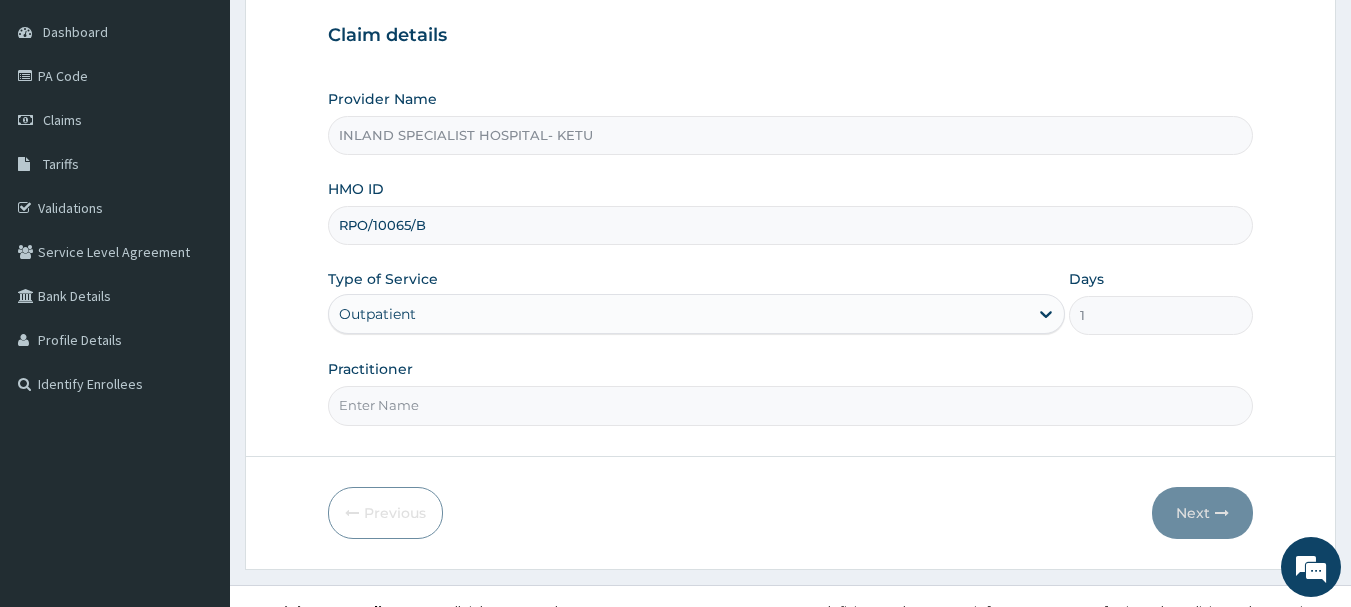 scroll, scrollTop: 215, scrollLeft: 0, axis: vertical 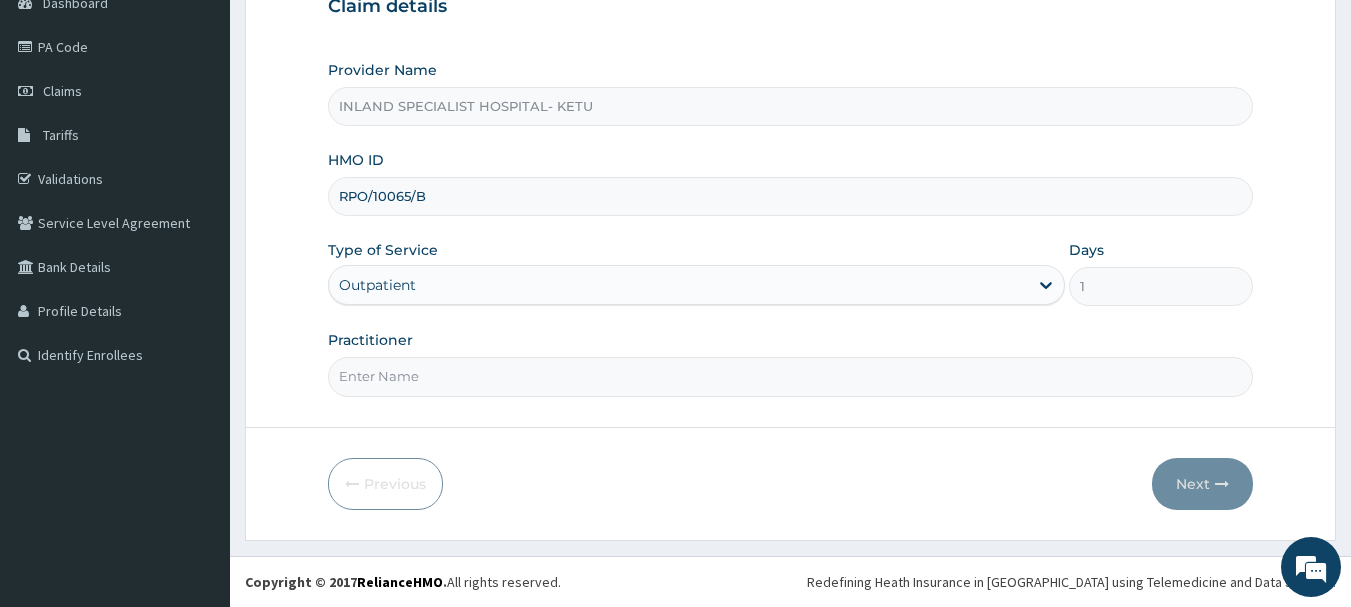 click on "Practitioner" at bounding box center [791, 376] 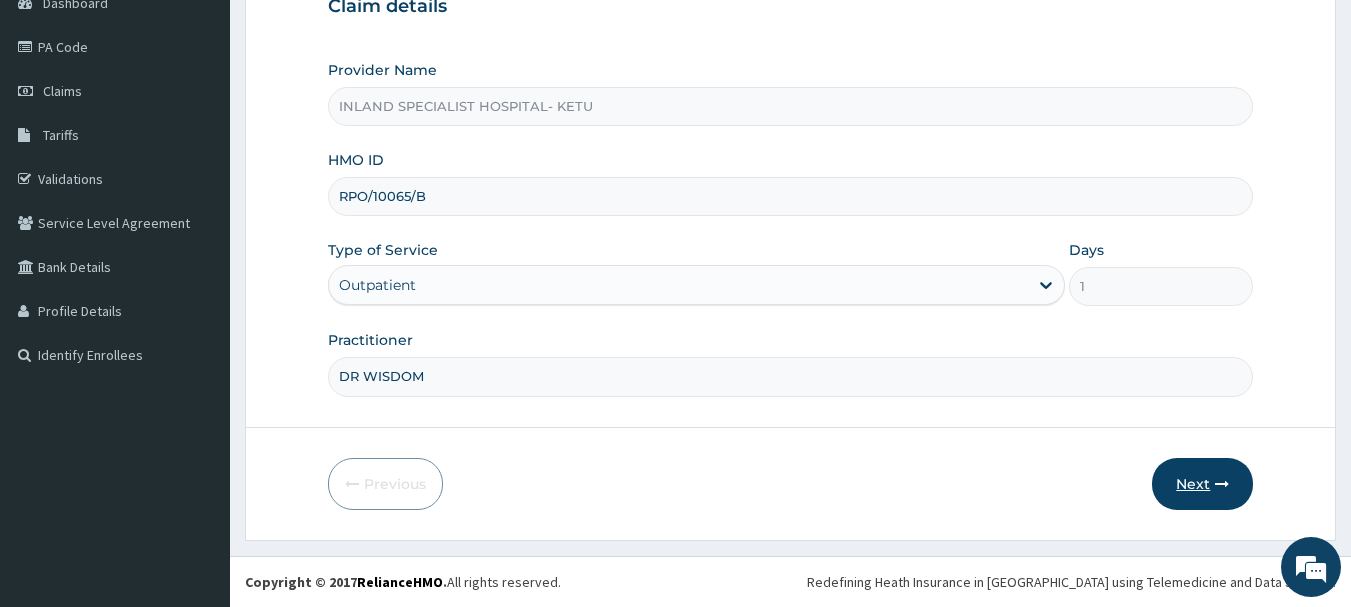 type on "DR WISDOM" 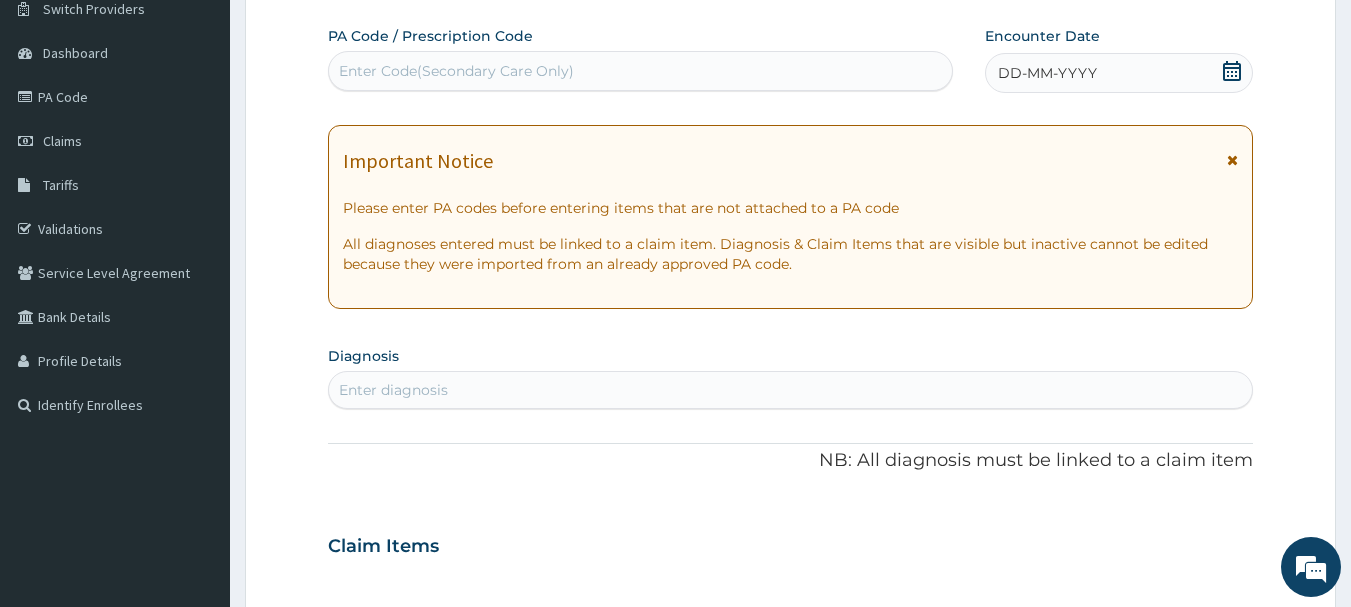 scroll, scrollTop: 89, scrollLeft: 0, axis: vertical 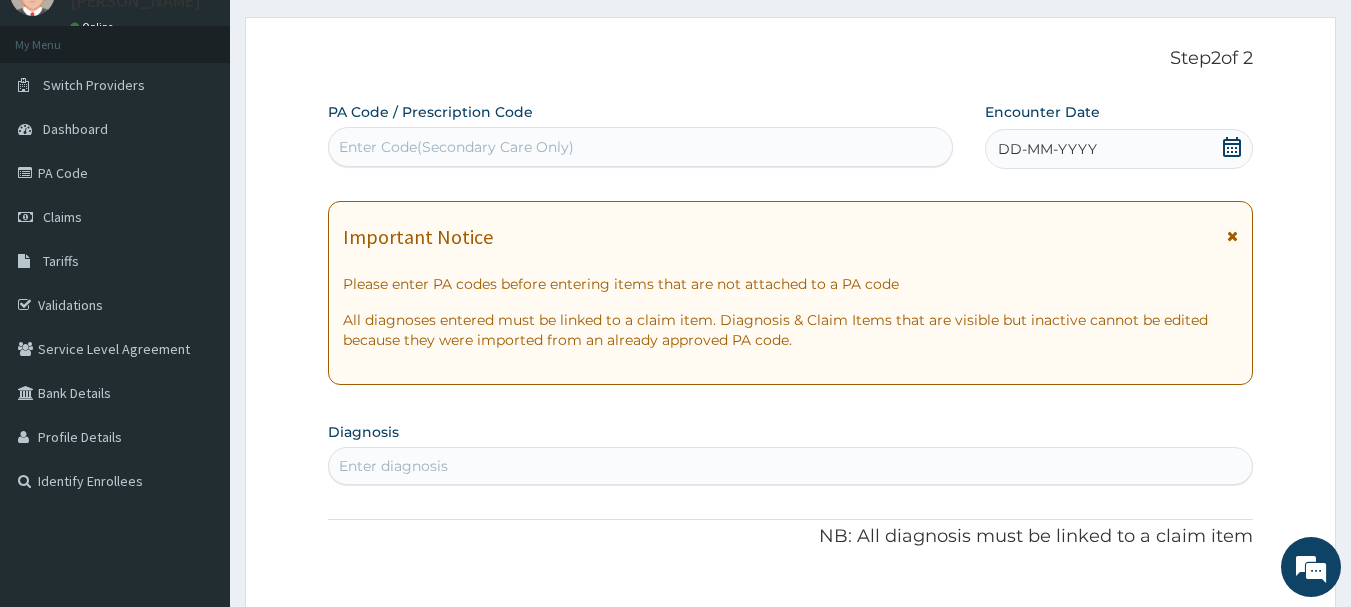click 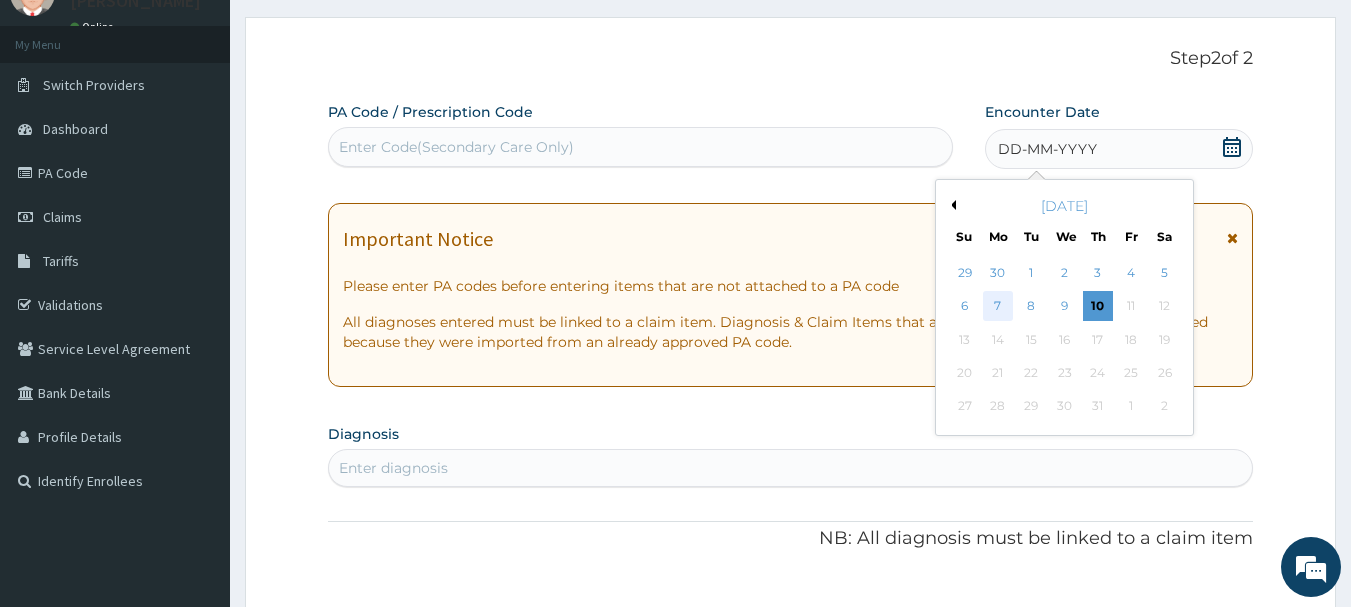 click on "7" at bounding box center (998, 307) 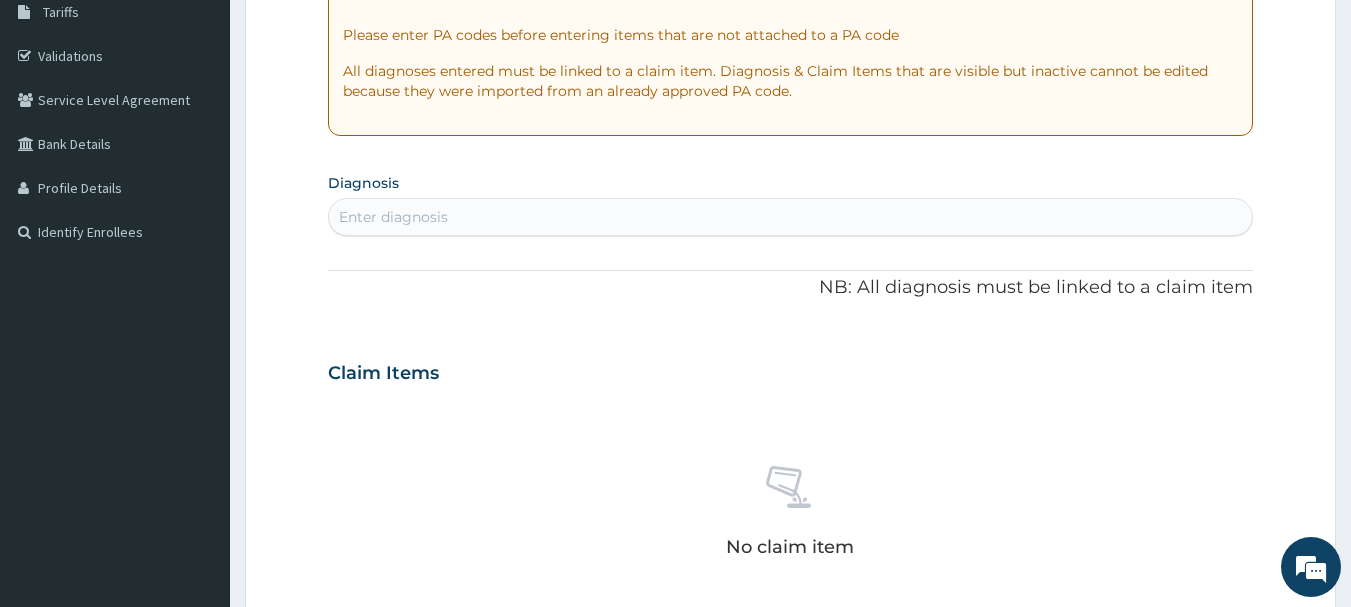 scroll, scrollTop: 371, scrollLeft: 0, axis: vertical 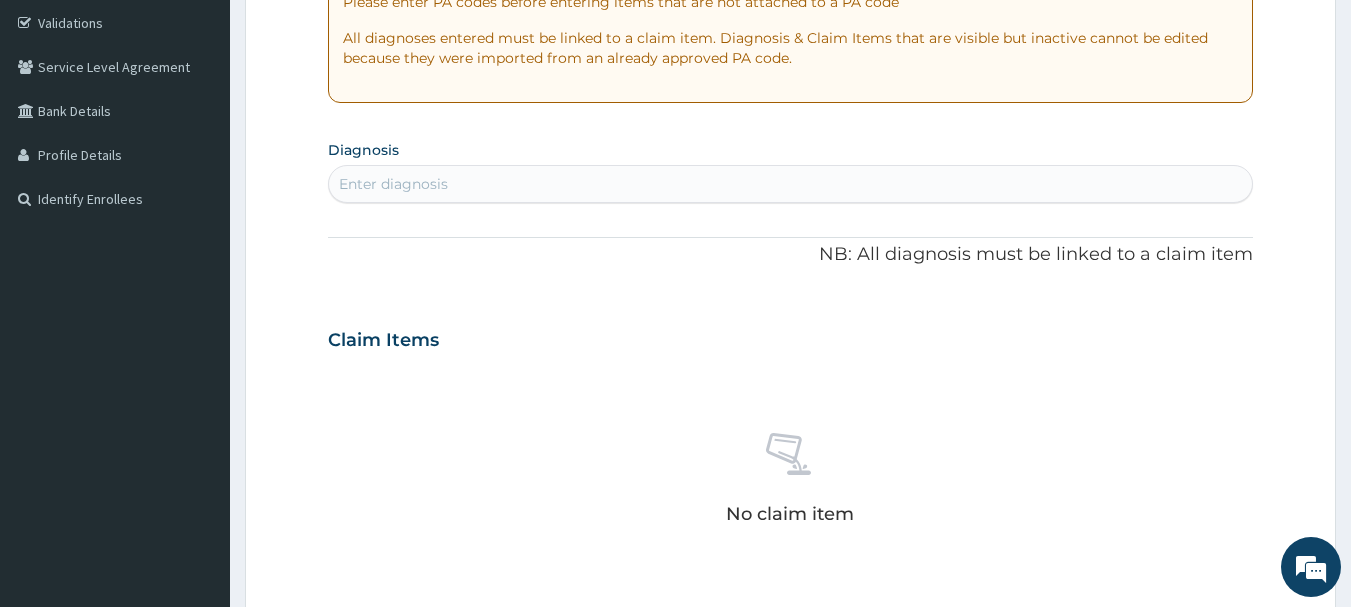 click on "Enter diagnosis" at bounding box center [393, 184] 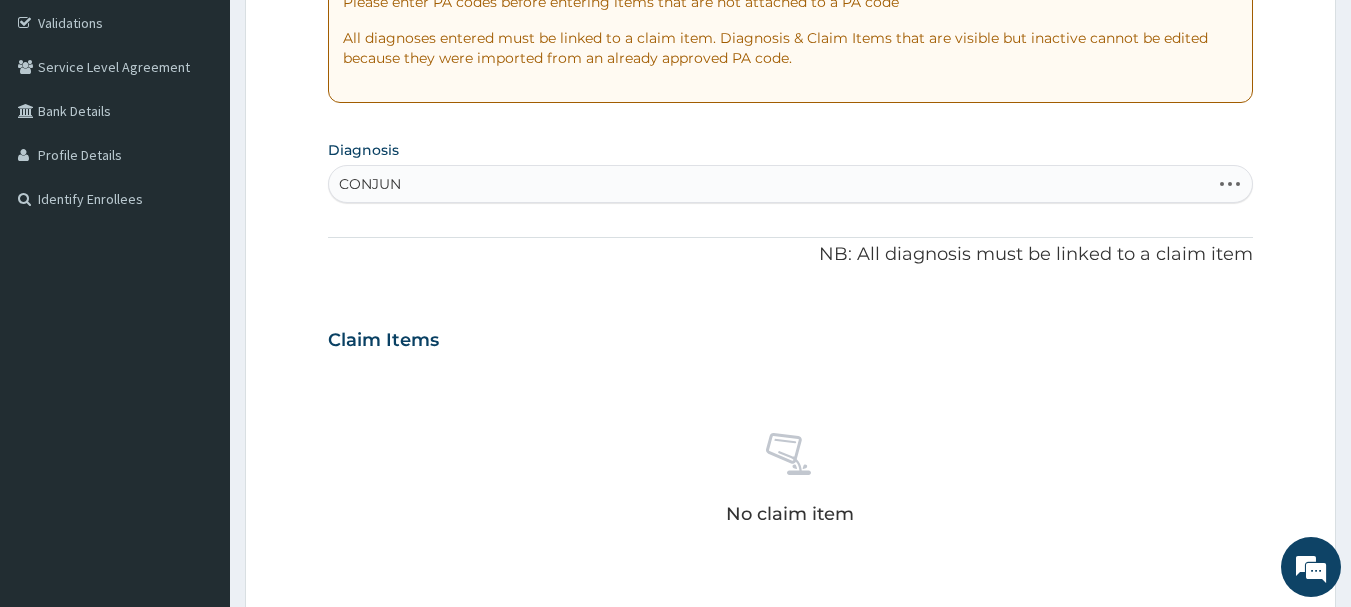 type on "CONJUNC" 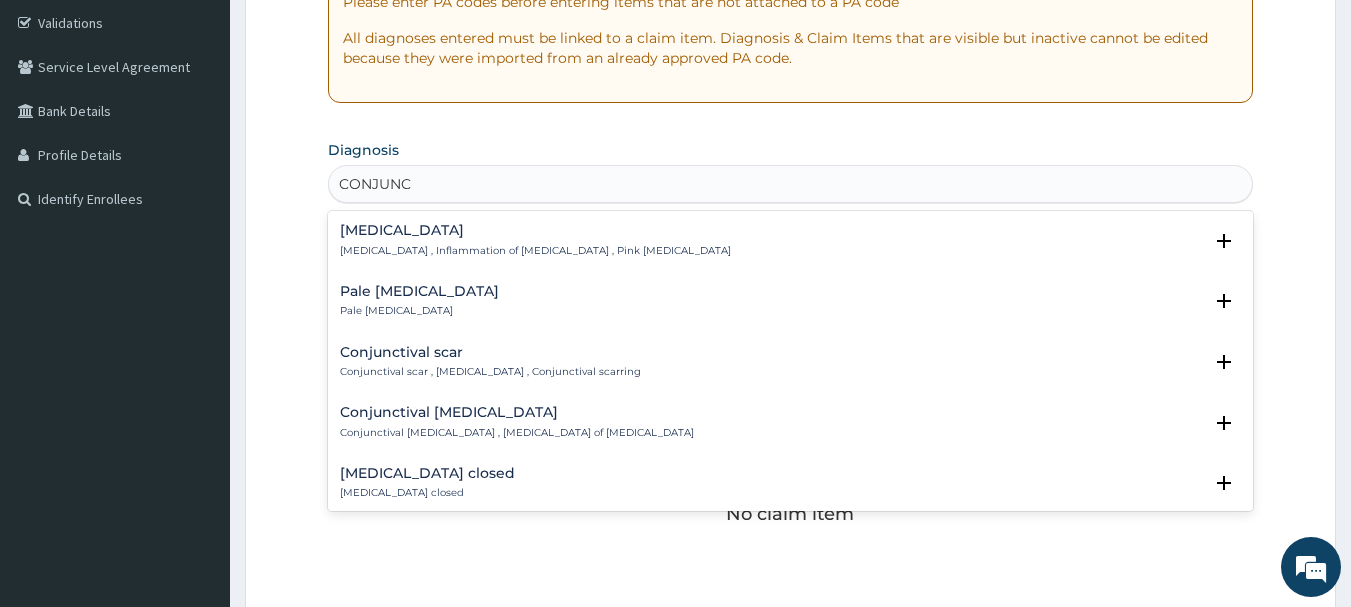 click on "Conjunctivitis" at bounding box center (535, 230) 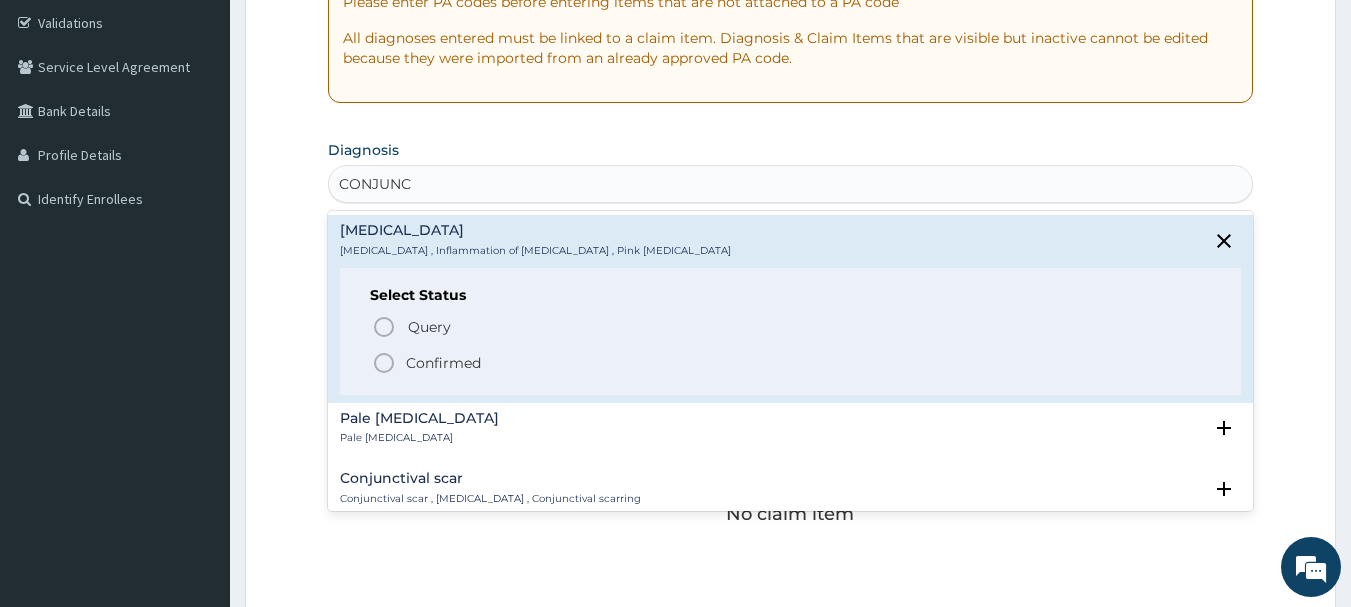 click 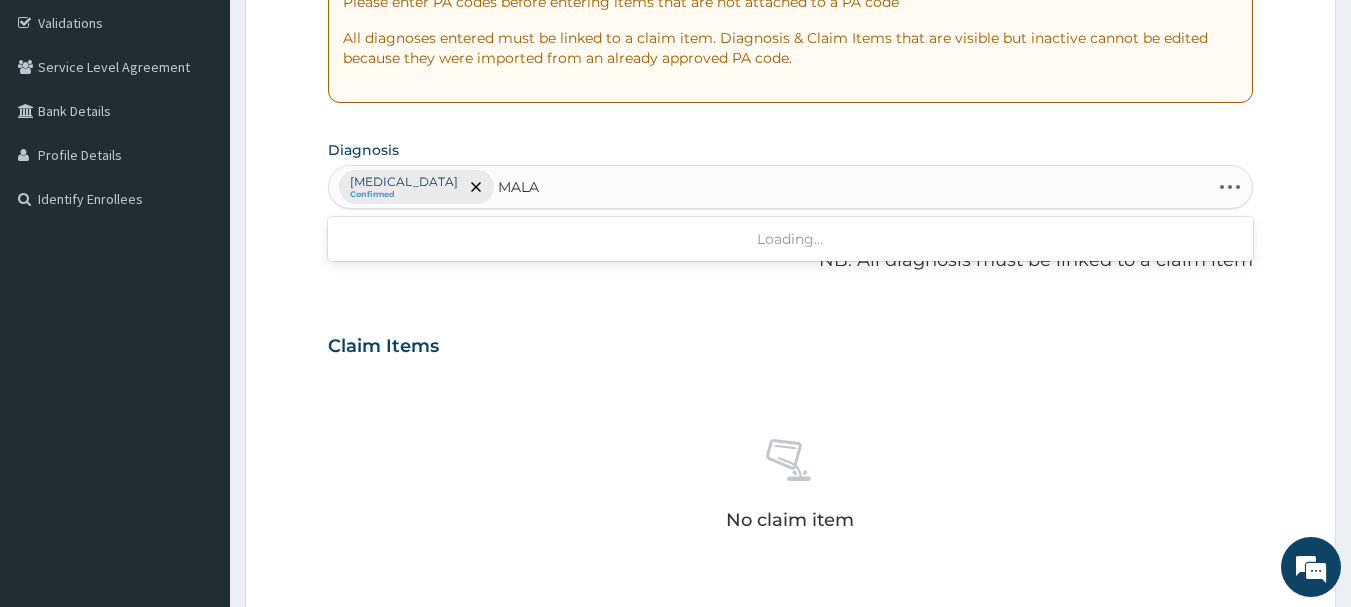 type on "MALAR" 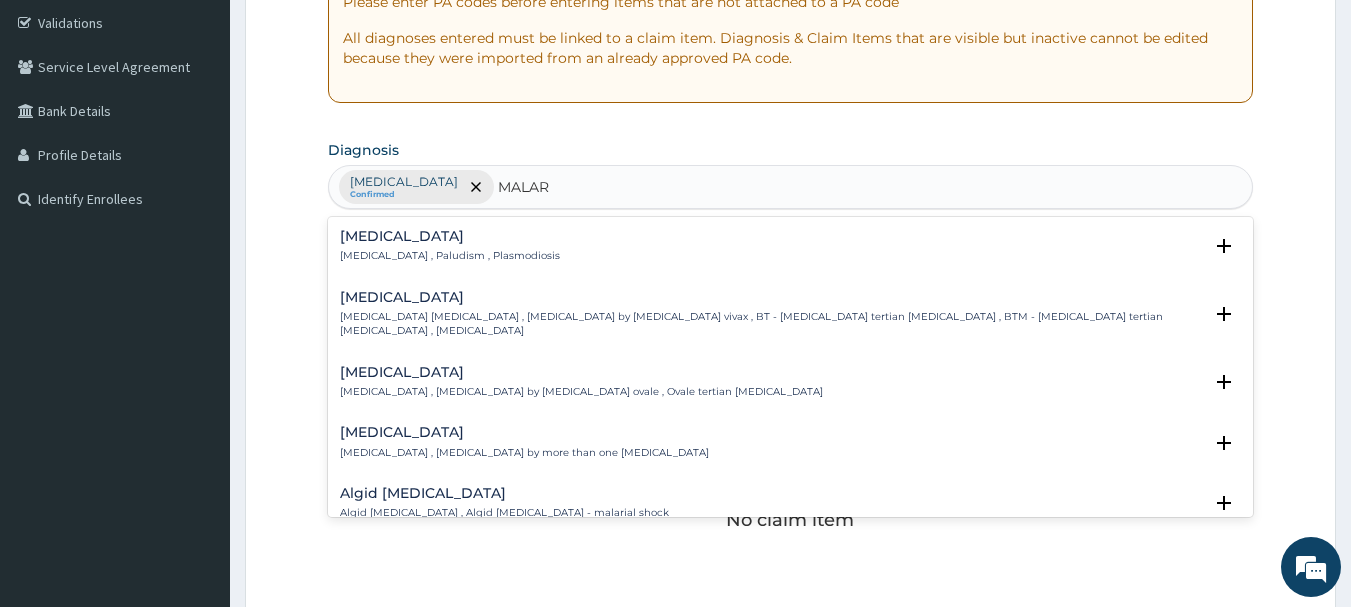 click on "Malaria" at bounding box center [450, 236] 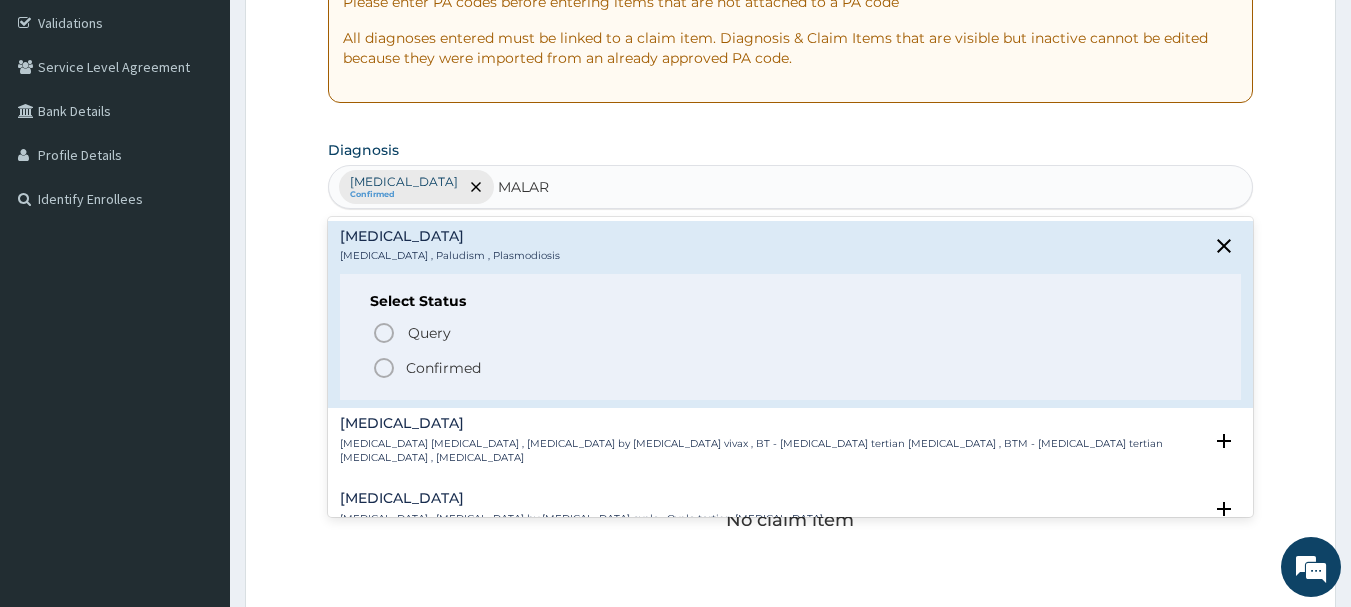 click 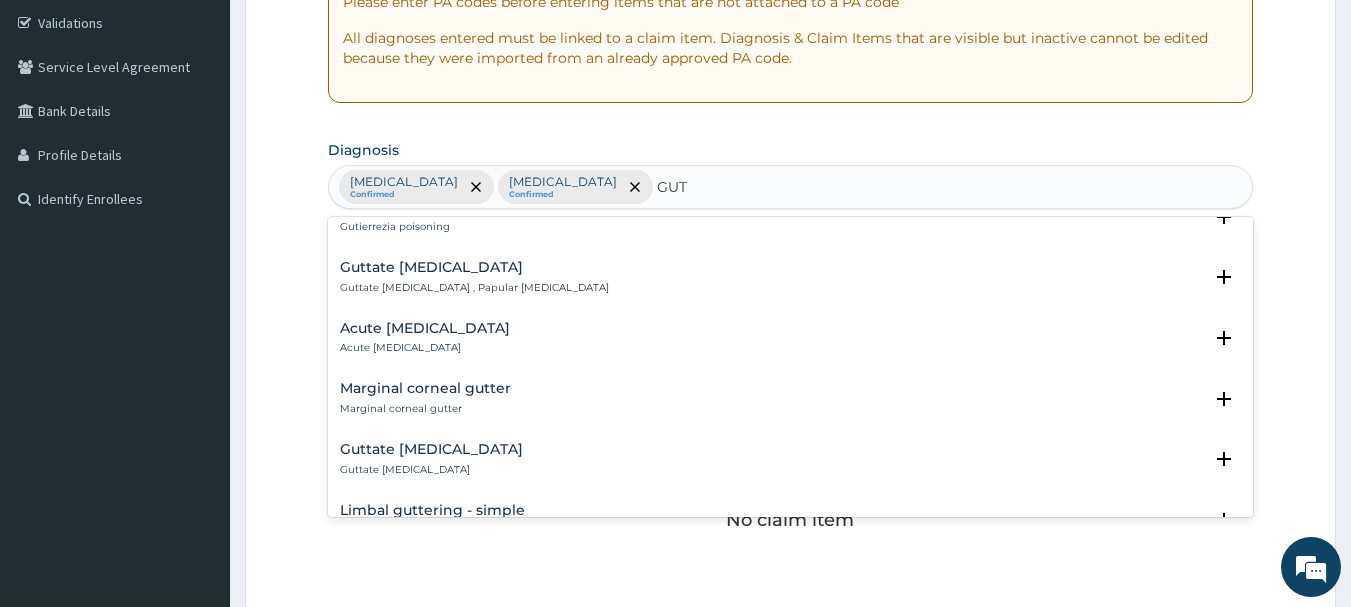 scroll, scrollTop: 536, scrollLeft: 0, axis: vertical 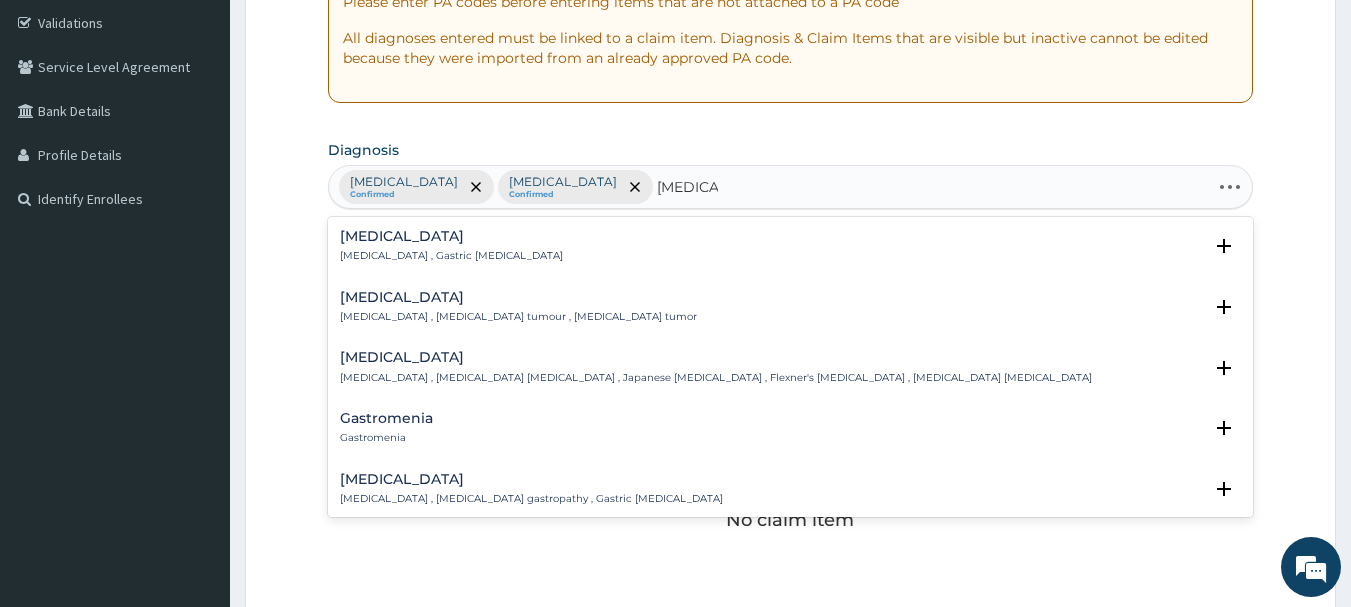 type on "GASTROE" 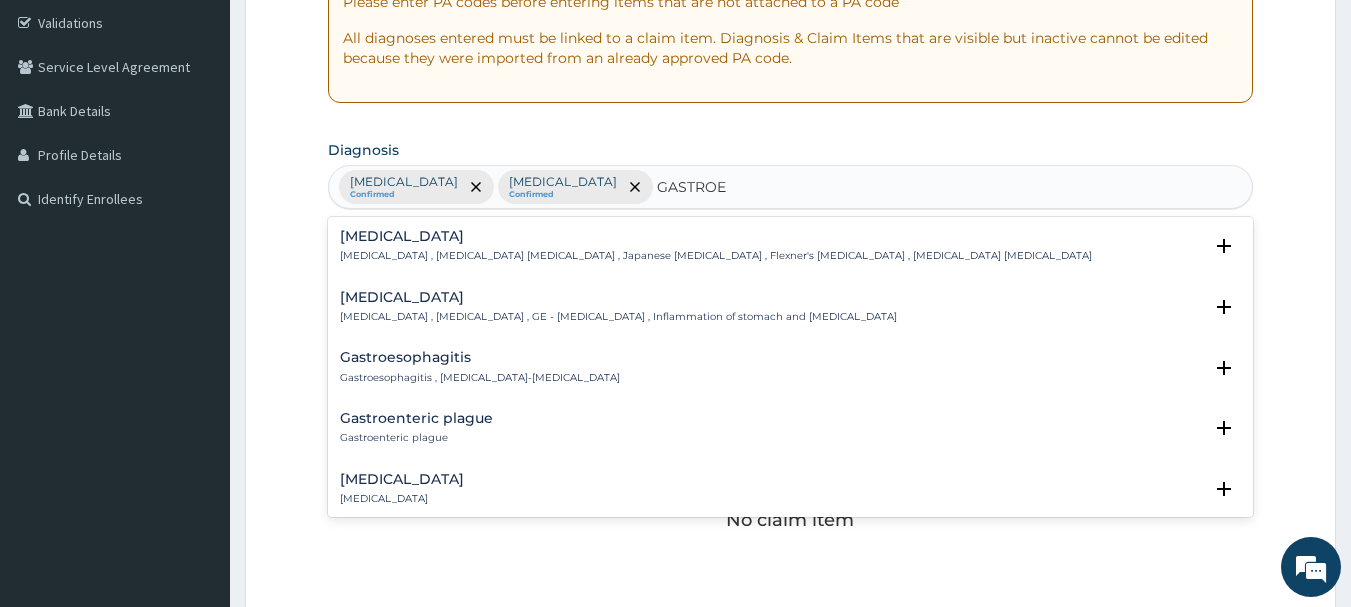 click on "Gastroenteritis Gastroenteritis , Gastroenteropathy , GE - Gastroenteritis , Inflammation of stomach and intestine" at bounding box center (618, 307) 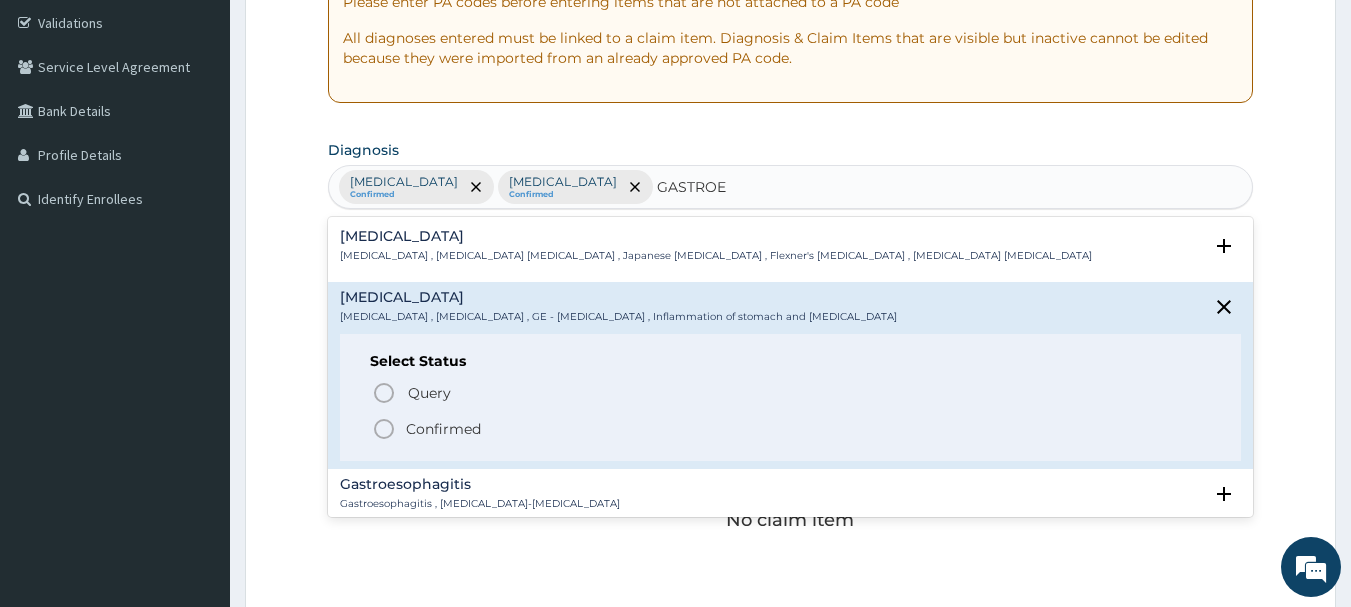 click 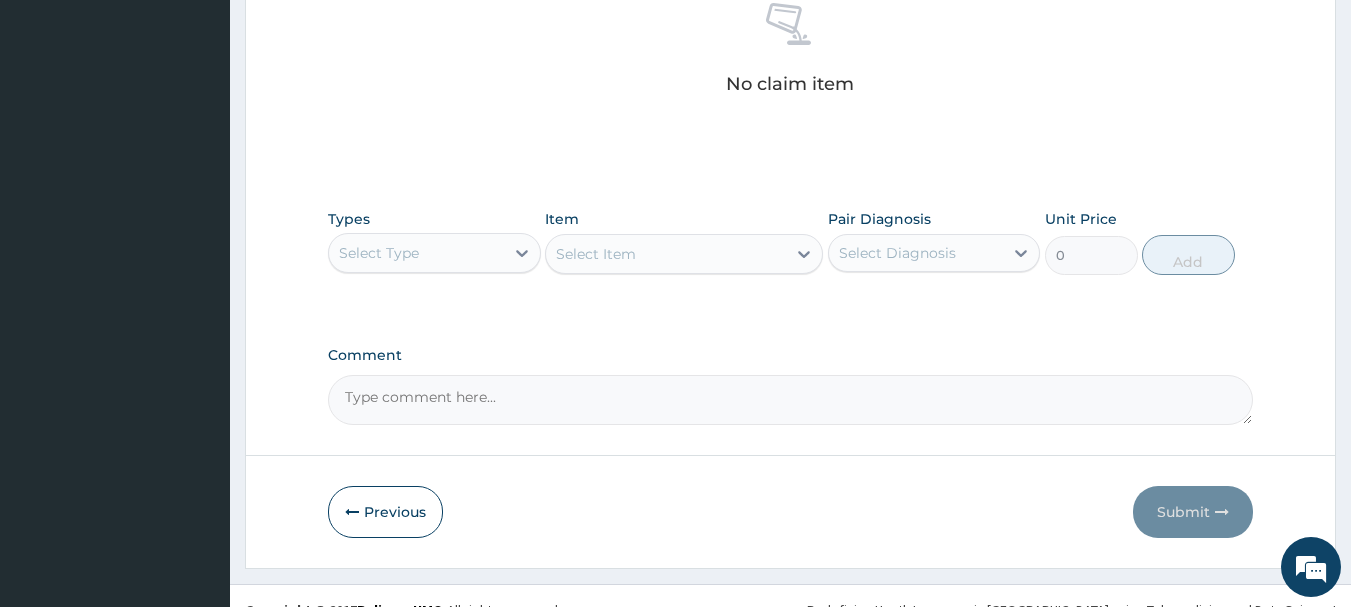 scroll, scrollTop: 835, scrollLeft: 0, axis: vertical 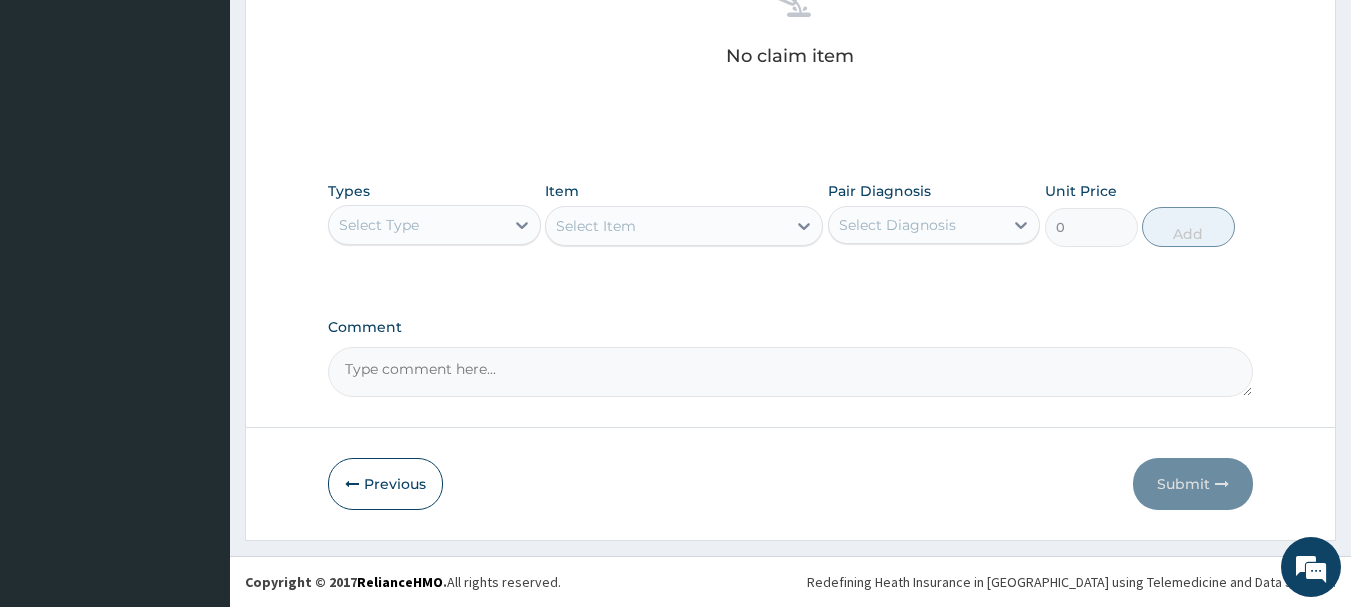 click on "Select Type" at bounding box center [379, 225] 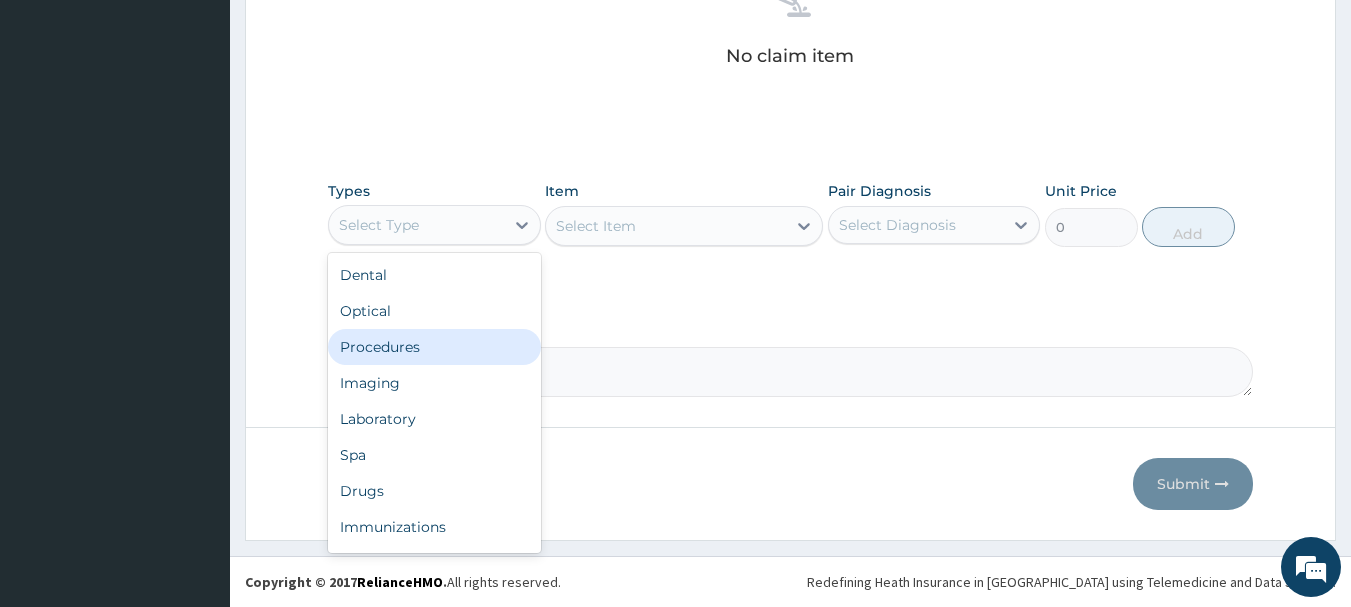 click on "Procedures" at bounding box center [434, 347] 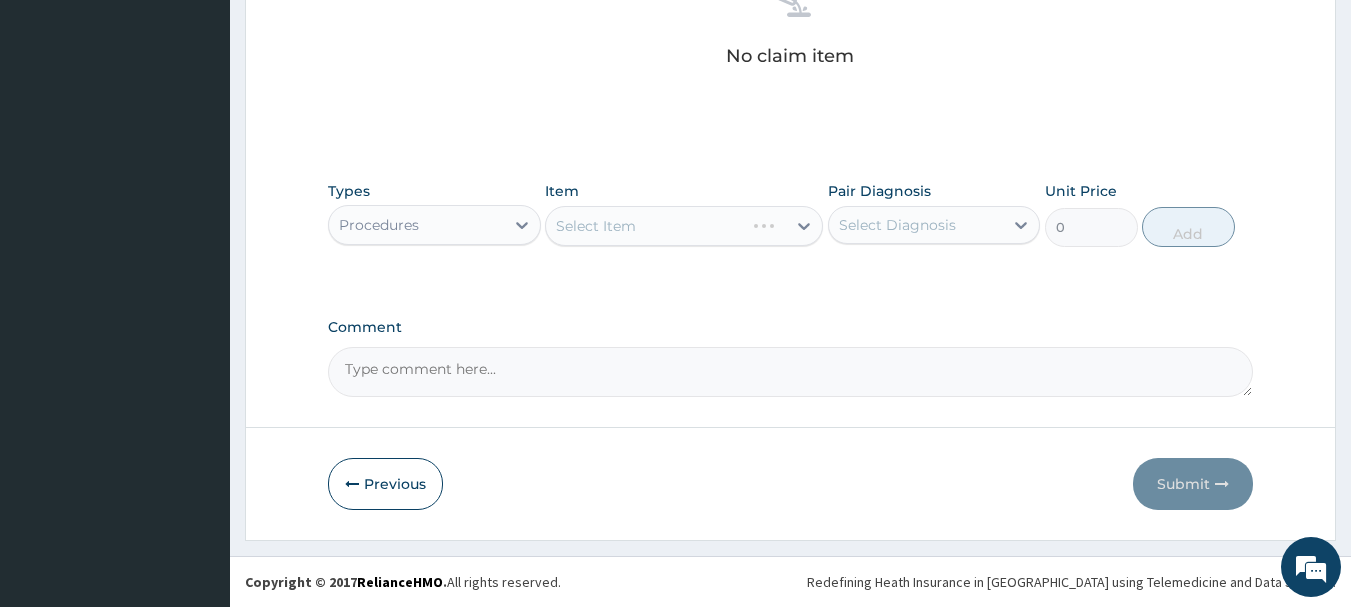 click on "Select Item" at bounding box center [684, 226] 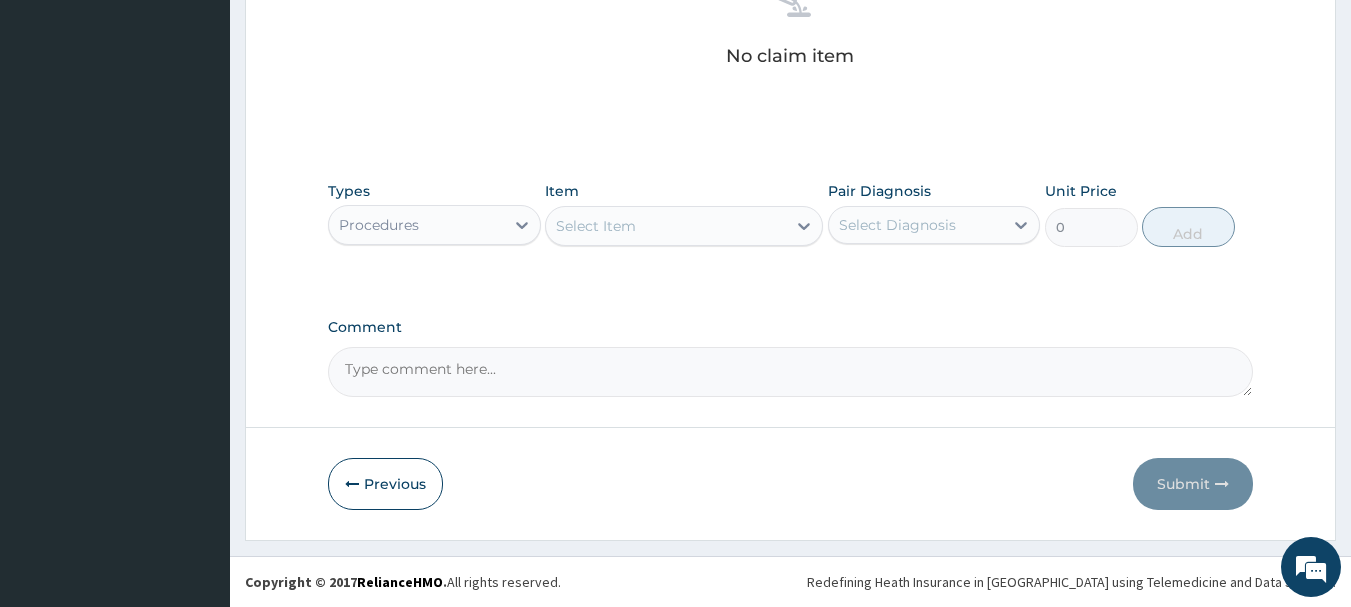 click on "Select Item" at bounding box center (666, 226) 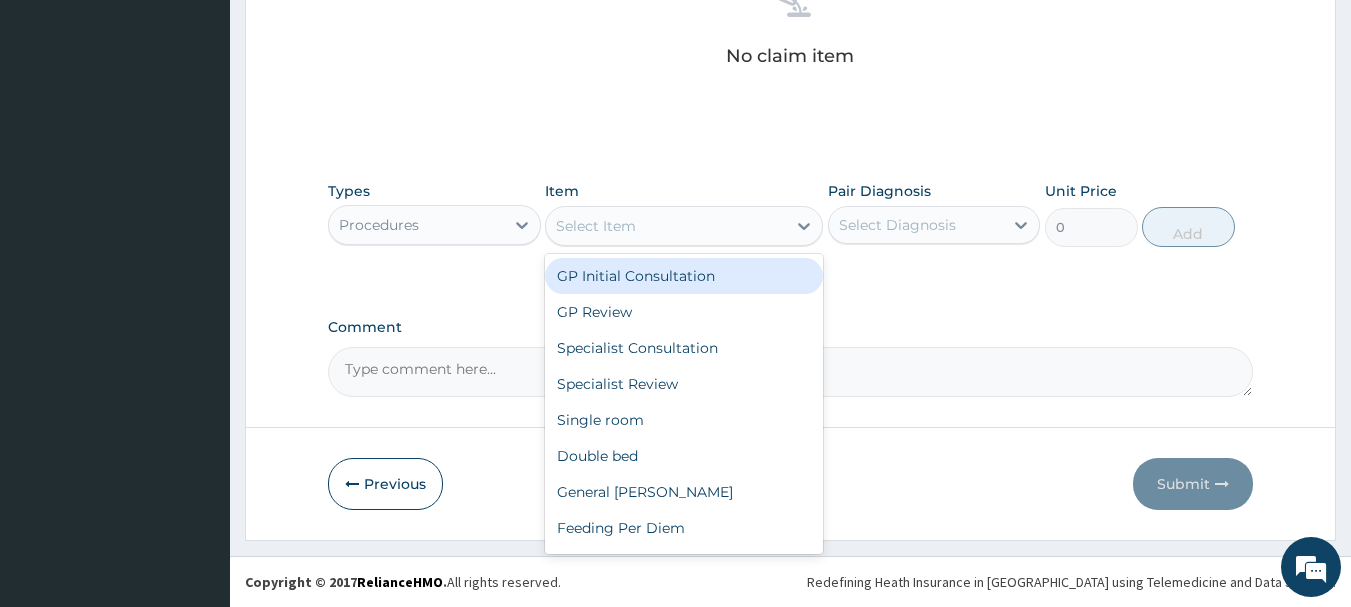 click on "GP Initial Consultation" at bounding box center [684, 276] 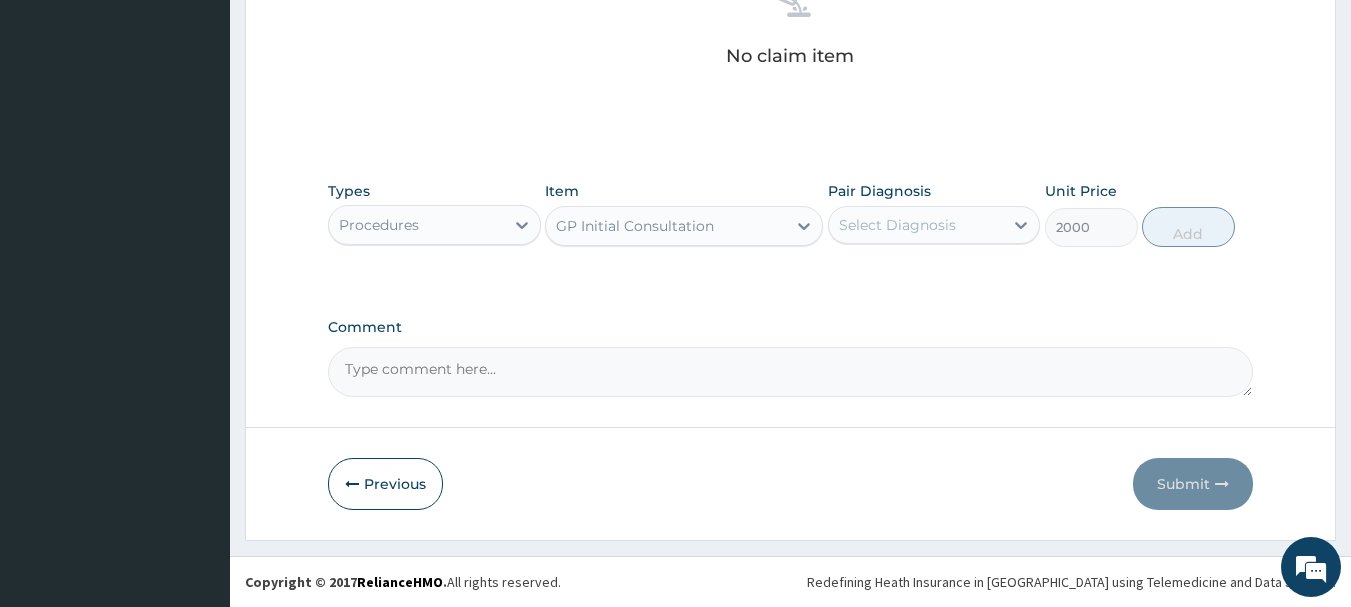click on "Select Diagnosis" at bounding box center [934, 225] 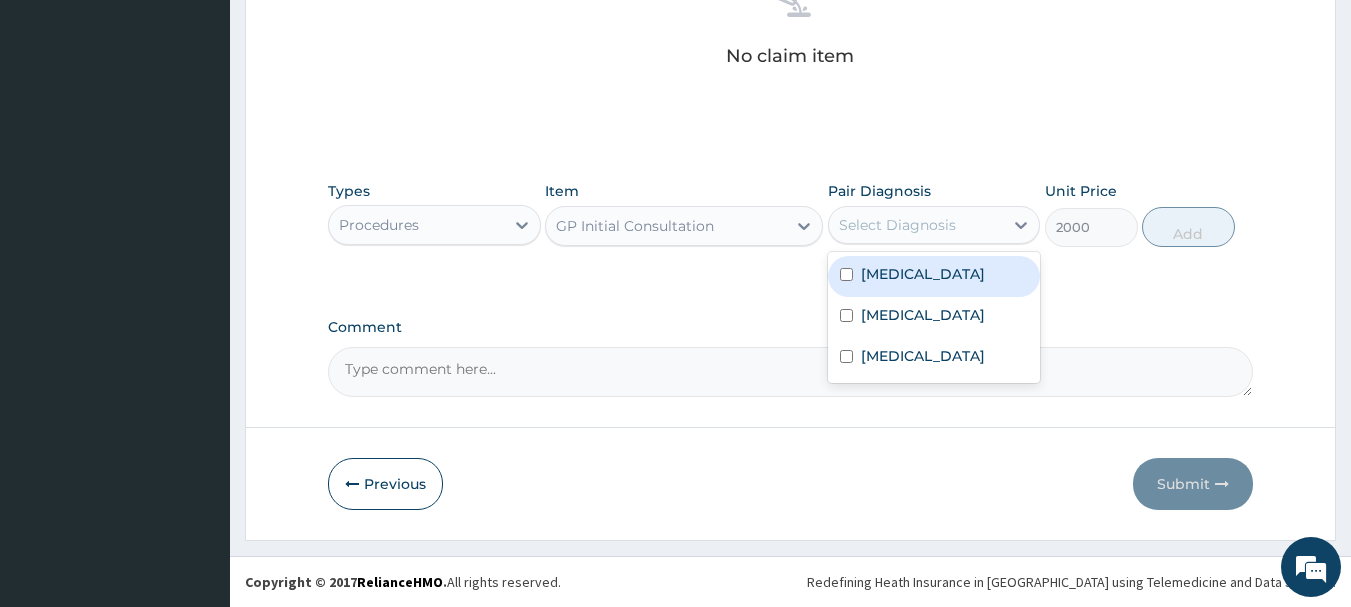 click on "Select Diagnosis" at bounding box center (897, 225) 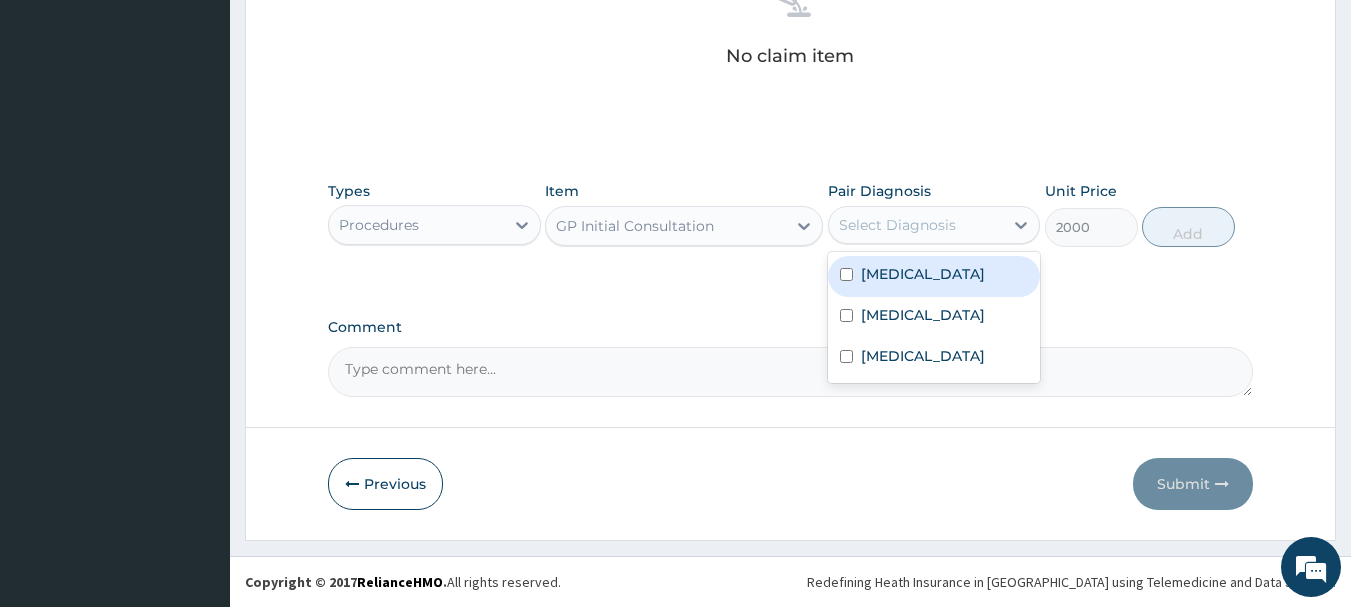 click on "Select Diagnosis" at bounding box center [897, 225] 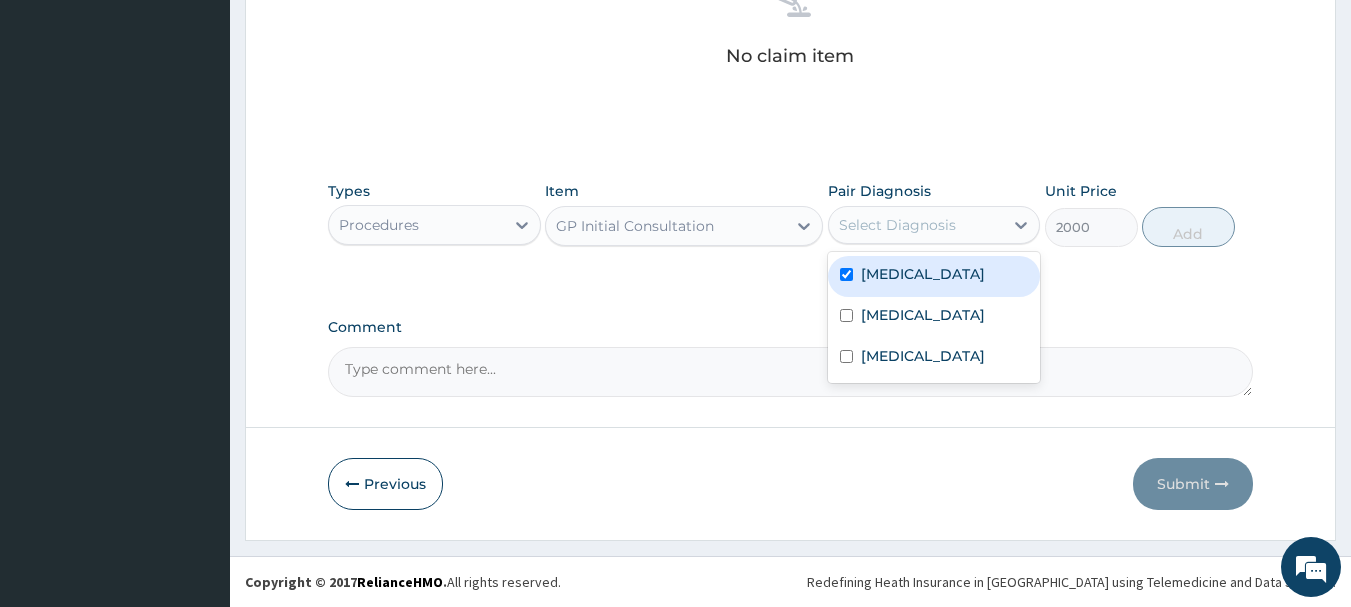 checkbox on "true" 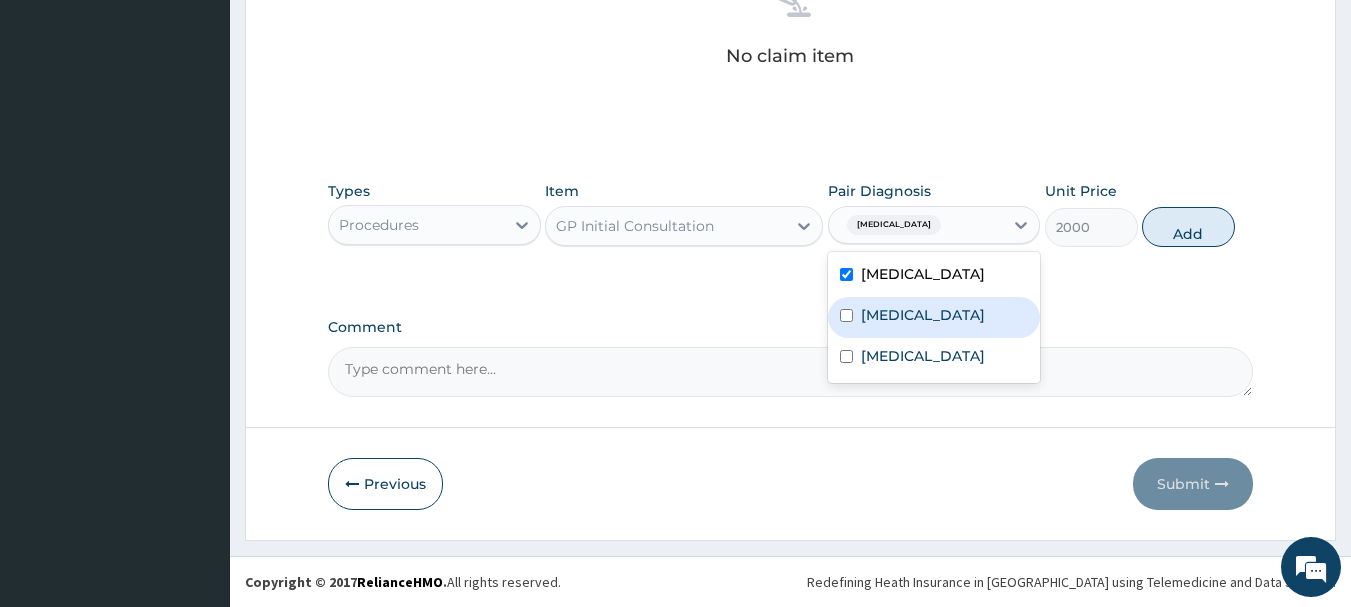 click at bounding box center [846, 315] 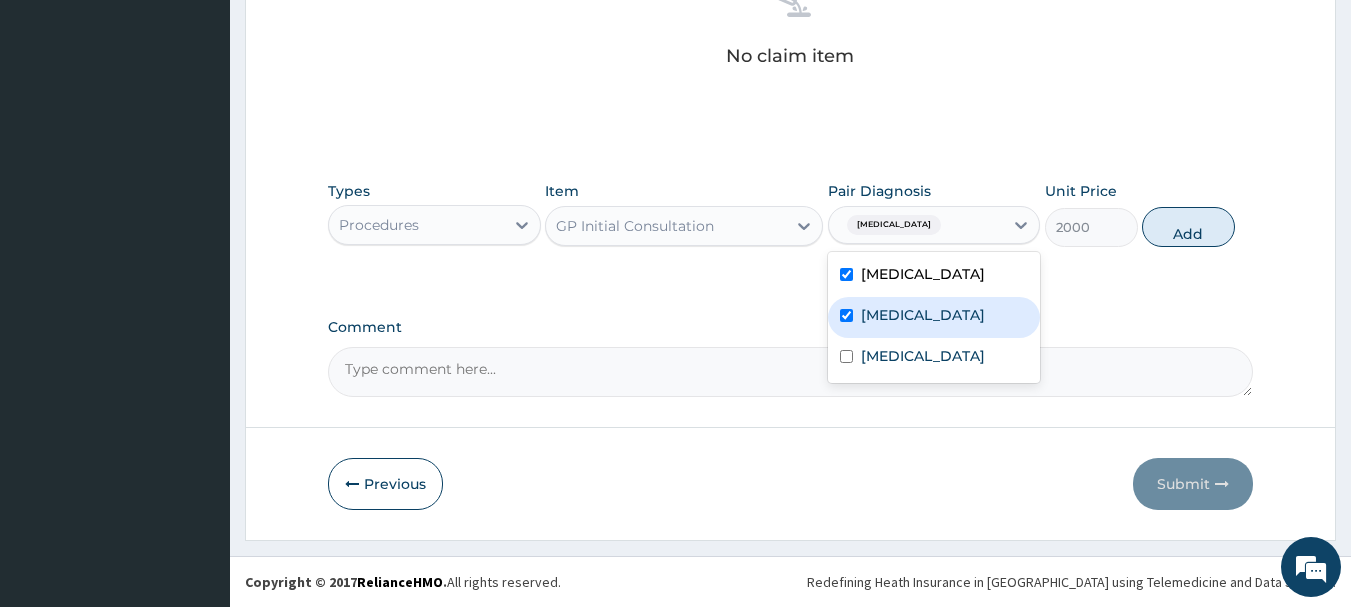 checkbox on "true" 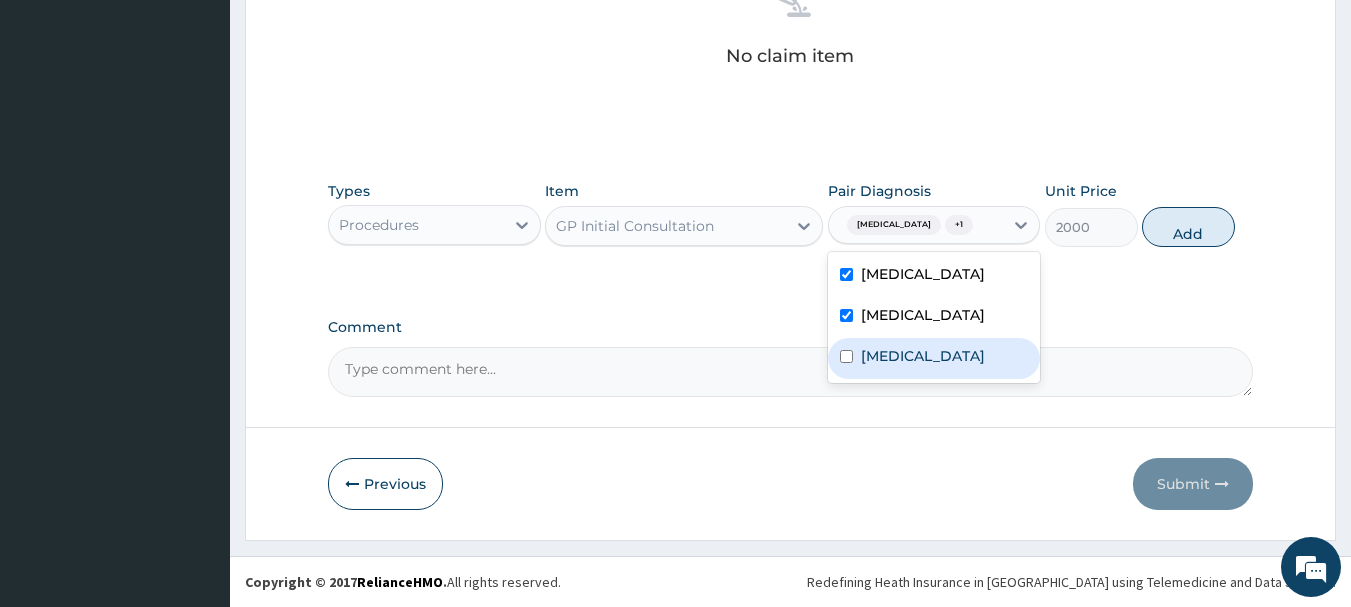 click at bounding box center (846, 356) 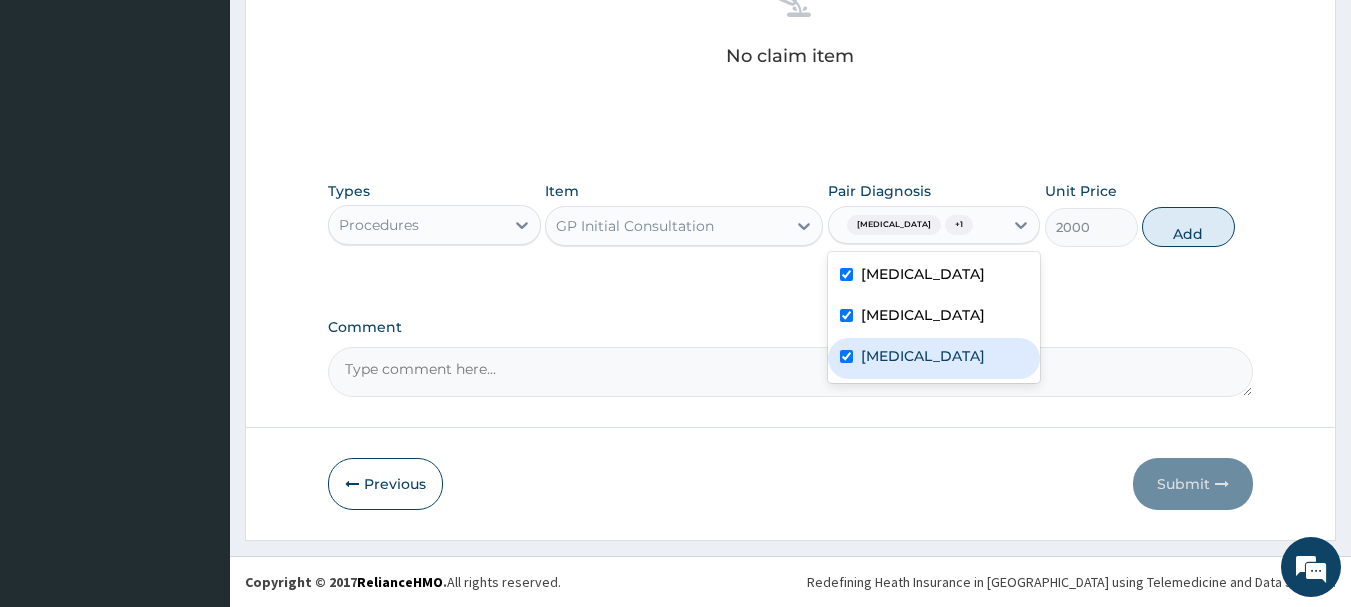 checkbox on "true" 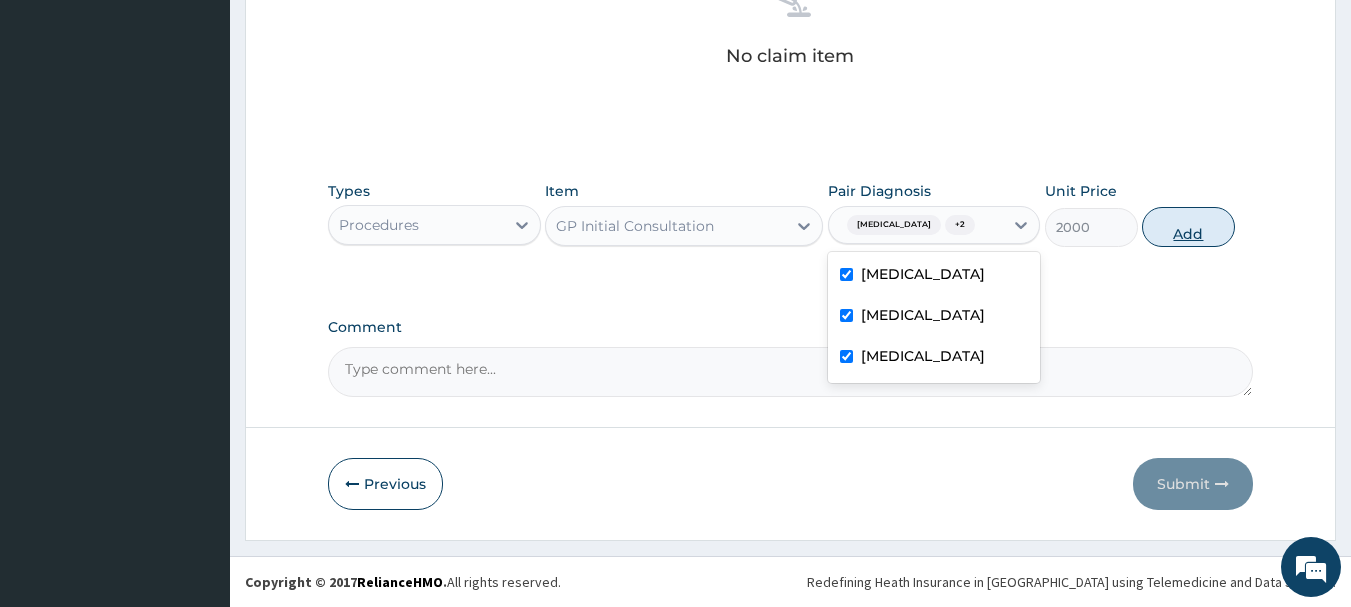 click on "Add" at bounding box center [1188, 227] 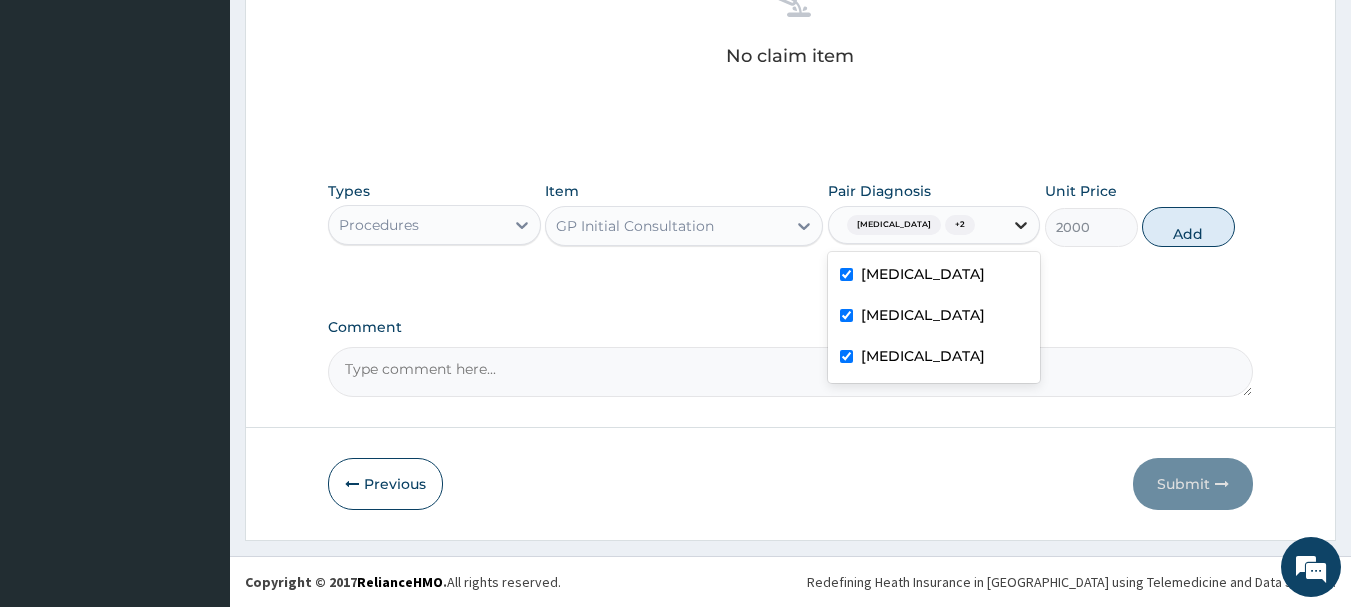 type on "0" 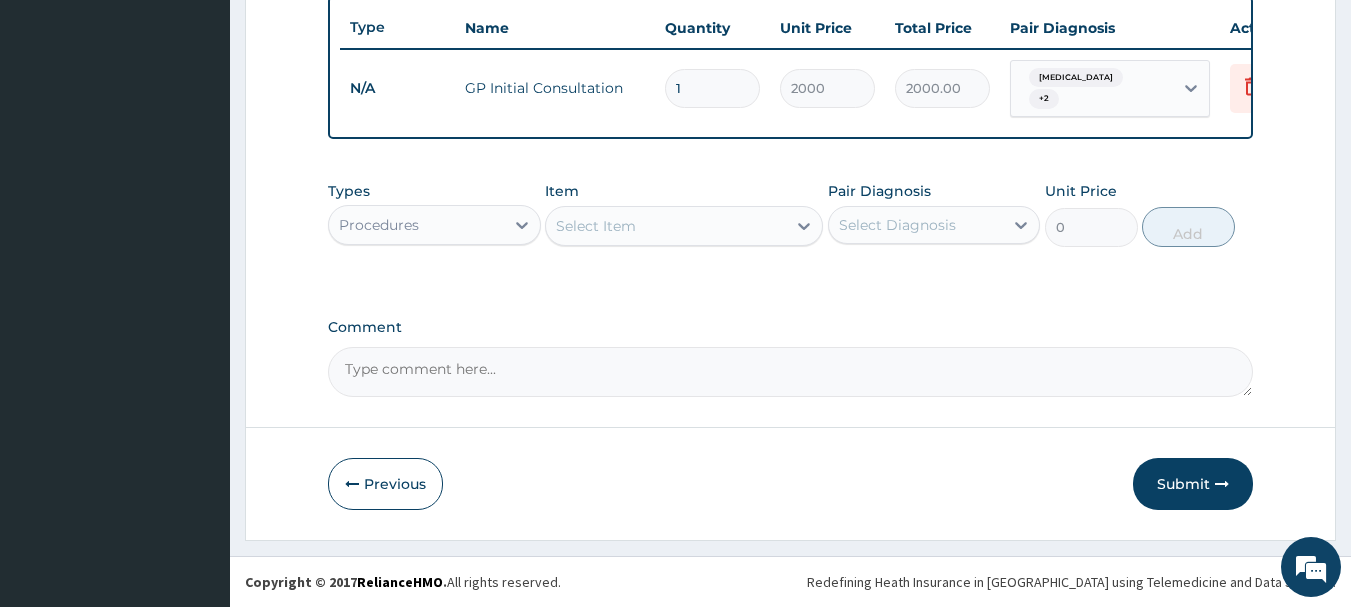 scroll, scrollTop: 755, scrollLeft: 0, axis: vertical 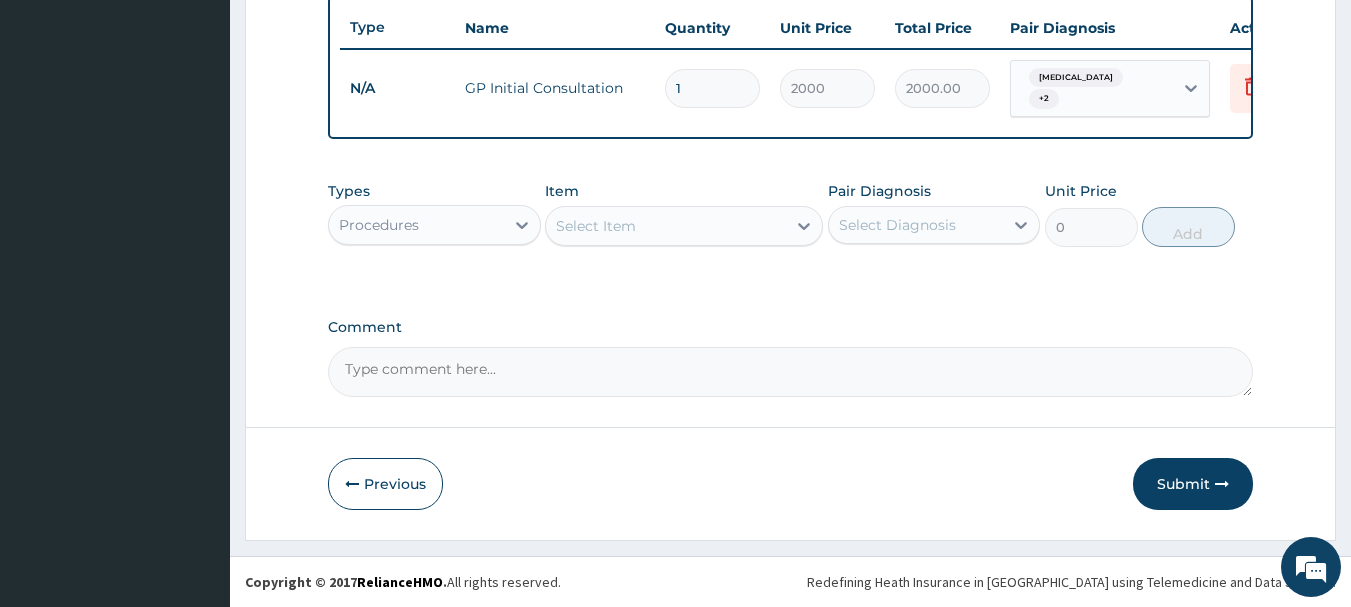 click on "Procedures" at bounding box center [379, 225] 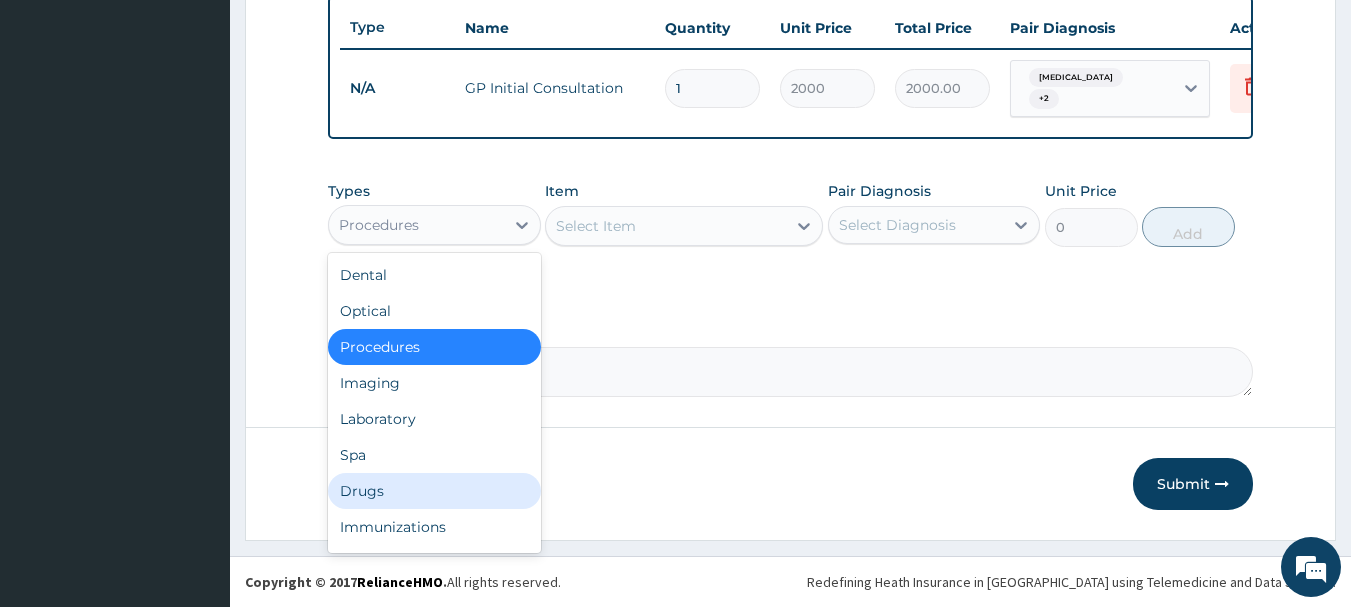 click on "Drugs" at bounding box center (434, 491) 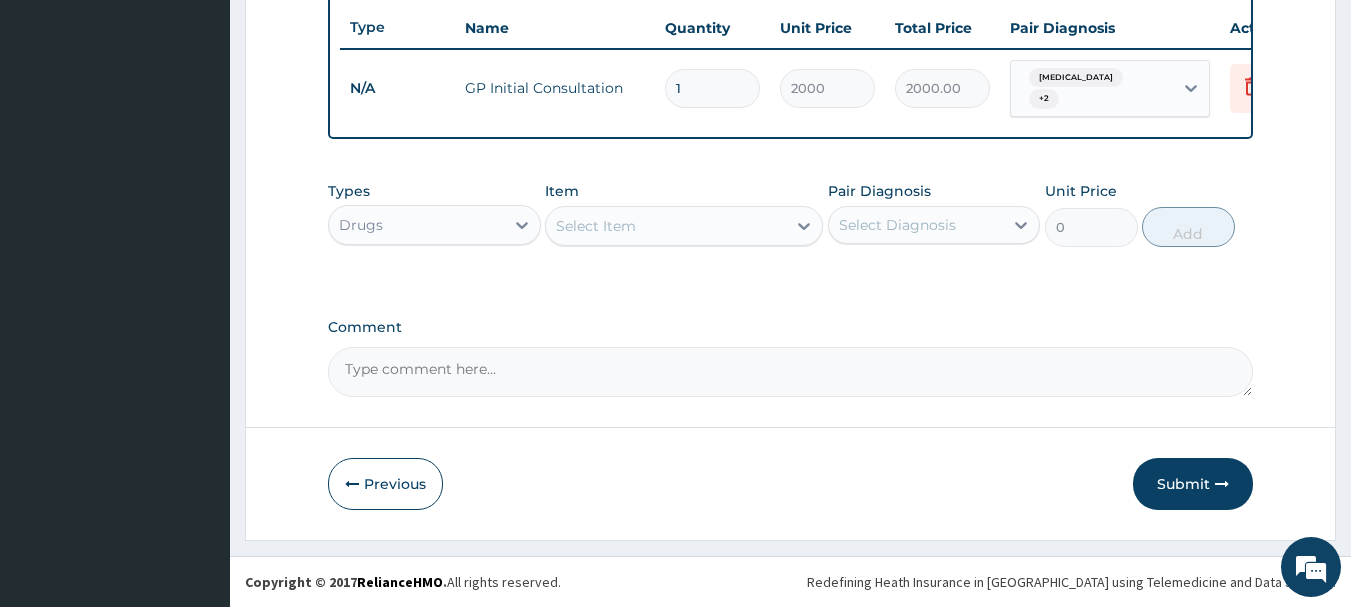click on "Select Item" at bounding box center [666, 226] 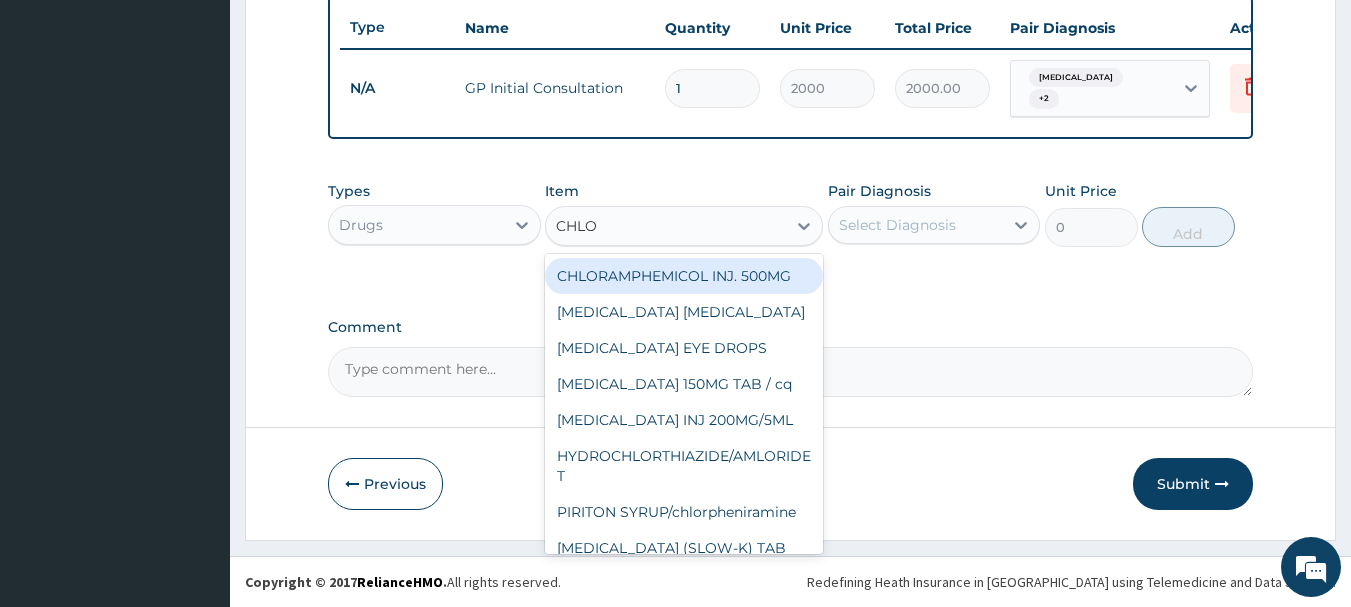 type on "CHLOR" 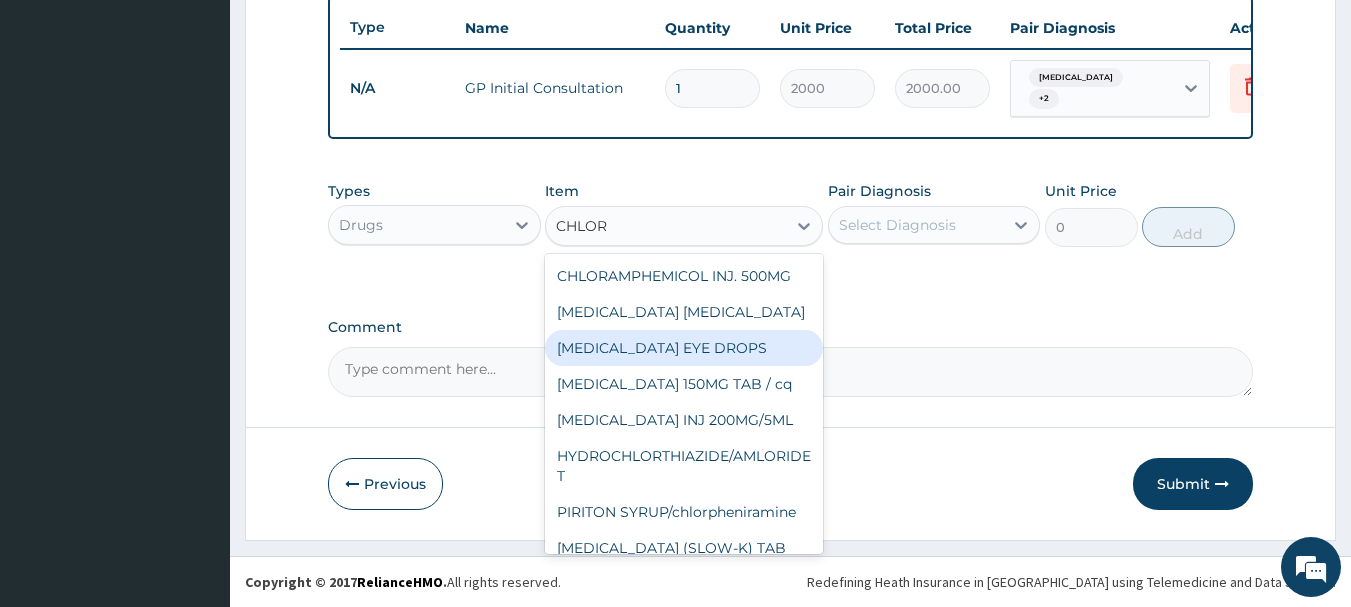click on "CHLORAMPHENICOL EYE DROPS" at bounding box center [684, 348] 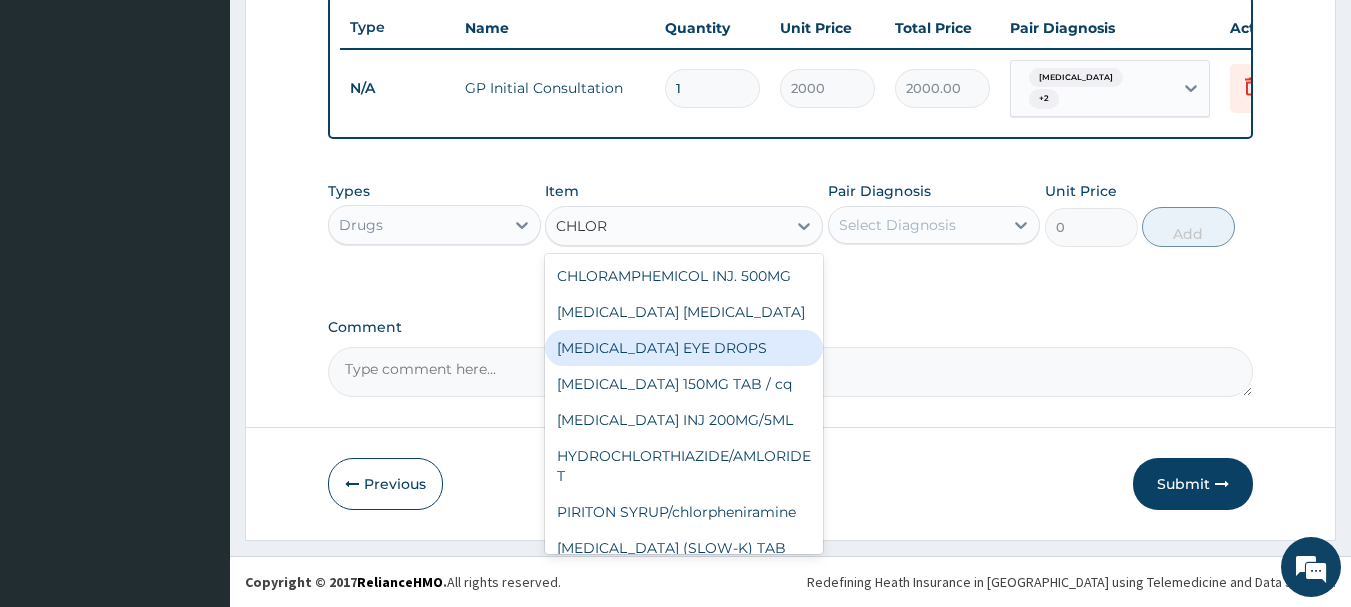 type 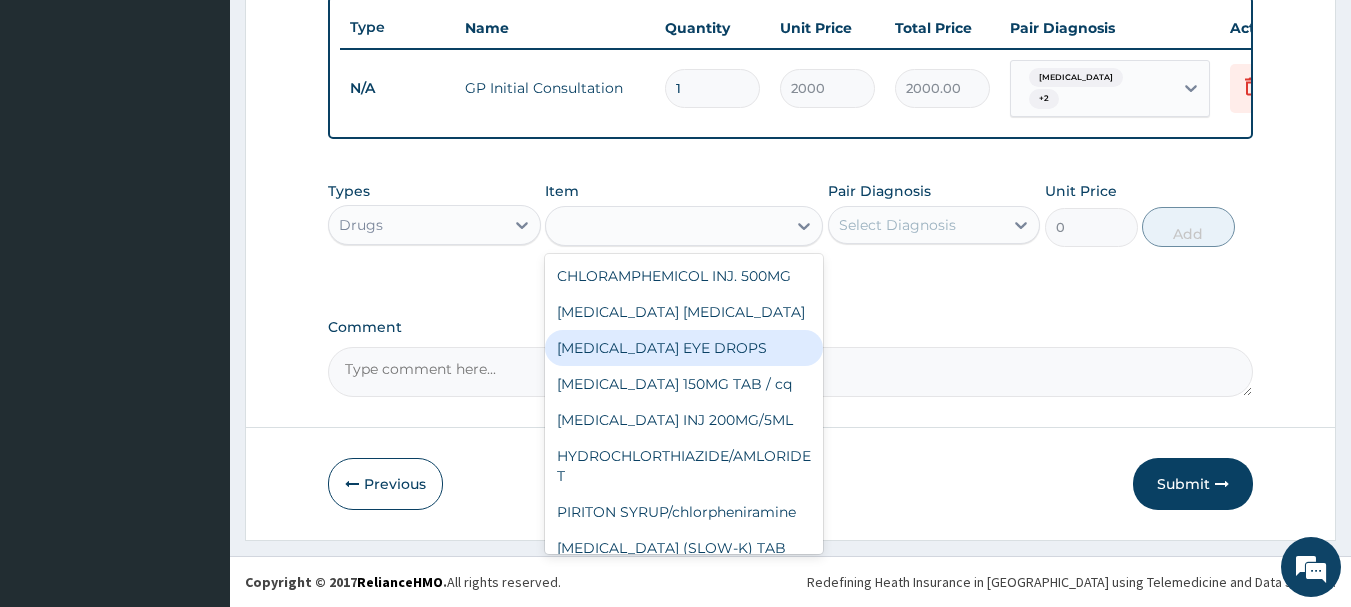 type on "500" 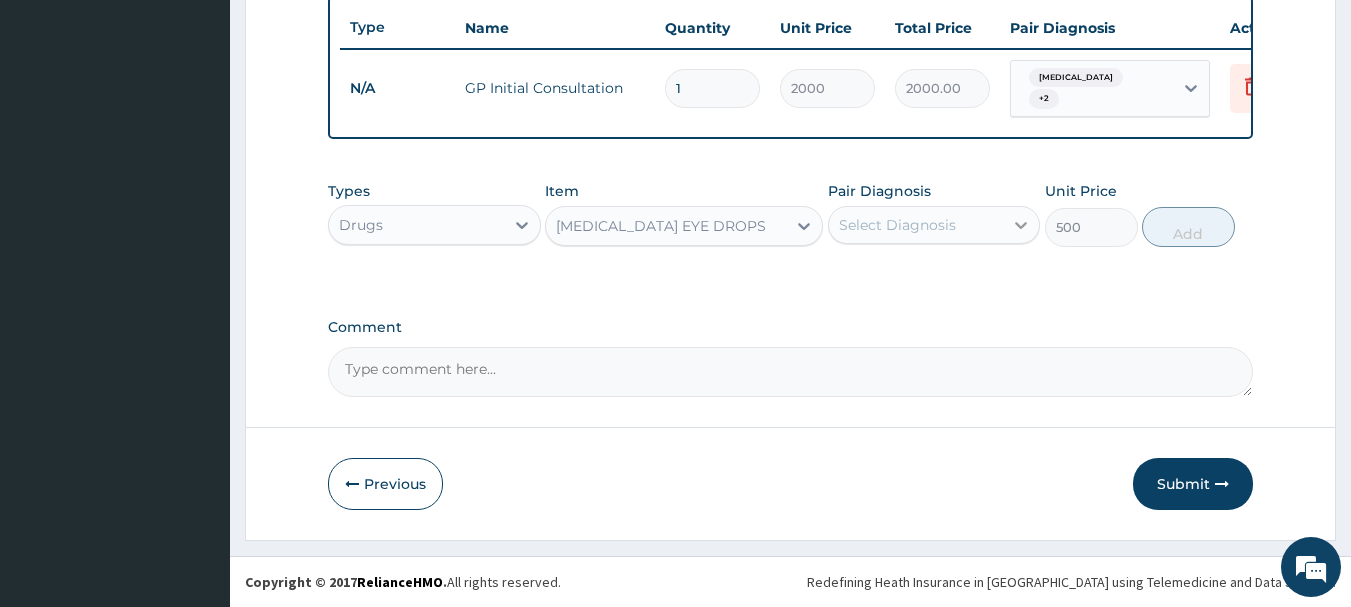click at bounding box center (1021, 225) 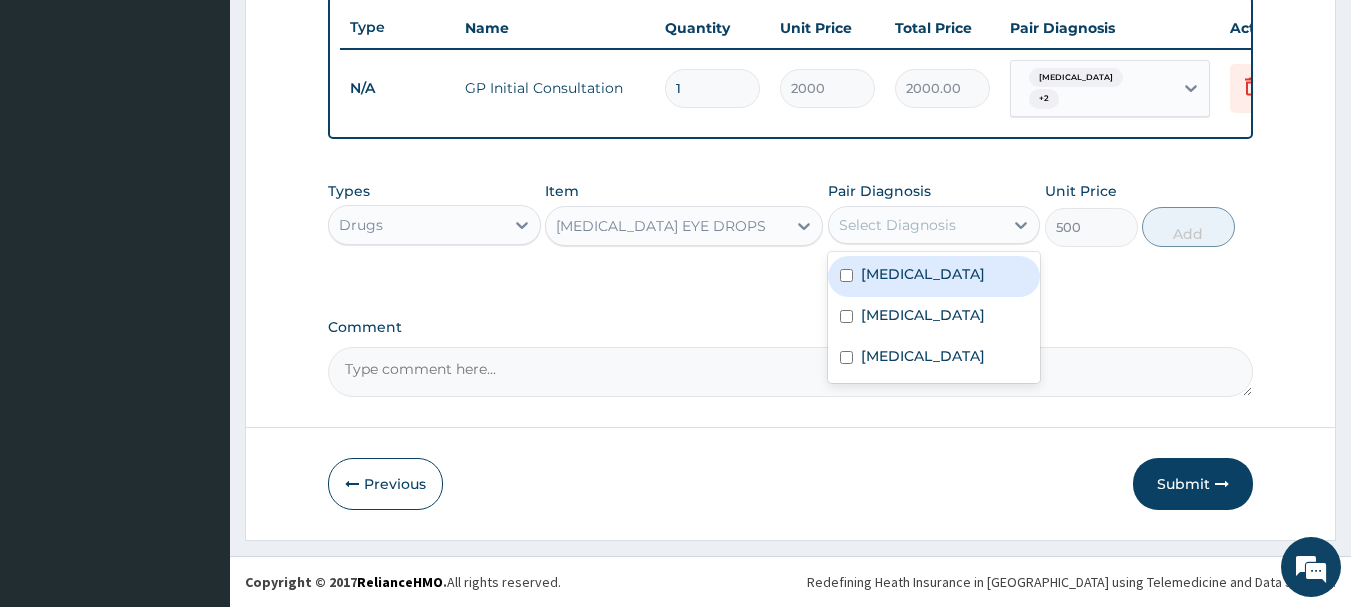 drag, startPoint x: 864, startPoint y: 266, endPoint x: 906, endPoint y: 266, distance: 42 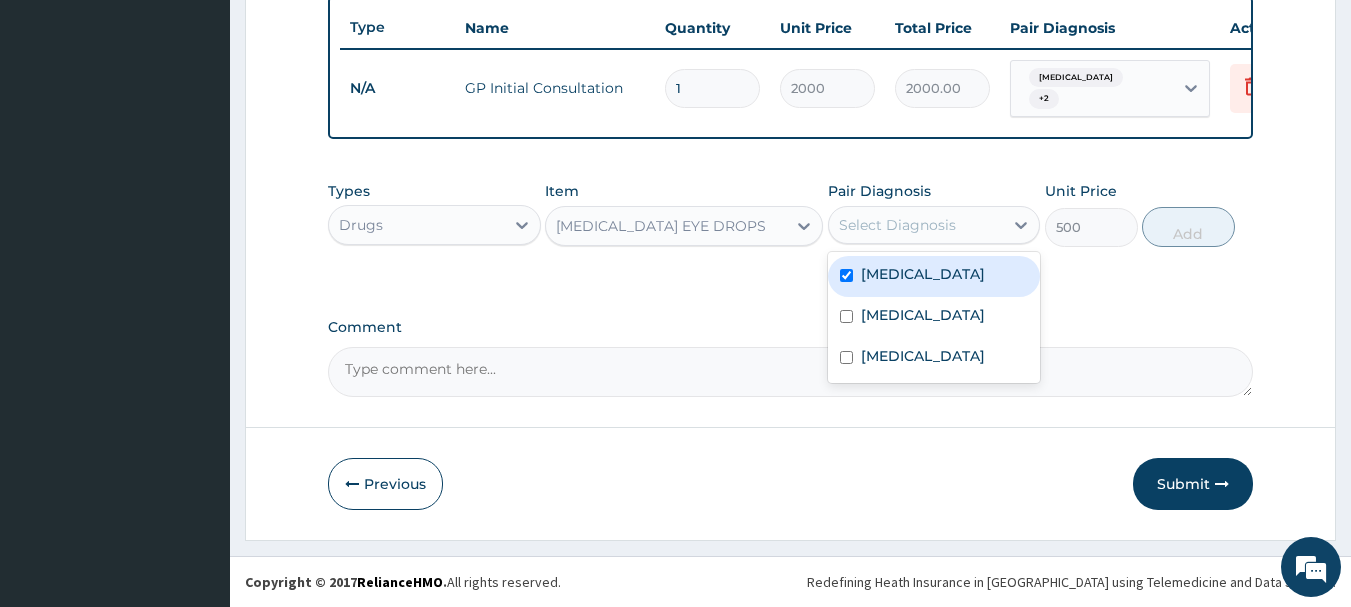 checkbox on "true" 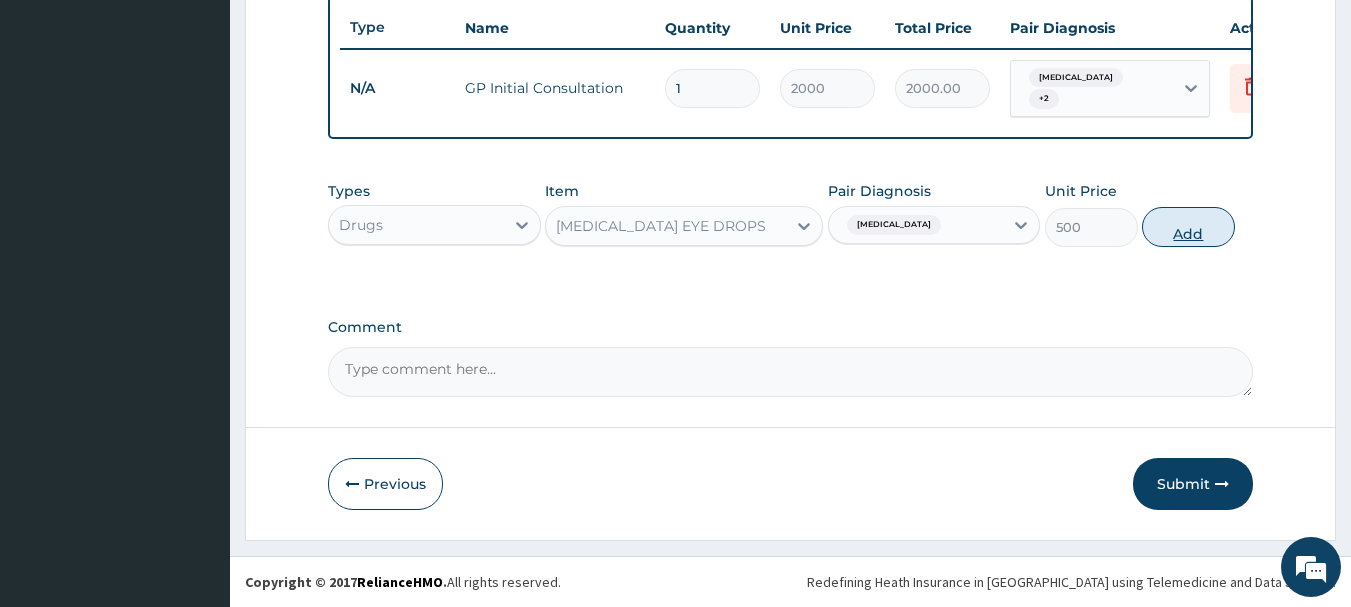 click on "Add" at bounding box center [1188, 227] 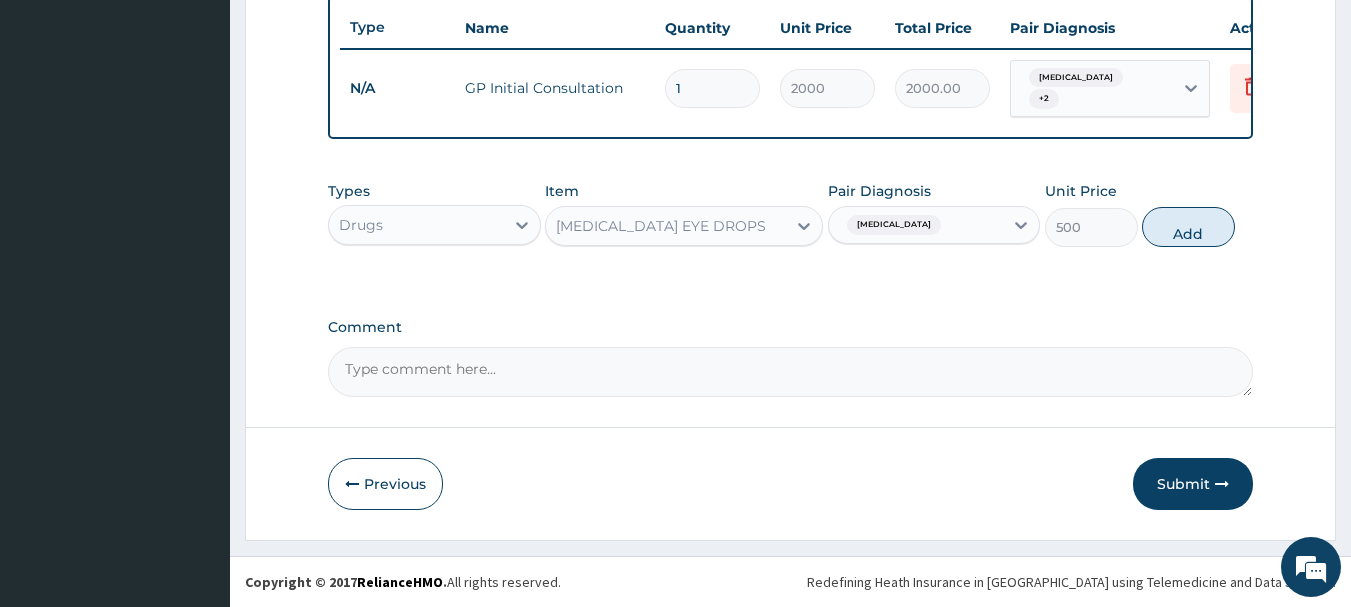 type on "0" 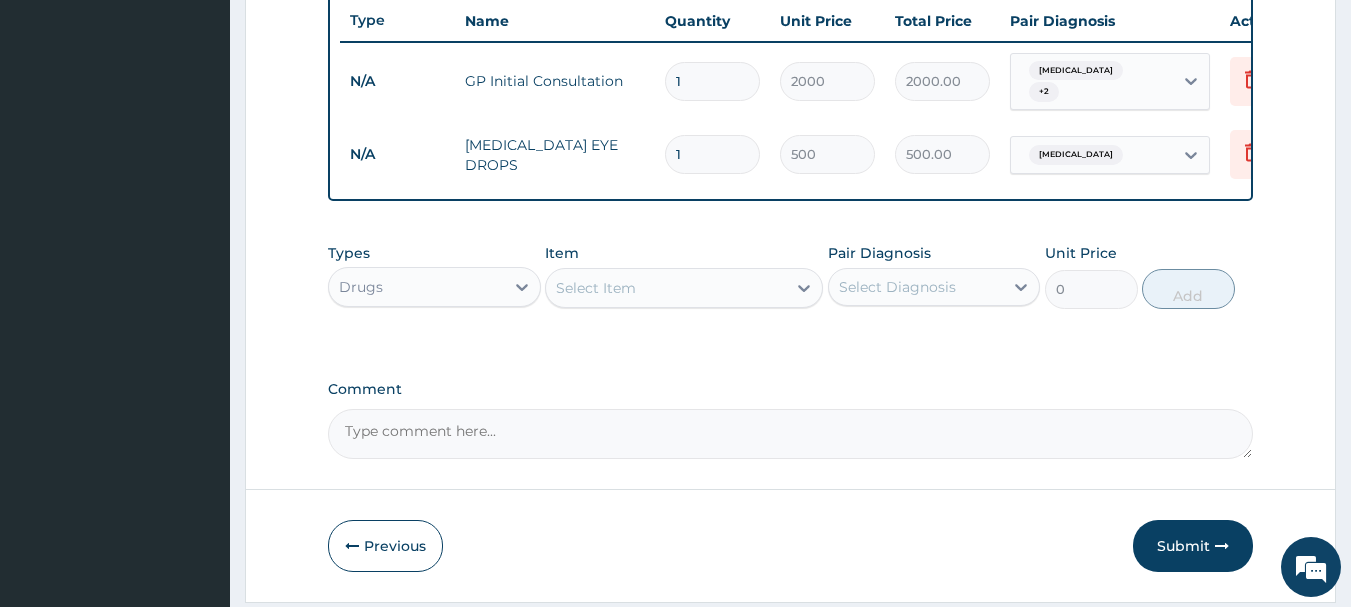 click on "Select Item" at bounding box center [666, 288] 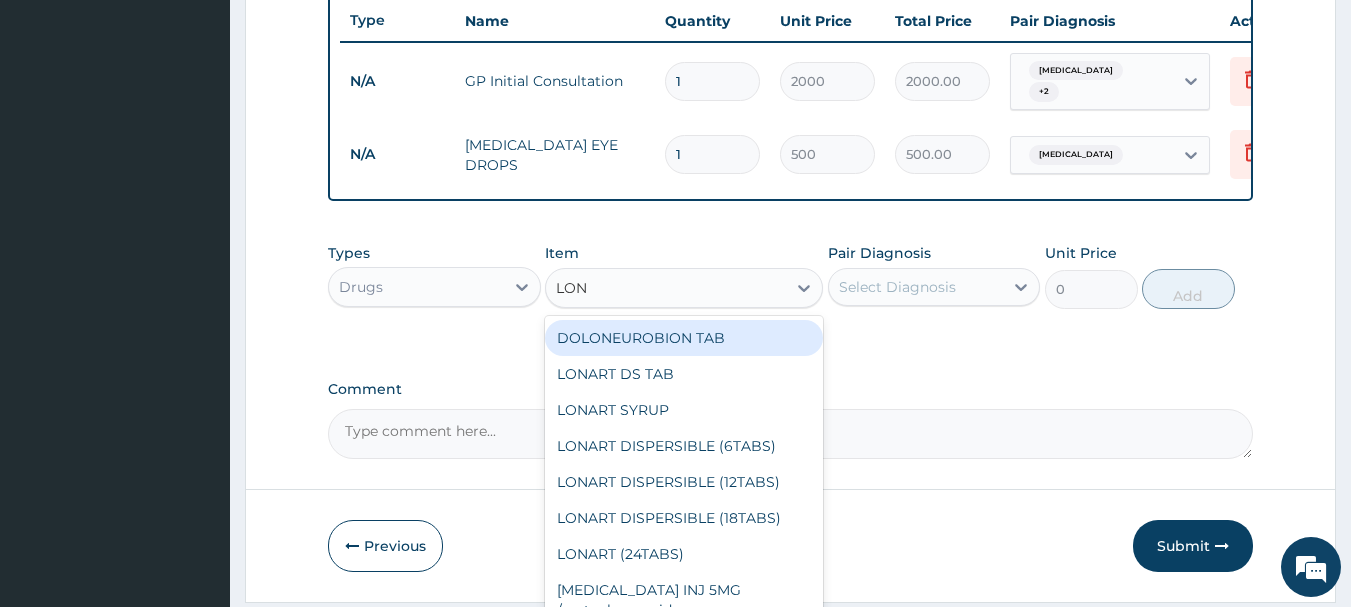 type on "LONA" 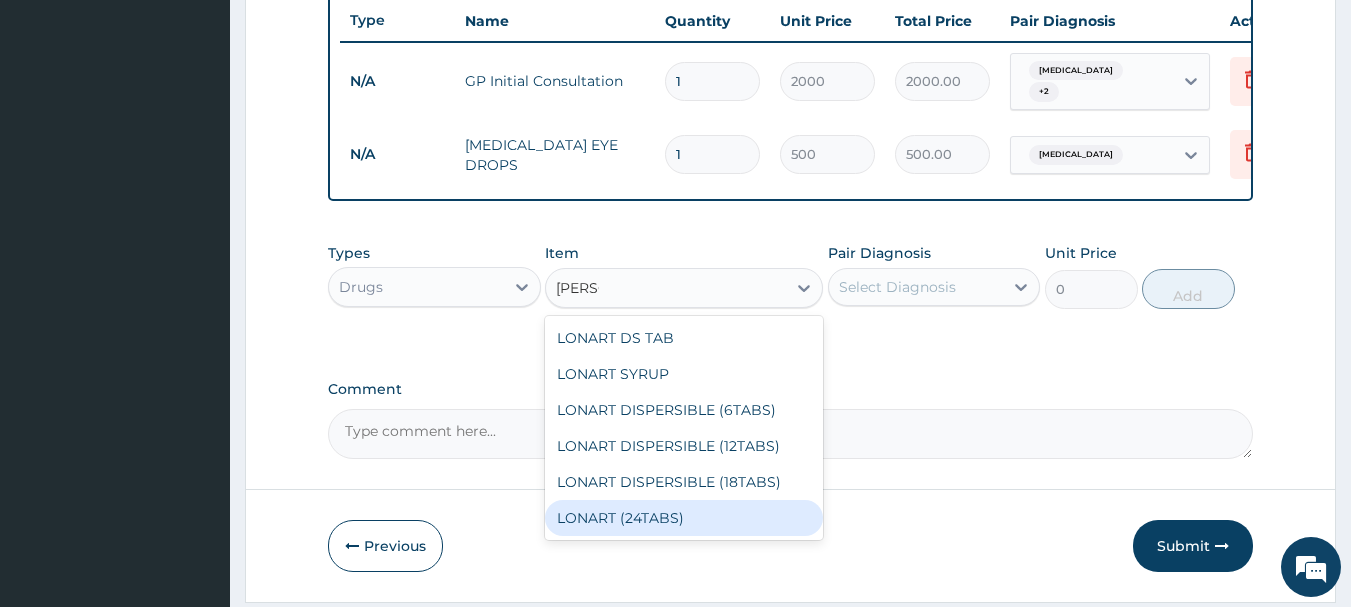 click on "LONART   (24TABS)" at bounding box center (684, 518) 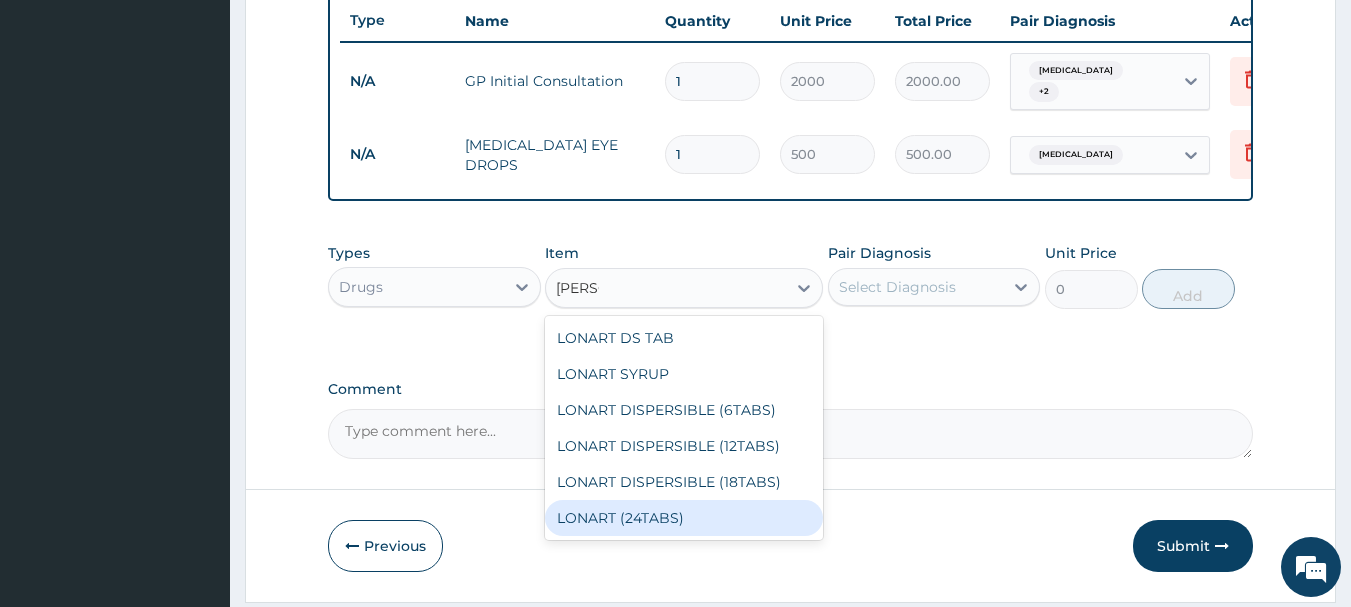 type 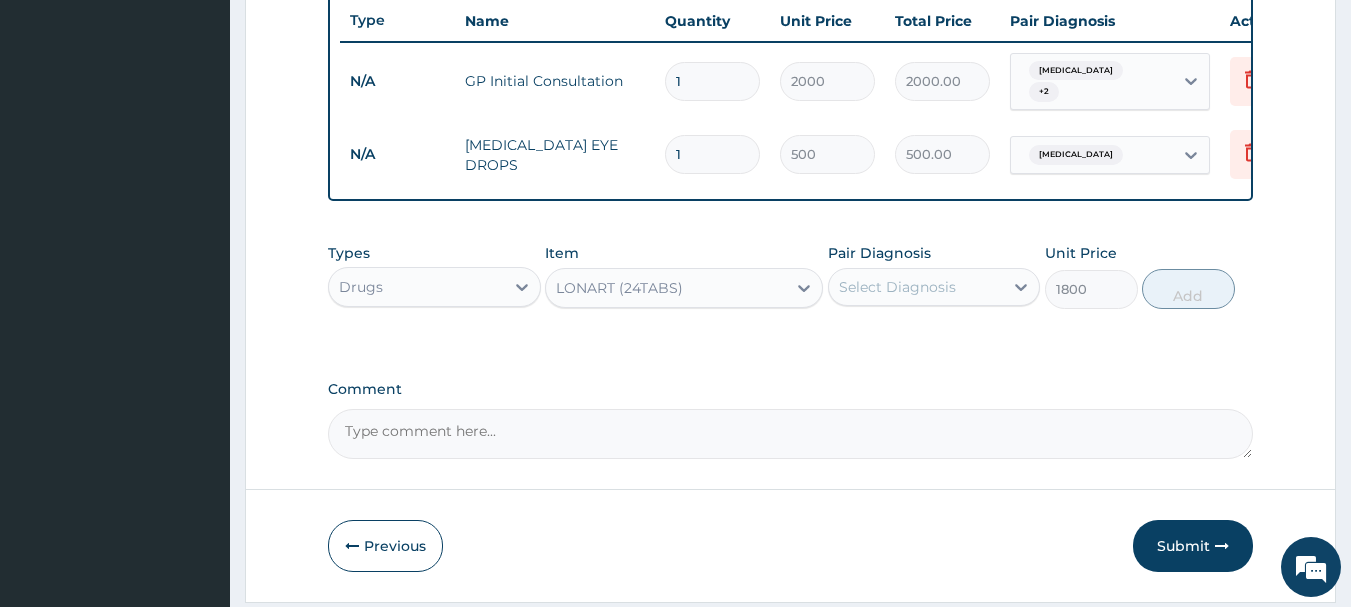 click on "Select Diagnosis" at bounding box center [897, 287] 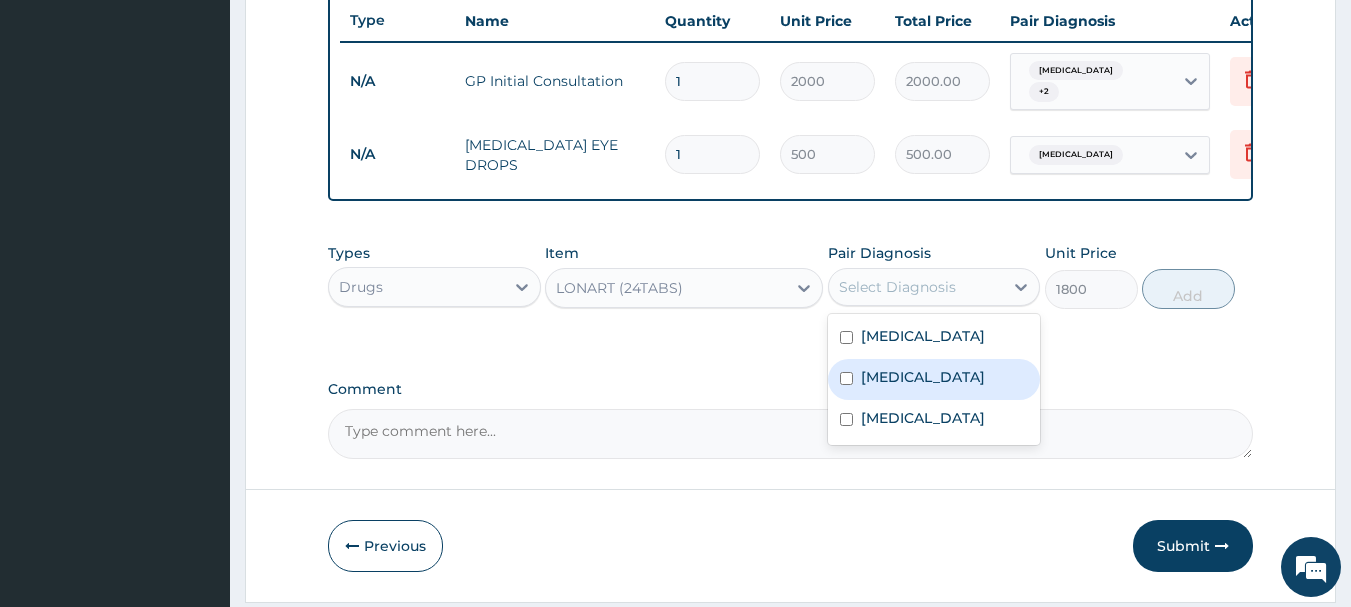 click at bounding box center [846, 378] 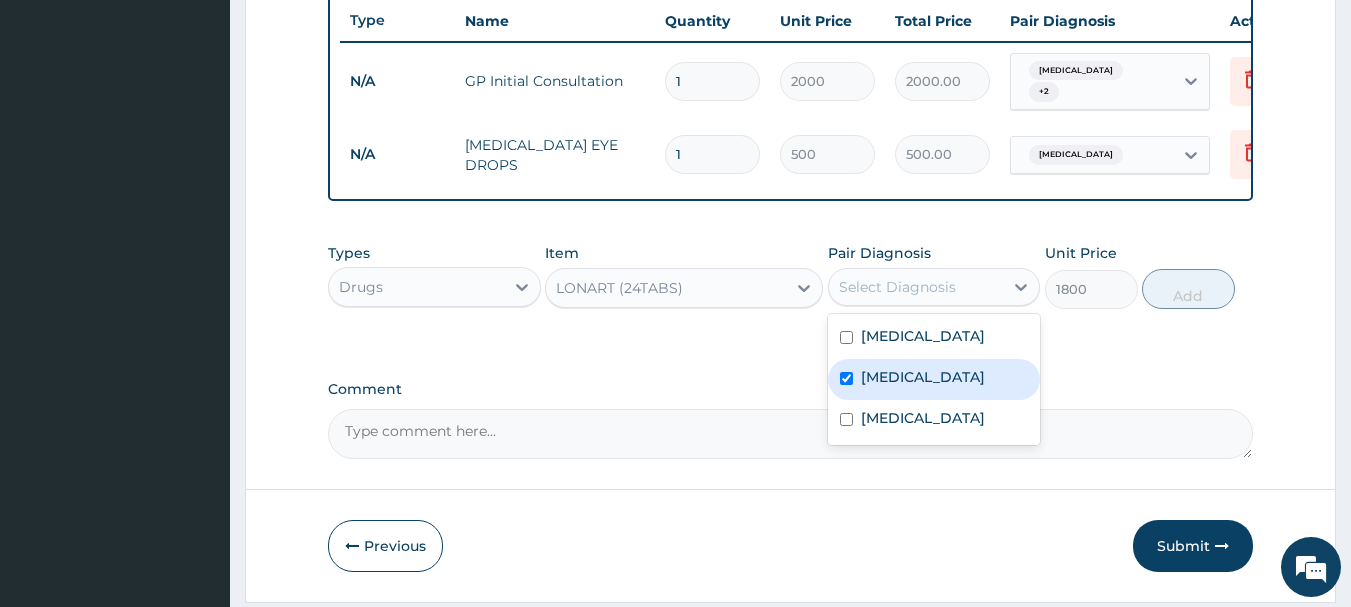 checkbox on "true" 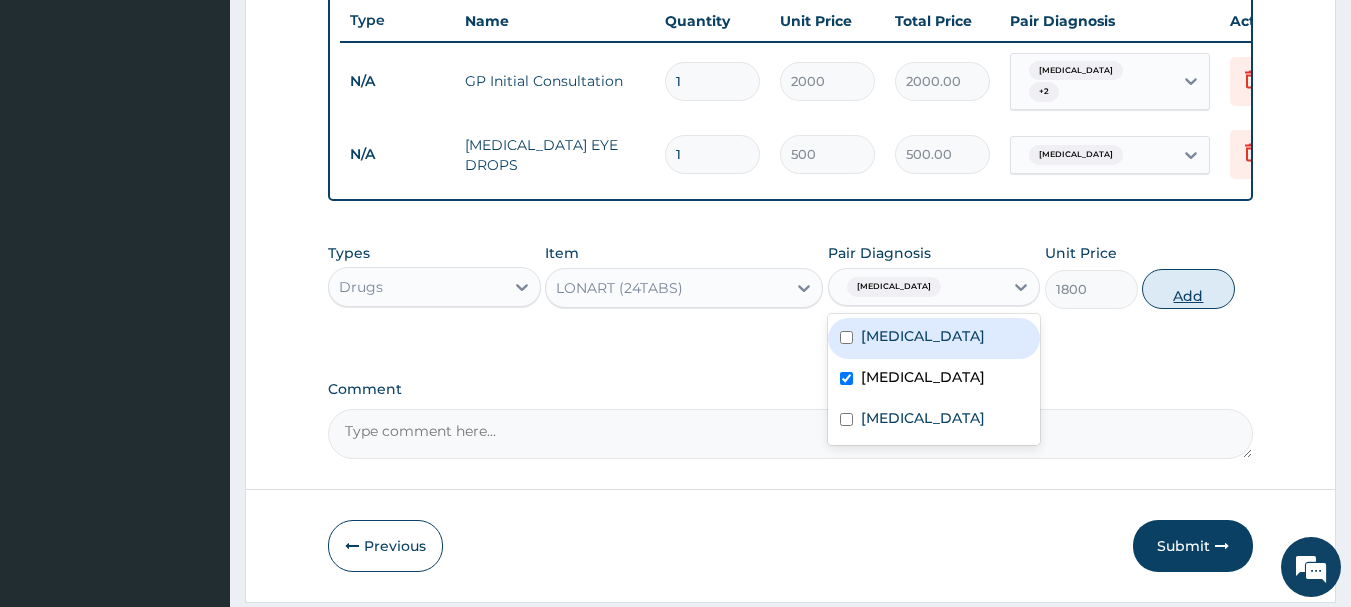 click on "Add" at bounding box center (1188, 289) 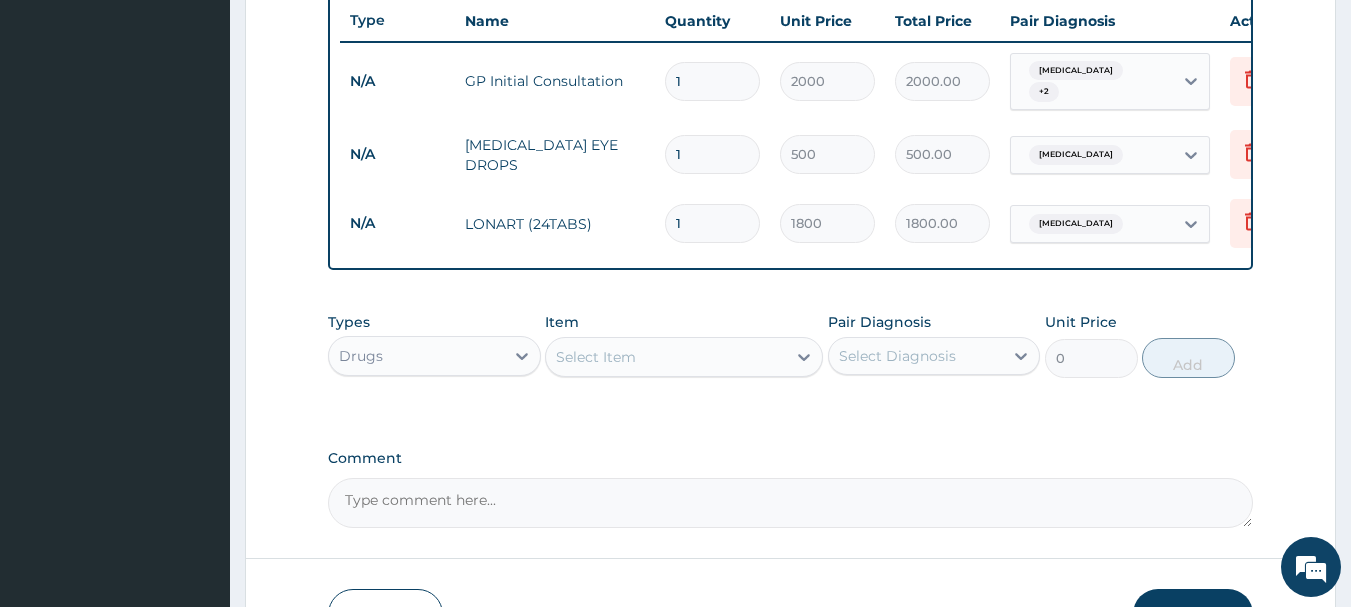click on "Select Item" at bounding box center [596, 357] 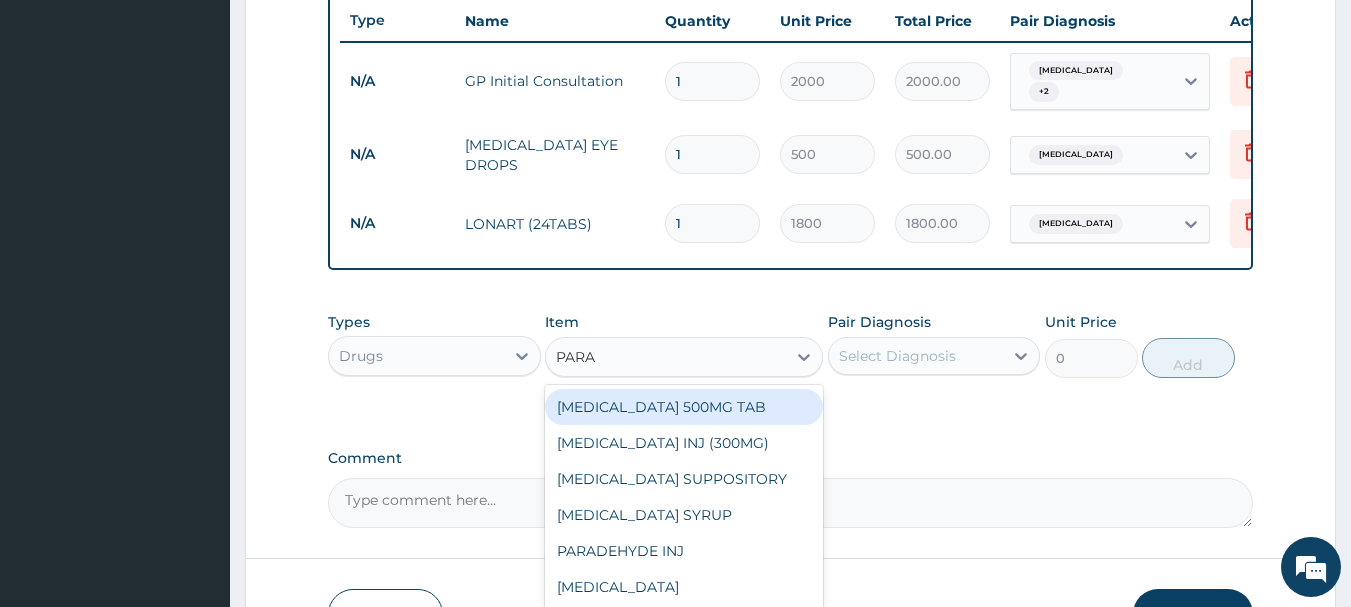 type on "PARAC" 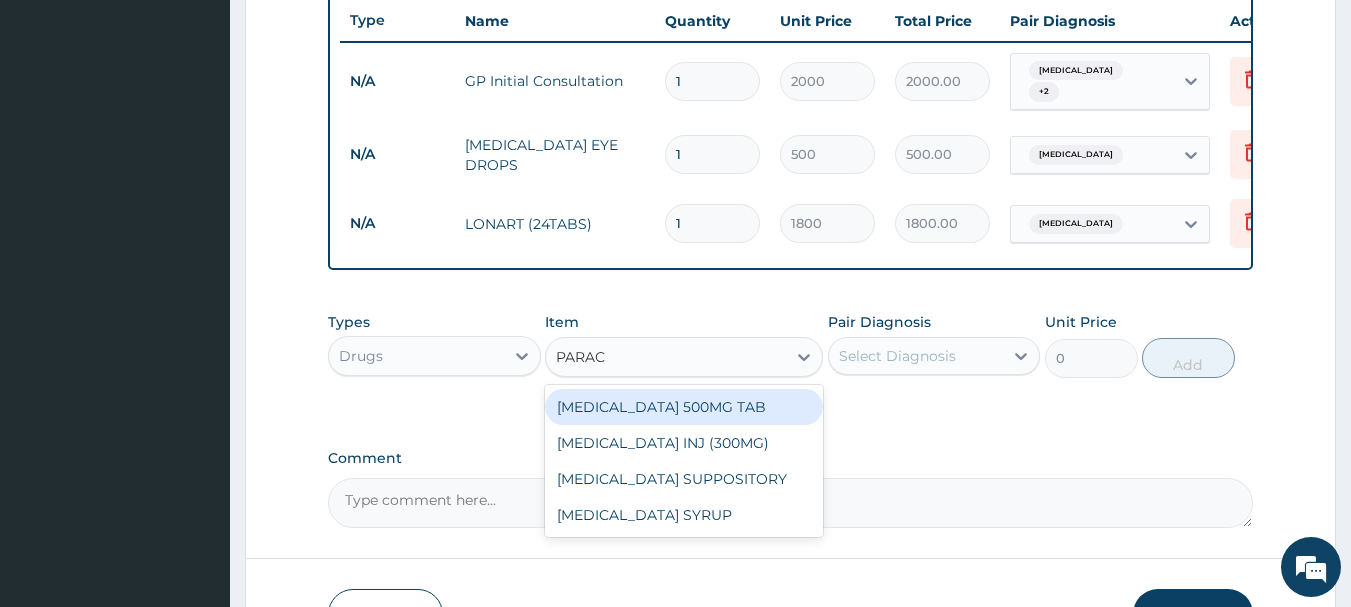 click on "PARACETAMOL 500MG TAB" at bounding box center (684, 407) 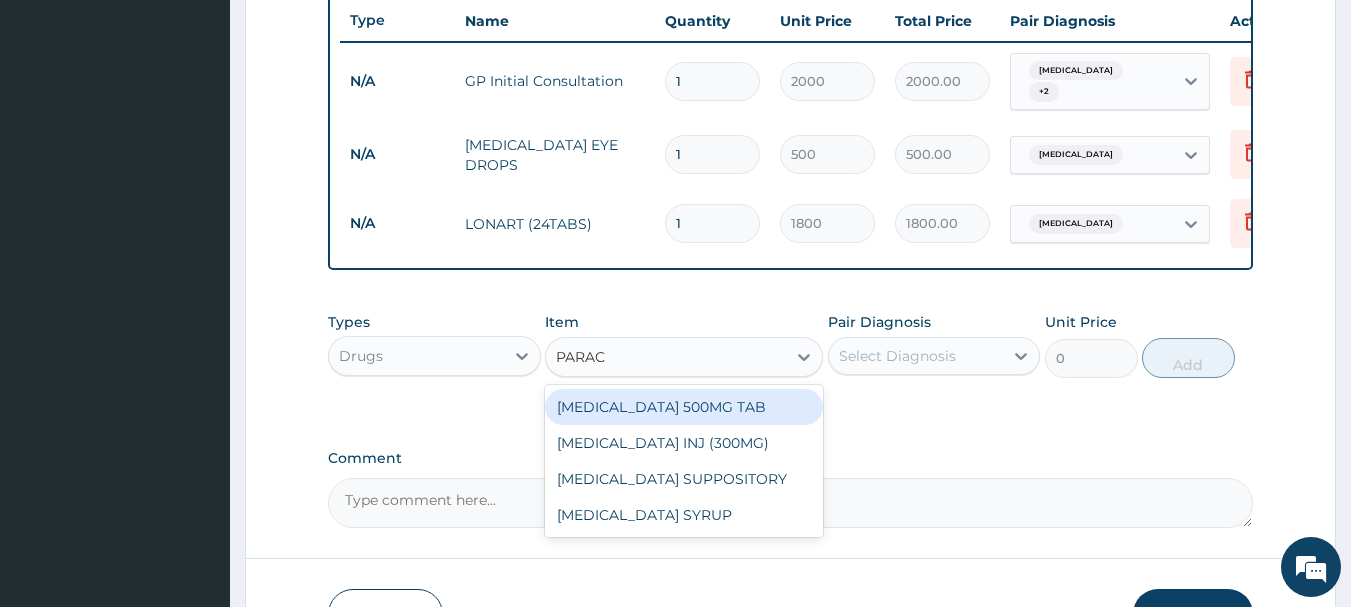 type 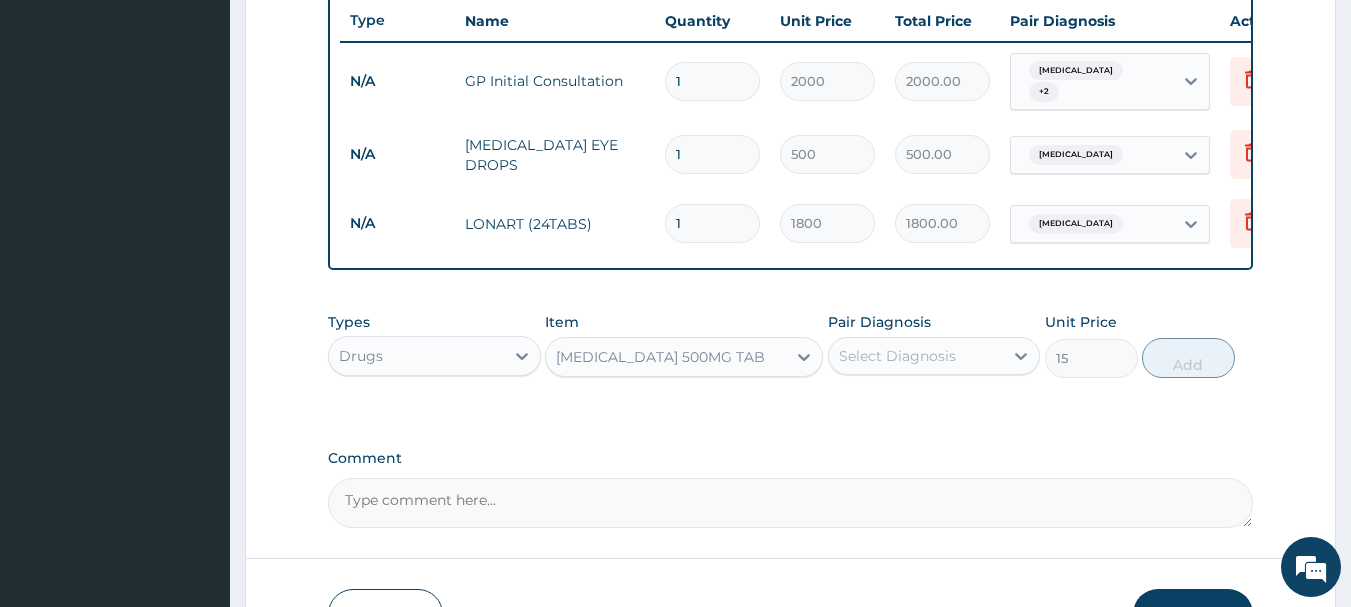 click on "Select Diagnosis" at bounding box center (916, 356) 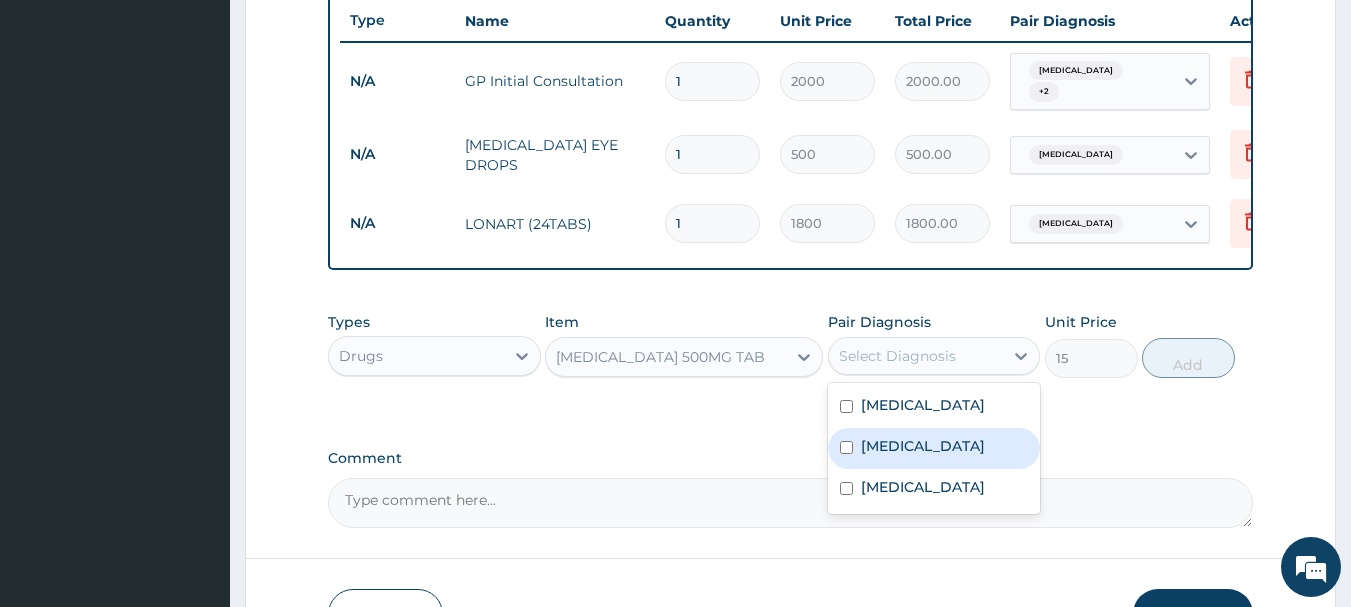 click on "Malaria" at bounding box center (934, 448) 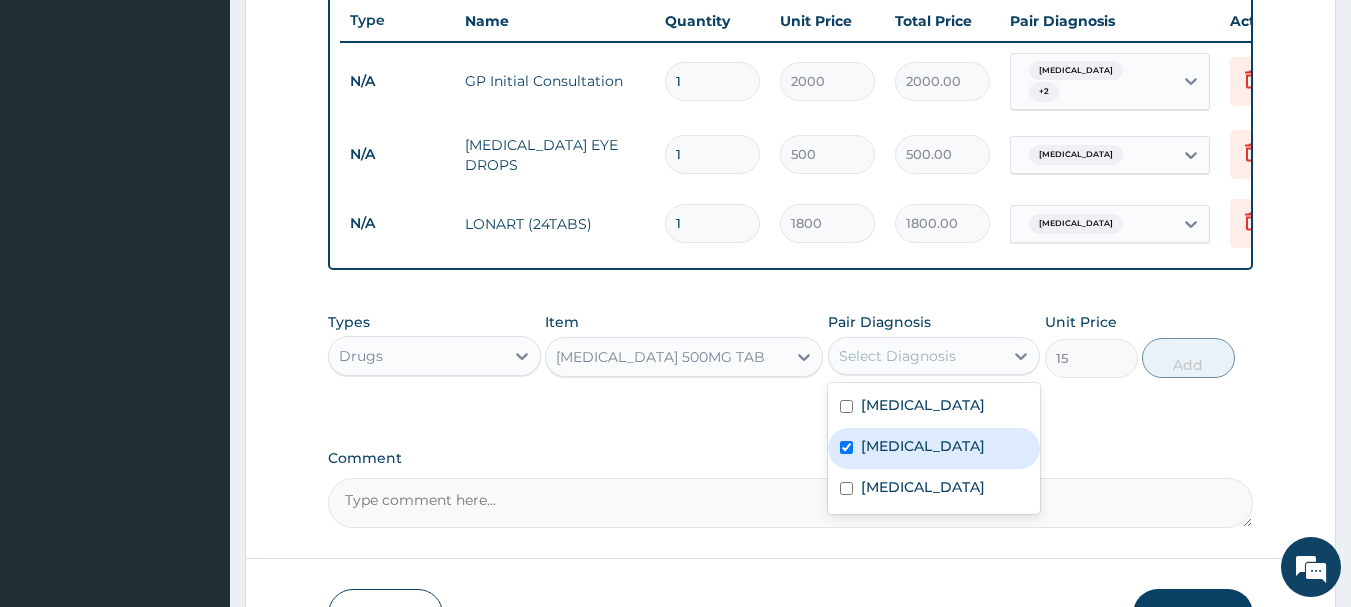 checkbox on "true" 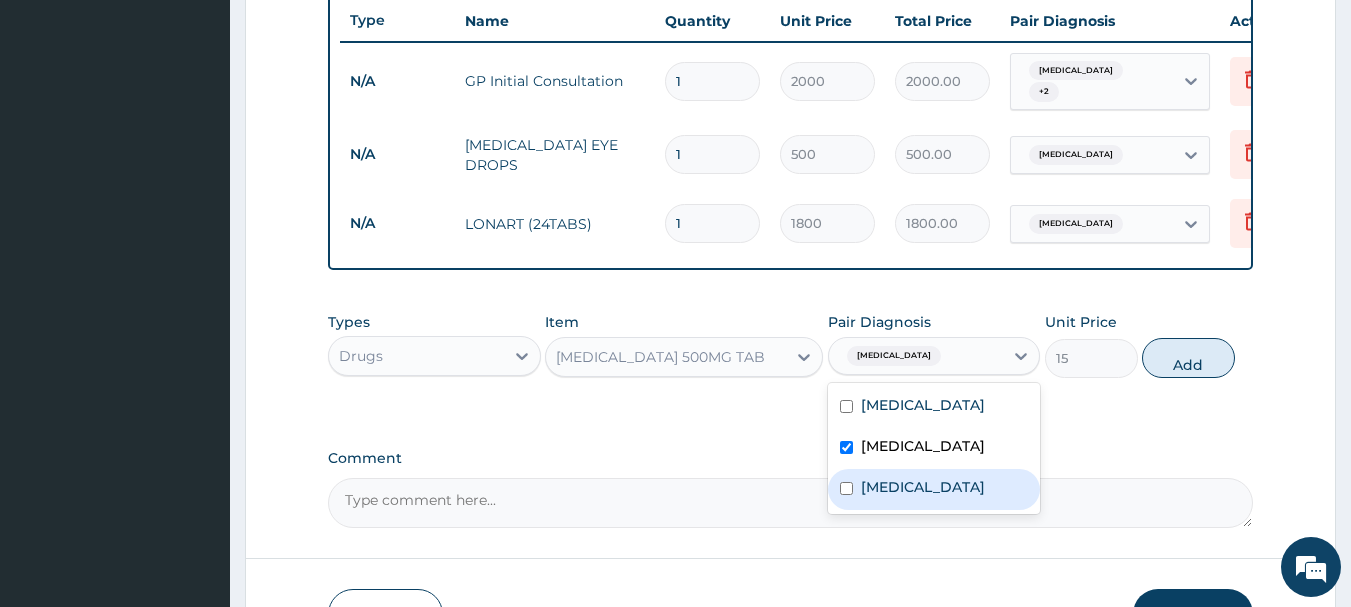 click at bounding box center [846, 488] 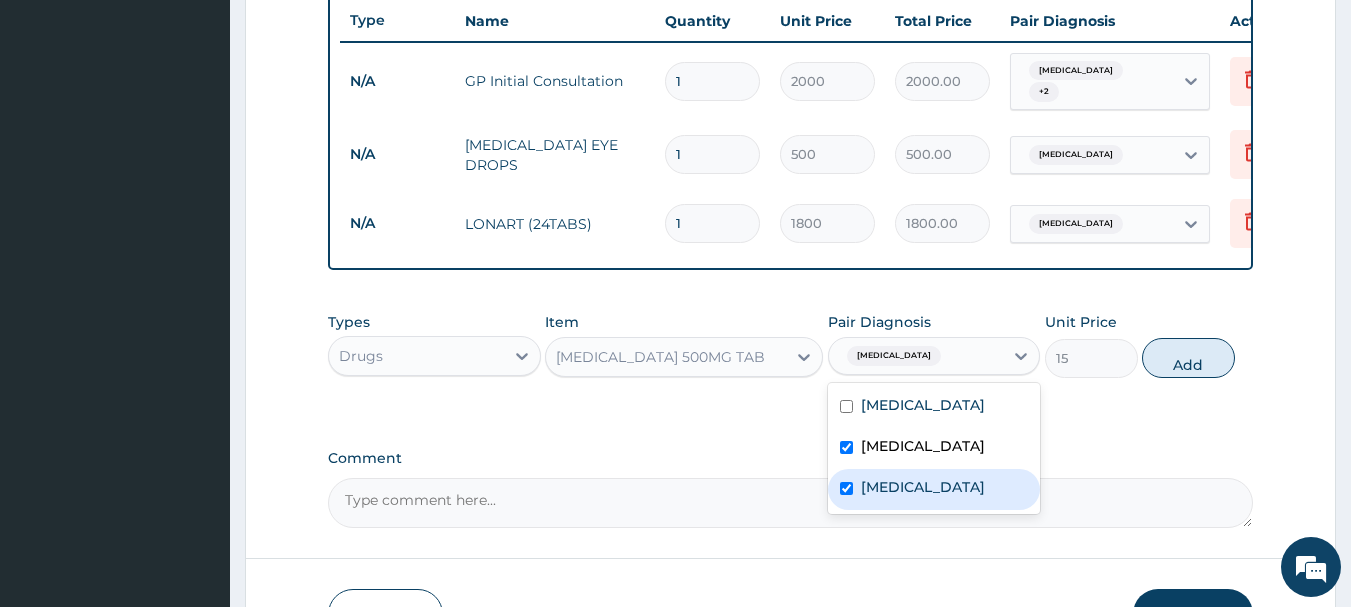checkbox on "true" 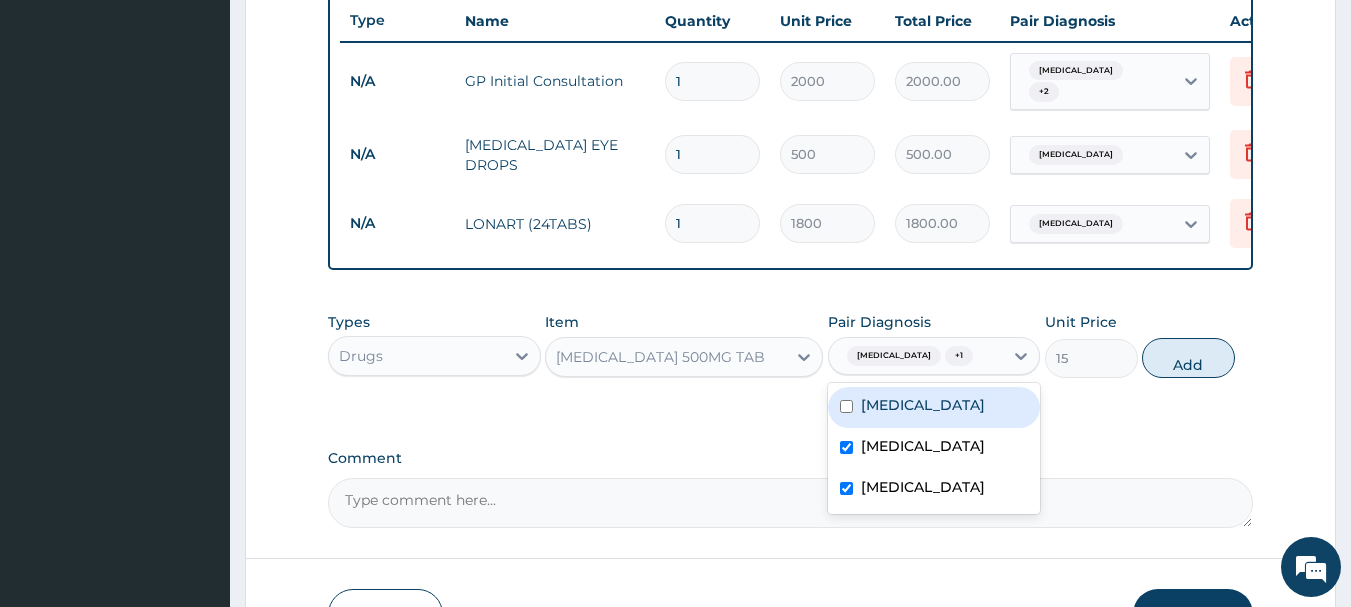 click on "Conjunctivitis" at bounding box center (934, 407) 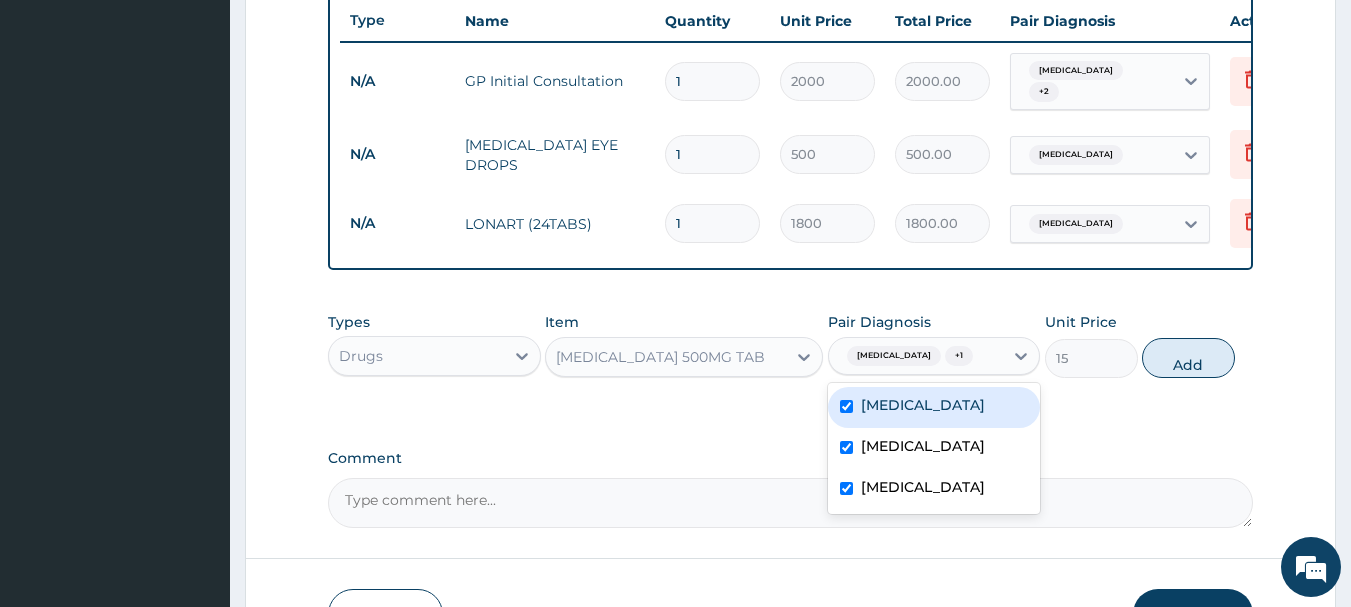 checkbox on "true" 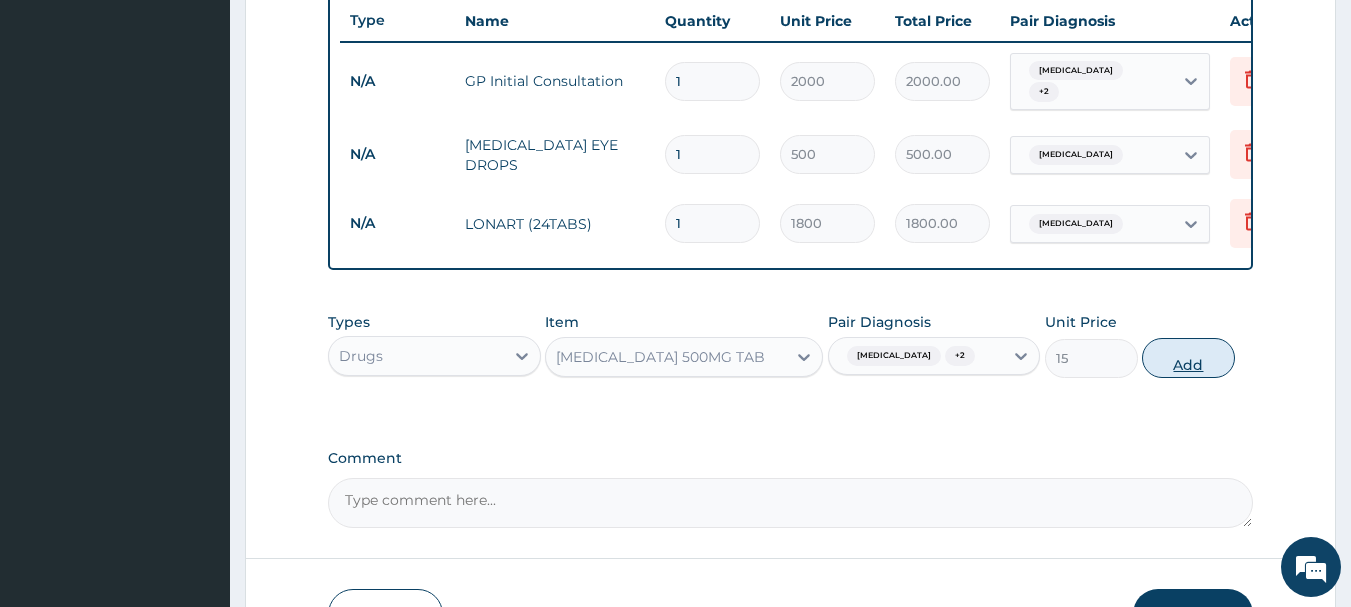 click on "Add" at bounding box center [1188, 358] 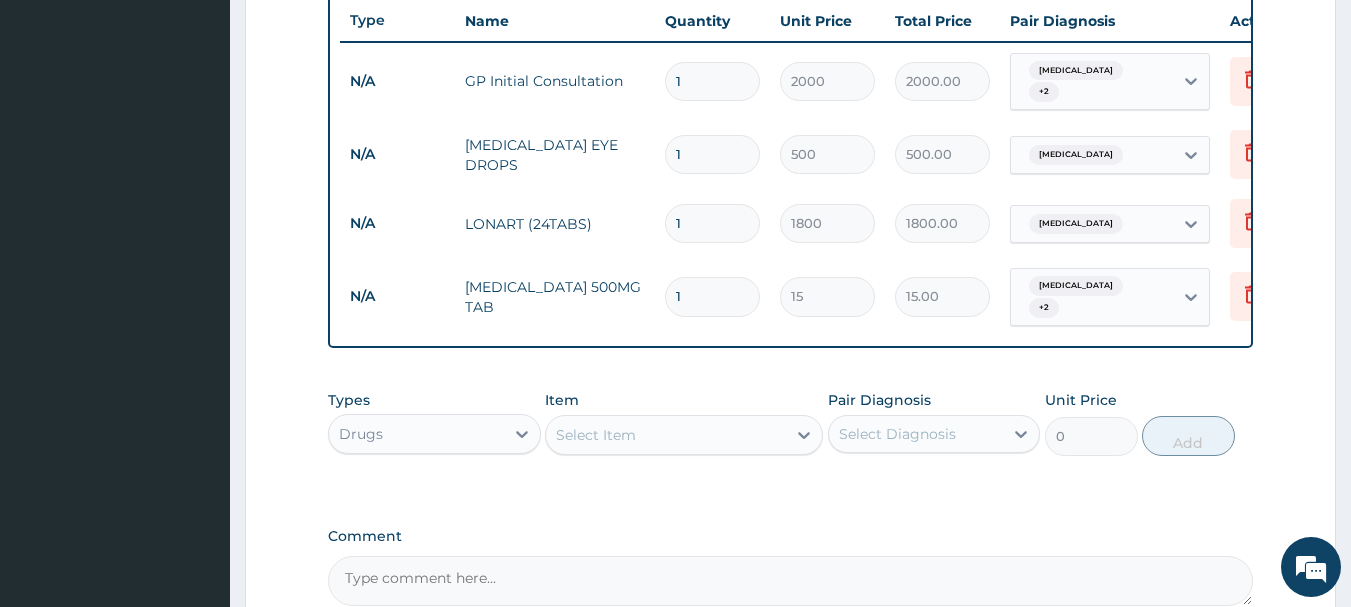 click on "1" at bounding box center (712, 296) 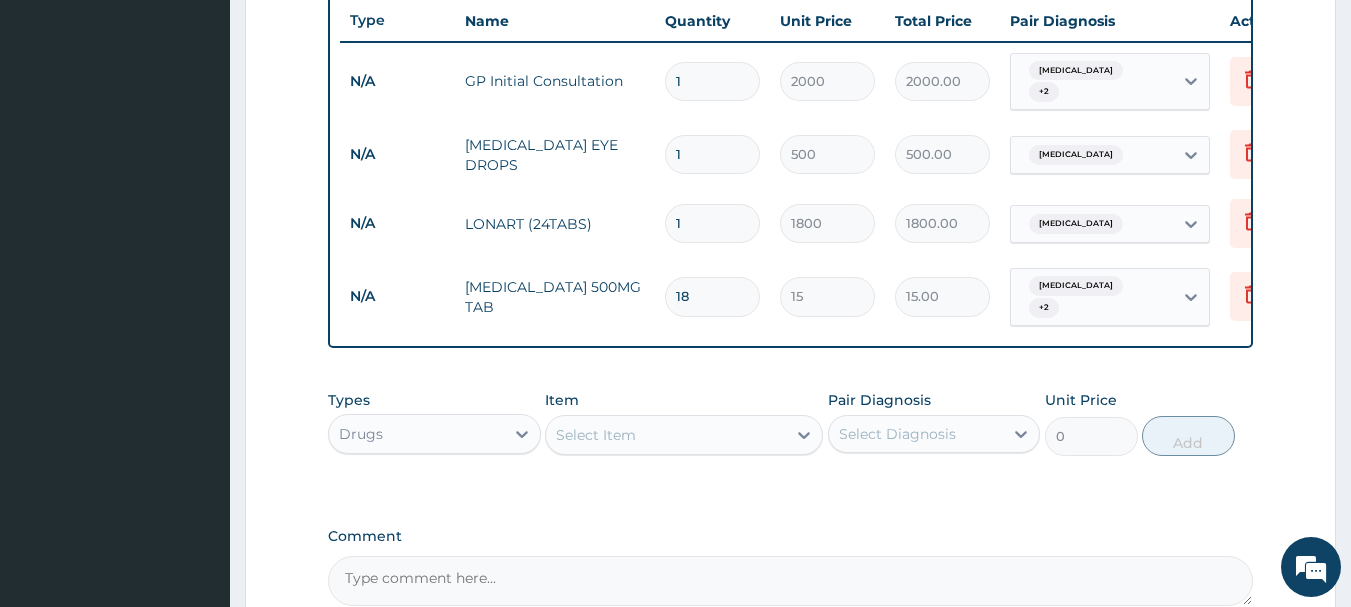 type on "270.00" 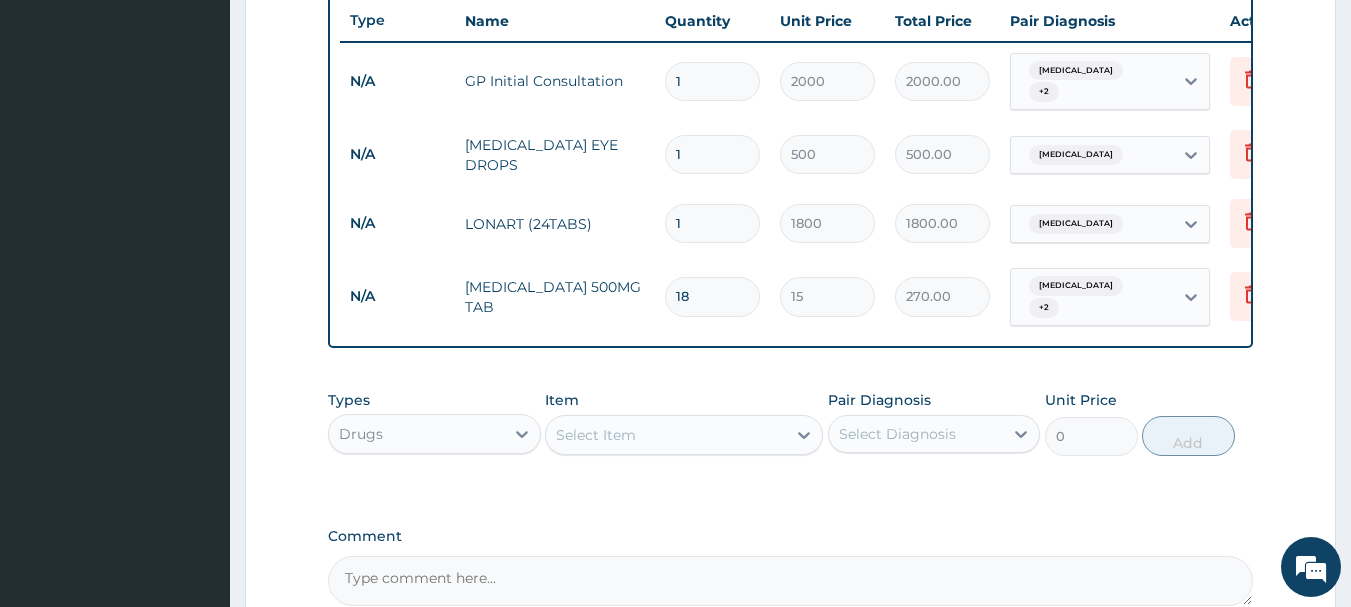 type on "18" 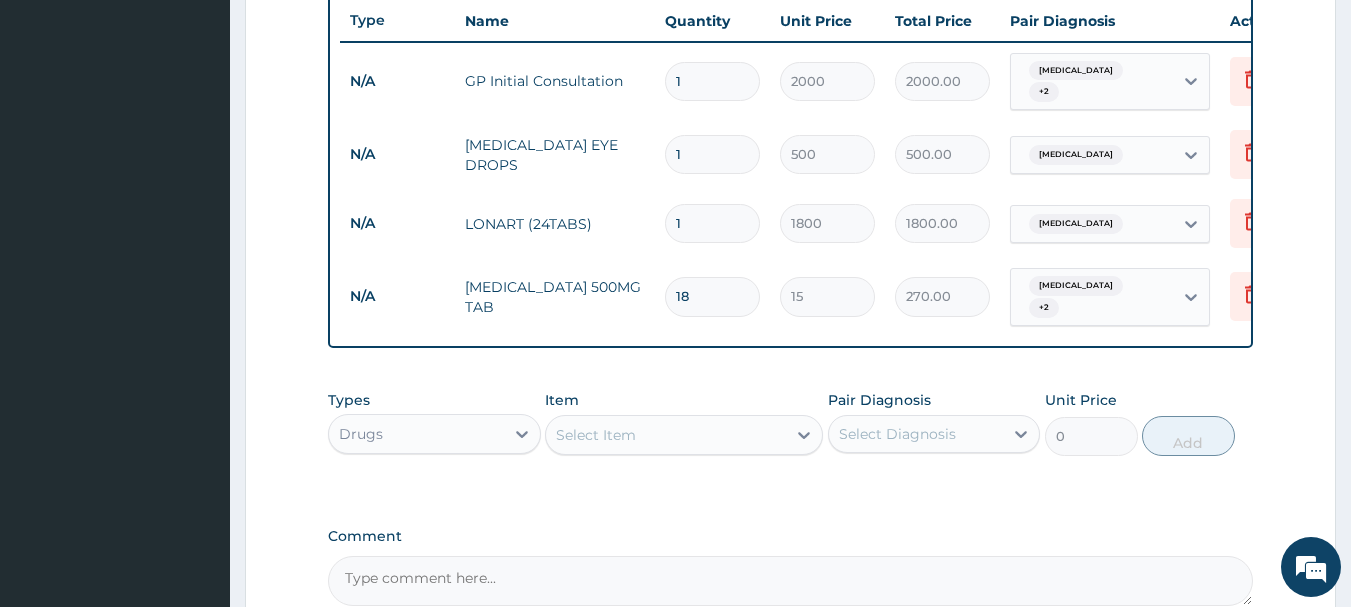 click on "Select Item" at bounding box center (596, 435) 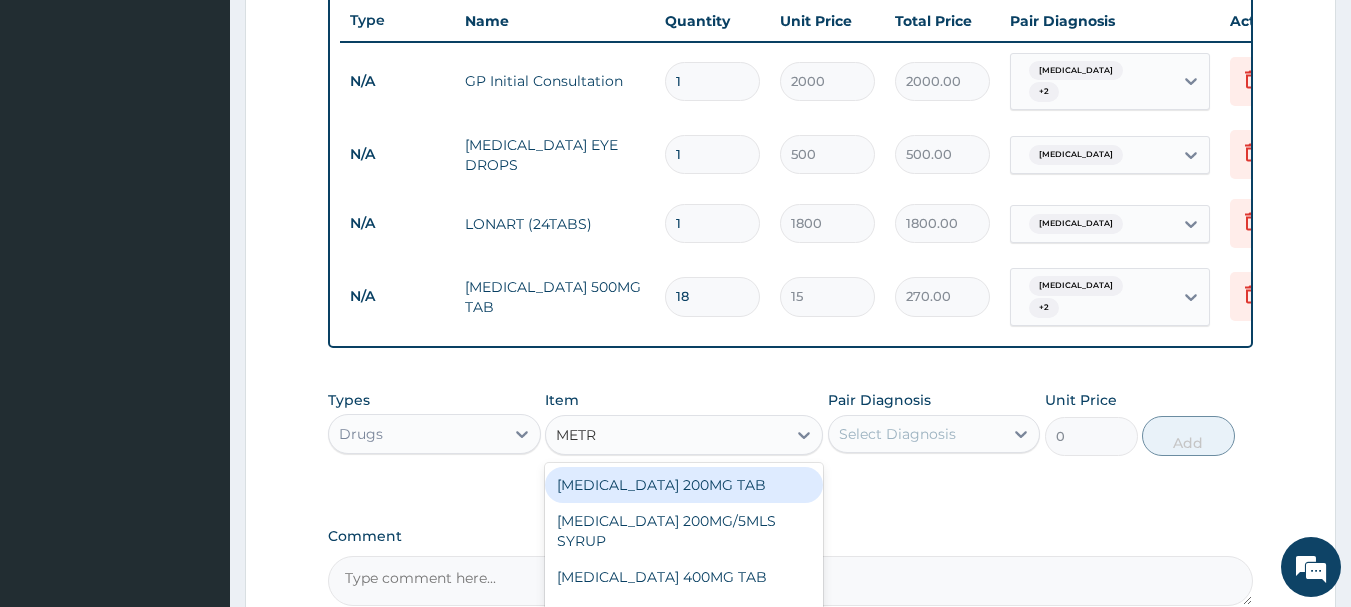 type on "METRO" 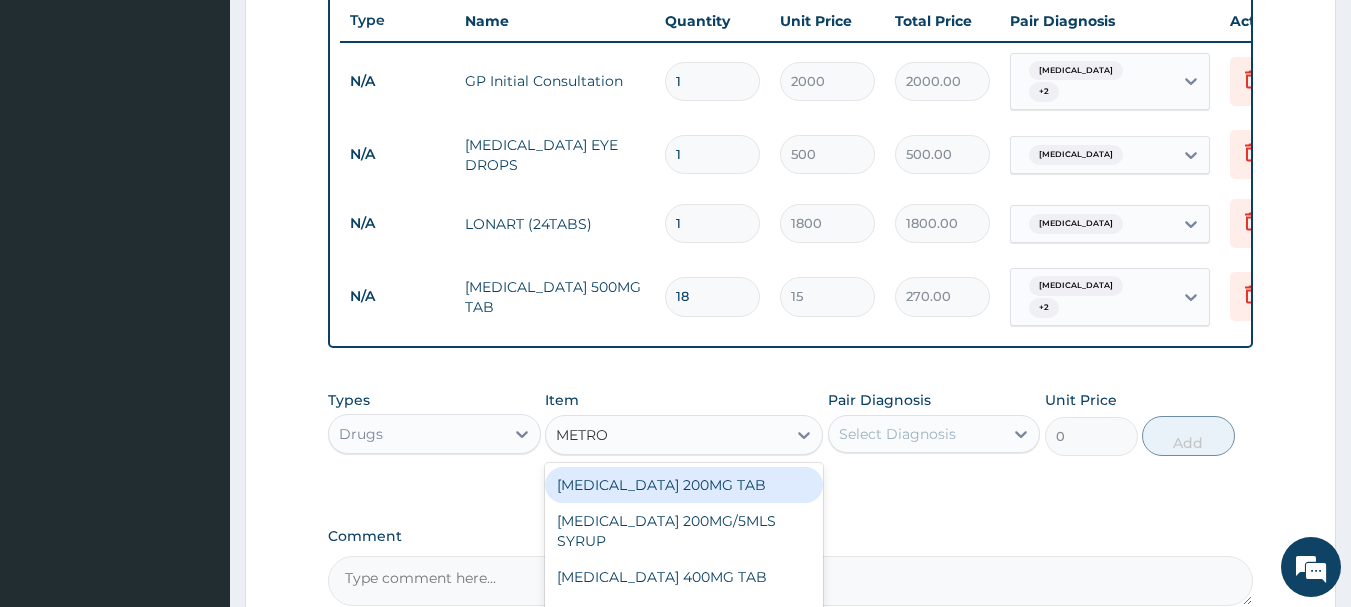 click on "METRONIDAZOLE 200MG TAB" at bounding box center [684, 485] 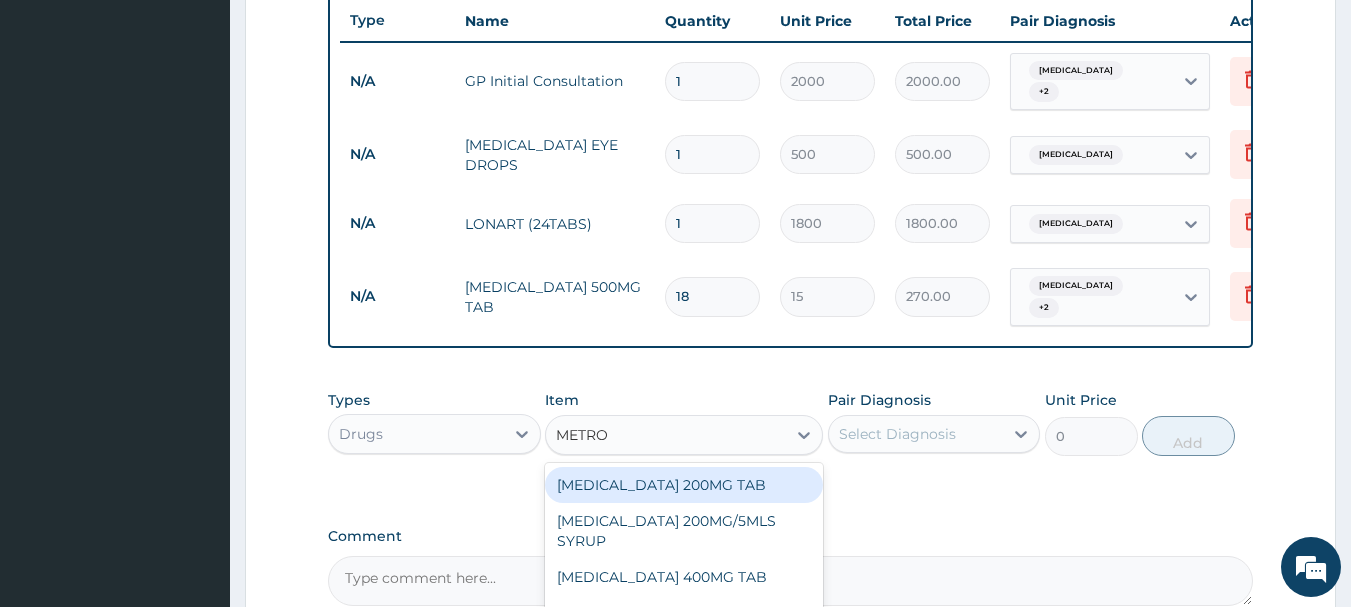 type 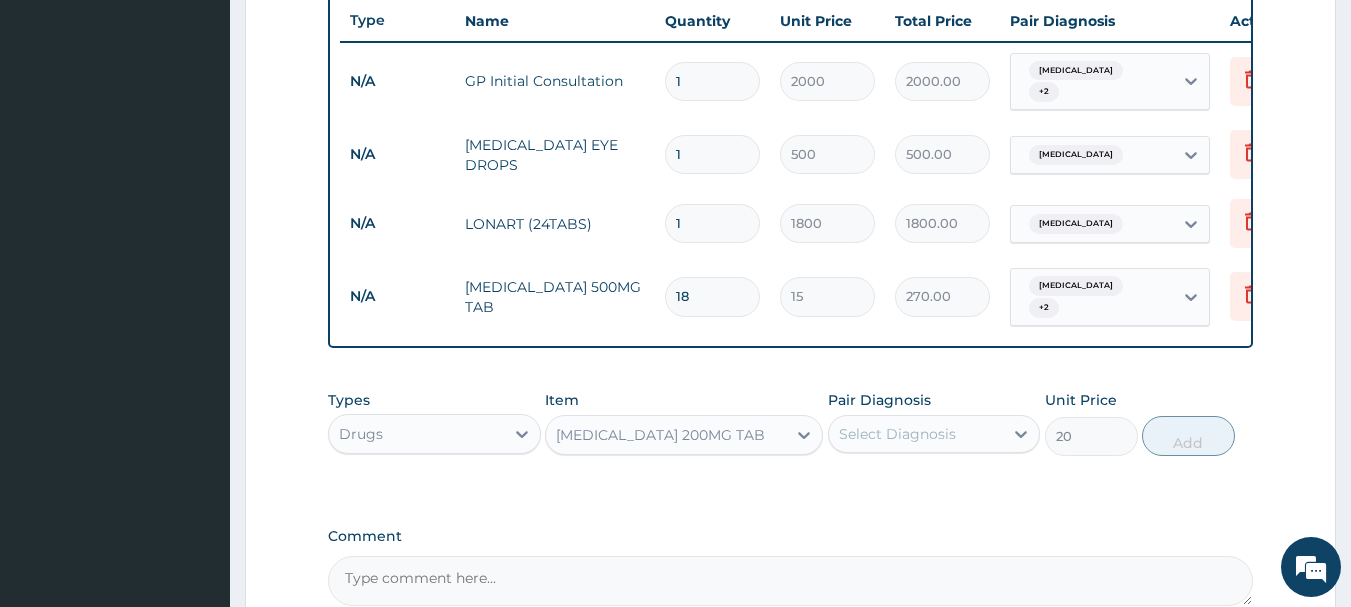 click on "Select Diagnosis" at bounding box center [897, 434] 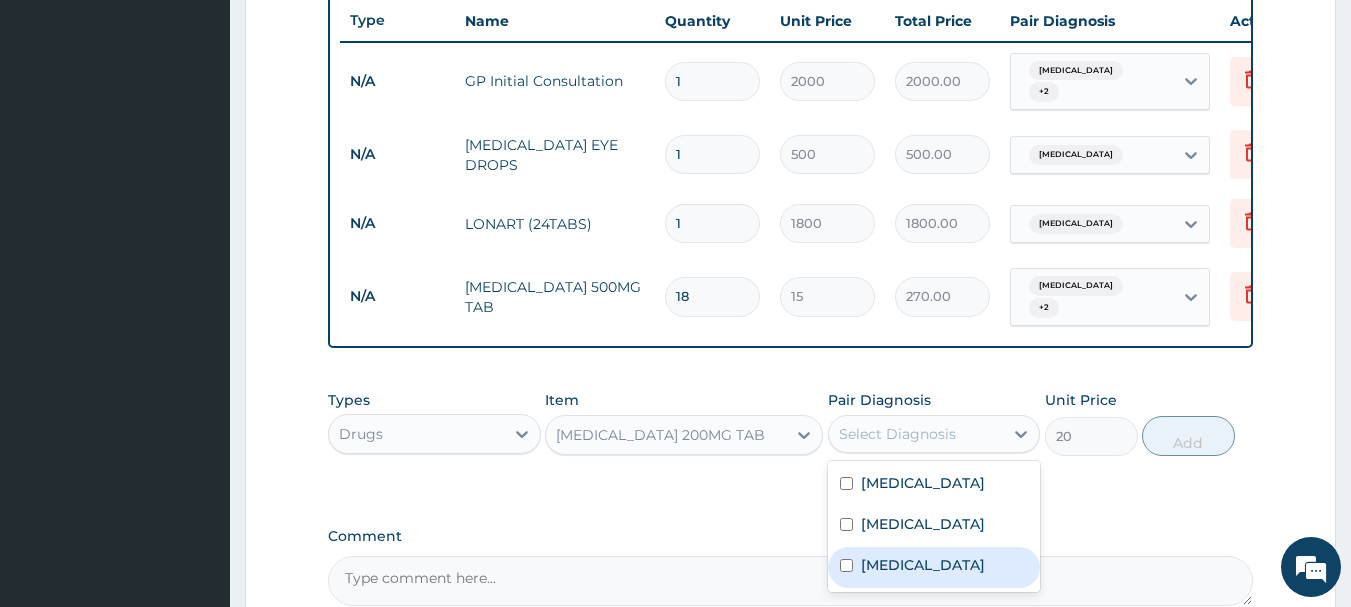 click at bounding box center (846, 565) 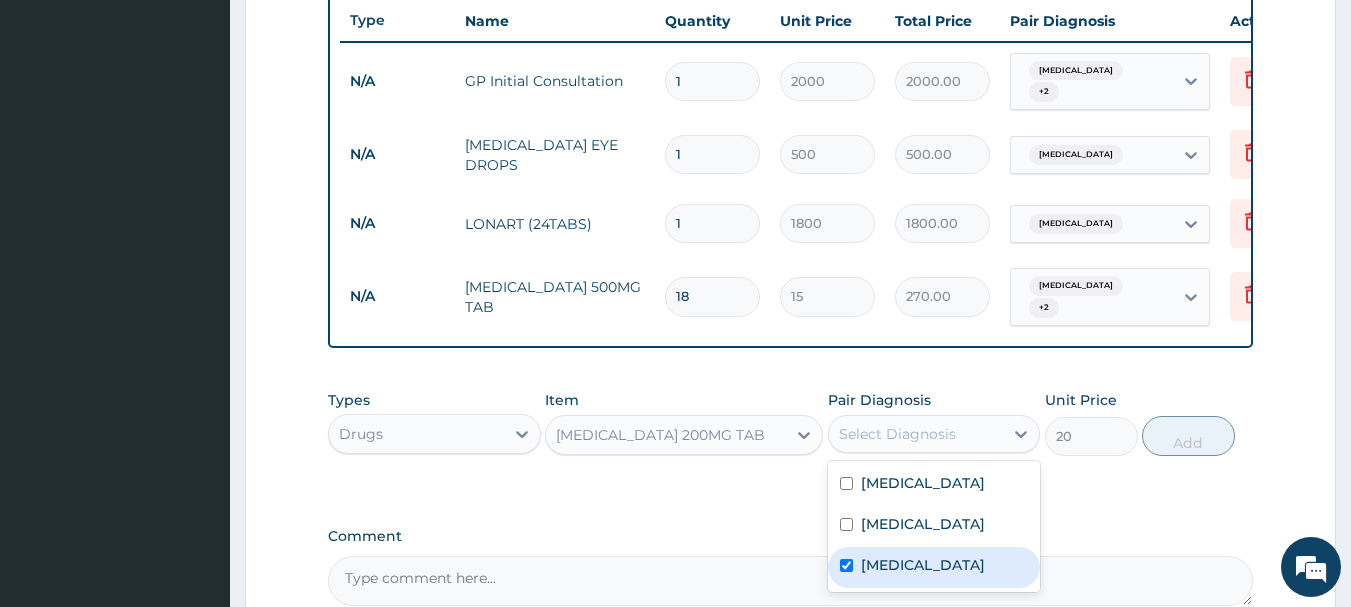checkbox on "true" 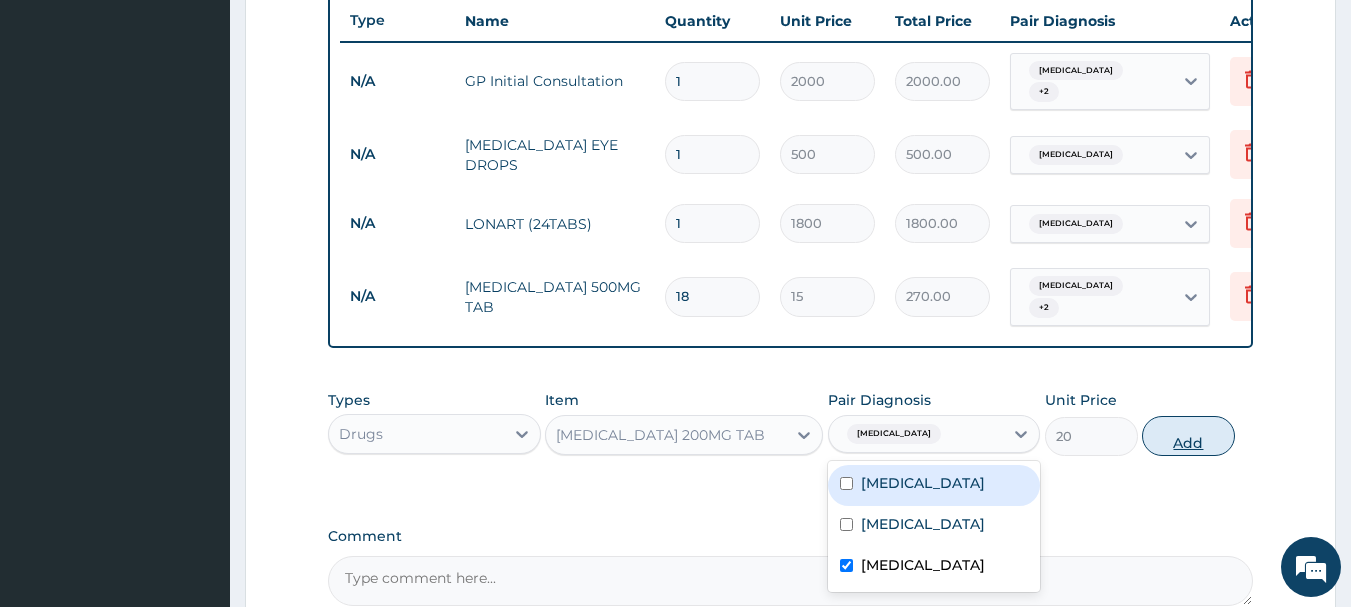 click on "Add" at bounding box center (1188, 436) 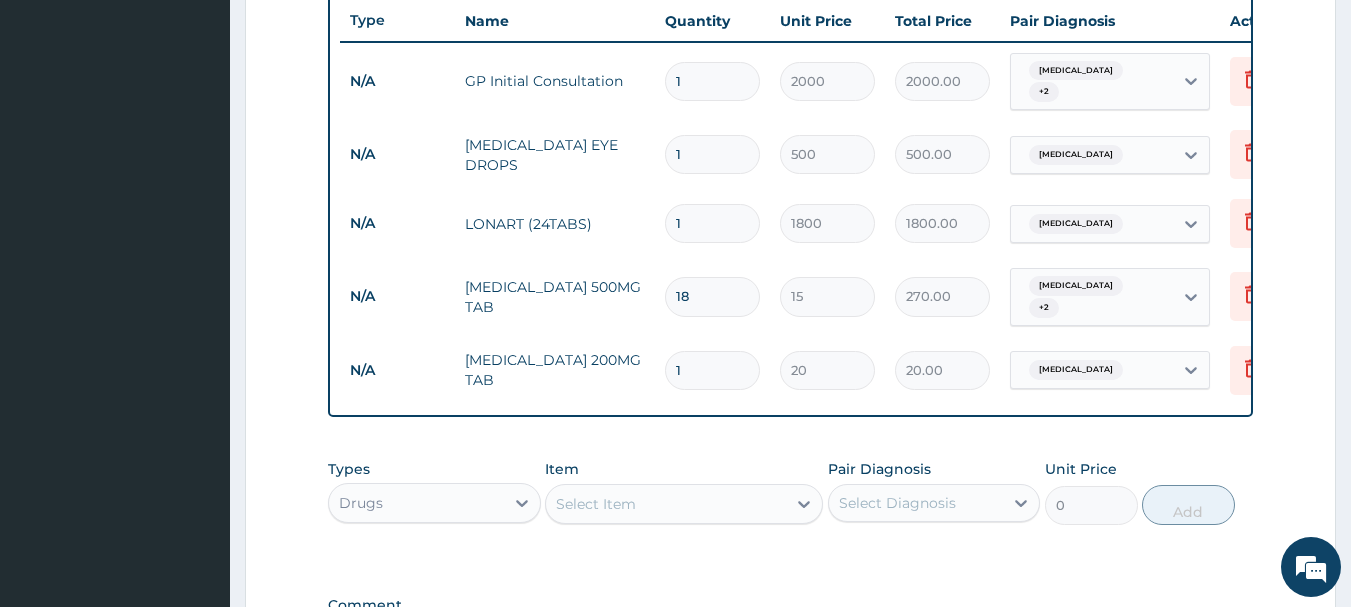 type on "18" 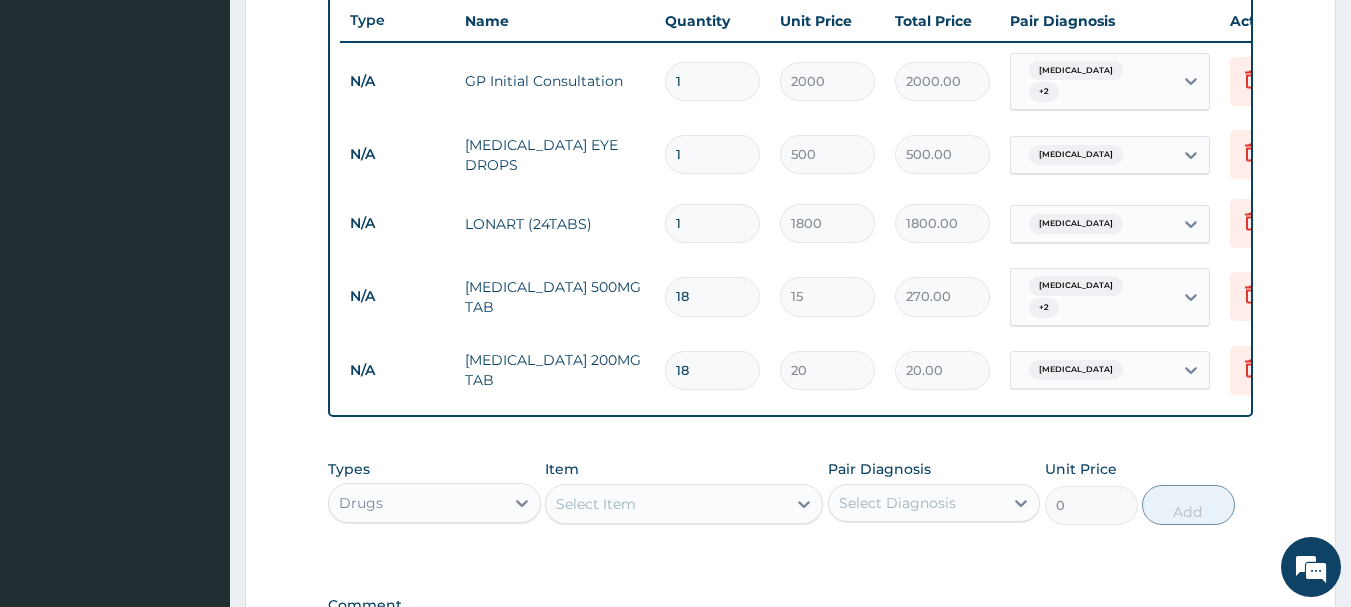 type on "360.00" 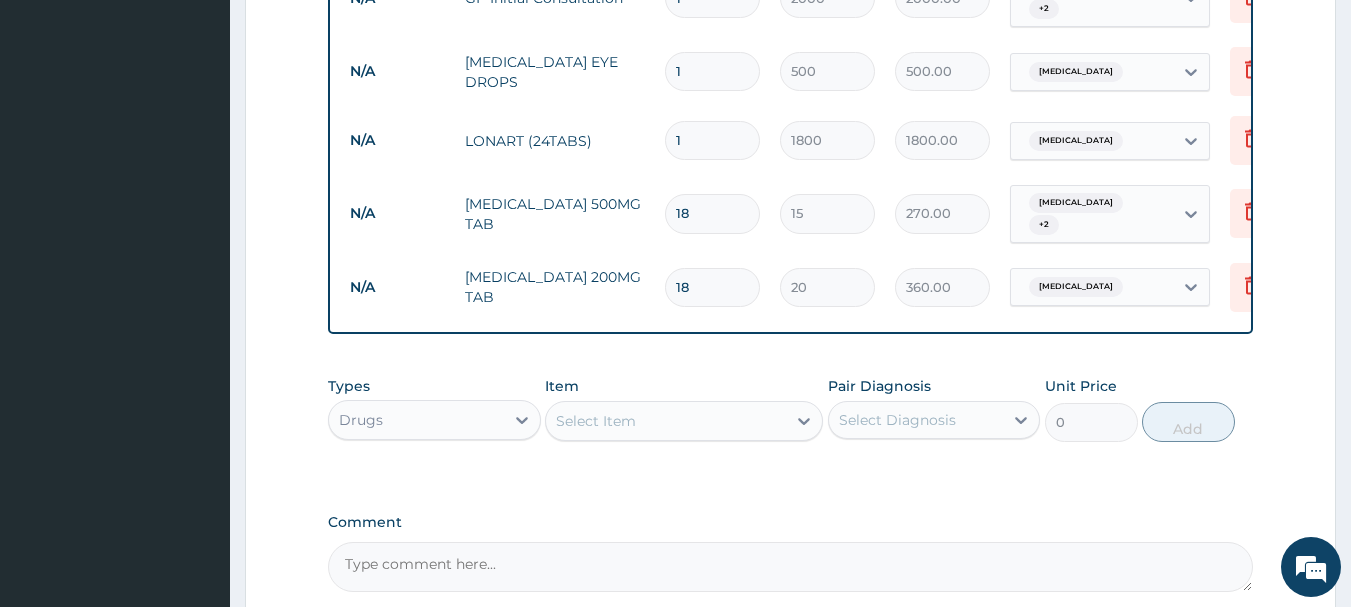 scroll, scrollTop: 850, scrollLeft: 0, axis: vertical 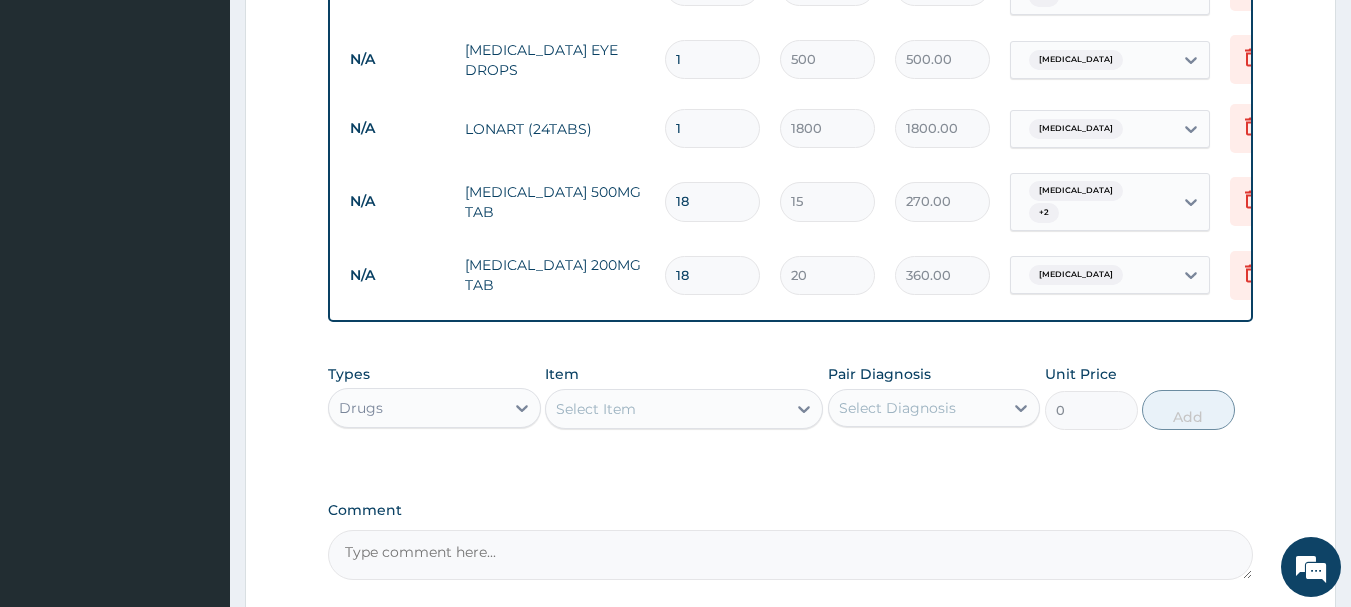type on "18" 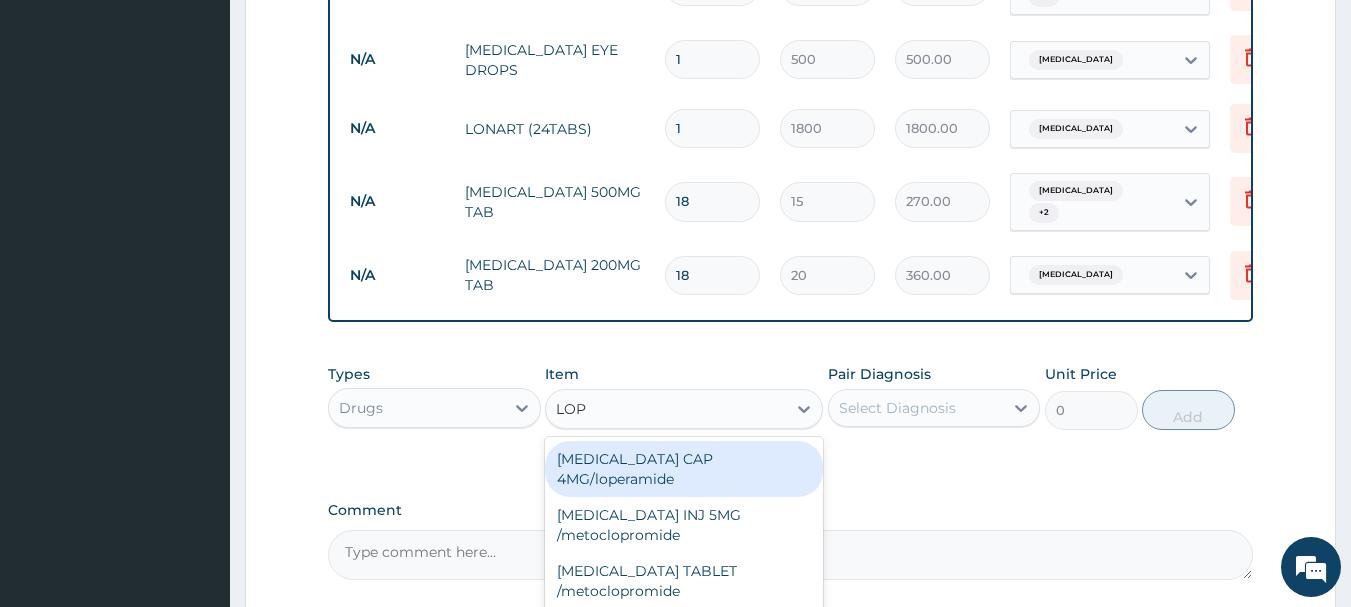 type on "LOPE" 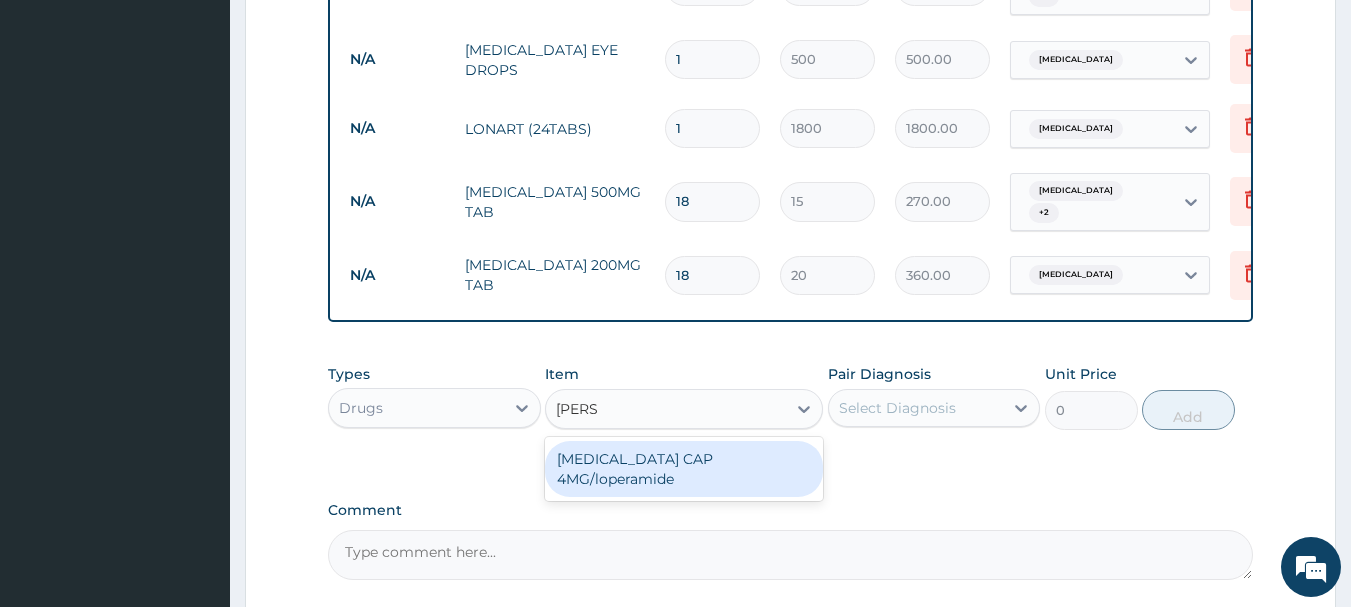 click on "IMODIUM CAP 4MG/loperamide" at bounding box center (684, 469) 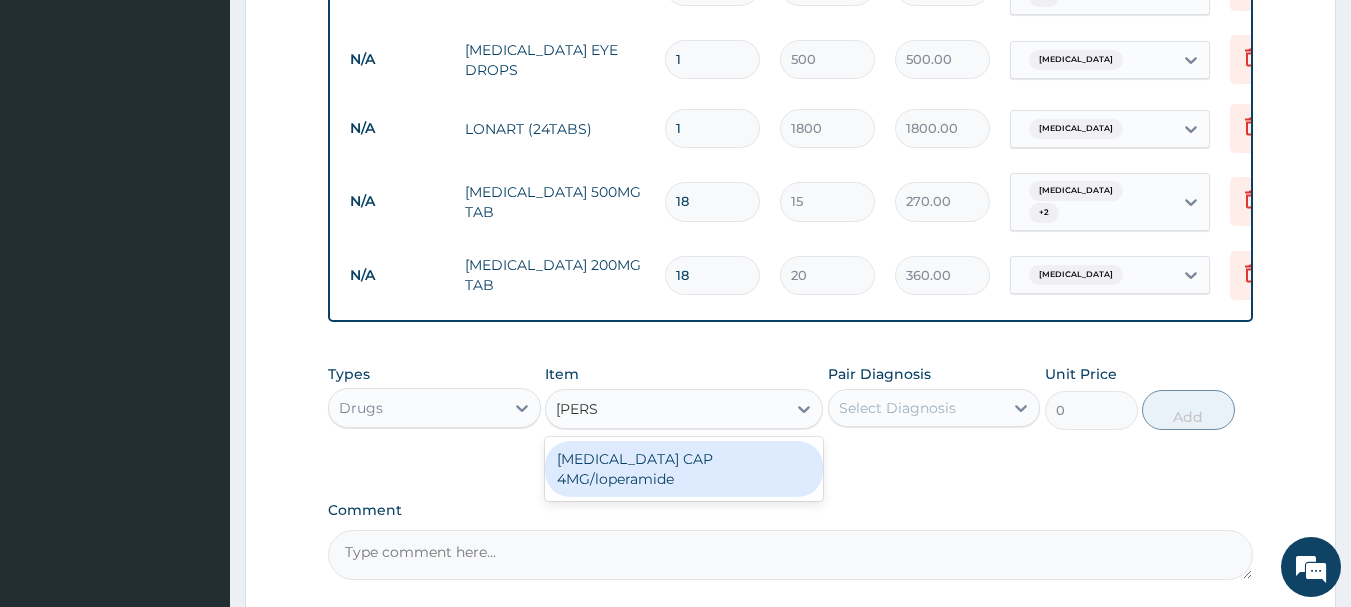 type 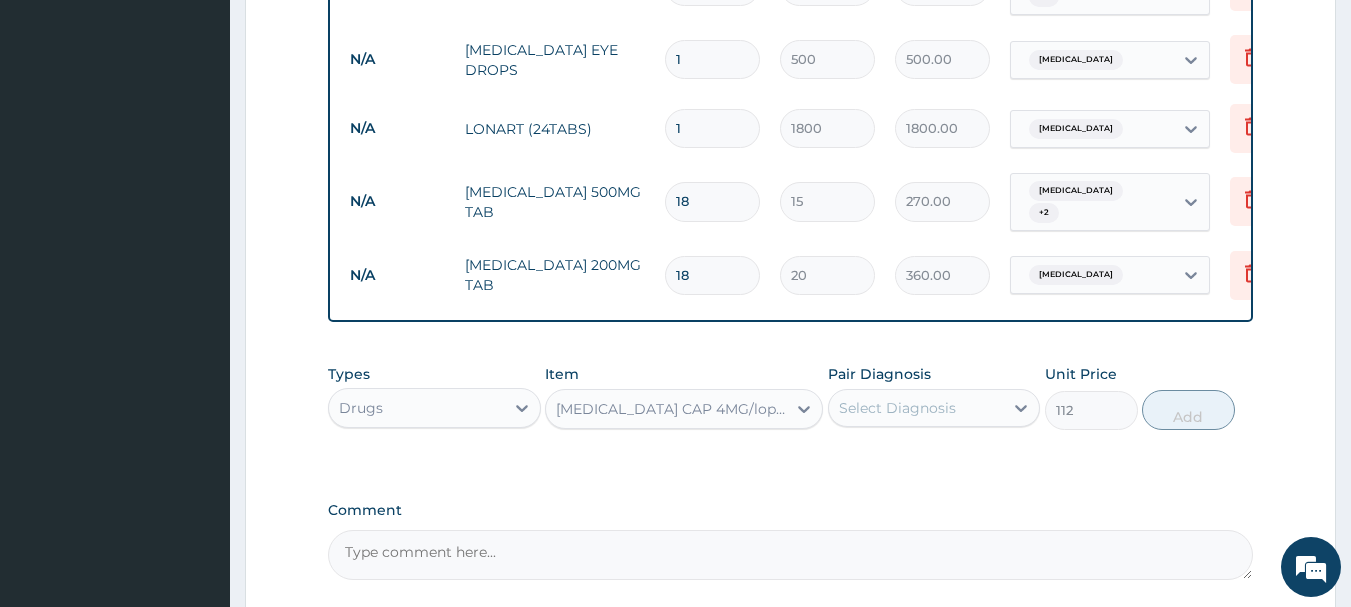 click on "Select Diagnosis" at bounding box center (897, 408) 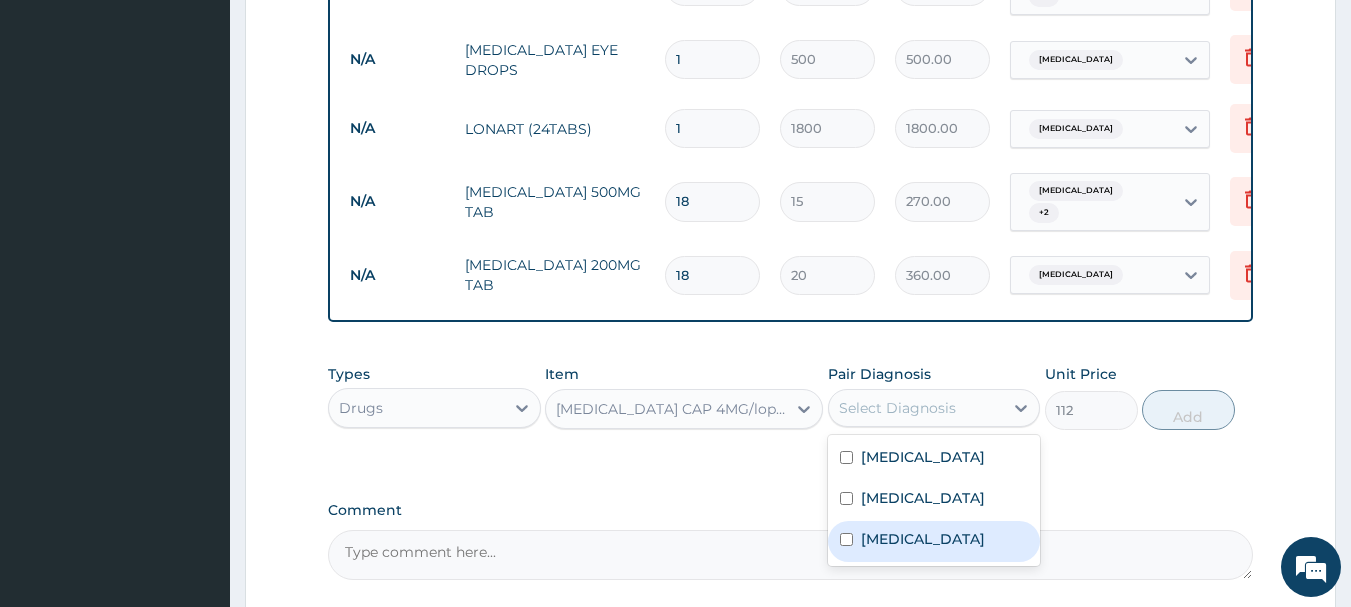 click at bounding box center (846, 539) 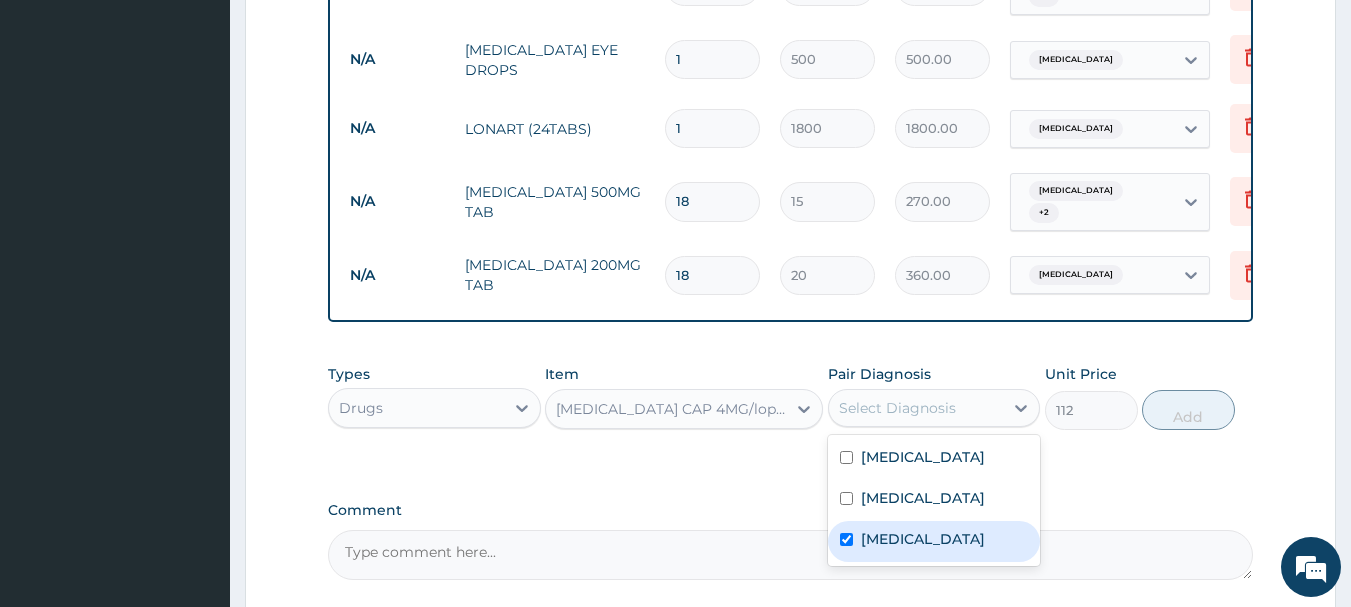 checkbox on "true" 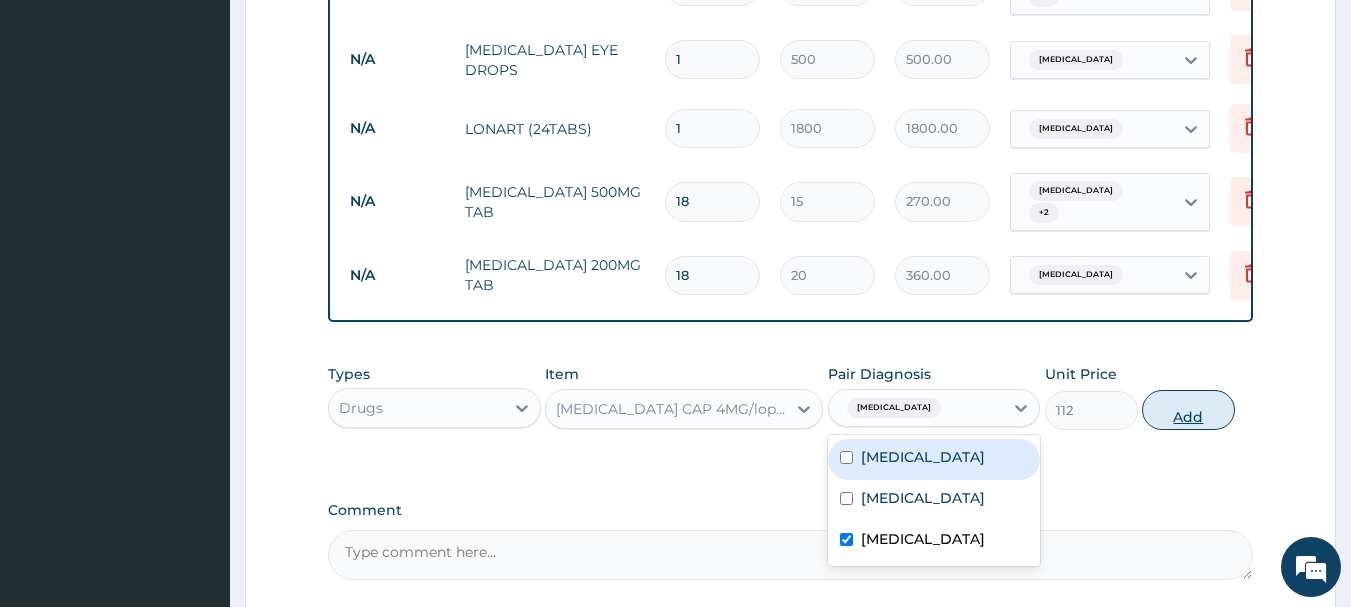 click on "Add" at bounding box center (1188, 410) 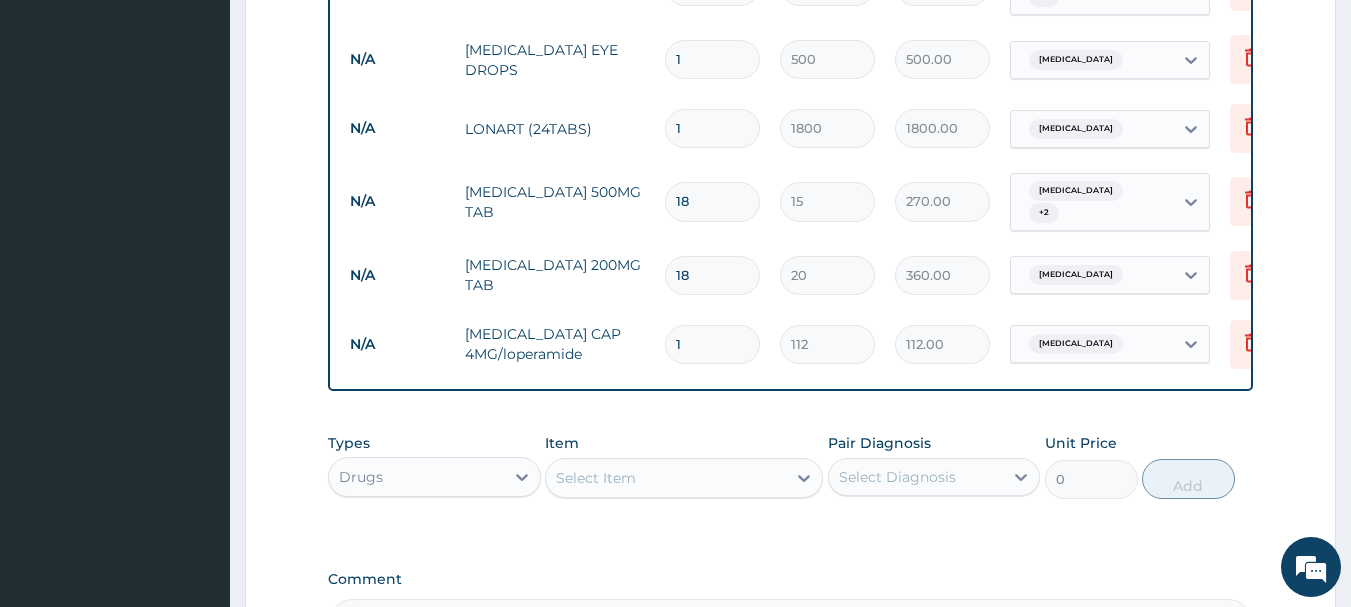 type 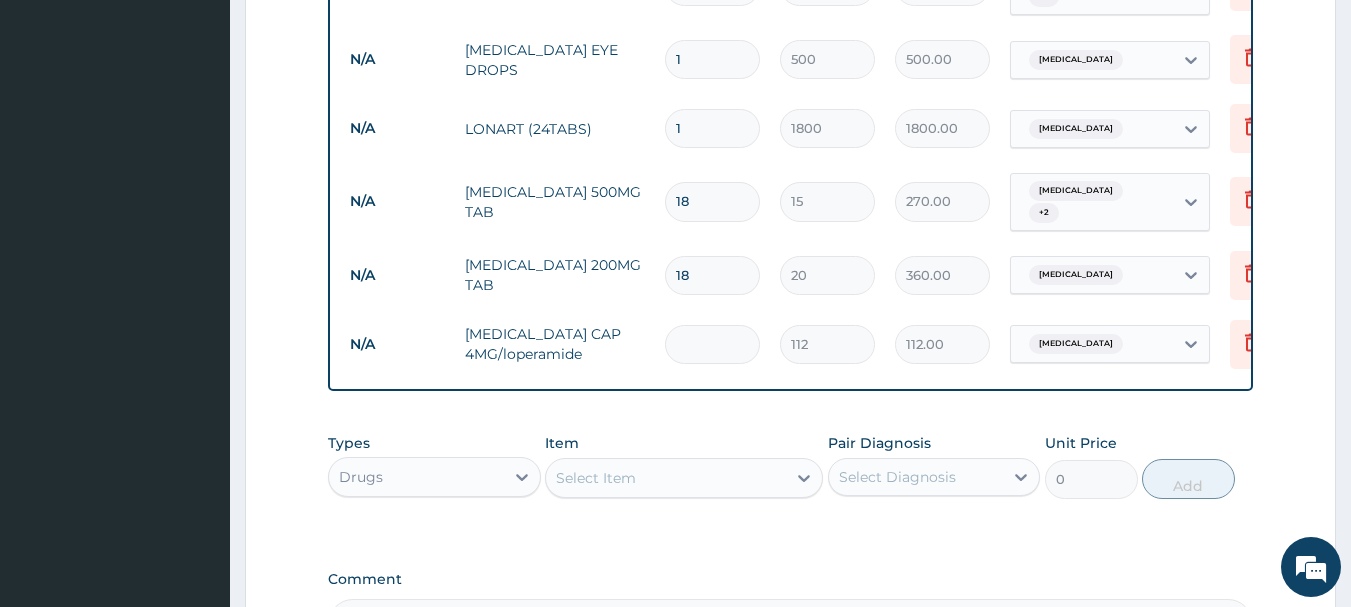 type on "0.00" 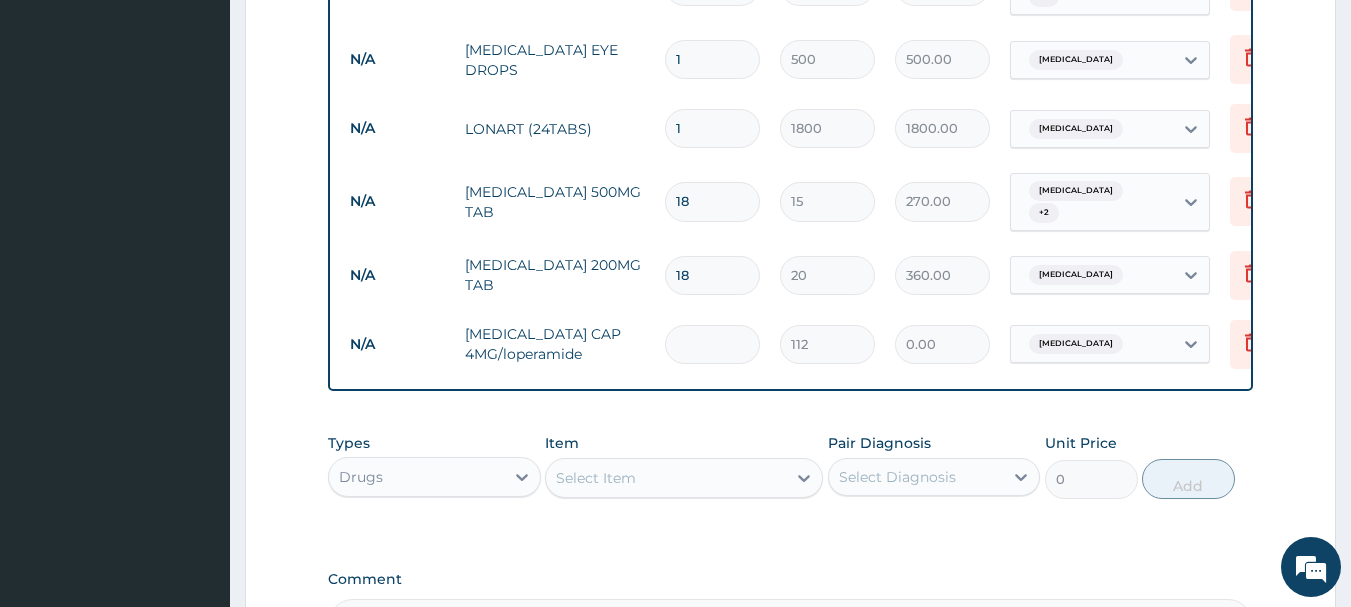 type on "6" 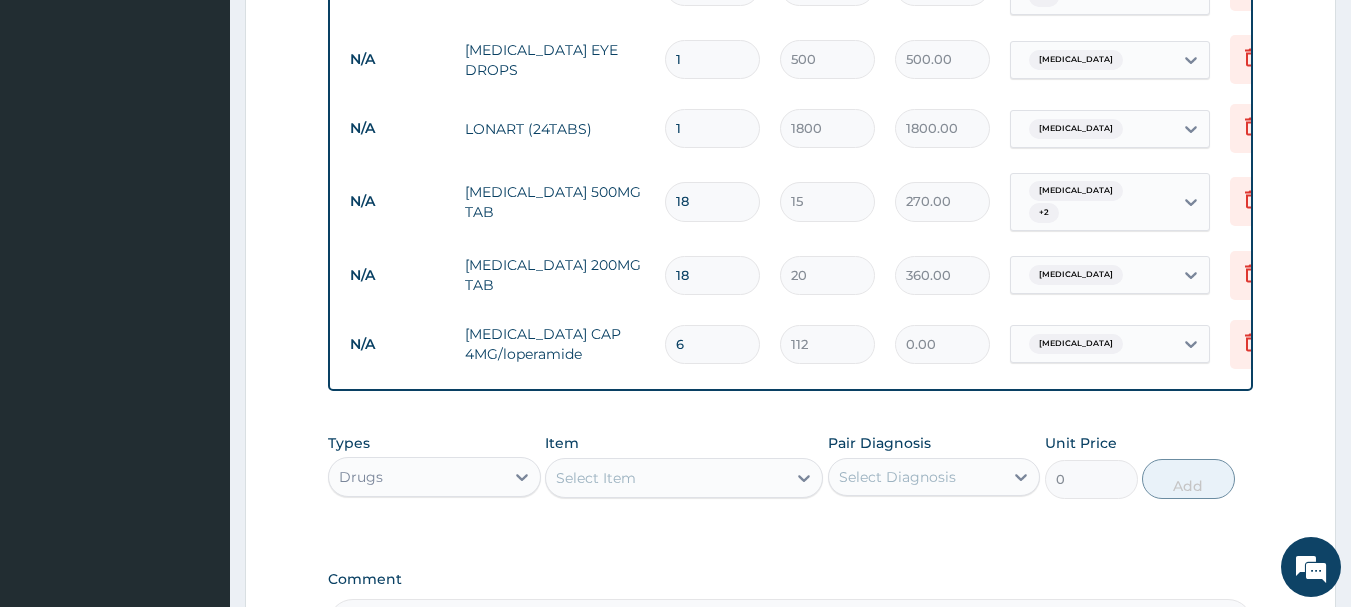 type on "672.00" 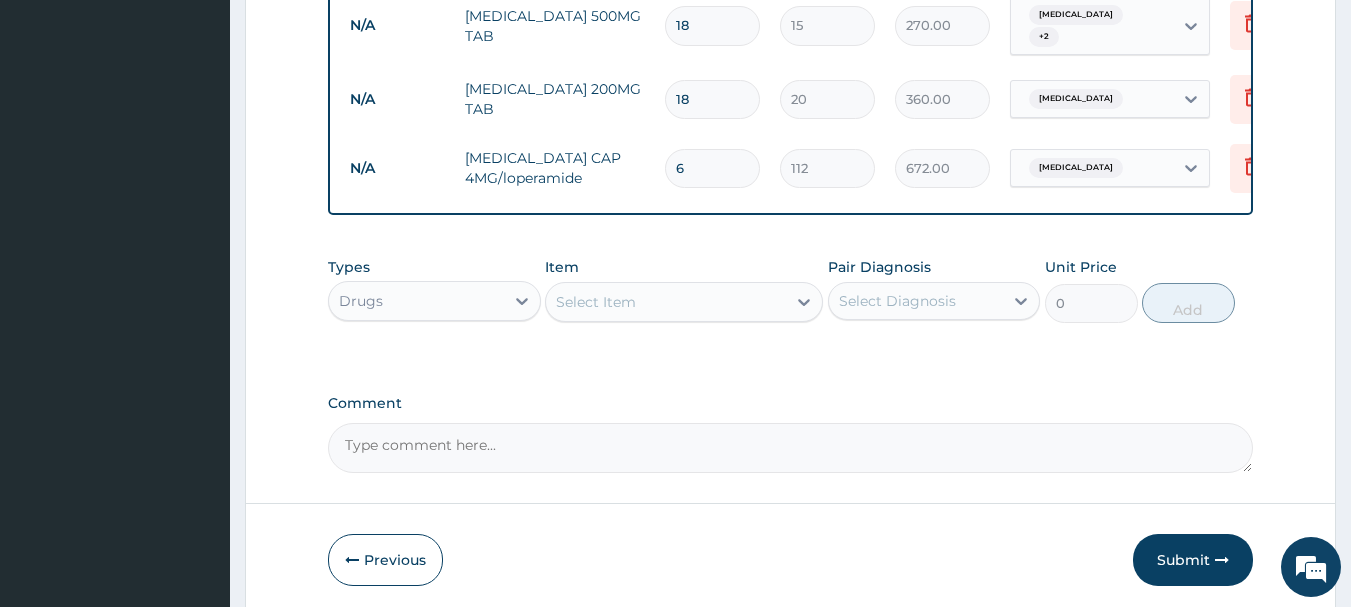 scroll, scrollTop: 1050, scrollLeft: 0, axis: vertical 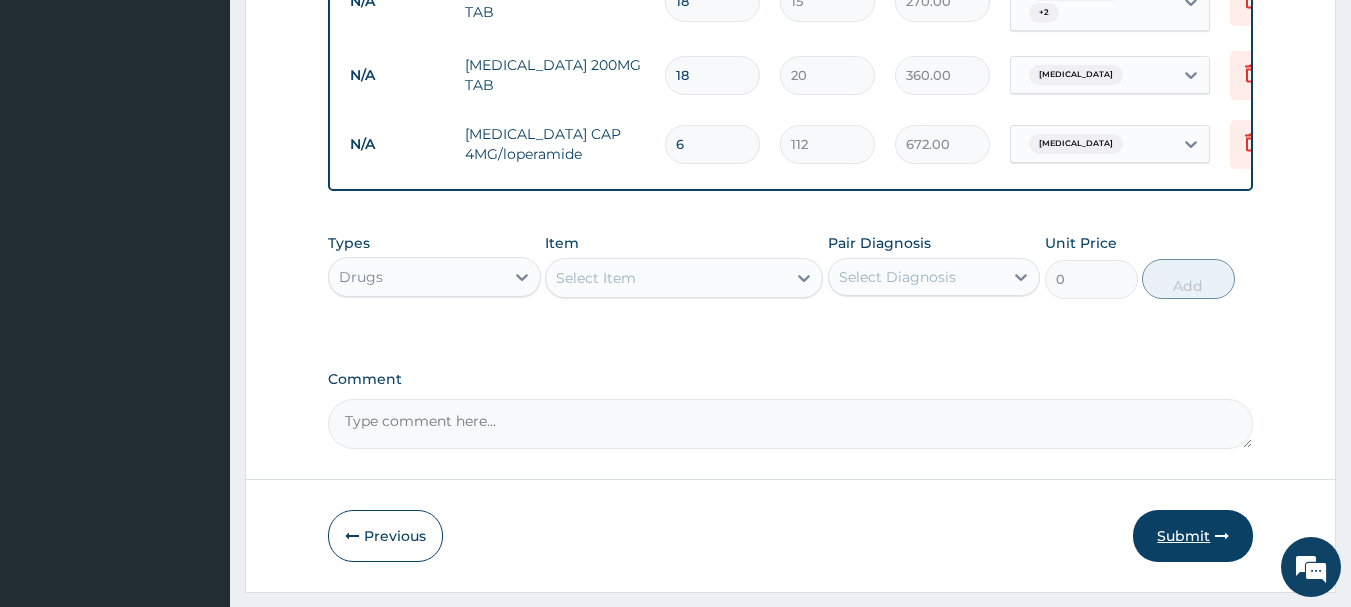 type on "6" 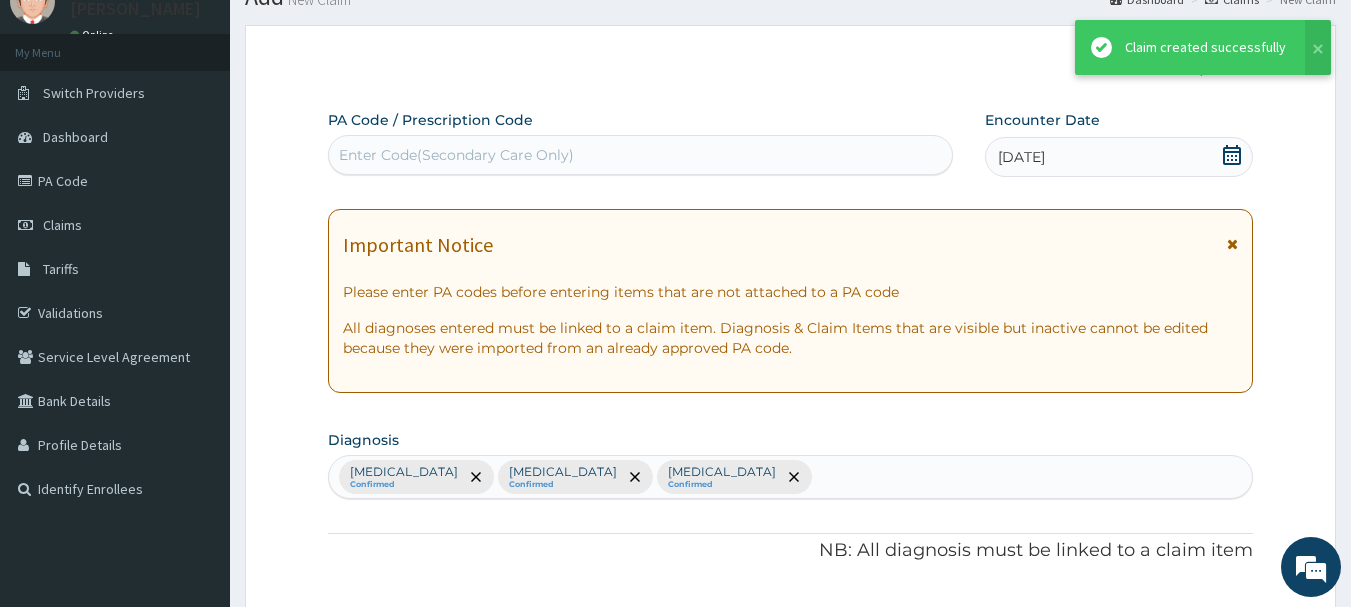 scroll, scrollTop: 969, scrollLeft: 0, axis: vertical 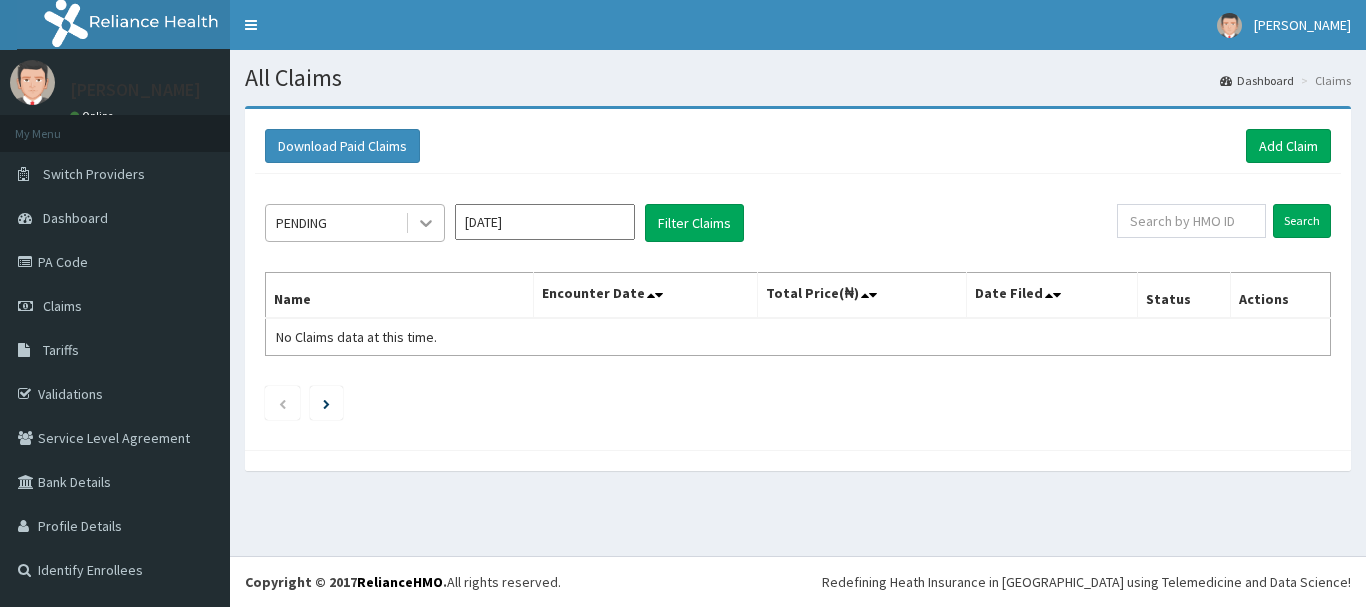 click 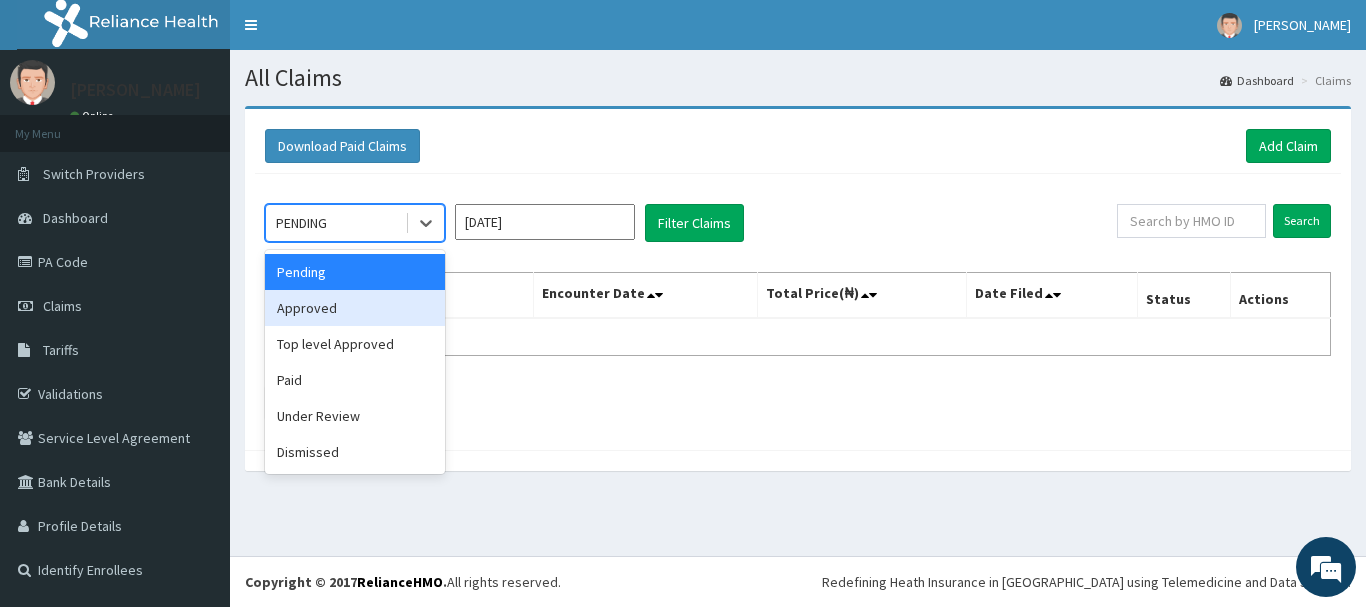 click on "Approved" at bounding box center (355, 308) 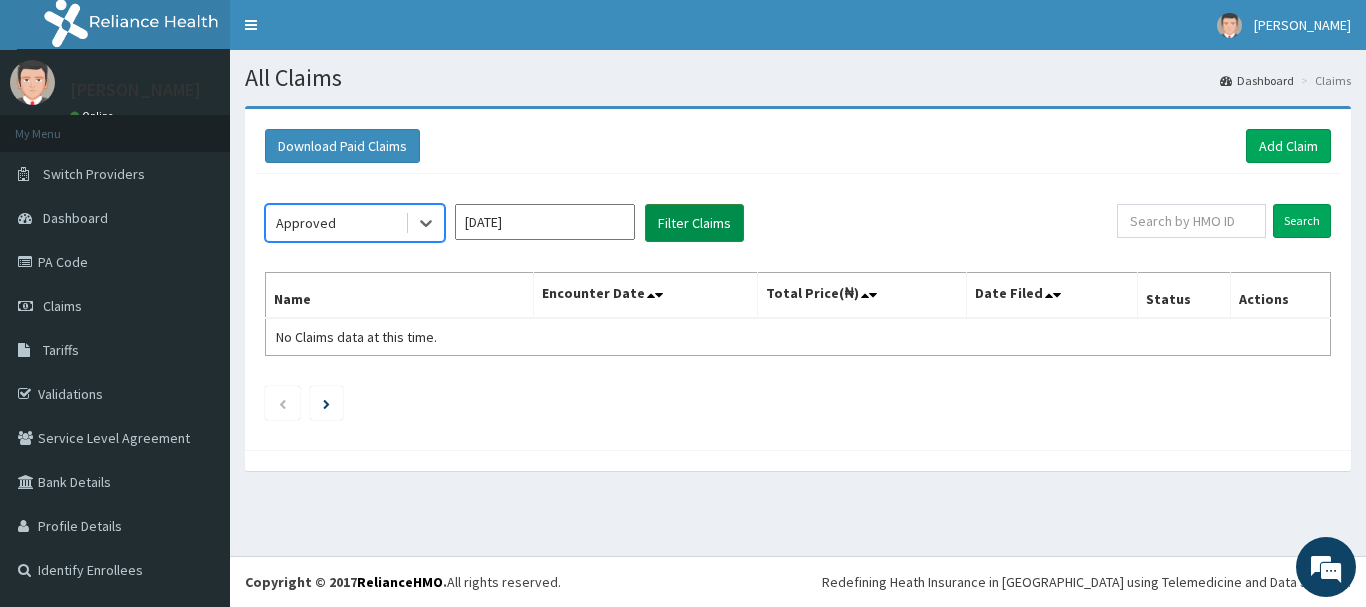 click on "Filter Claims" at bounding box center (694, 223) 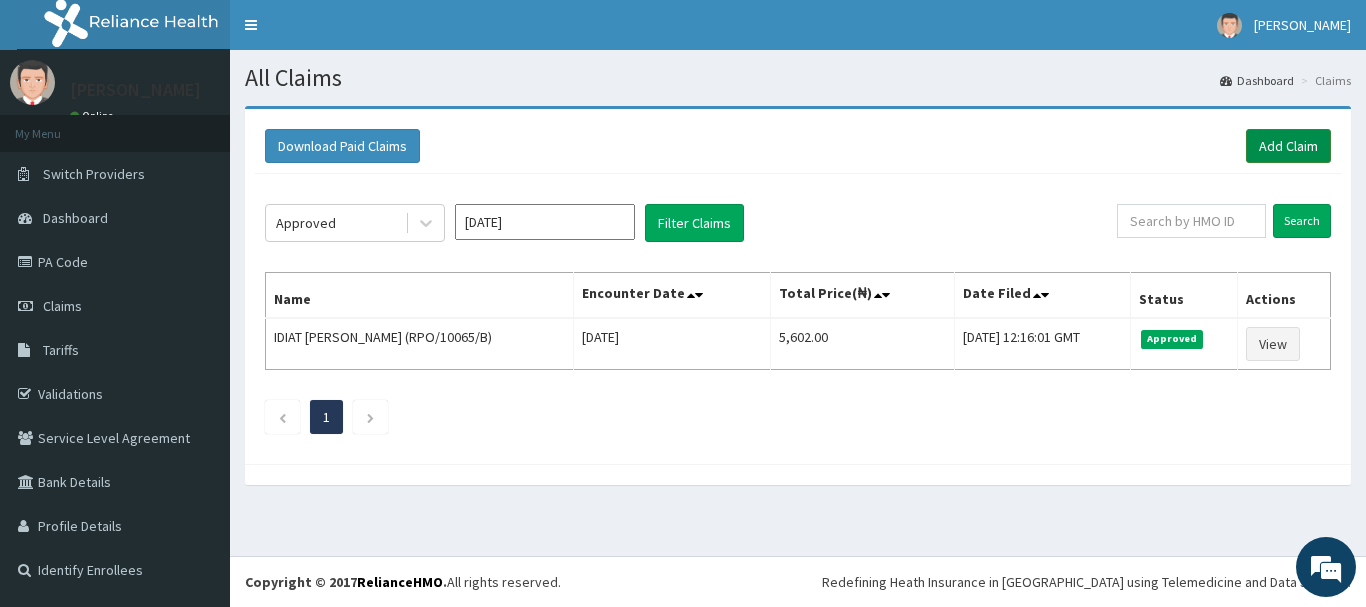 click on "Add Claim" at bounding box center (1288, 146) 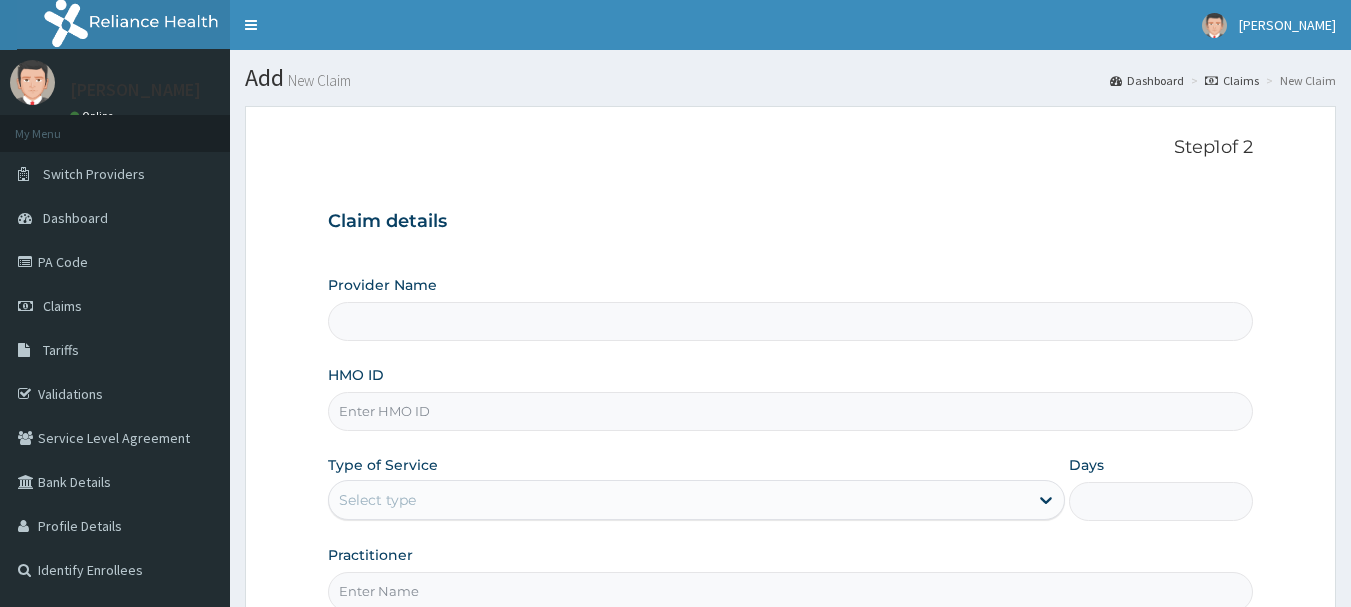 scroll, scrollTop: 0, scrollLeft: 0, axis: both 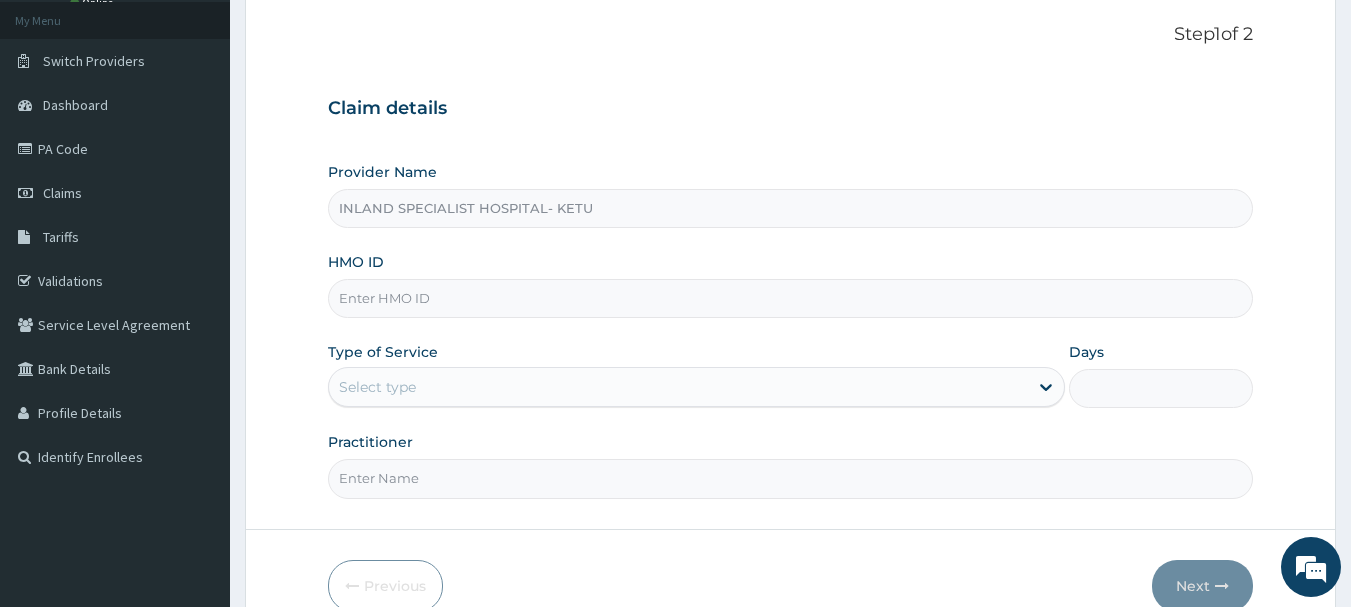 click on "HMO ID" at bounding box center [791, 298] 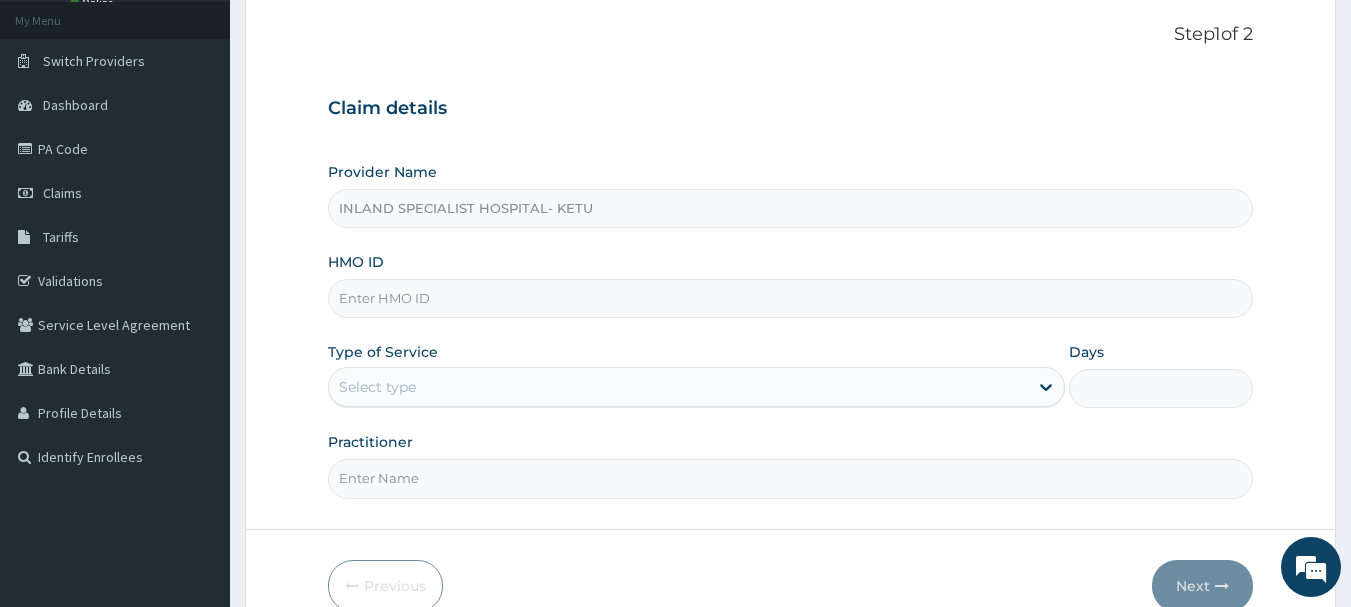 scroll, scrollTop: 0, scrollLeft: 0, axis: both 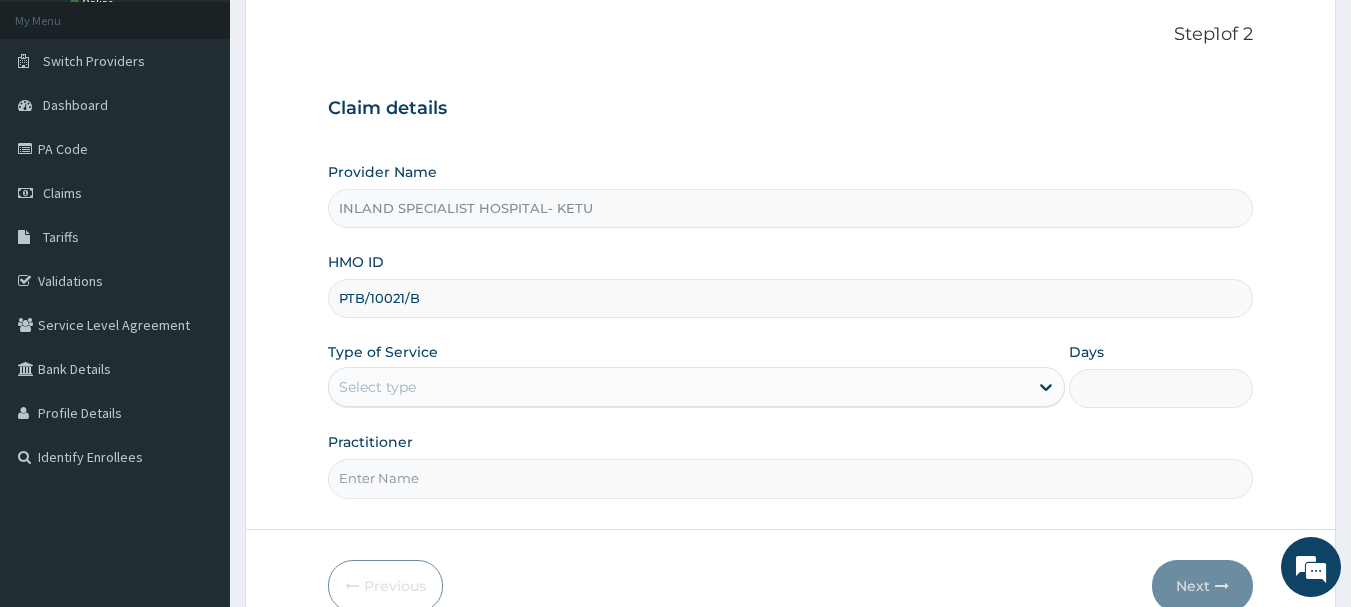 type on "PTB/10021/B" 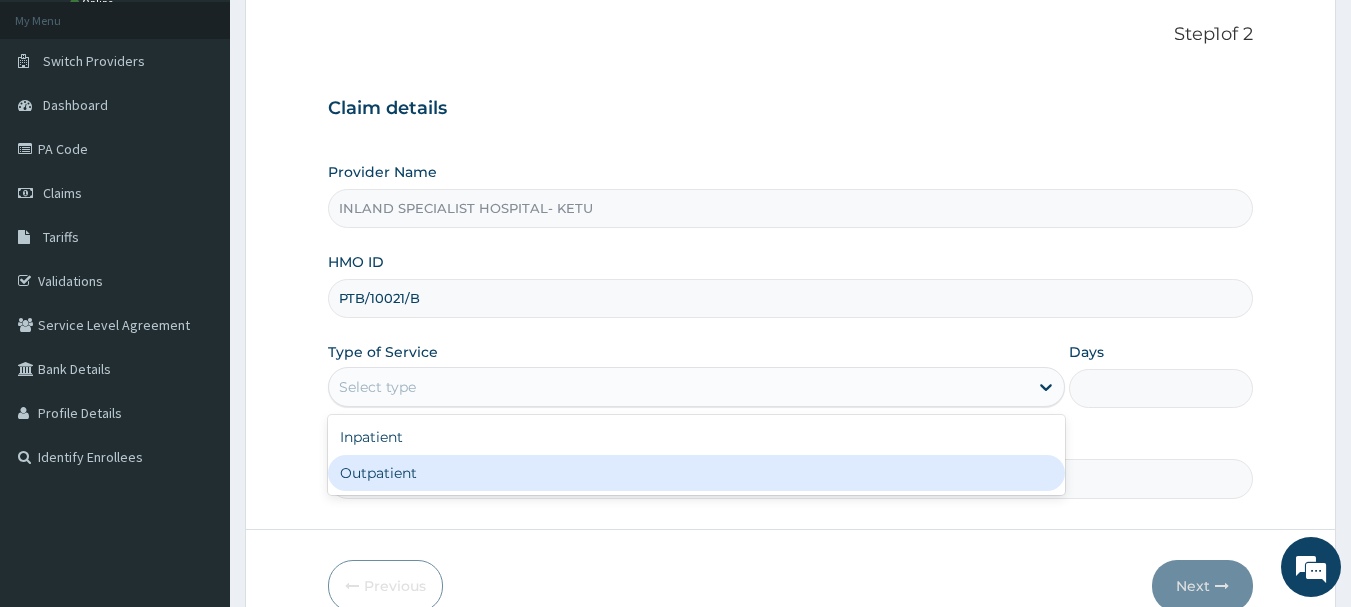 click on "Outpatient" at bounding box center (696, 473) 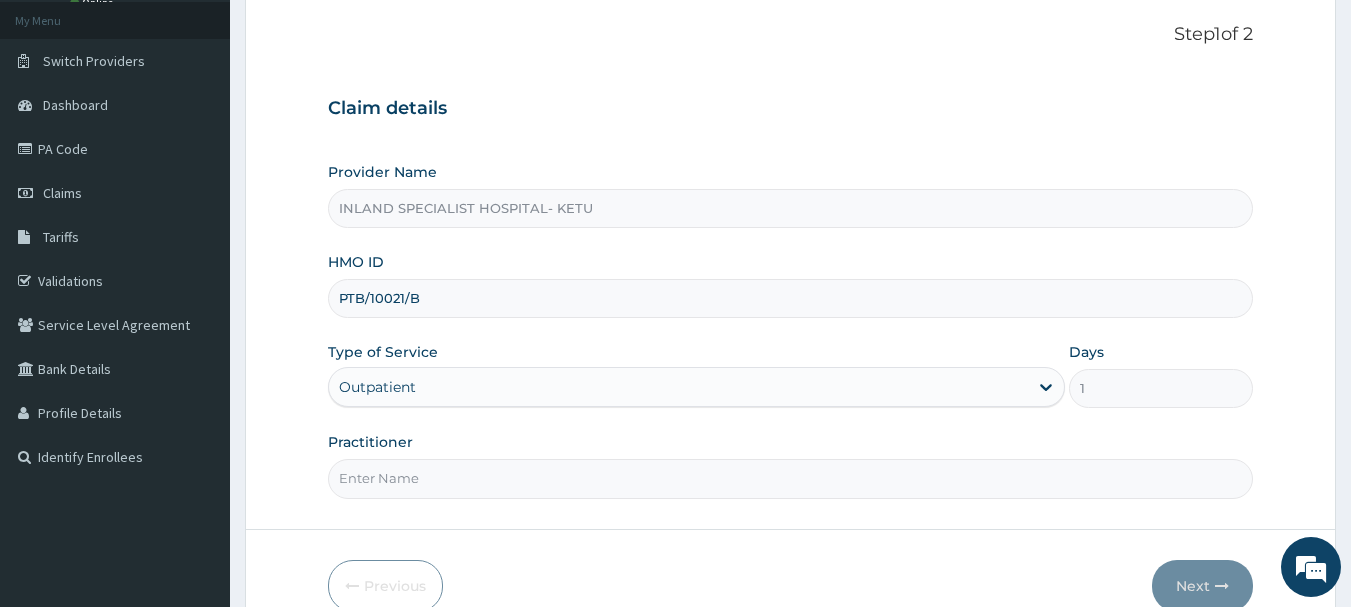 click on "Practitioner" at bounding box center (791, 478) 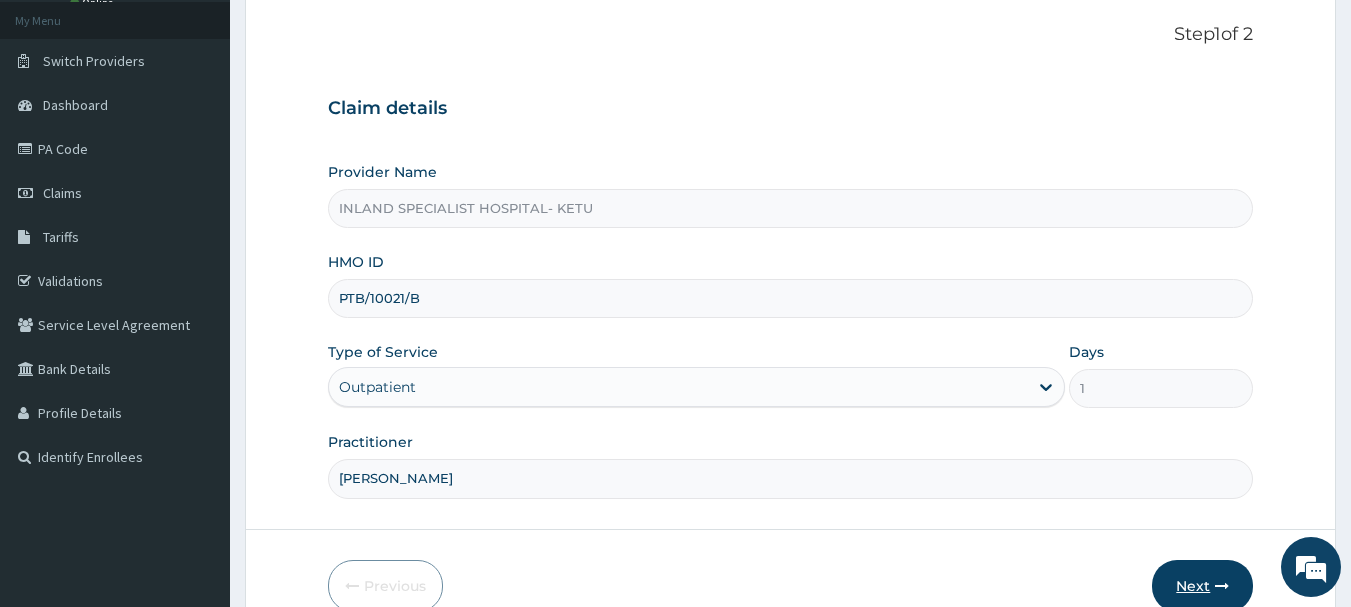 type on "DR IFEANYI" 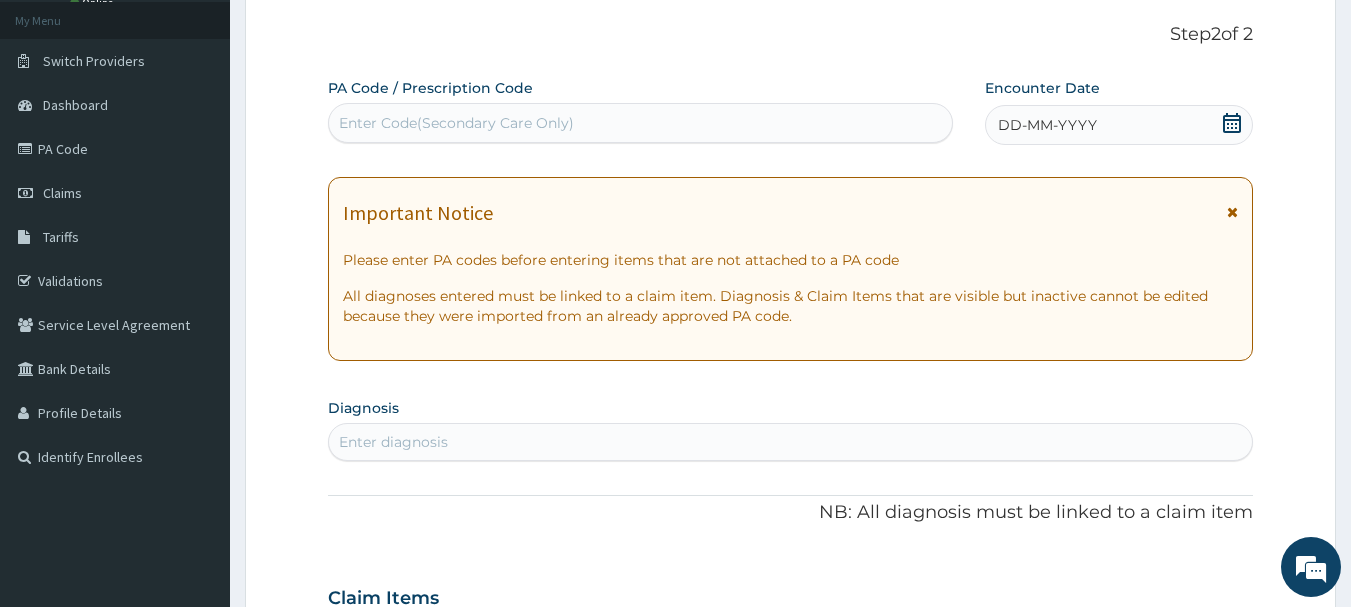 click 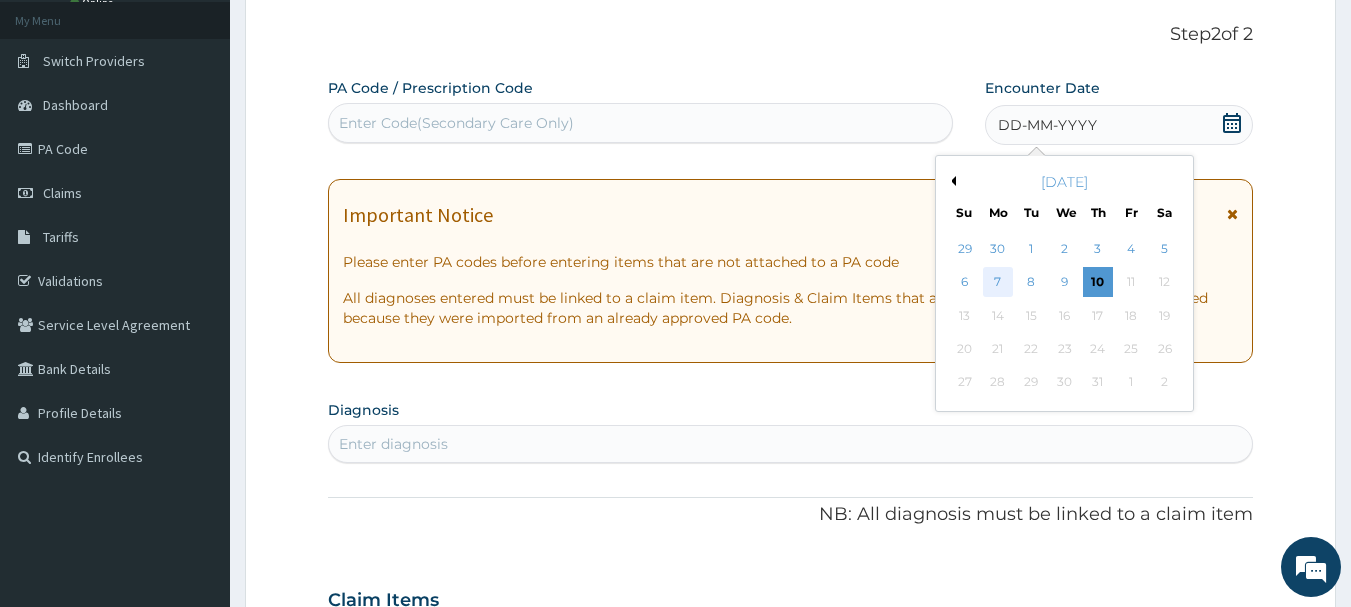 click on "7" at bounding box center [998, 283] 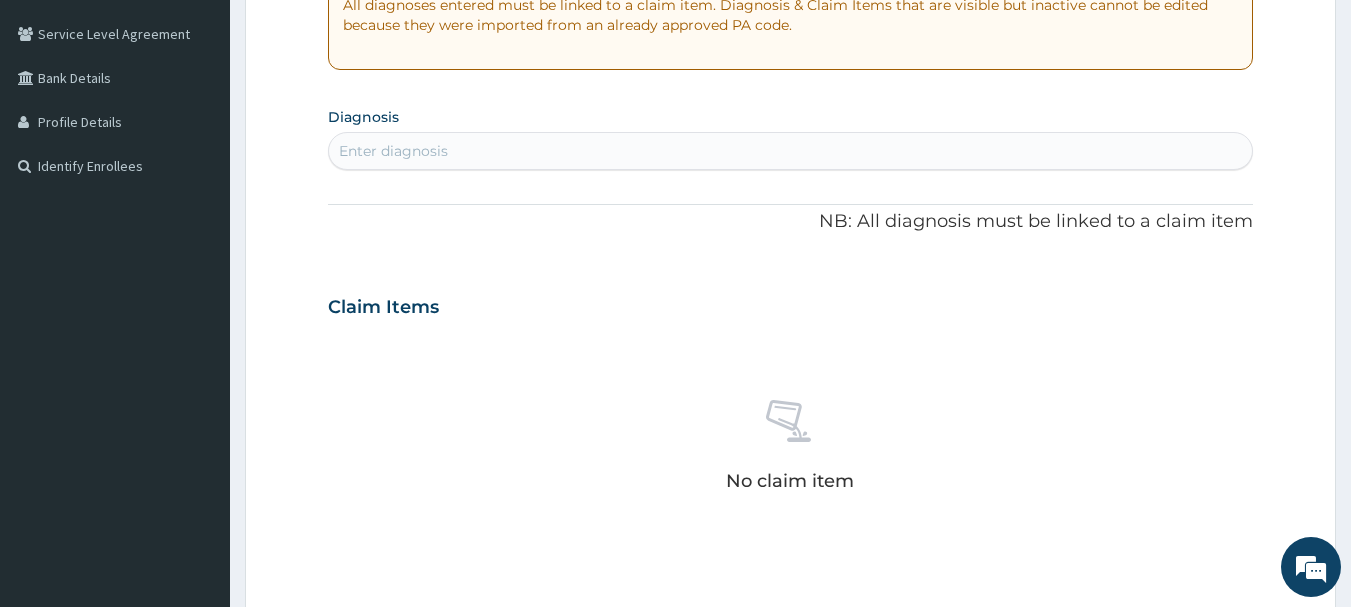 scroll, scrollTop: 409, scrollLeft: 0, axis: vertical 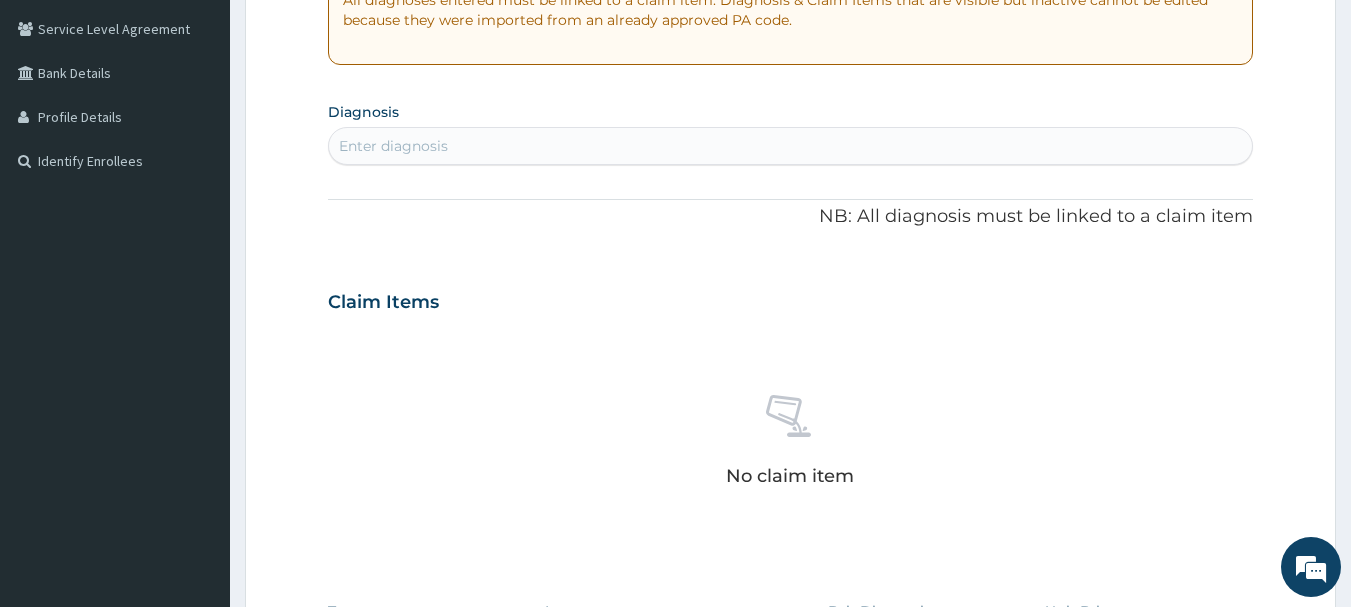 click on "Enter diagnosis" at bounding box center (393, 146) 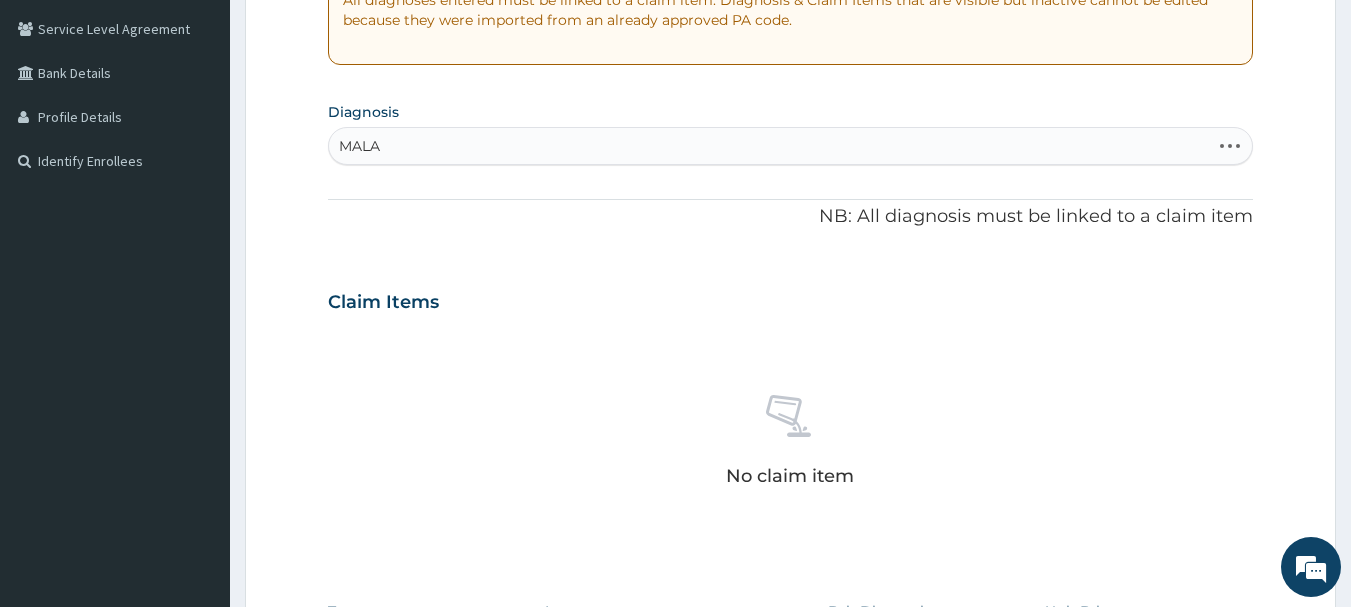 type on "MALAR" 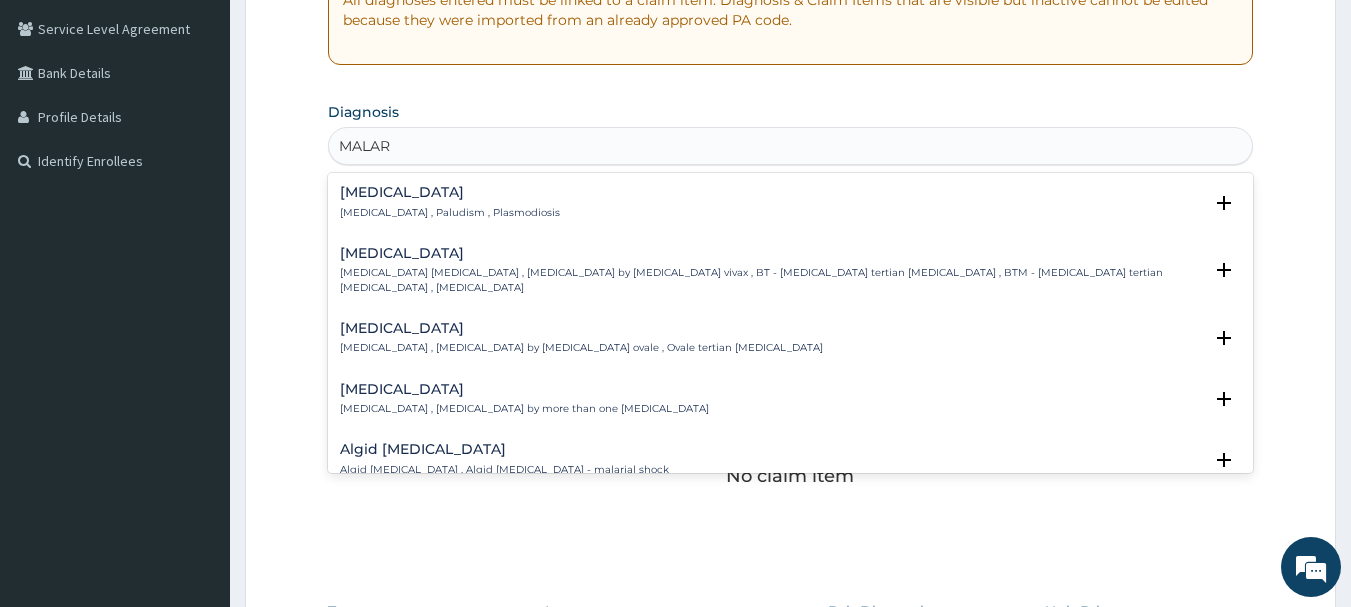 click on "Malaria" at bounding box center (450, 192) 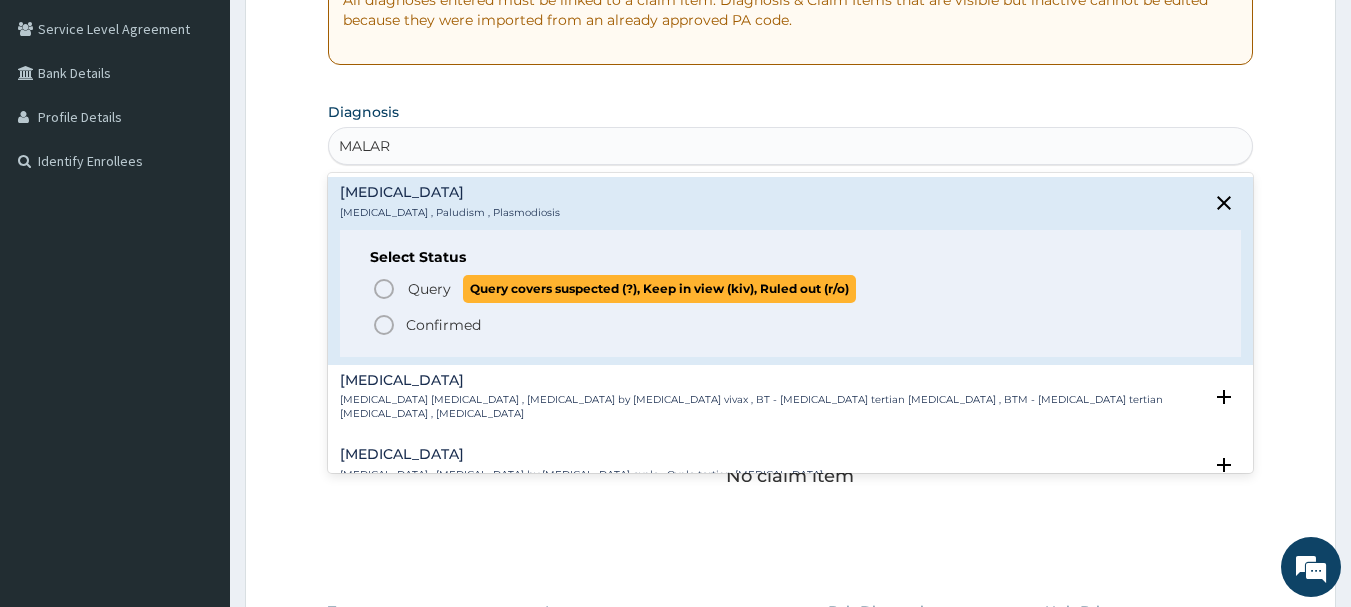 click 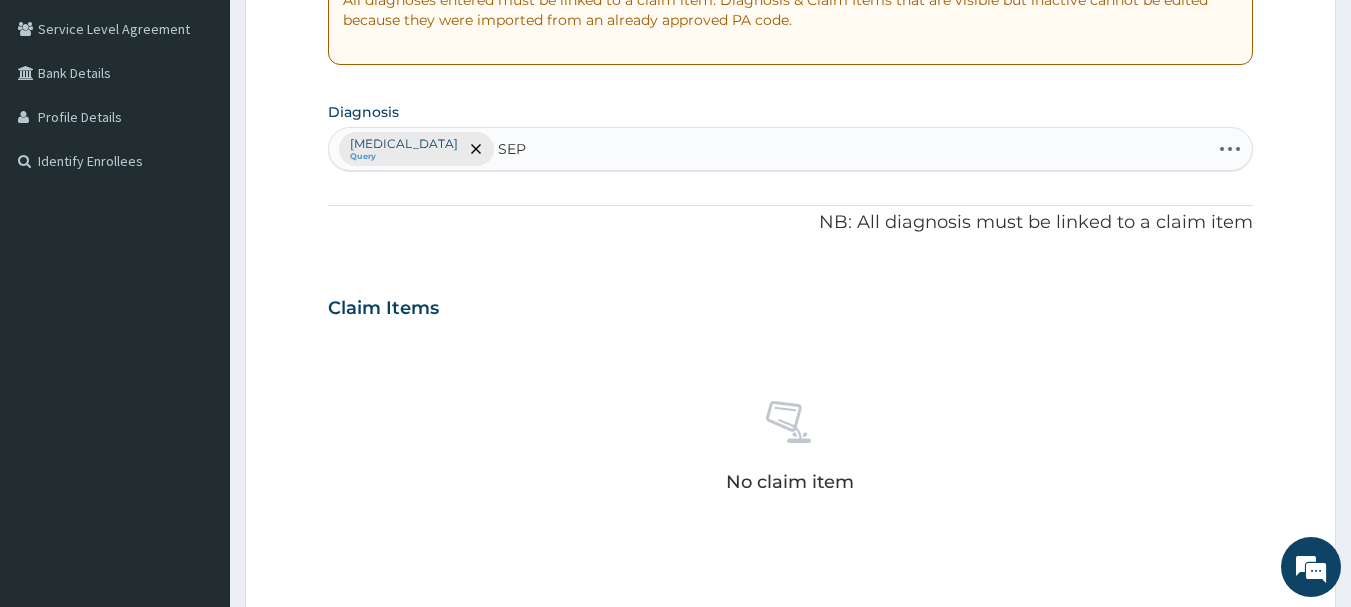 type on "SEPS" 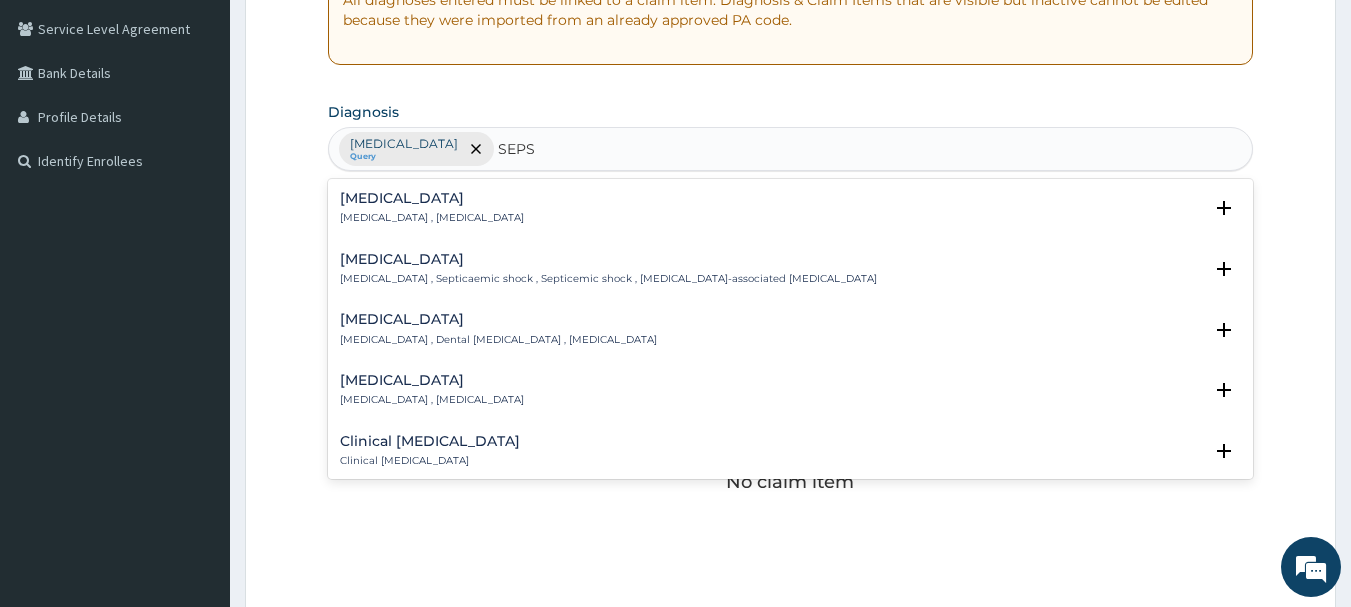 click on "Sepsis Systemic infection , Sepsis" at bounding box center [432, 208] 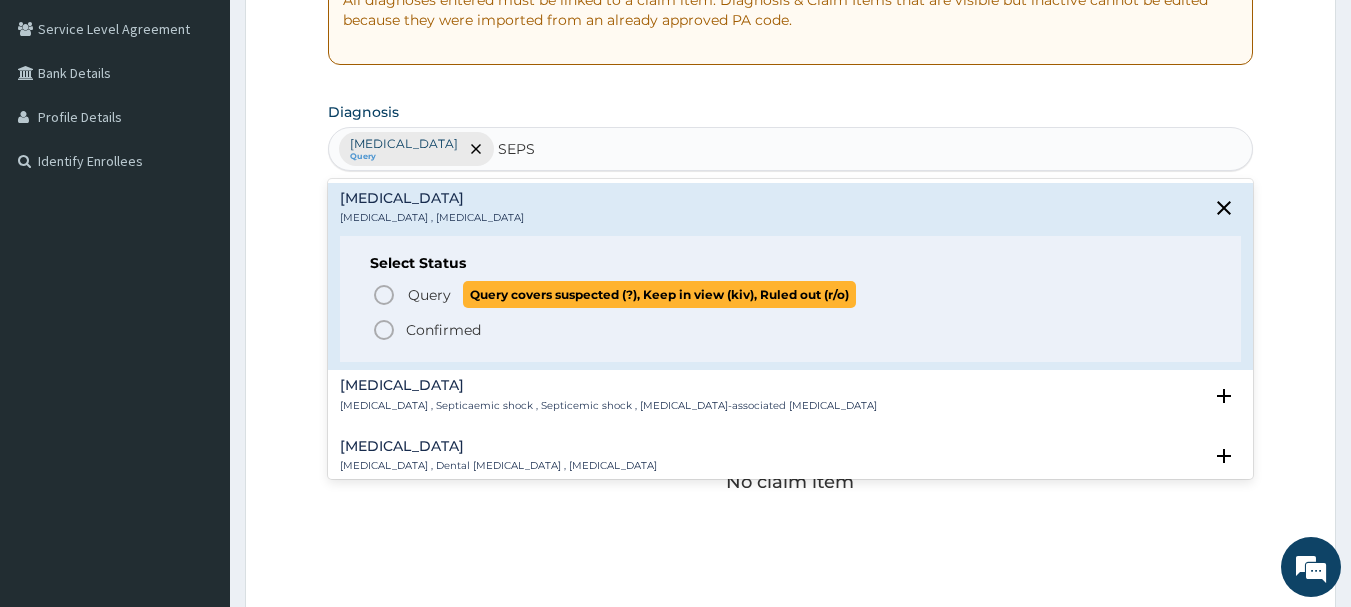 click 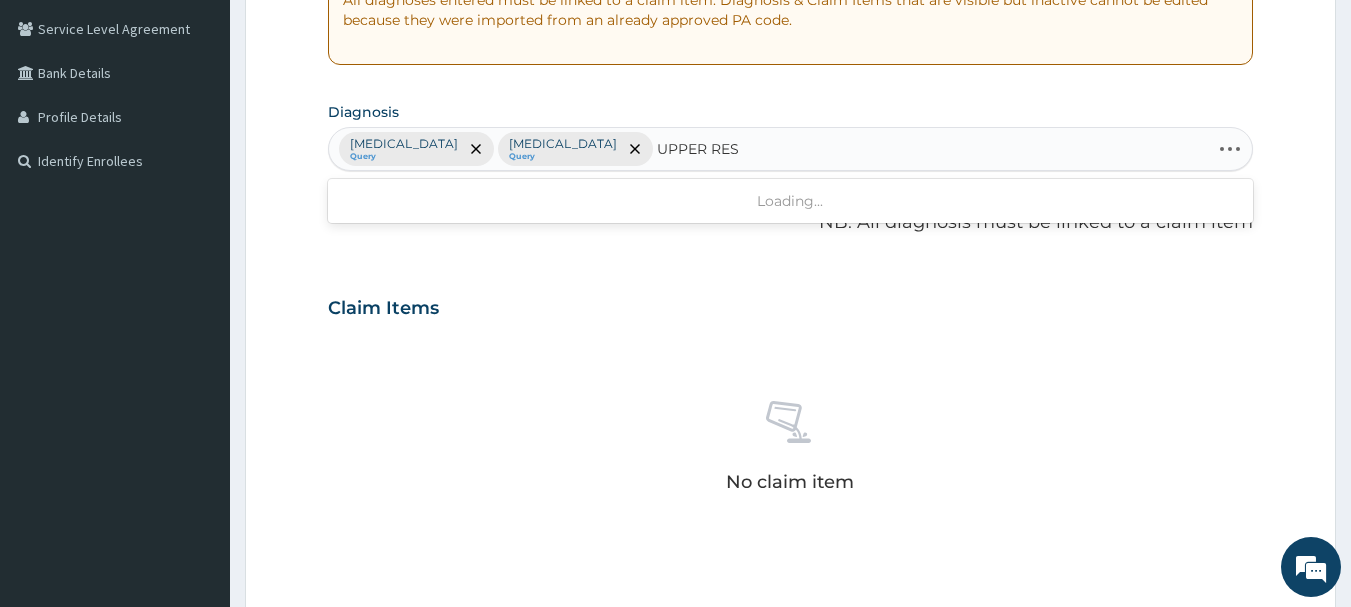 type on "UPPER RESP" 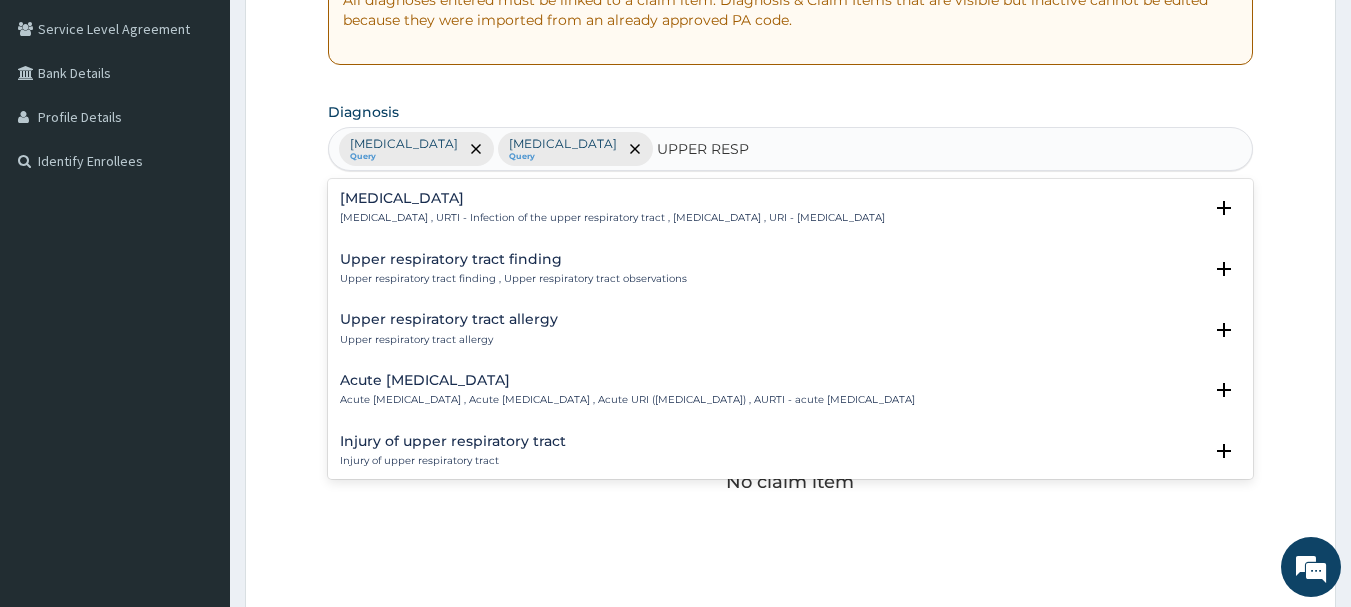 click on "Upper respiratory infection , URTI - Infection of the upper respiratory tract , Upper respiratory tract infection , URI - Upper respiratory infection" at bounding box center [612, 218] 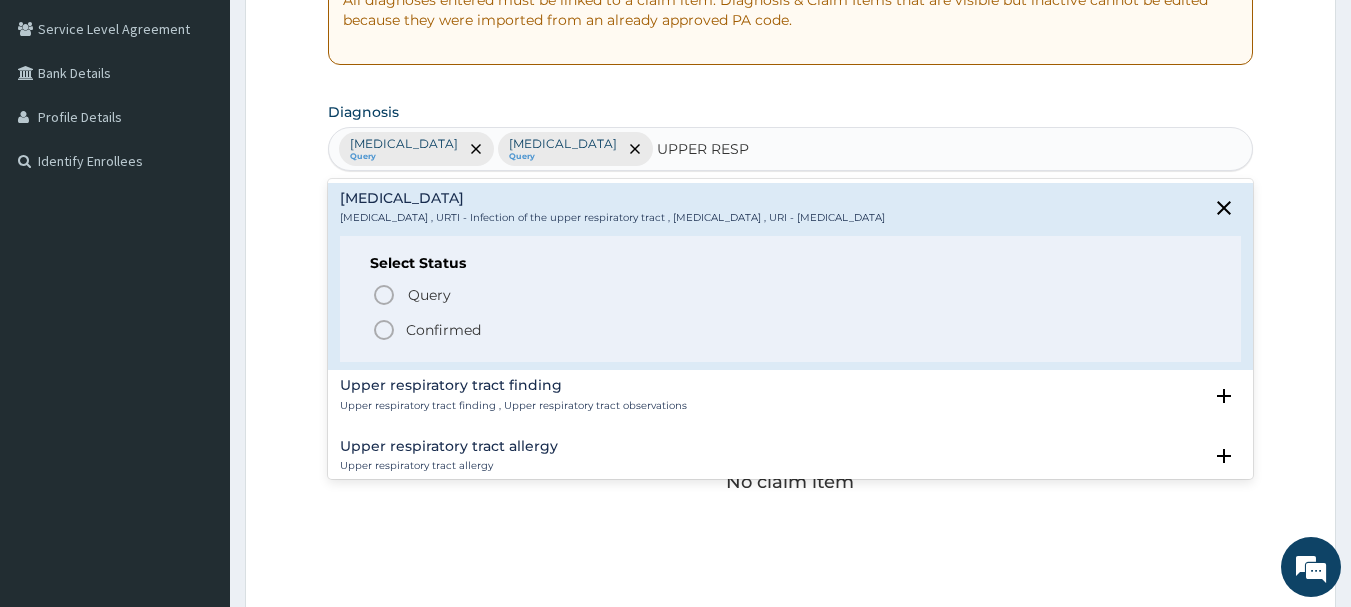 click 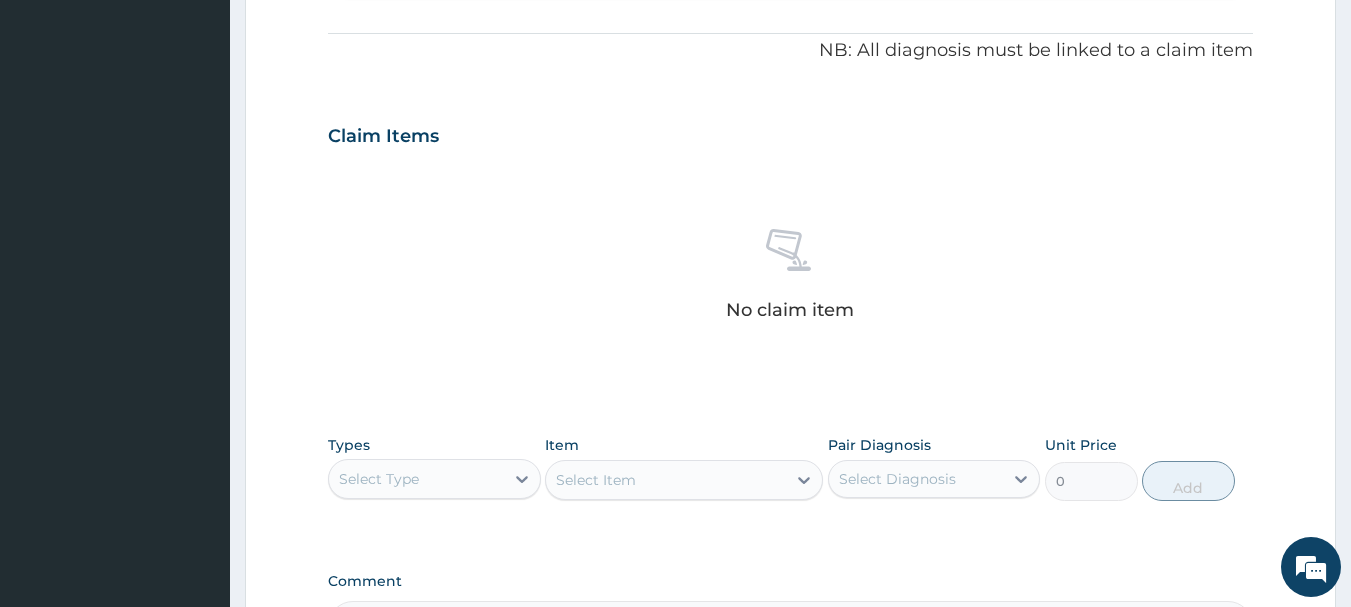 scroll, scrollTop: 588, scrollLeft: 0, axis: vertical 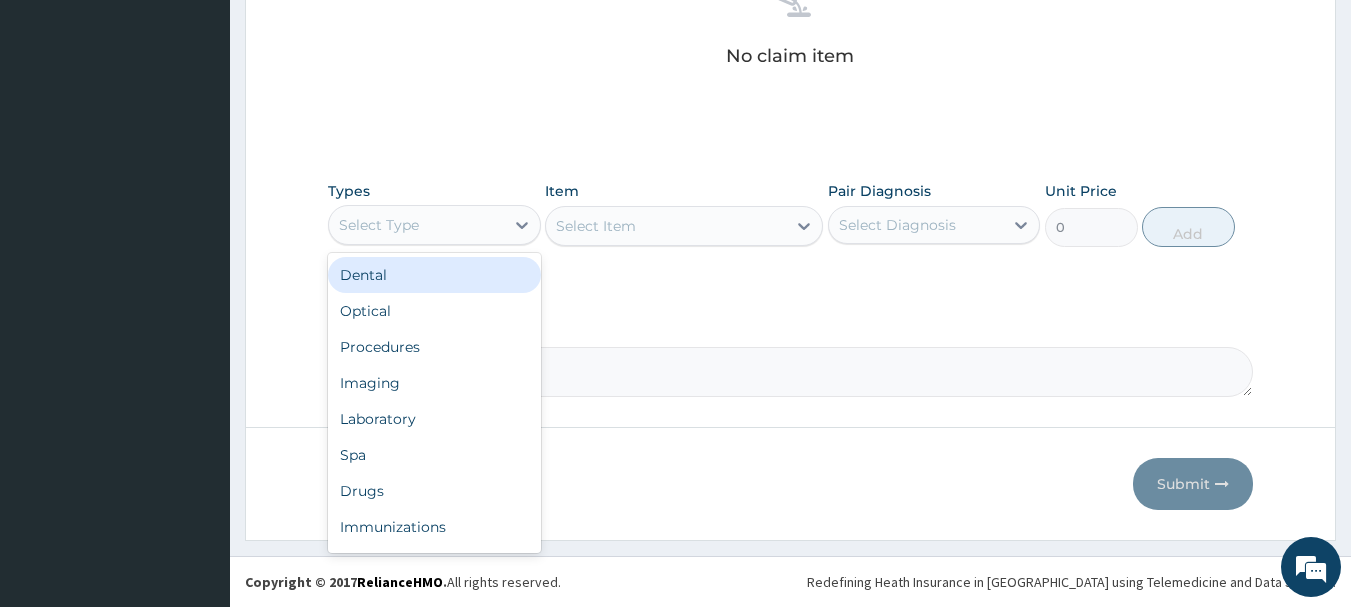 click on "Select Type" at bounding box center [416, 225] 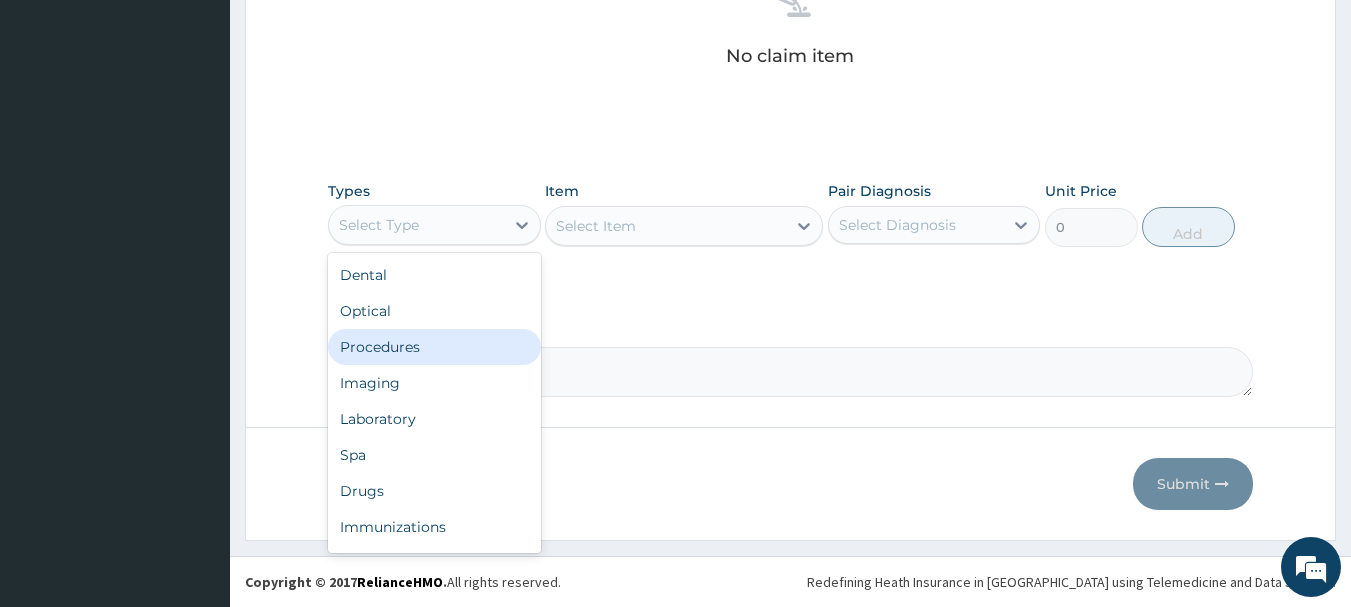 click on "Procedures" at bounding box center (434, 347) 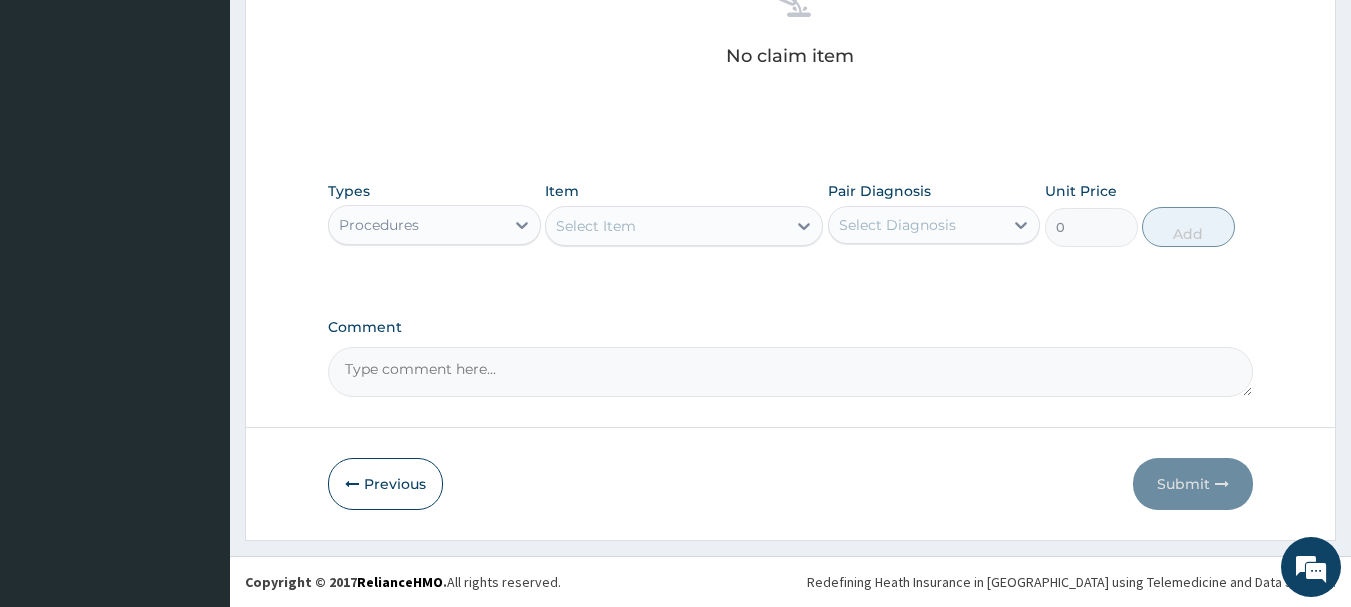 click on "Select Item" at bounding box center (666, 226) 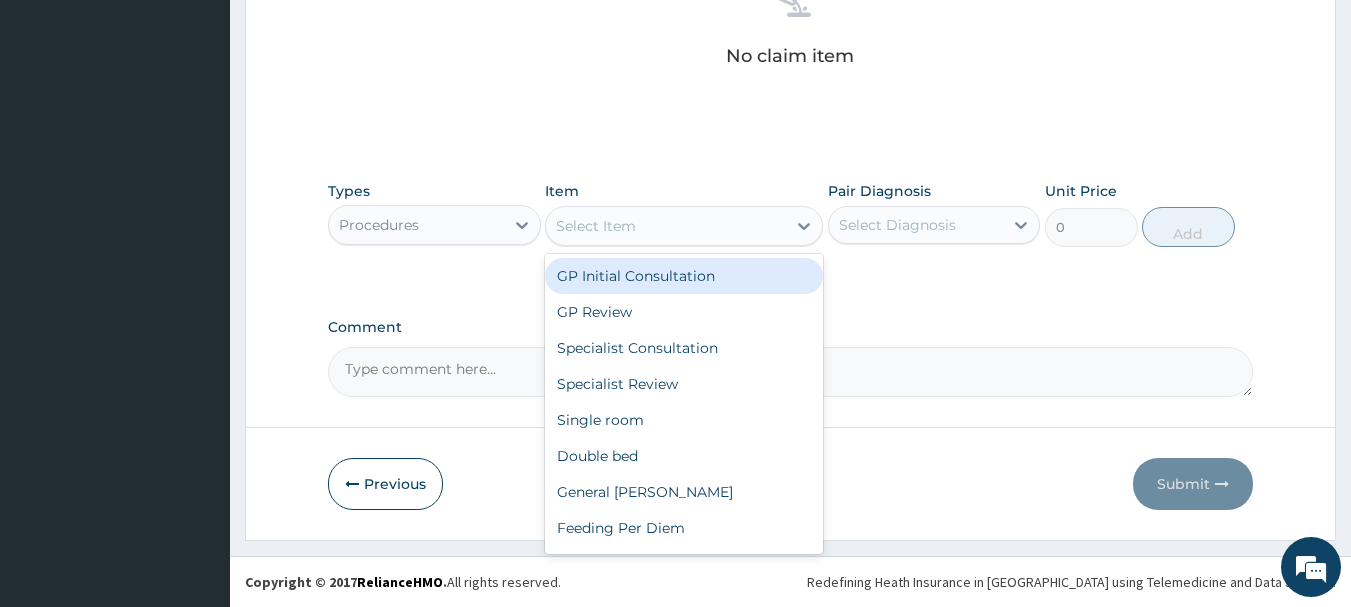 click on "GP Initial Consultation" at bounding box center [684, 276] 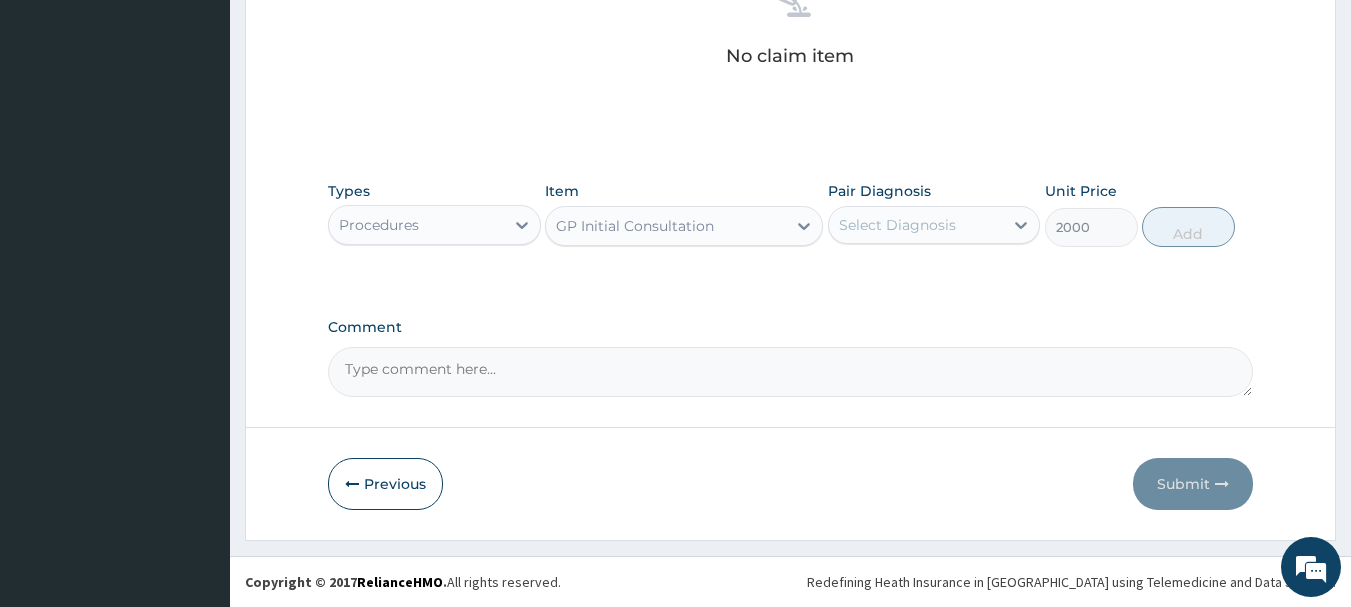 click on "Select Diagnosis" at bounding box center [897, 225] 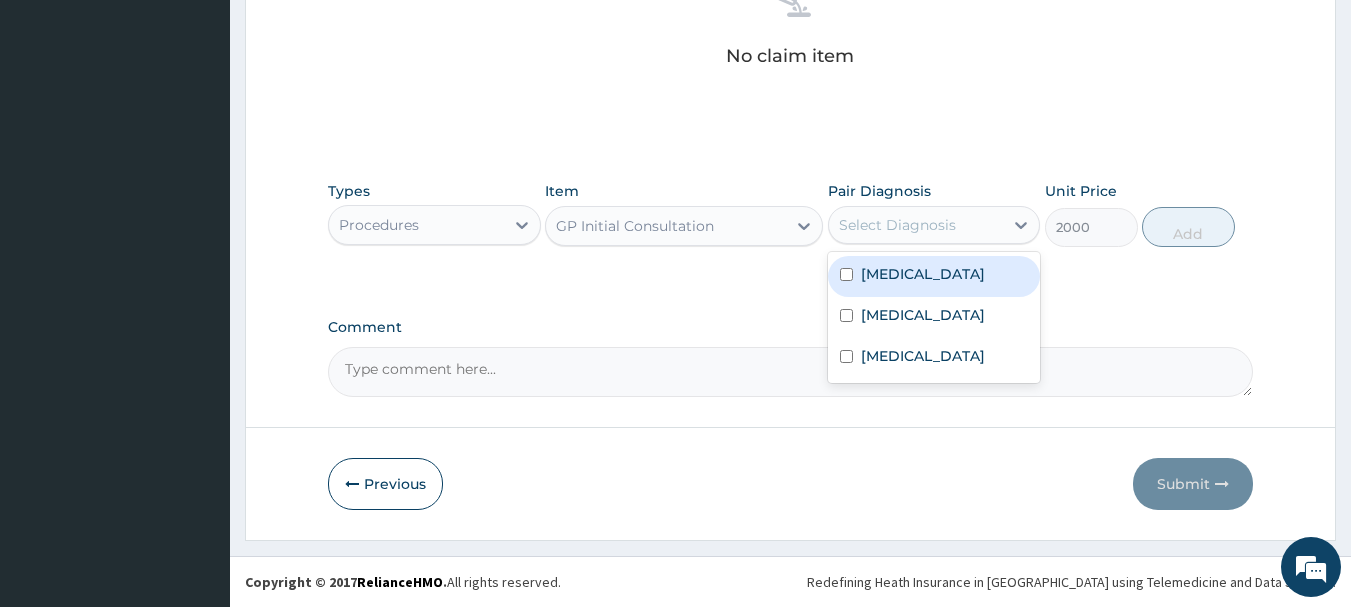 click at bounding box center (846, 274) 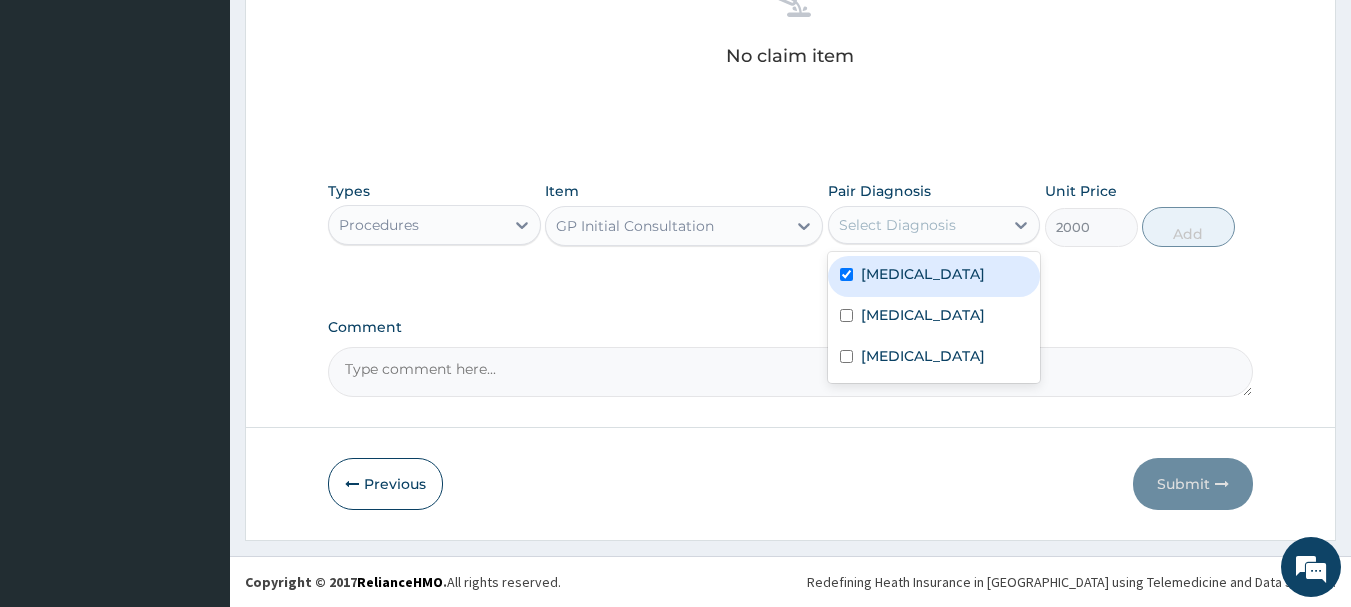 checkbox on "true" 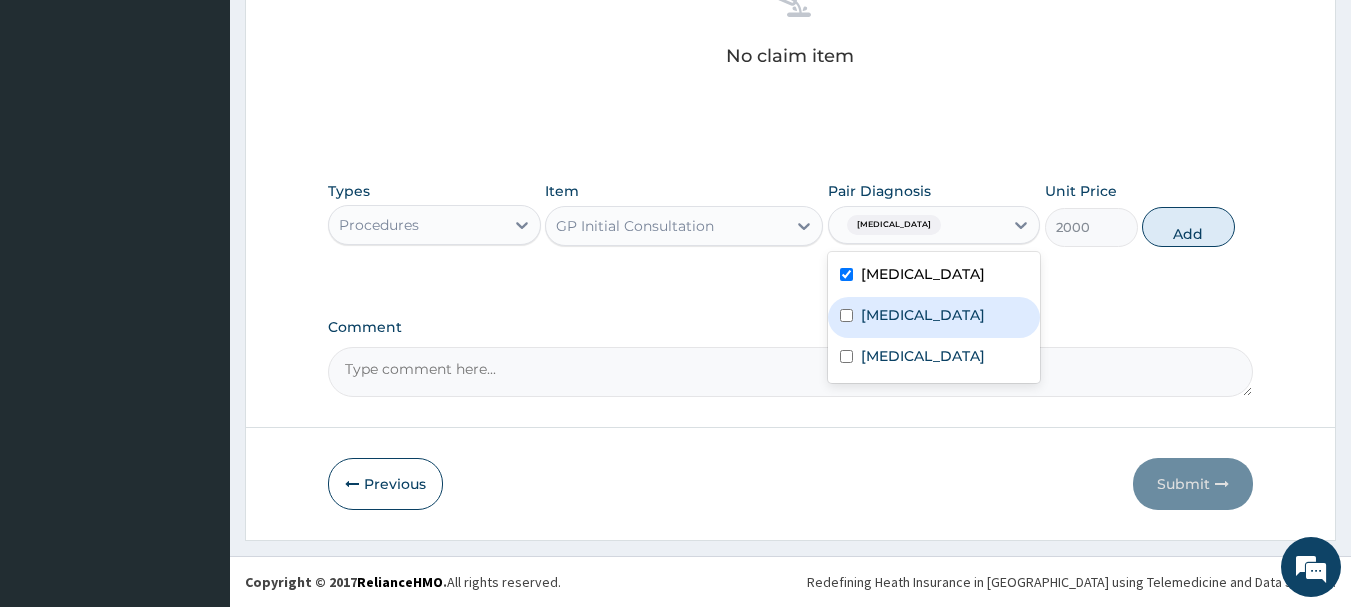 click at bounding box center (846, 315) 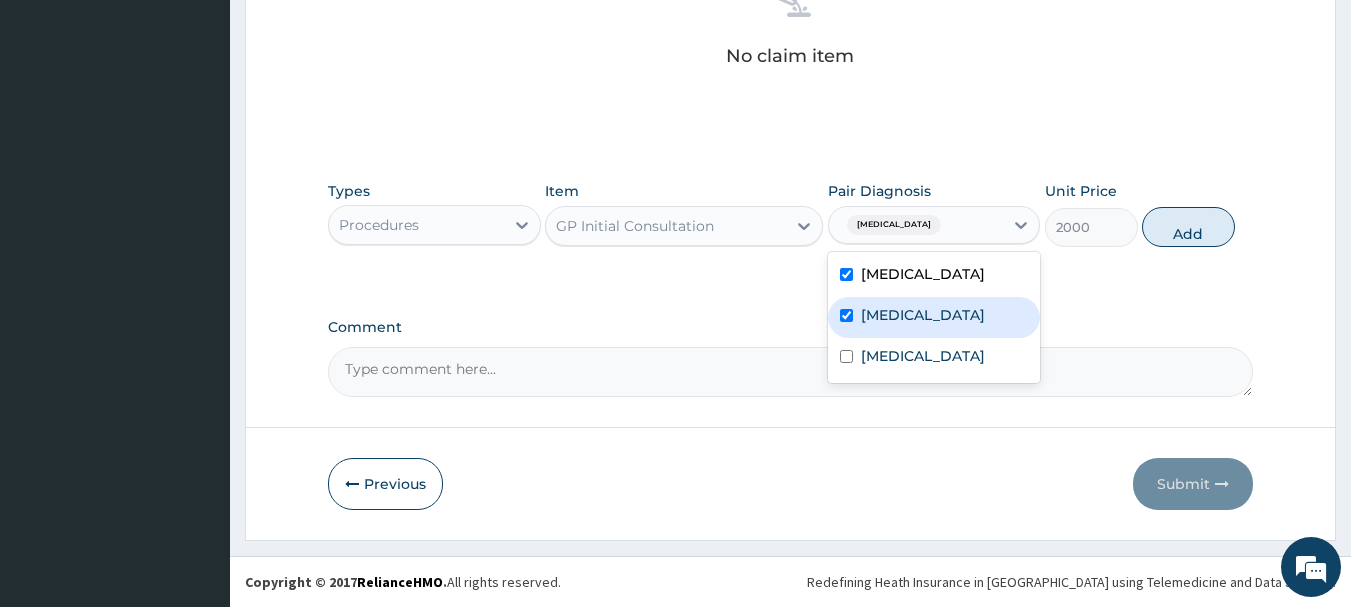 checkbox on "true" 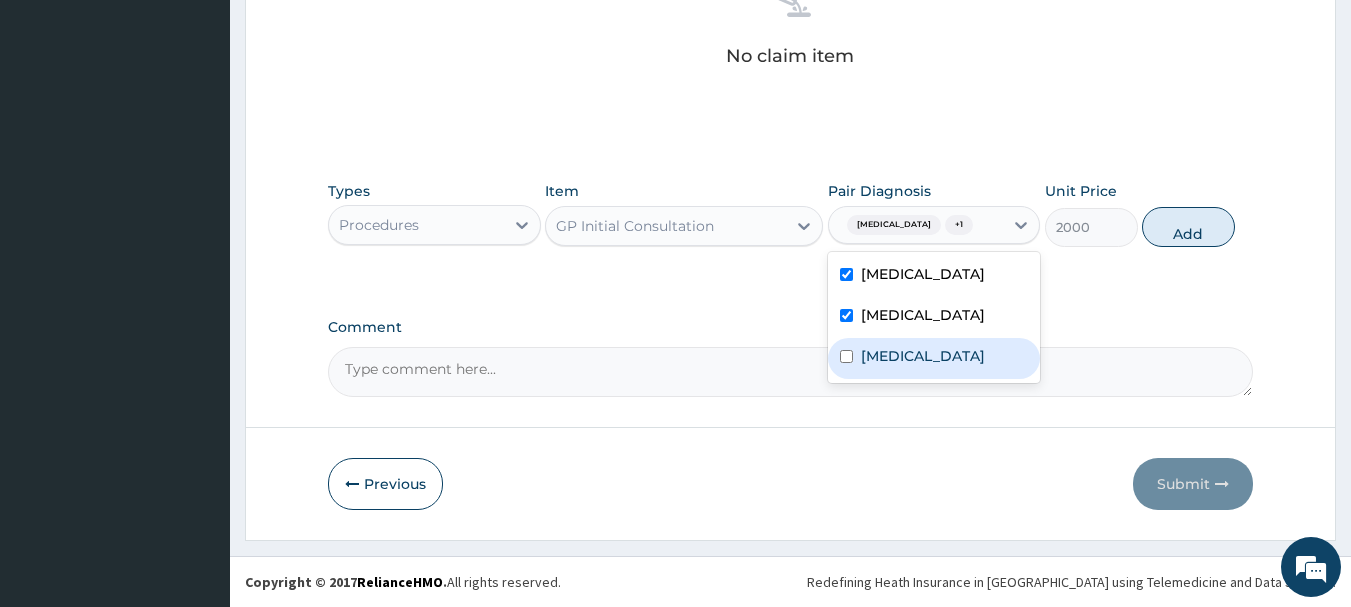 click at bounding box center (846, 356) 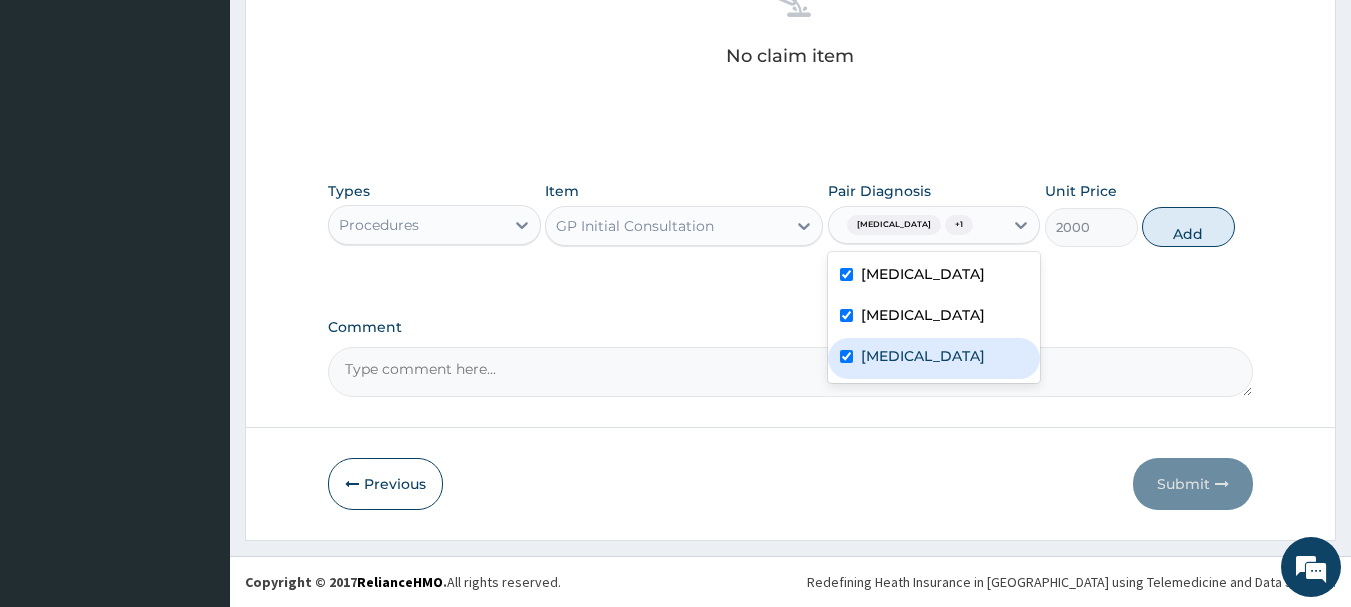 checkbox on "true" 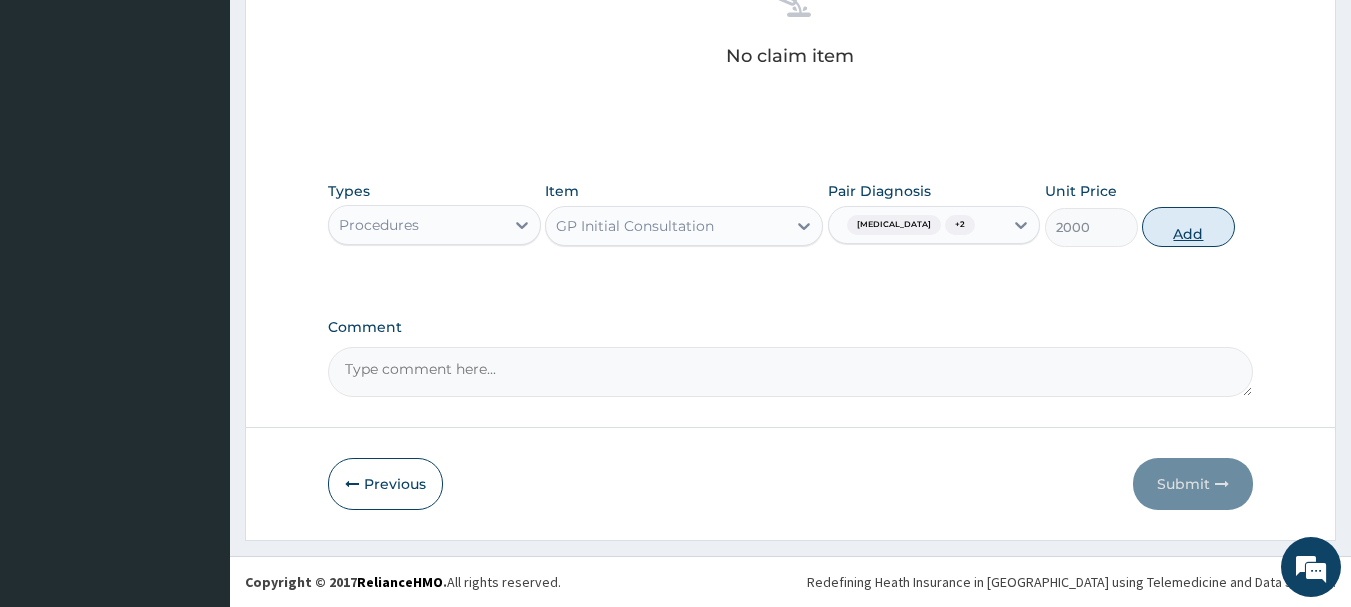 click on "Add" at bounding box center (1188, 227) 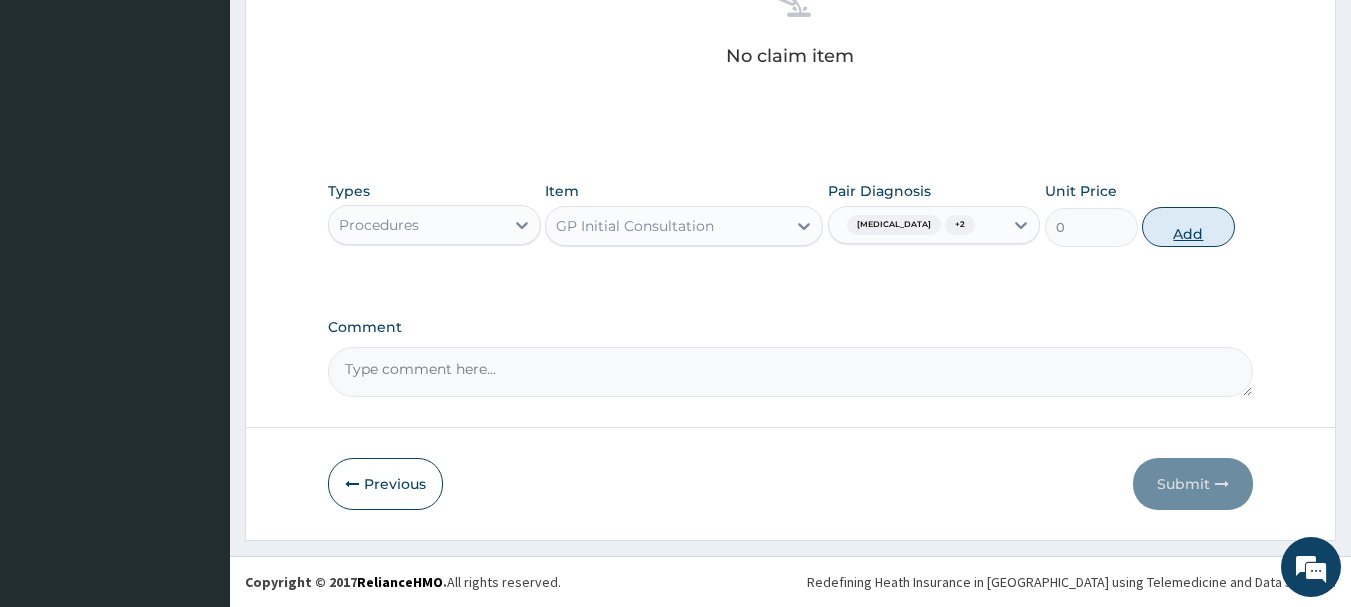 scroll, scrollTop: 755, scrollLeft: 0, axis: vertical 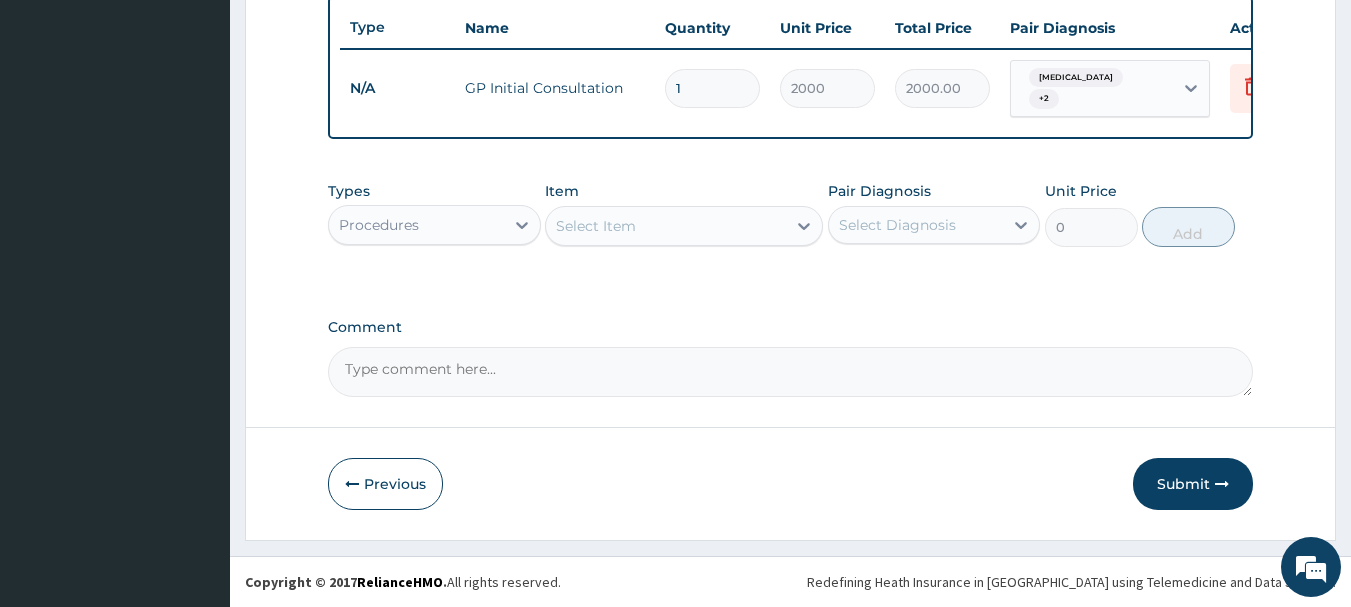 click on "Procedures" at bounding box center (416, 225) 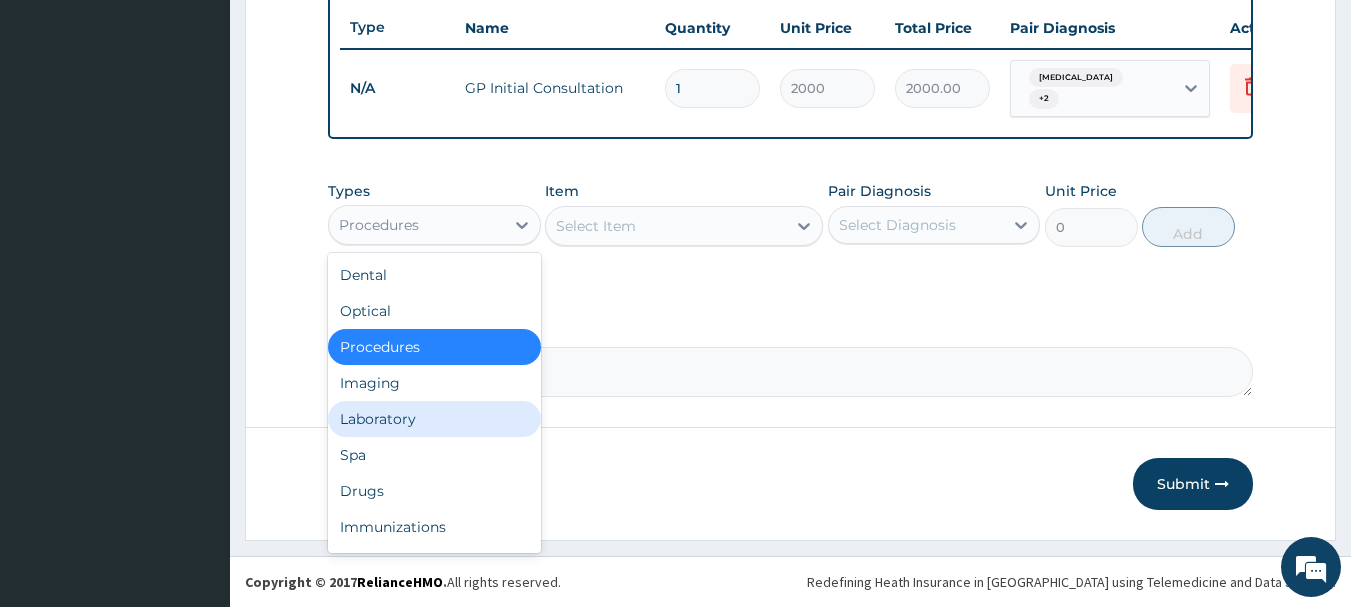 click on "Laboratory" at bounding box center (434, 419) 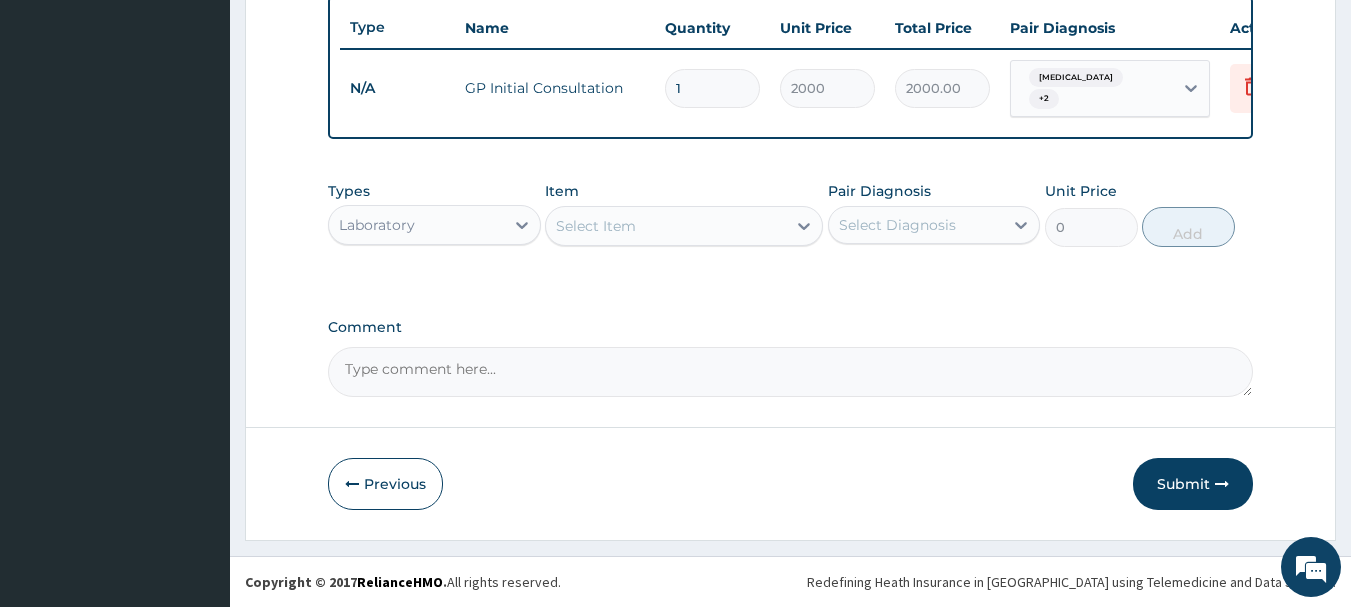 click on "Select Item" at bounding box center [666, 226] 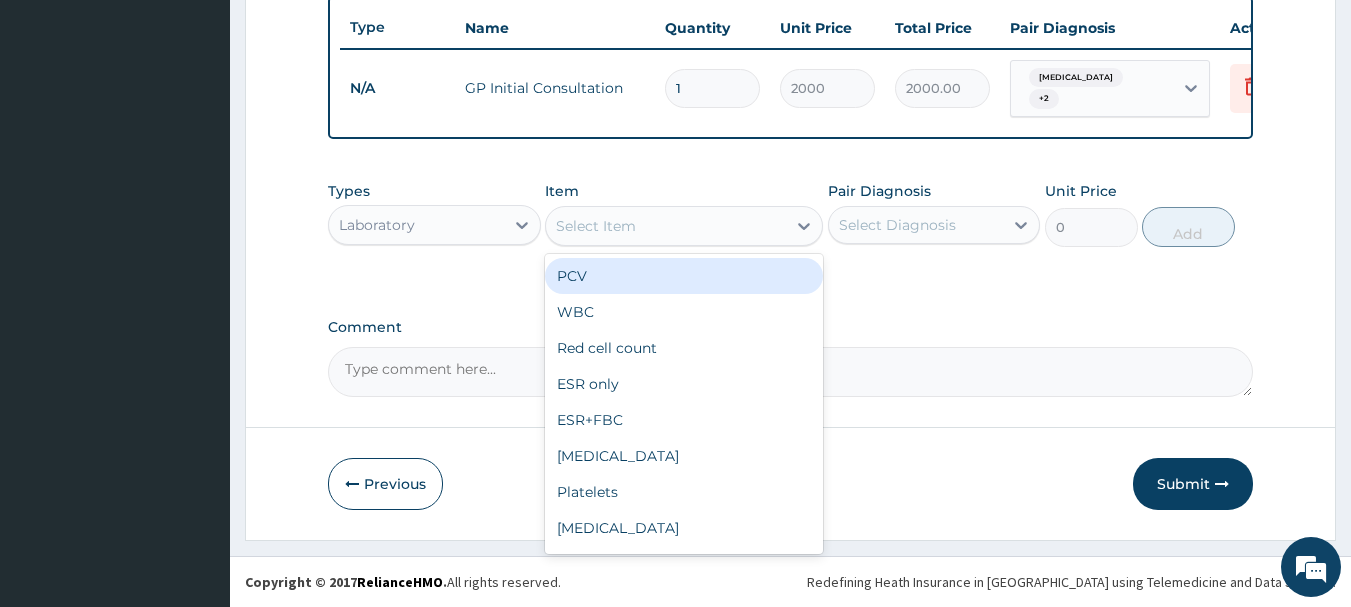 type on "B" 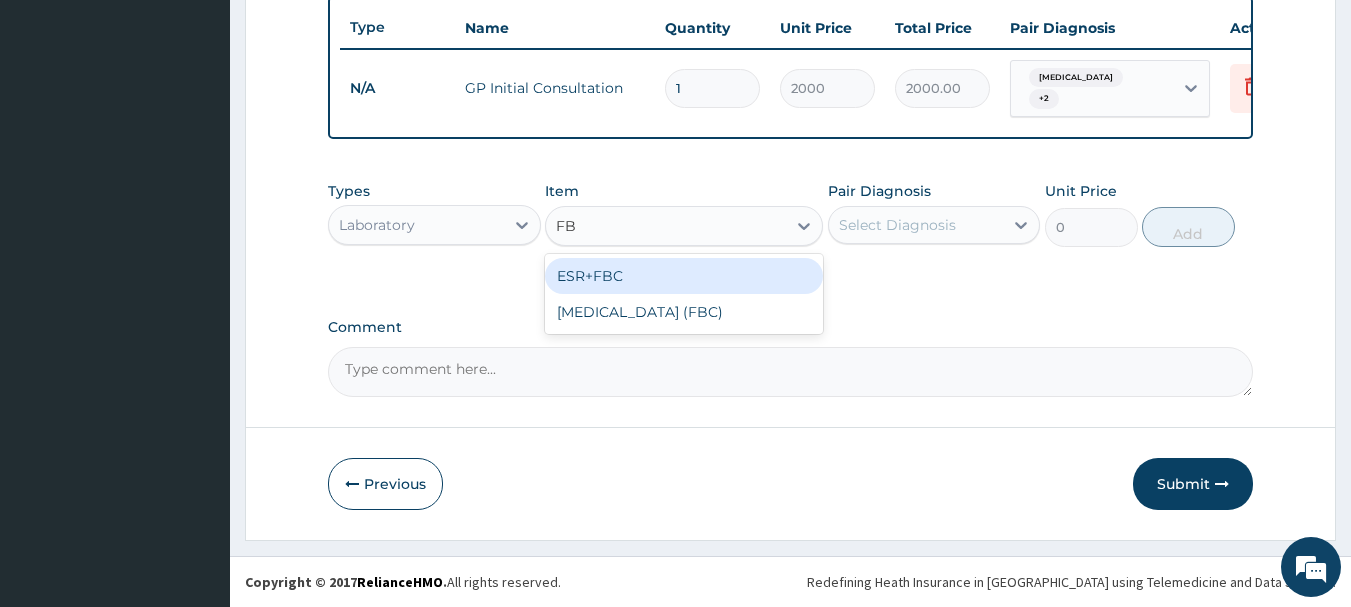 type on "FBC" 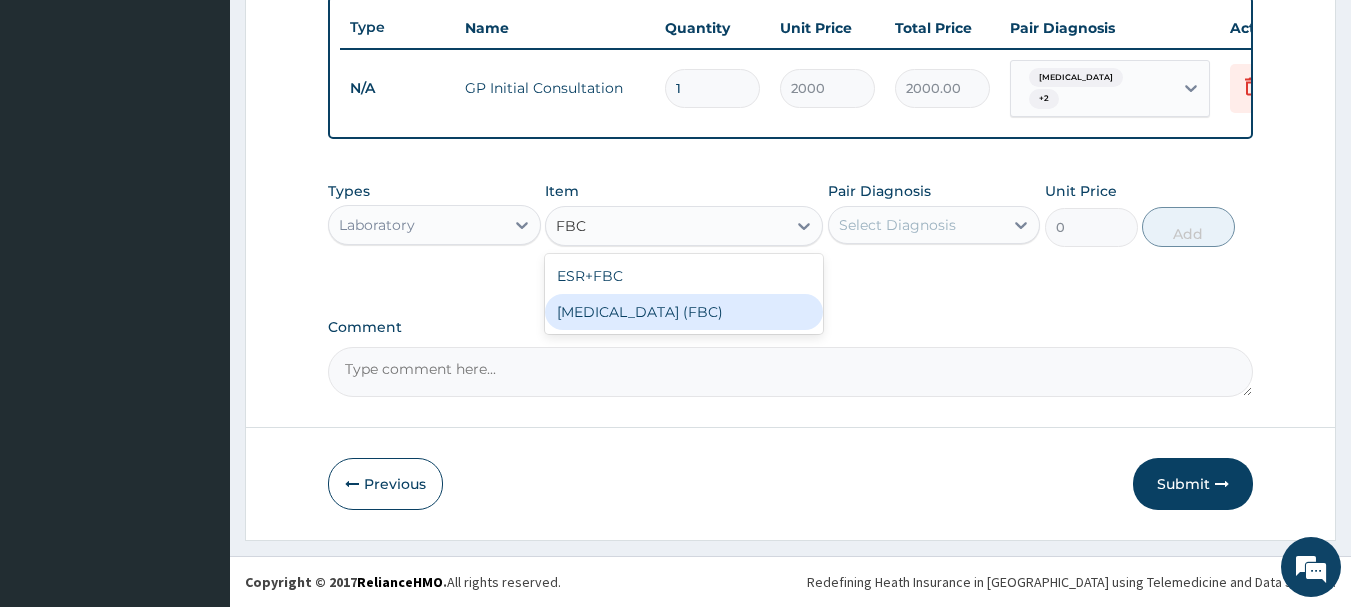 click on "FULL BLOOD COUNT (FBC)" at bounding box center (684, 312) 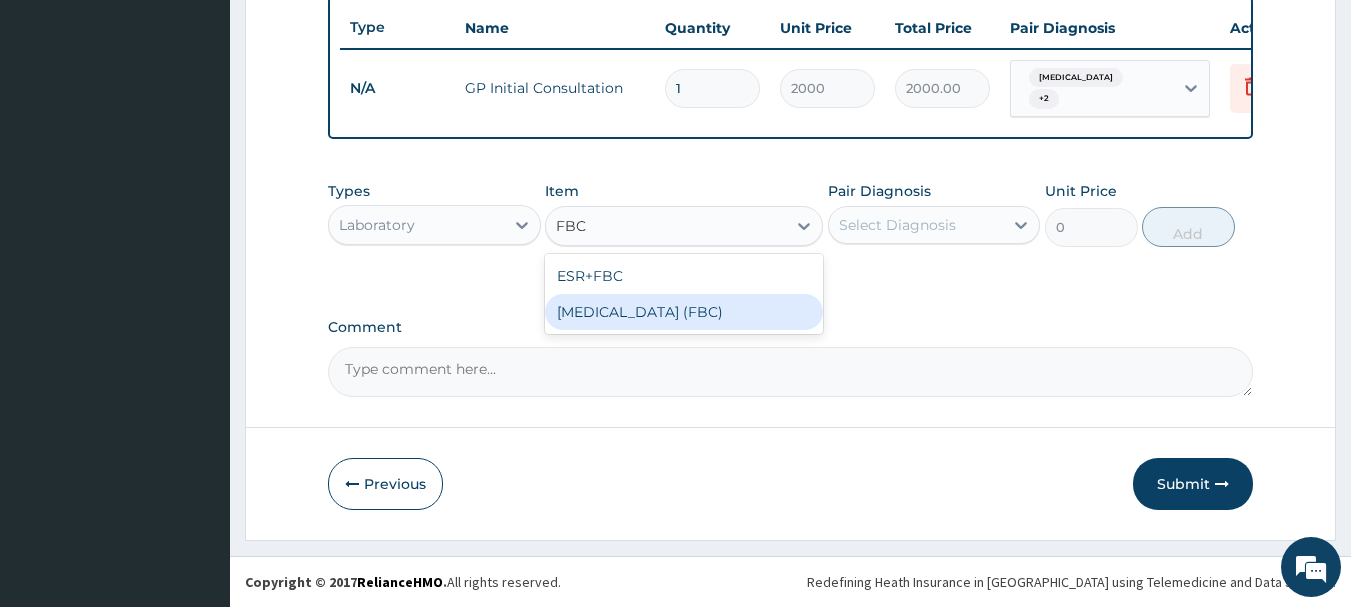type 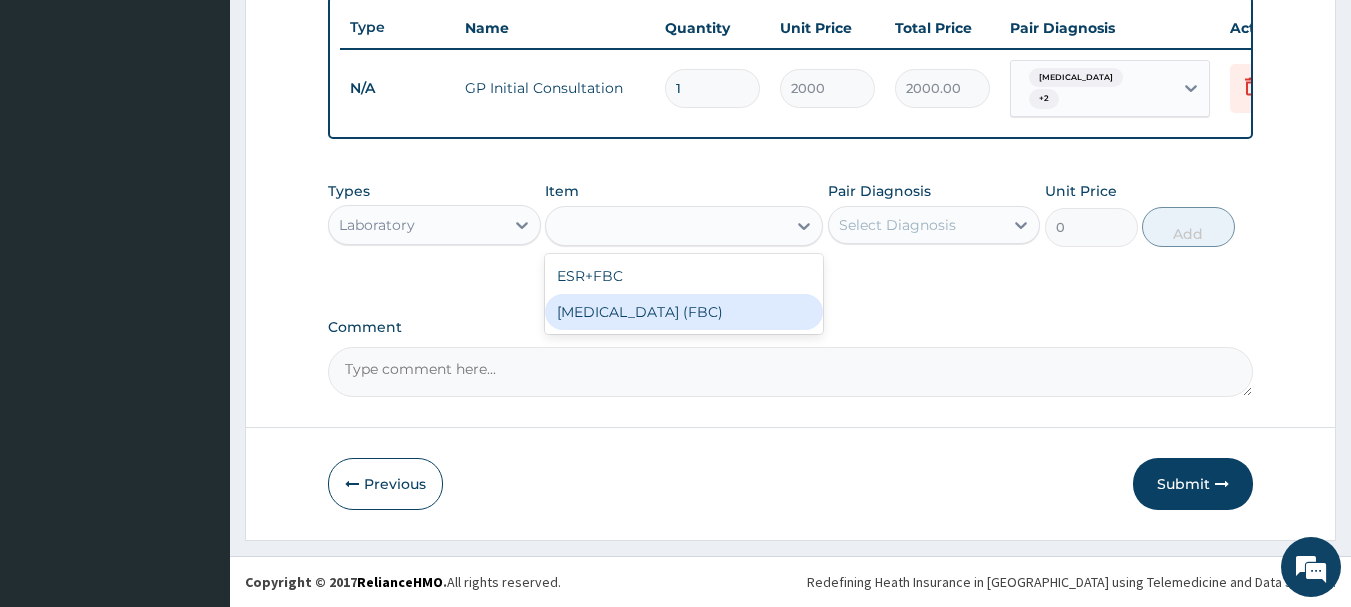 type on "5000" 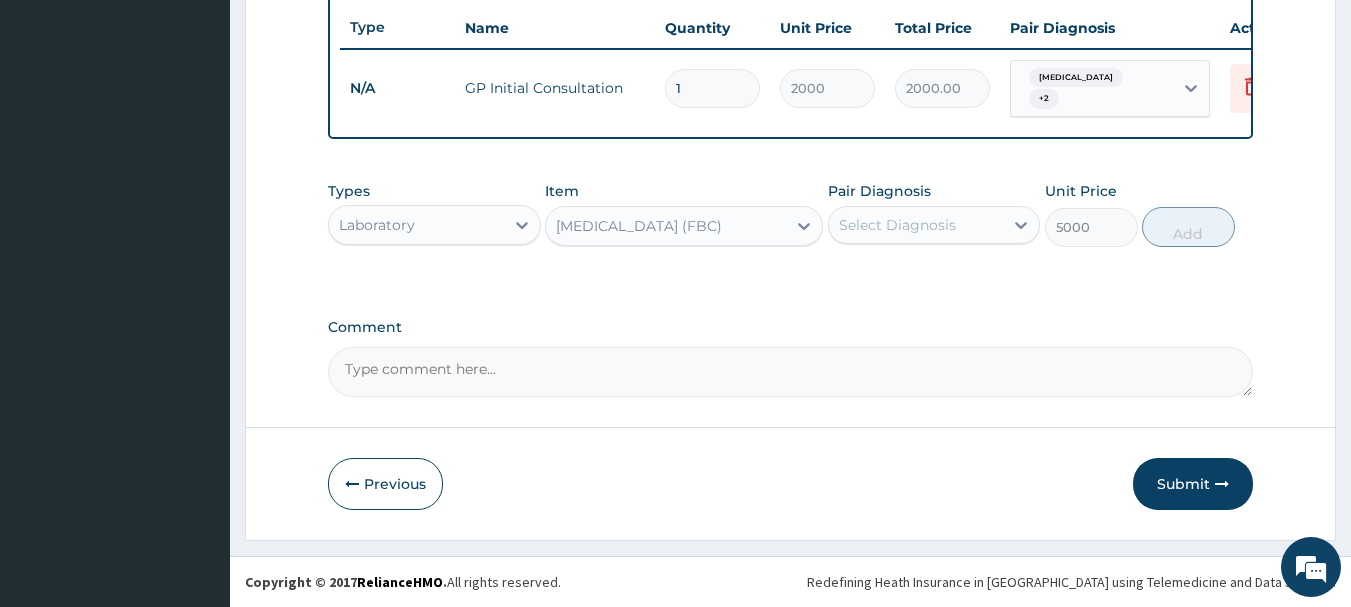 click on "Select Diagnosis" at bounding box center [897, 225] 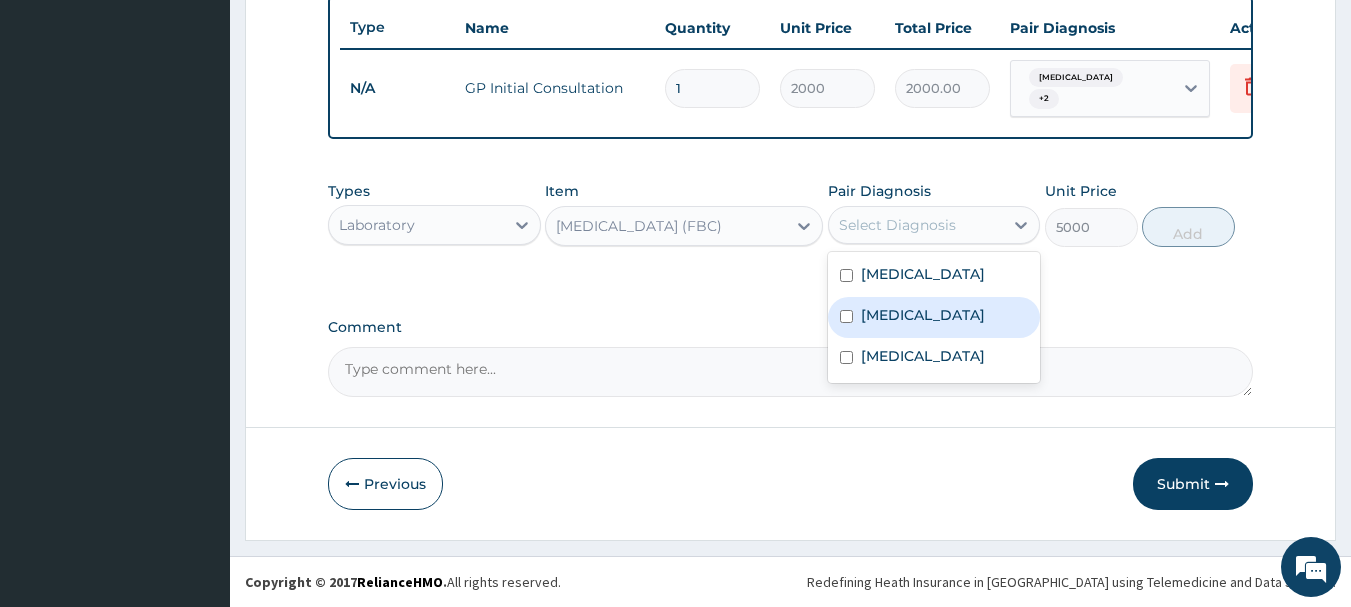 click at bounding box center (846, 316) 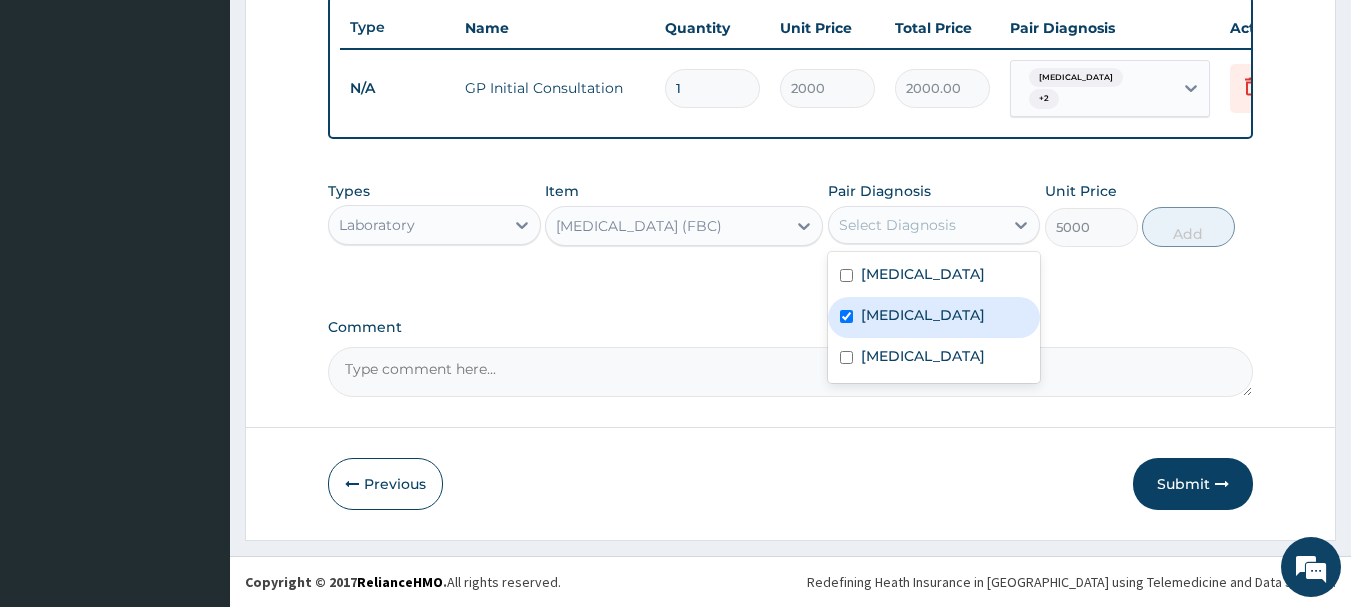 checkbox on "true" 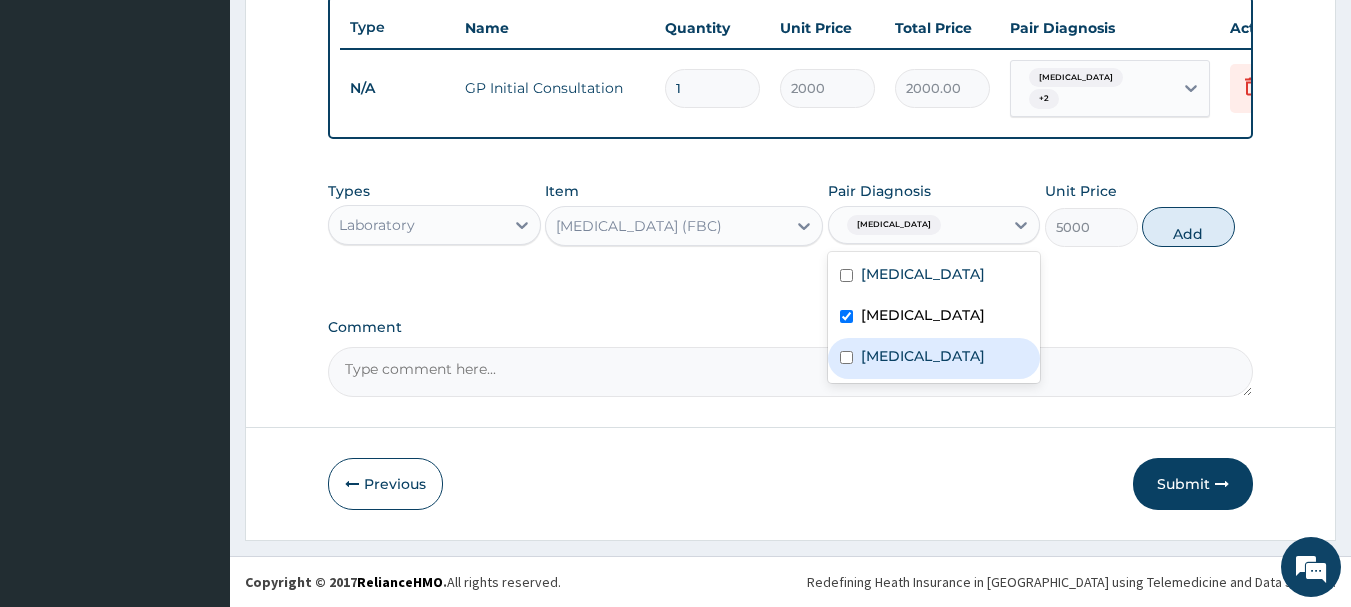click on "Upper respiratory infection" at bounding box center [934, 358] 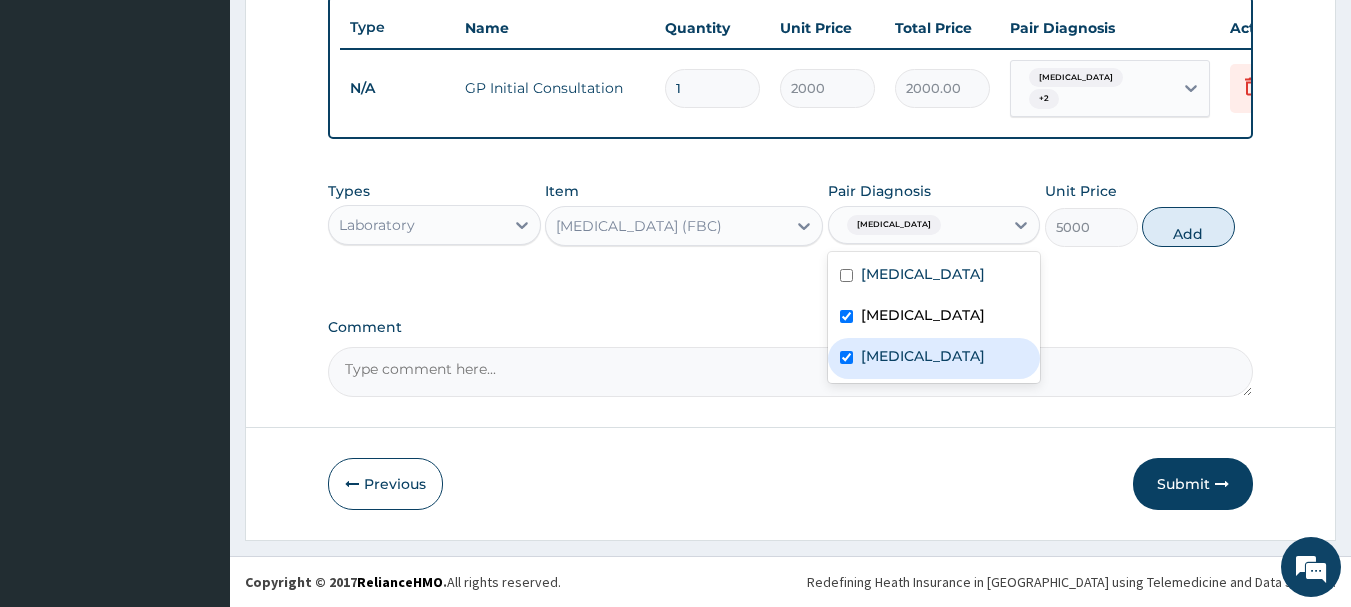 checkbox on "true" 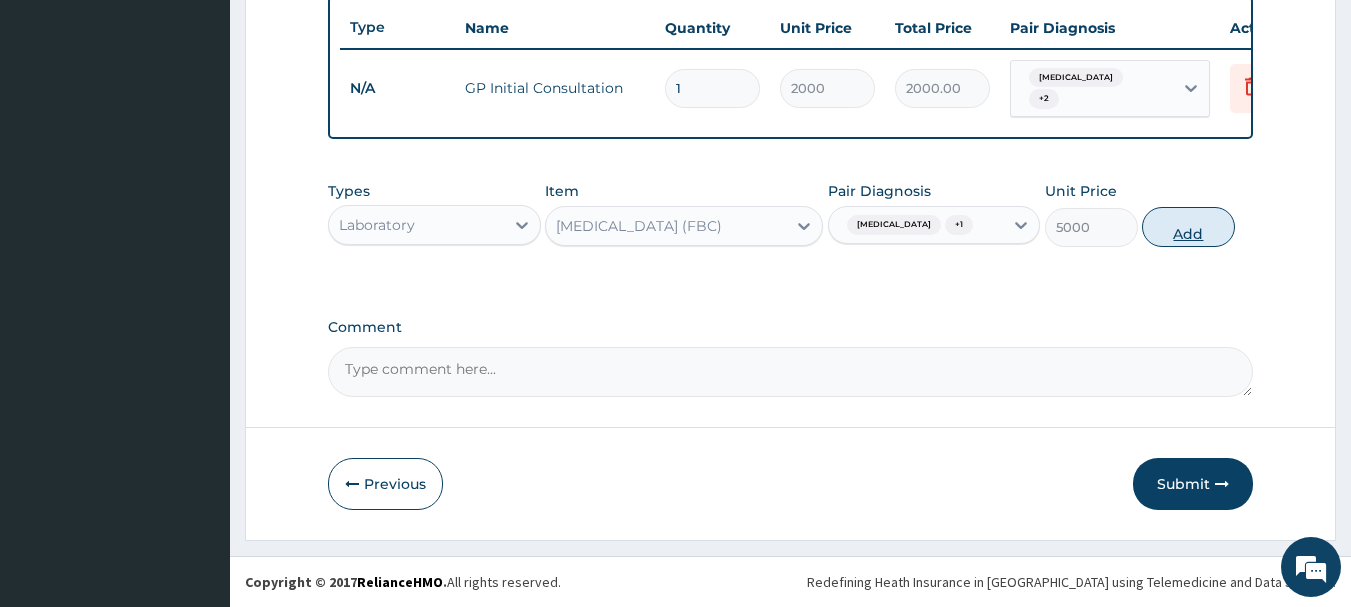 click on "Add" at bounding box center [1188, 227] 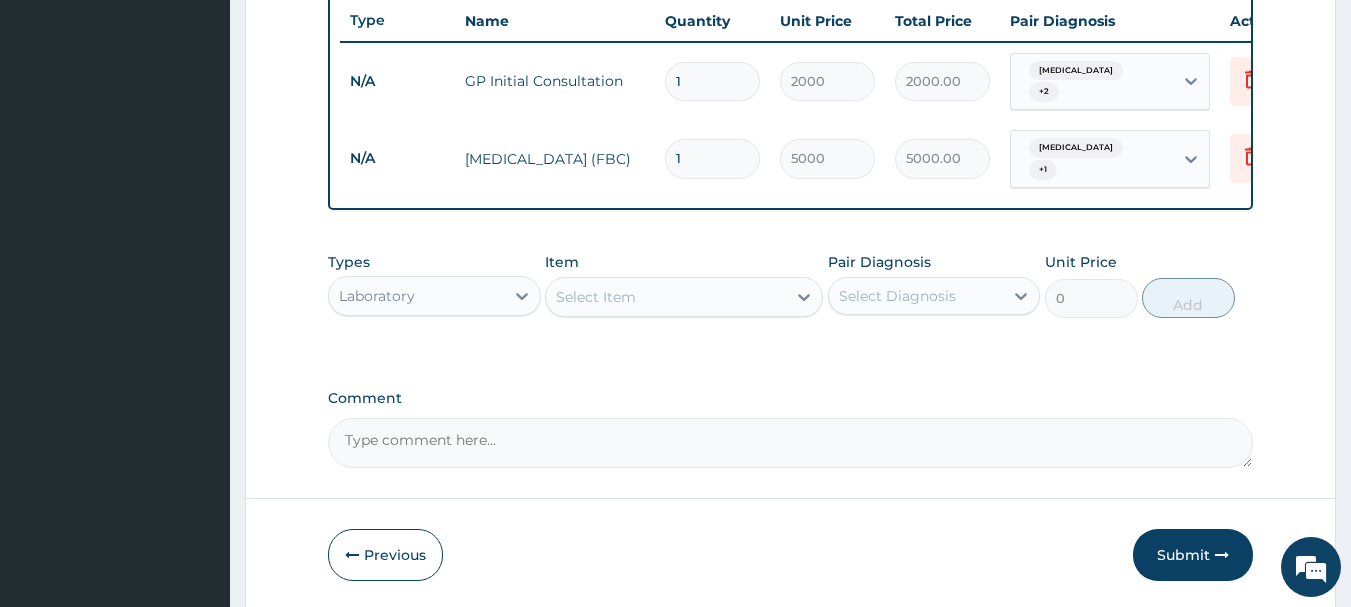 click on "Select Item" at bounding box center (596, 297) 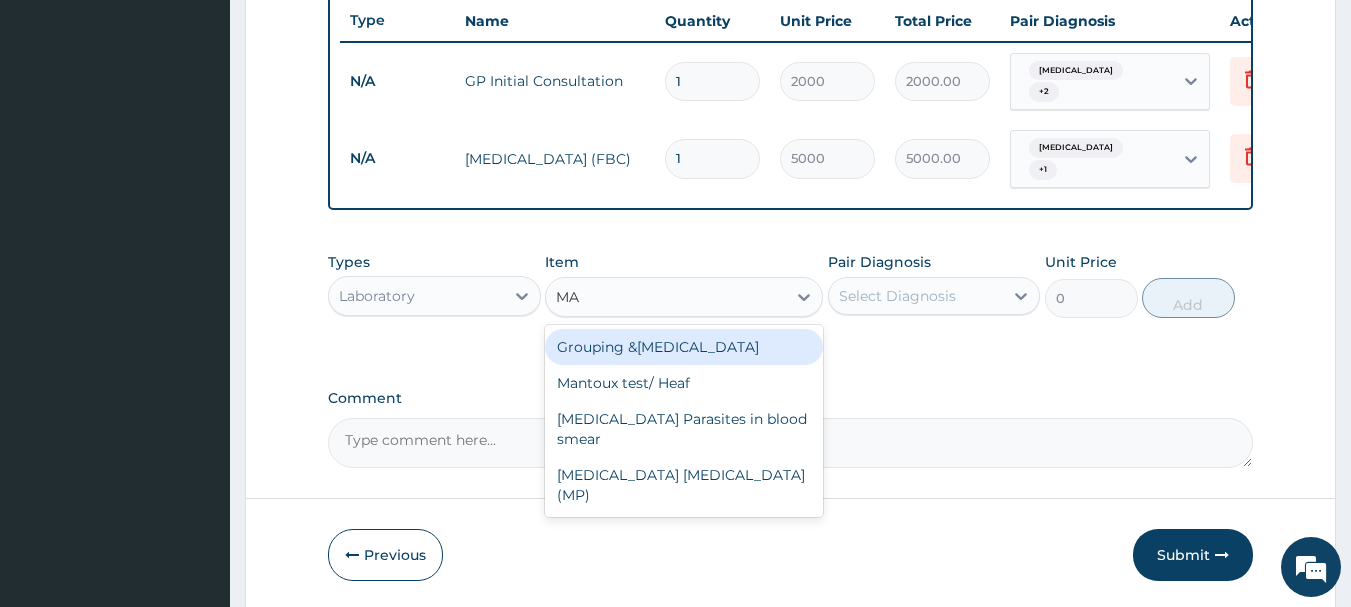 type on "MAL" 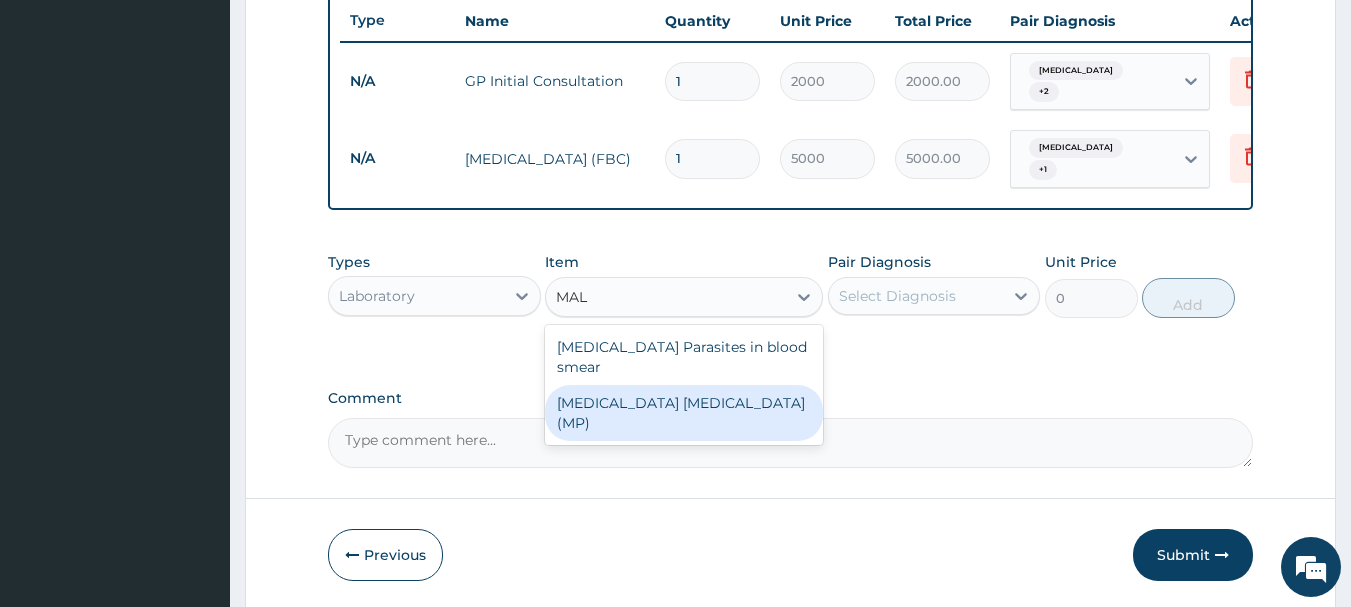 click on "MALARIA PARASITE (MP)" at bounding box center [684, 413] 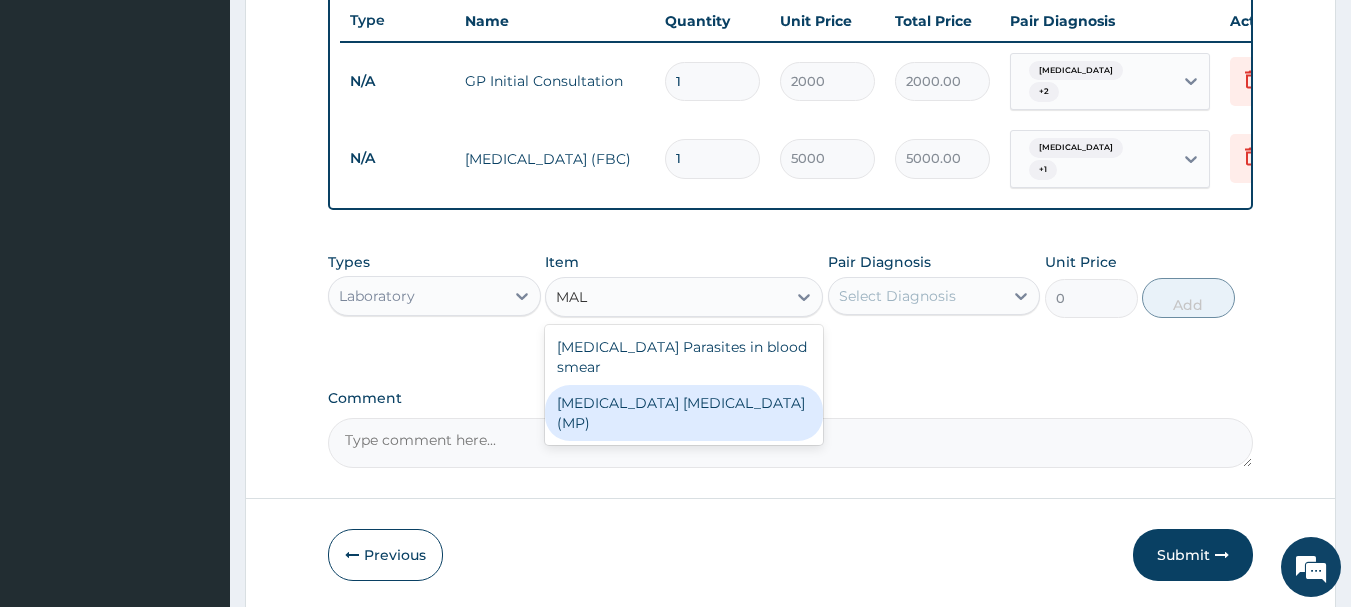 type 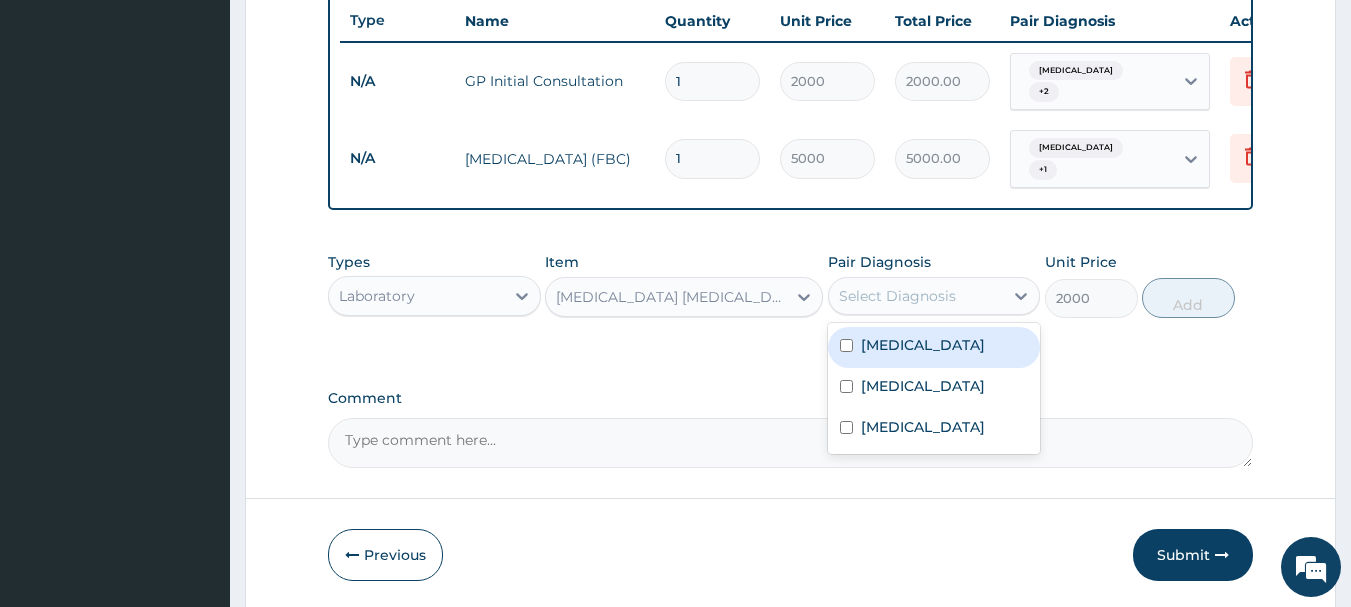 click on "Select Diagnosis" at bounding box center [897, 296] 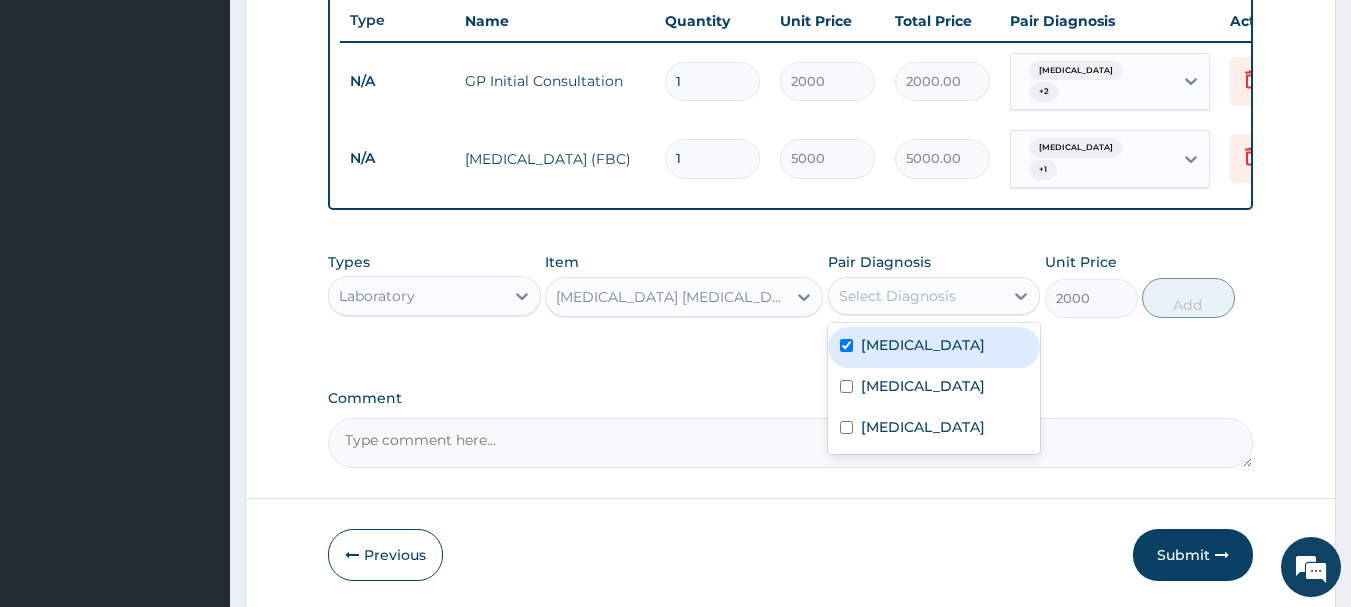 checkbox on "true" 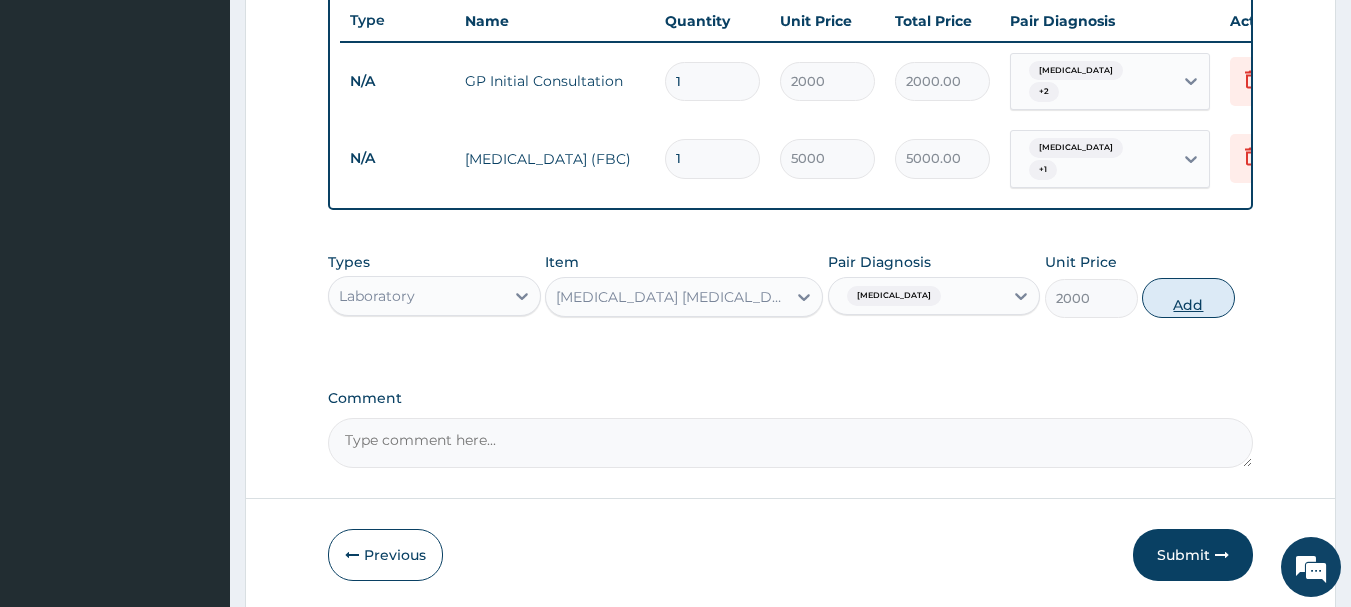 click on "Add" at bounding box center (1188, 298) 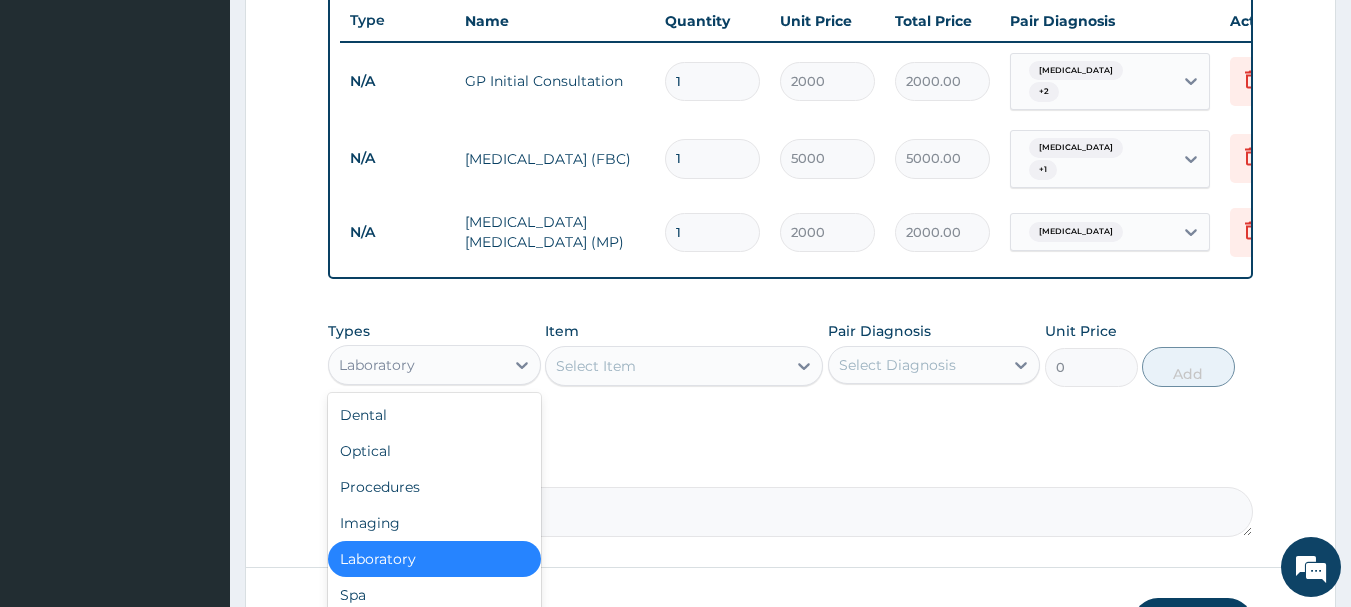 click on "Laboratory" at bounding box center (416, 365) 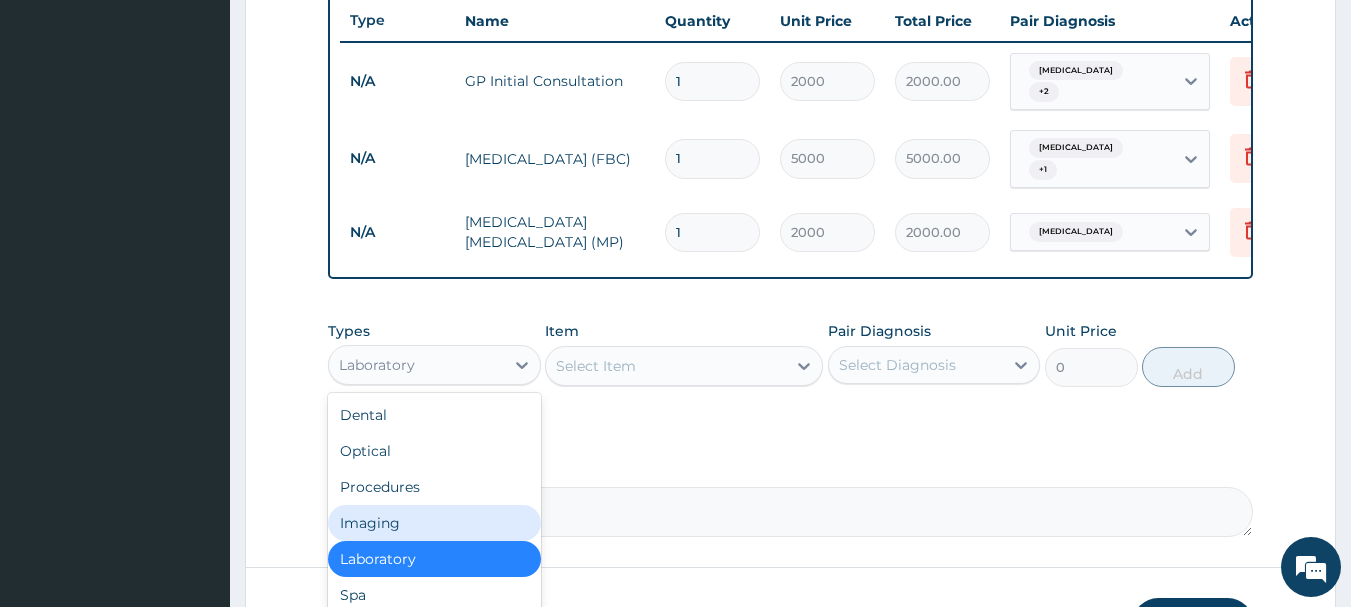 scroll, scrollTop: 68, scrollLeft: 0, axis: vertical 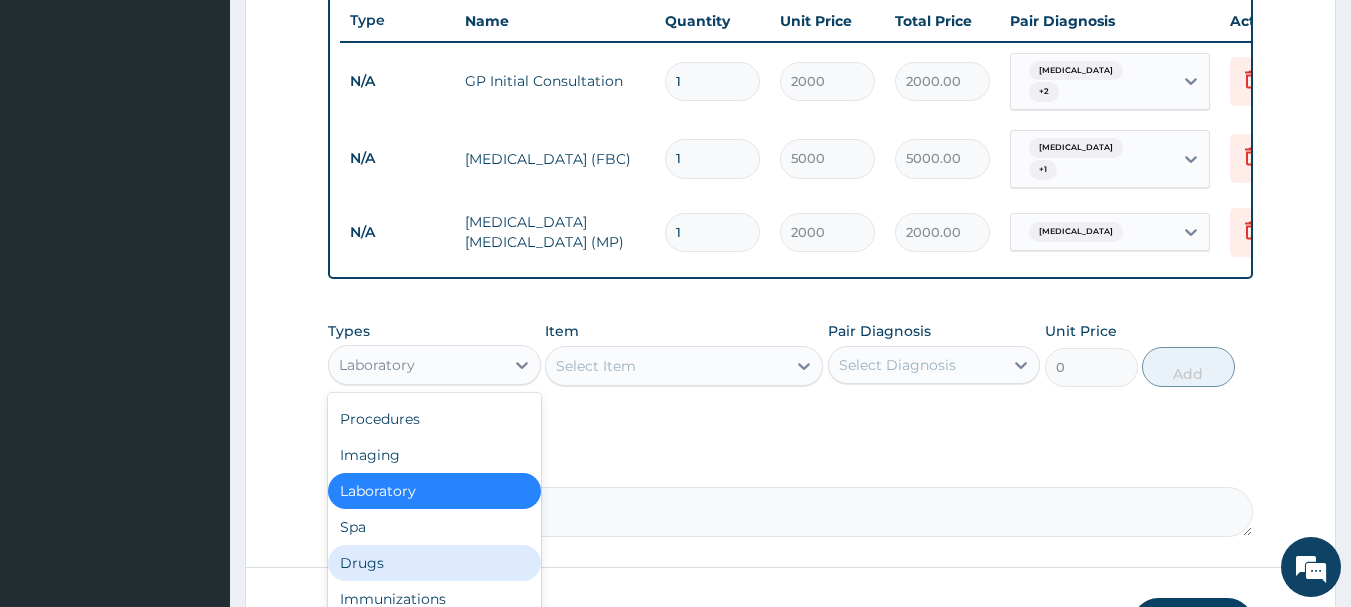 click on "Drugs" at bounding box center [434, 563] 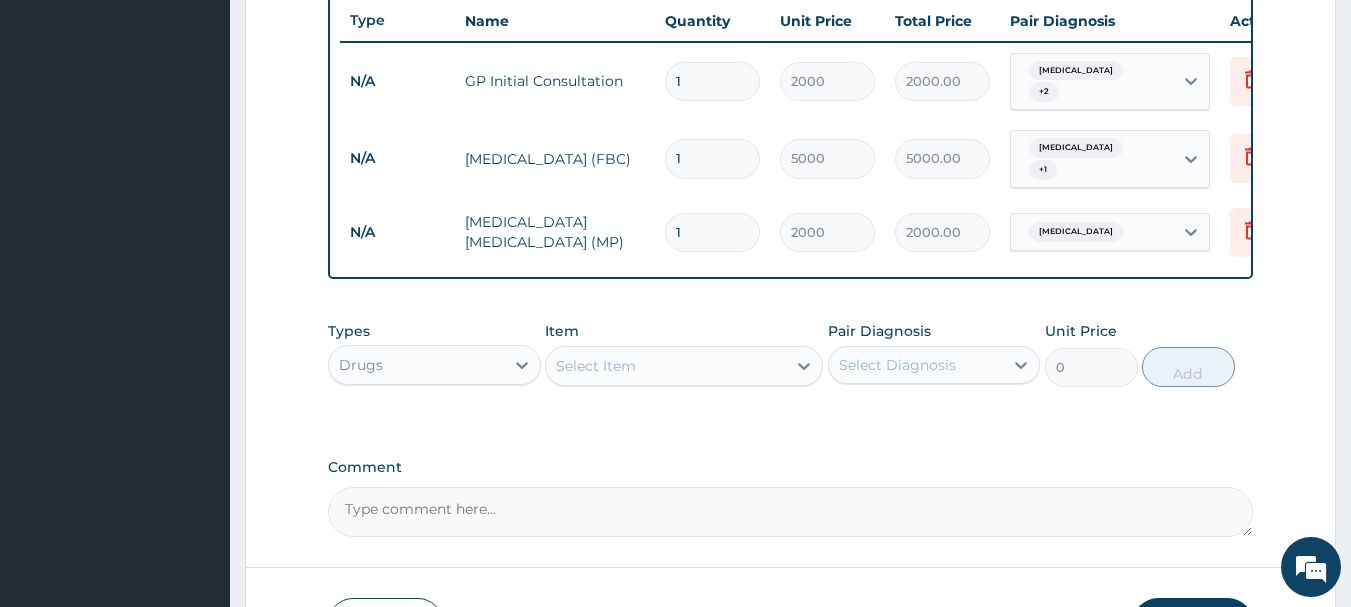 click on "Select Item" at bounding box center [666, 366] 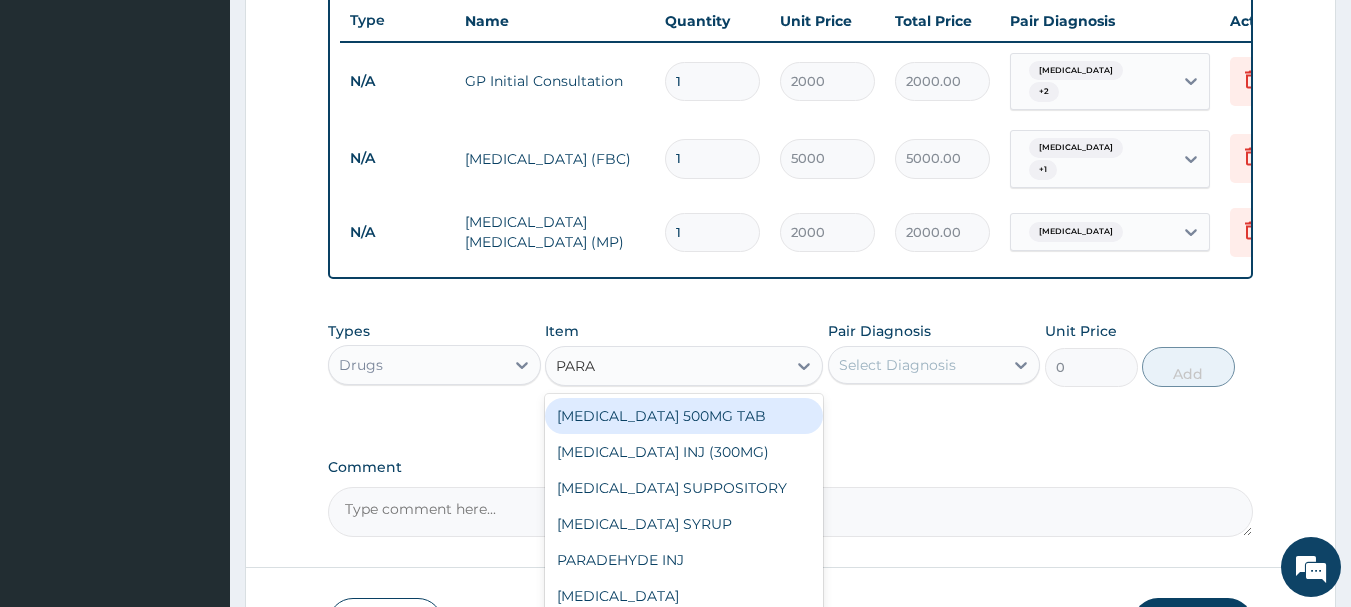 type on "PARAC" 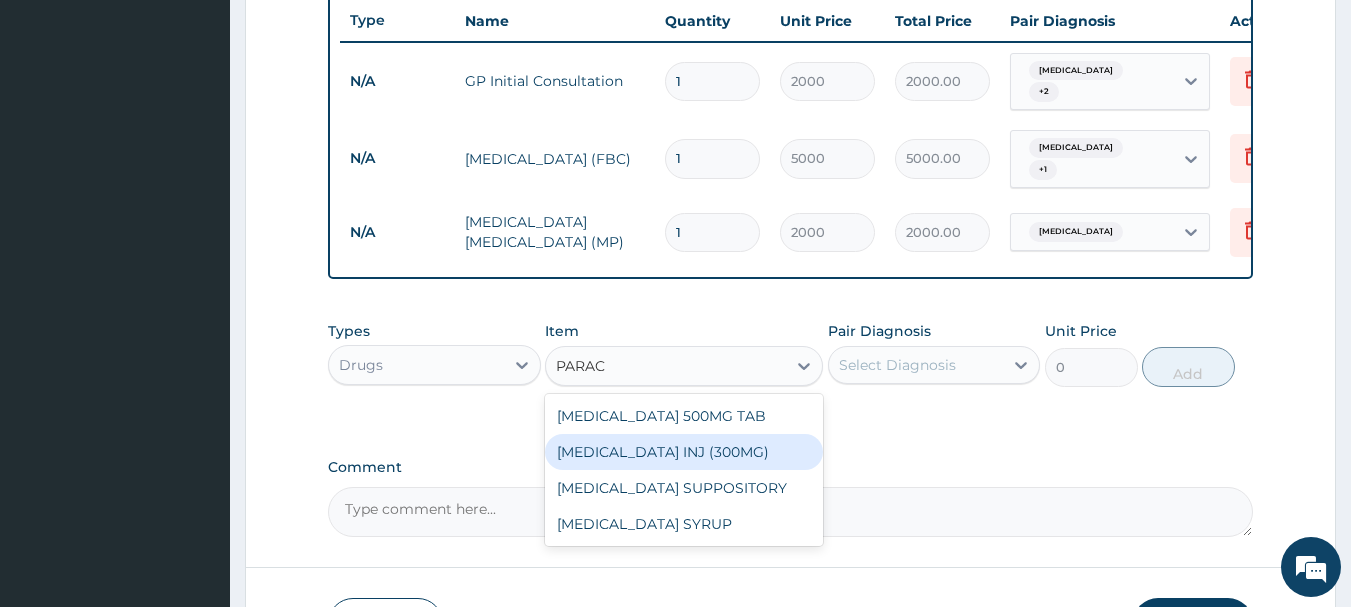 click on "PARACETAMOL INJ (300MG)" at bounding box center (684, 452) 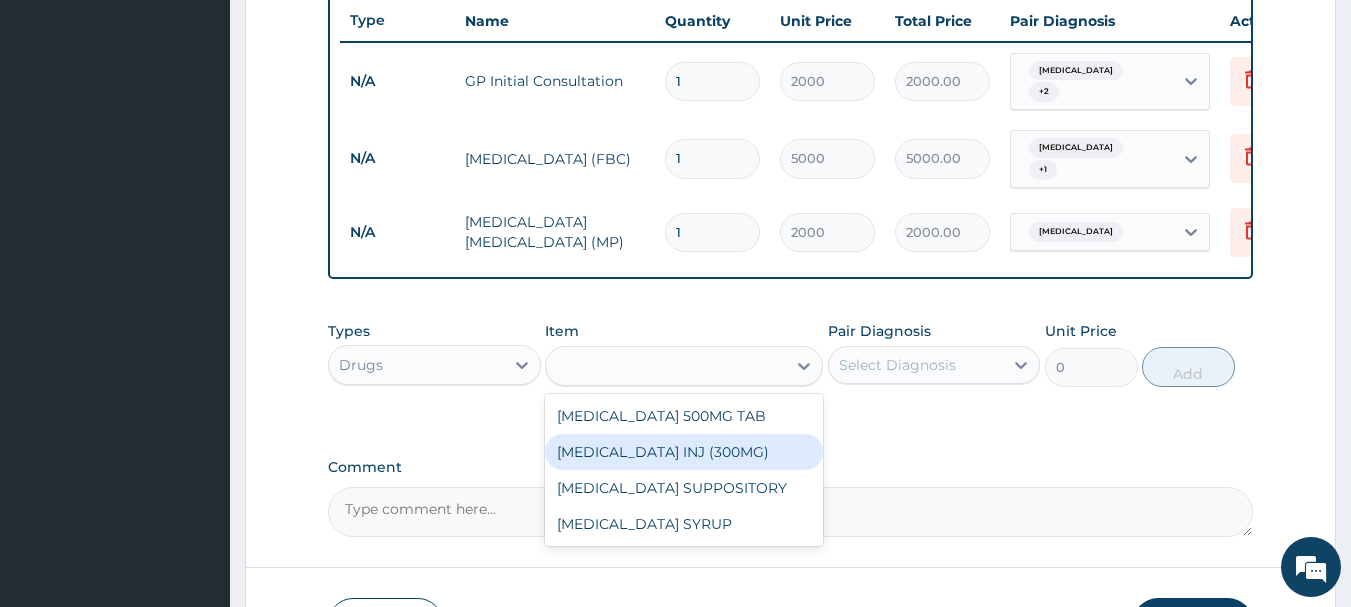 type on "500" 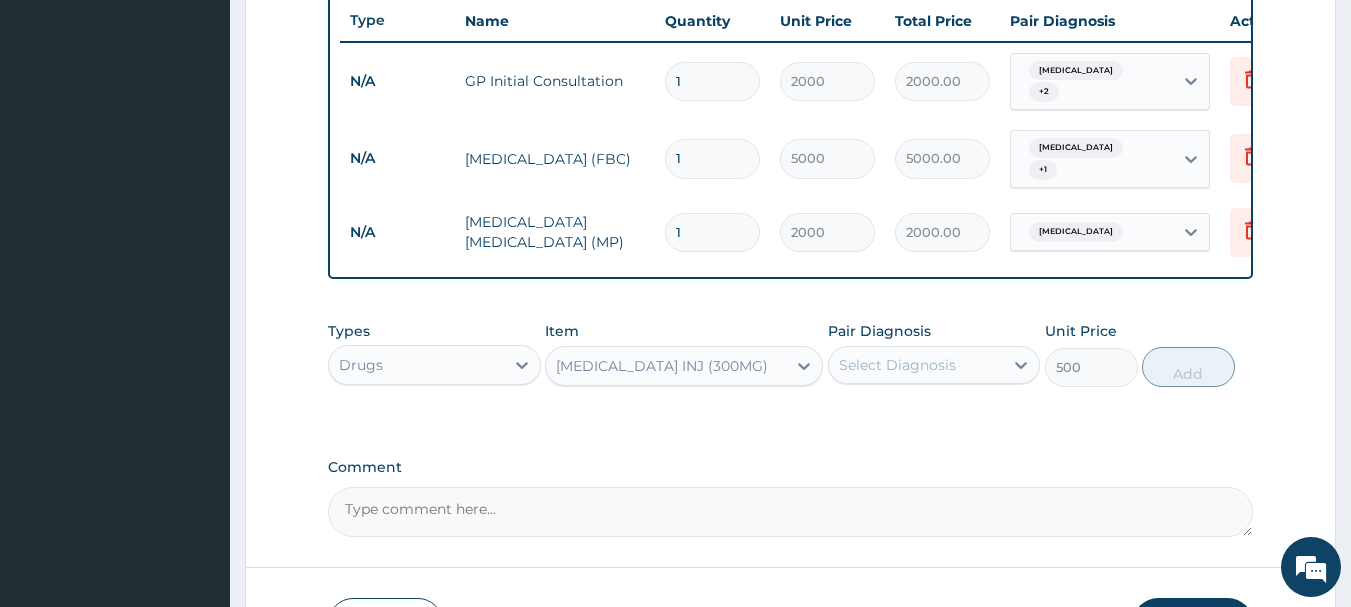 click on "Select Diagnosis" at bounding box center [897, 365] 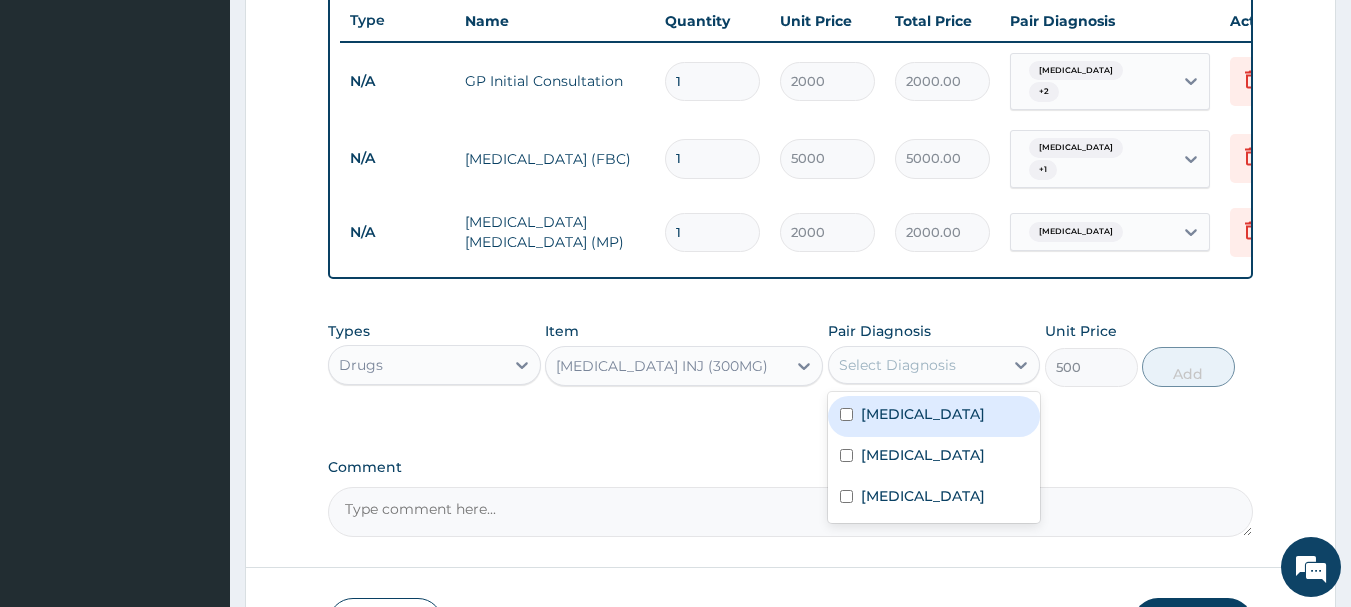 click at bounding box center (846, 414) 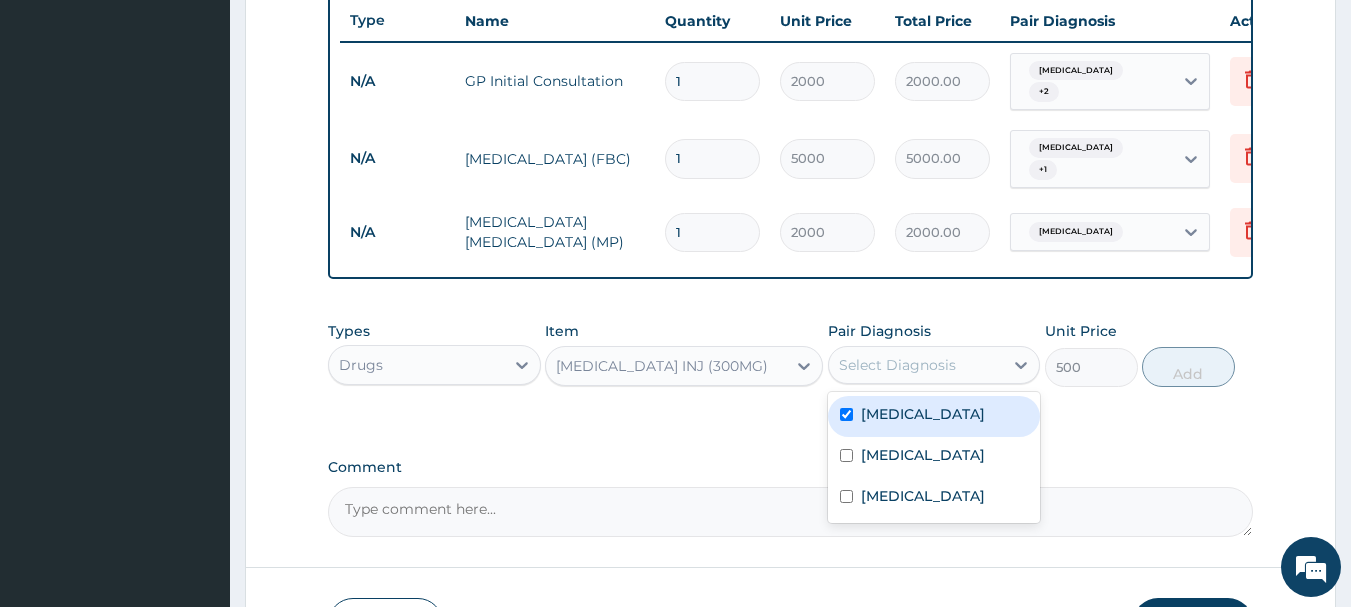 checkbox on "true" 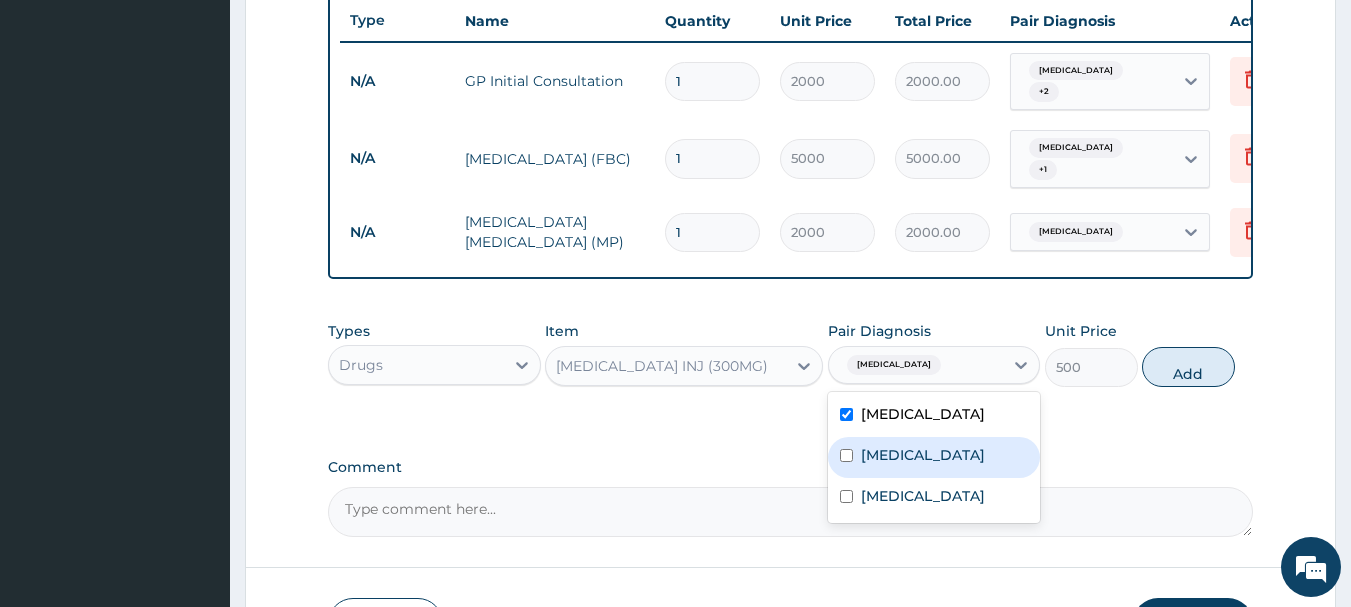 click at bounding box center [846, 455] 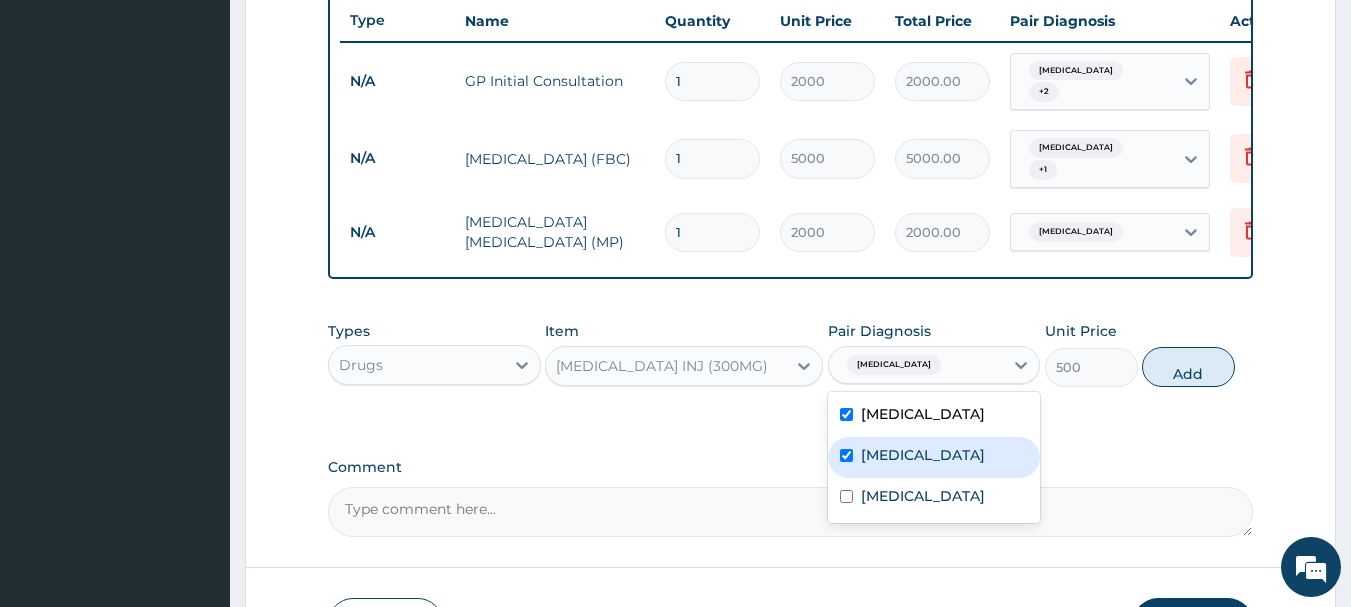checkbox on "true" 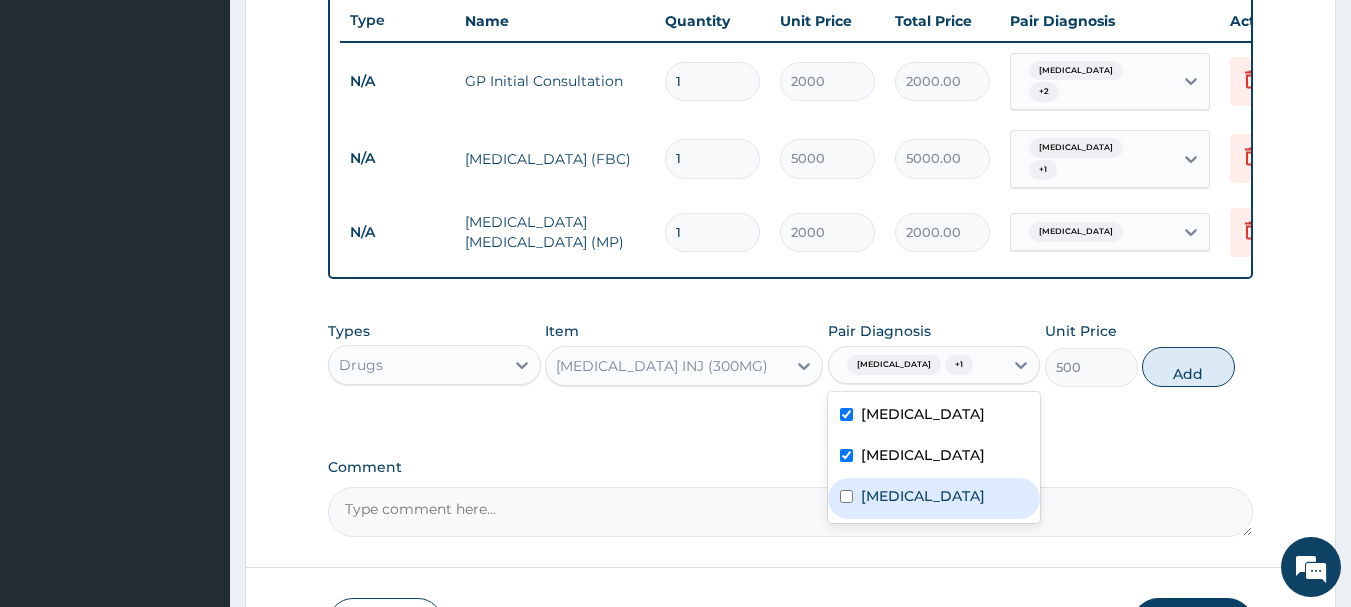 click at bounding box center (846, 496) 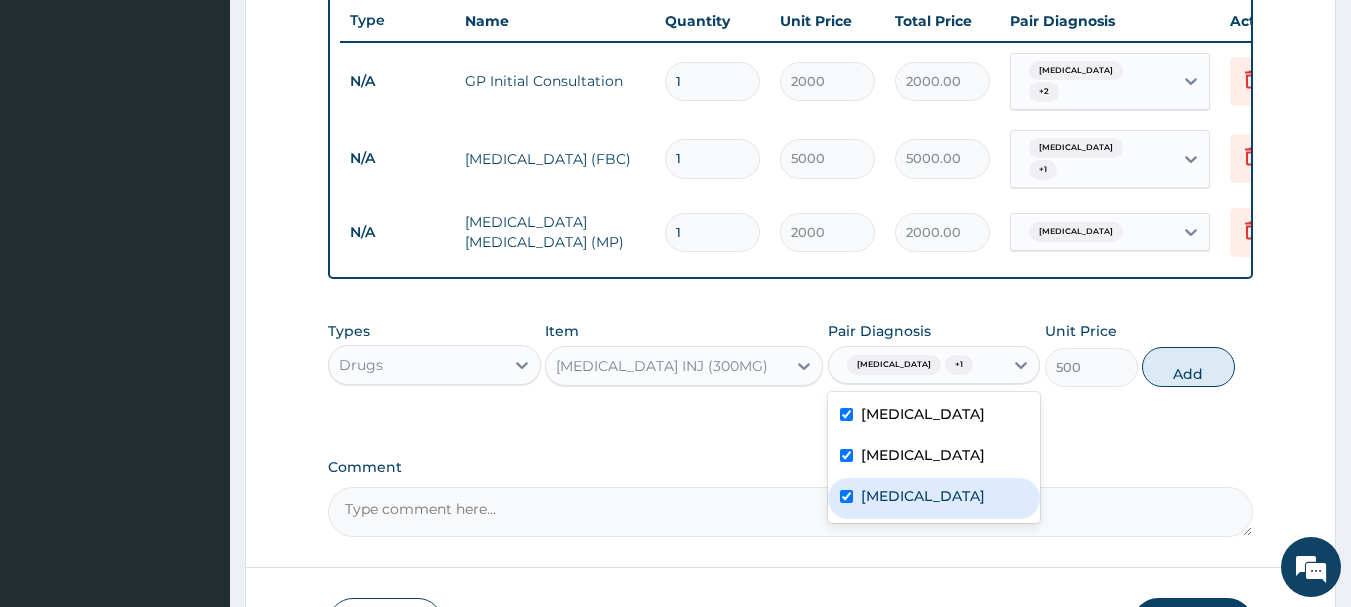 checkbox on "true" 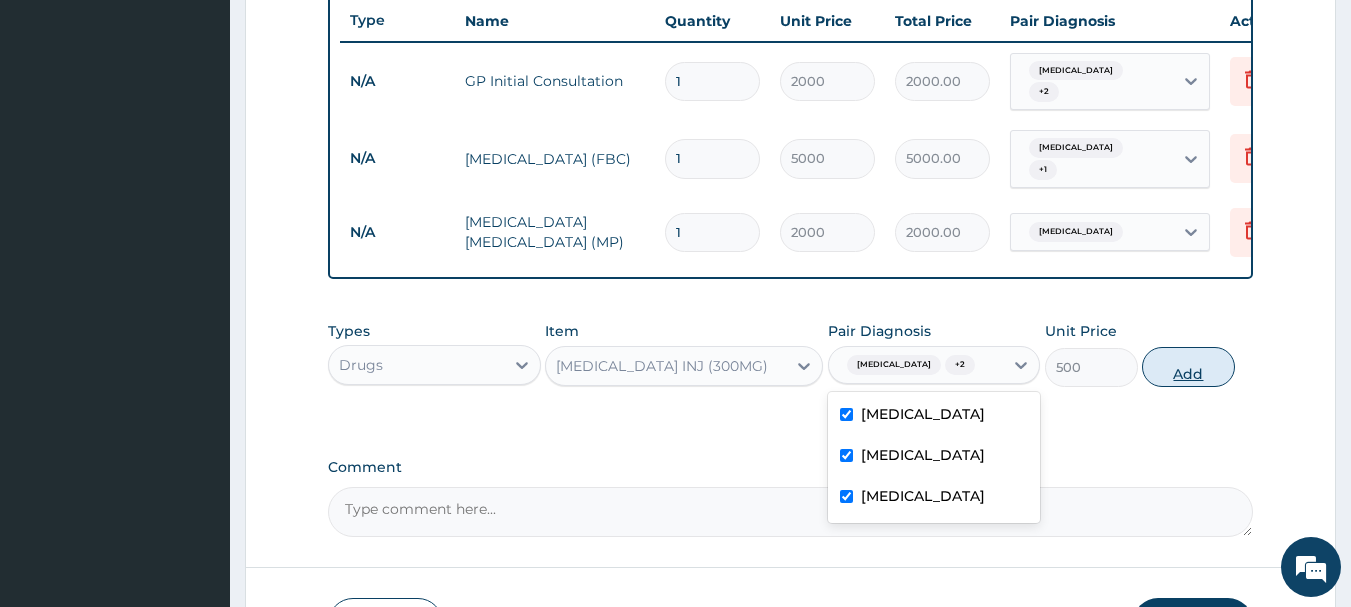 click on "Add" at bounding box center [1188, 367] 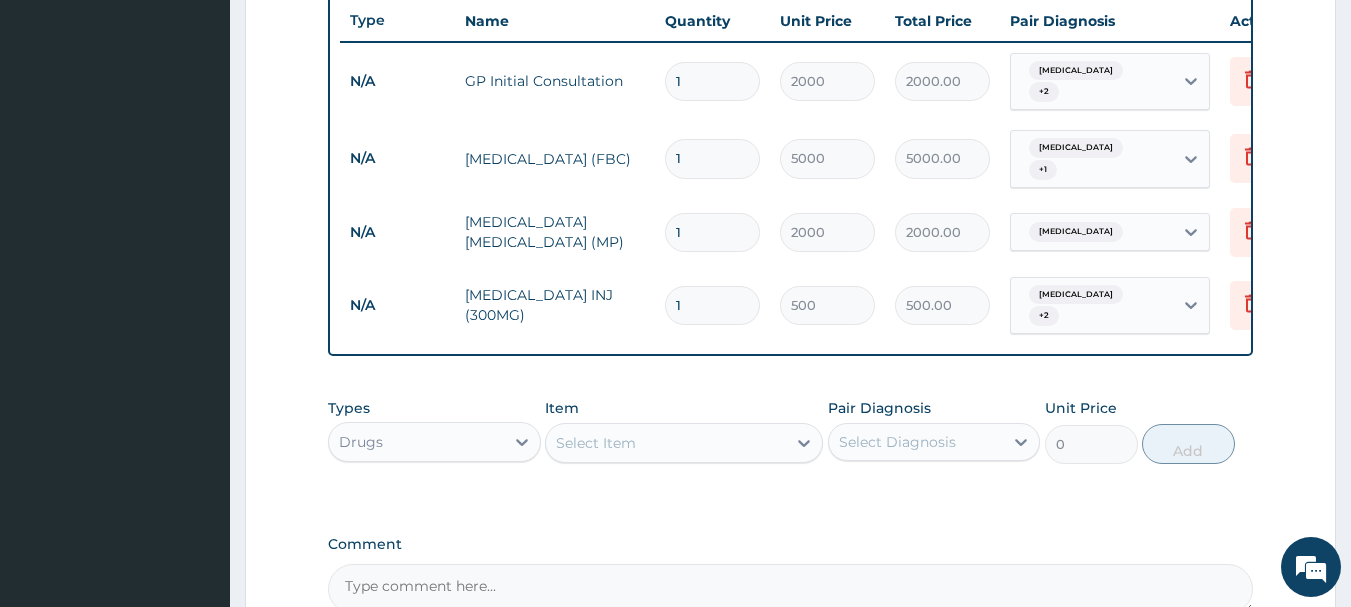 type 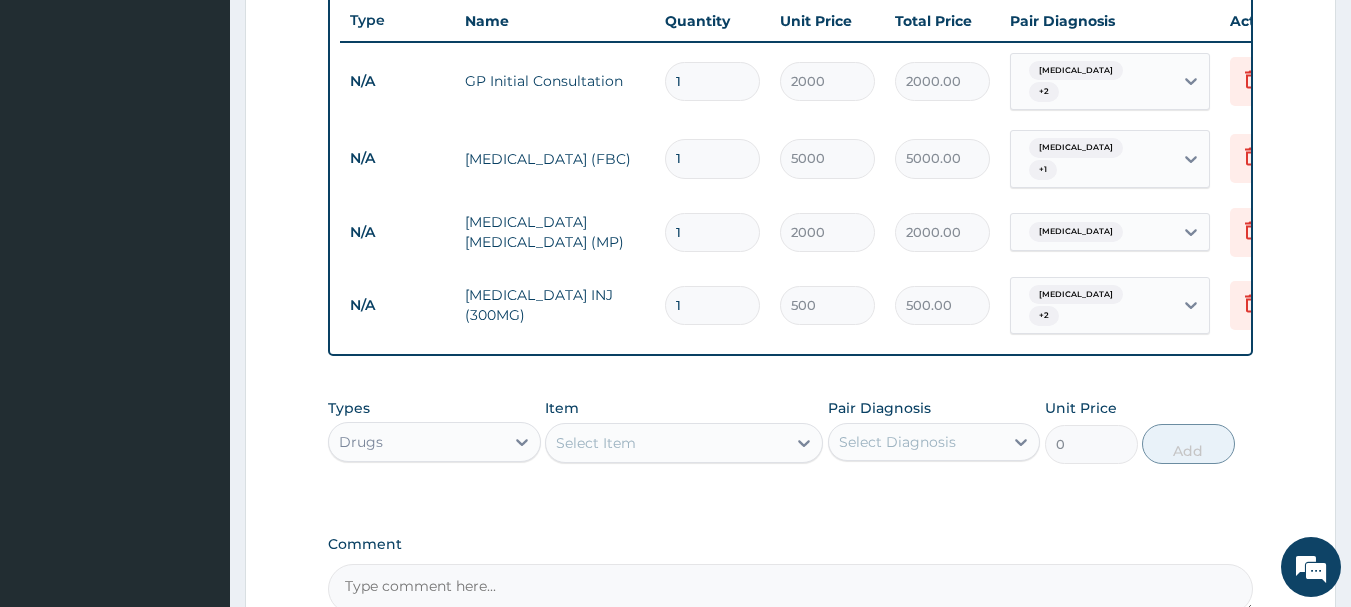 type on "0.00" 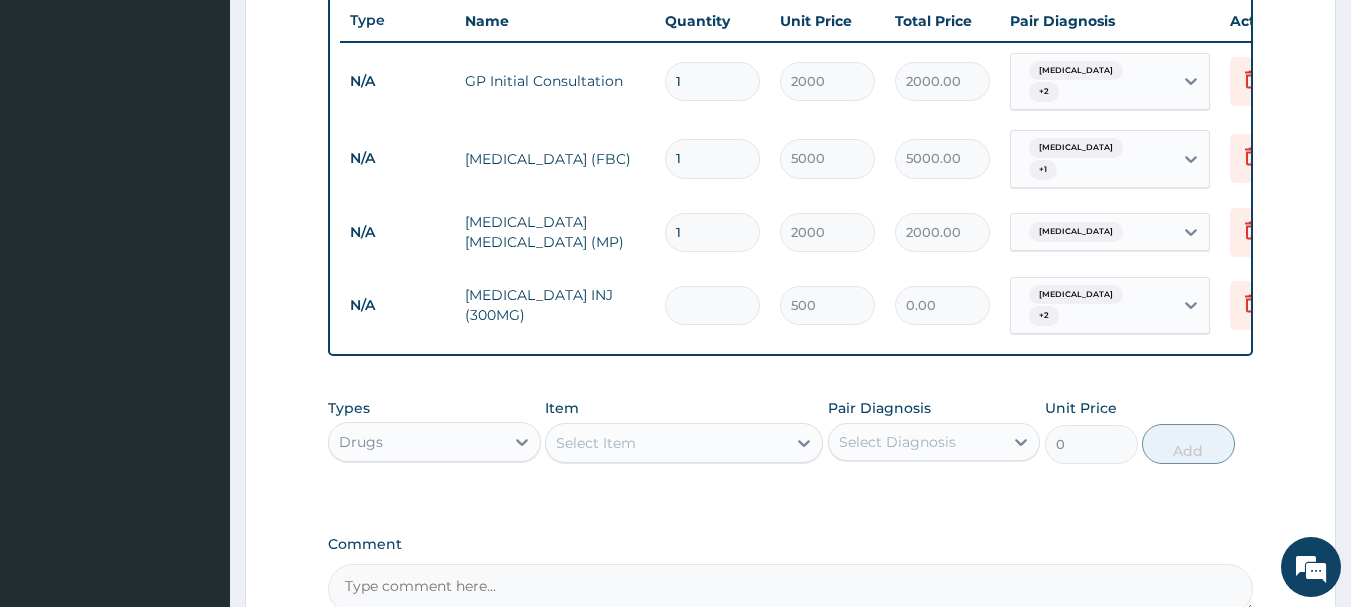 type on "3" 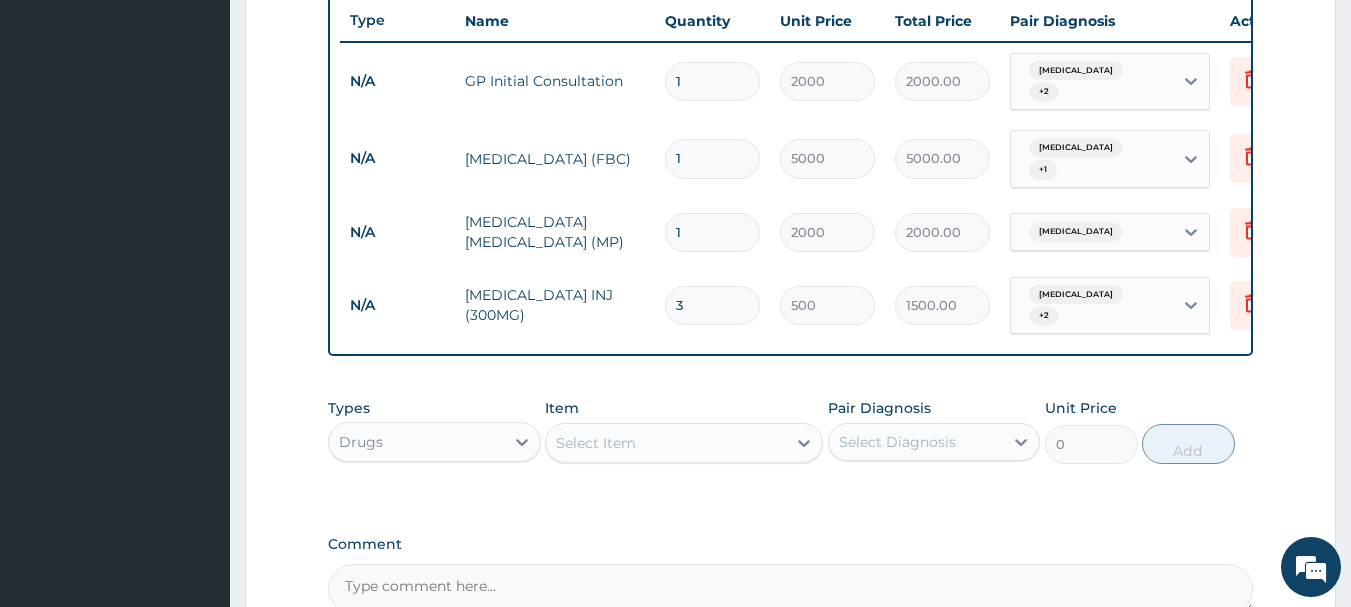 type on "3" 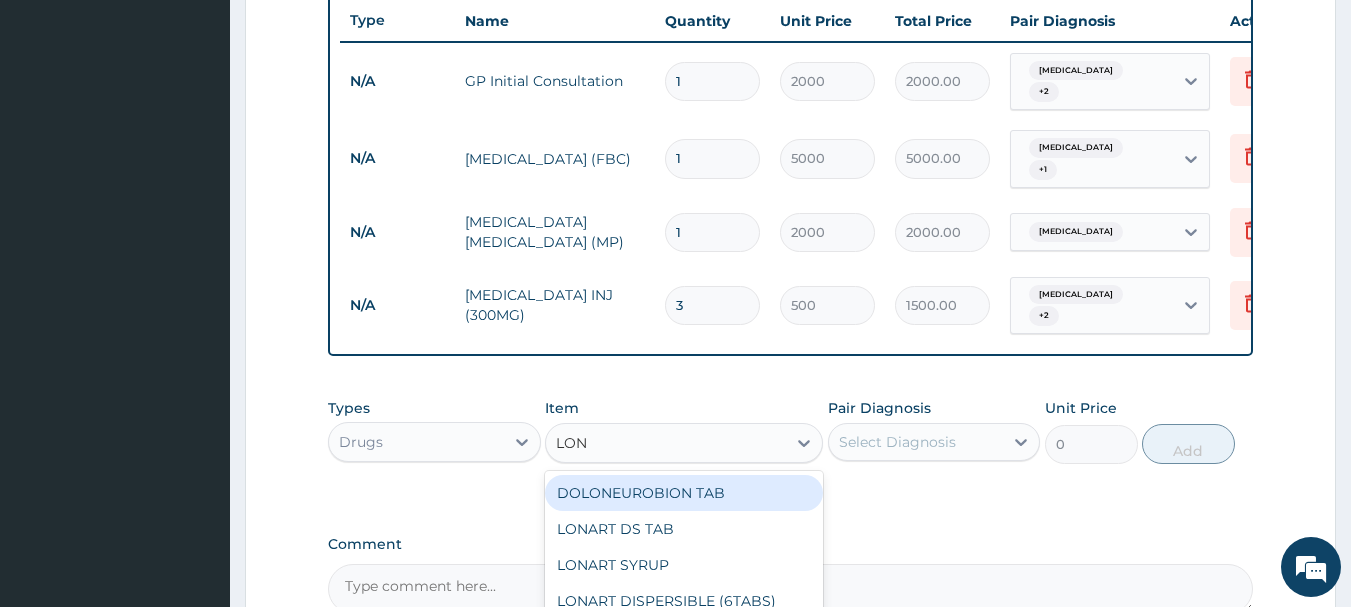 type on "LONA" 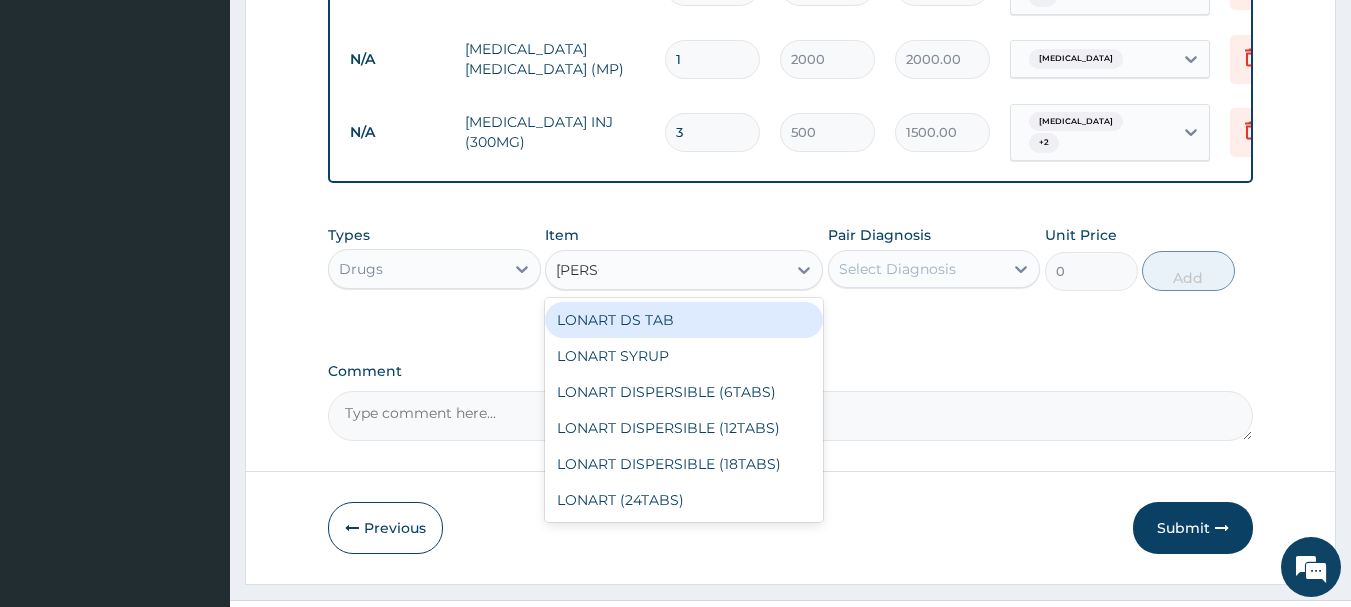 scroll, scrollTop: 945, scrollLeft: 0, axis: vertical 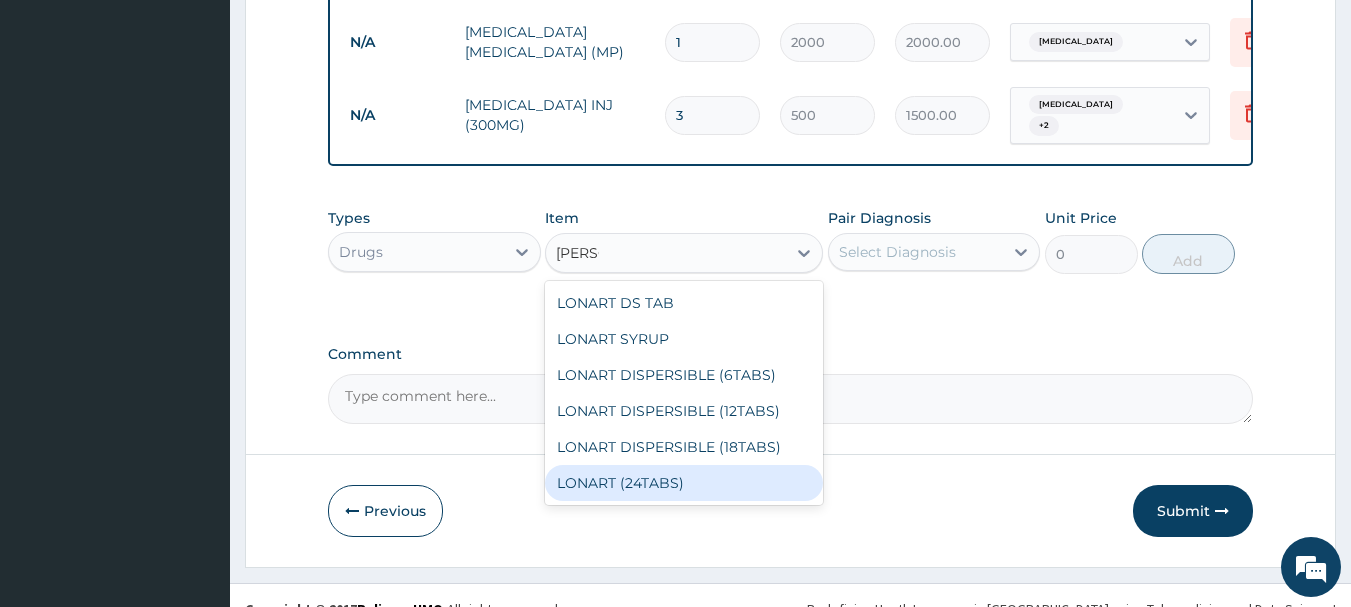 drag, startPoint x: 669, startPoint y: 472, endPoint x: 723, endPoint y: 412, distance: 80.72174 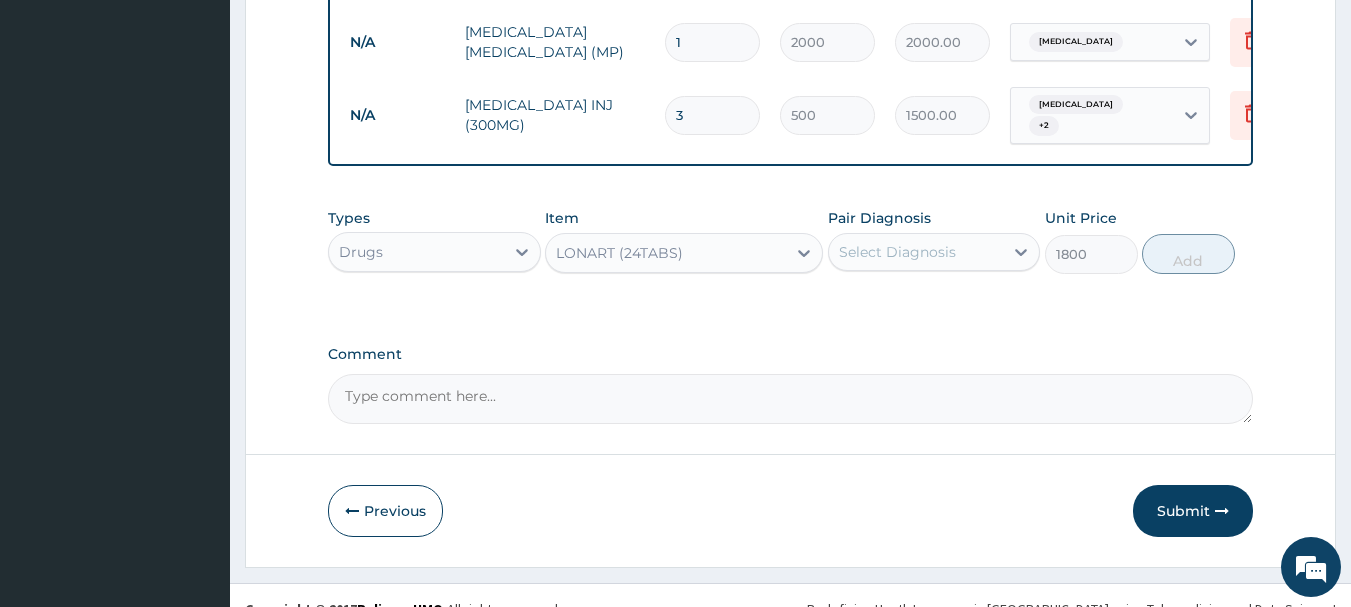 click on "Select Diagnosis" at bounding box center (897, 252) 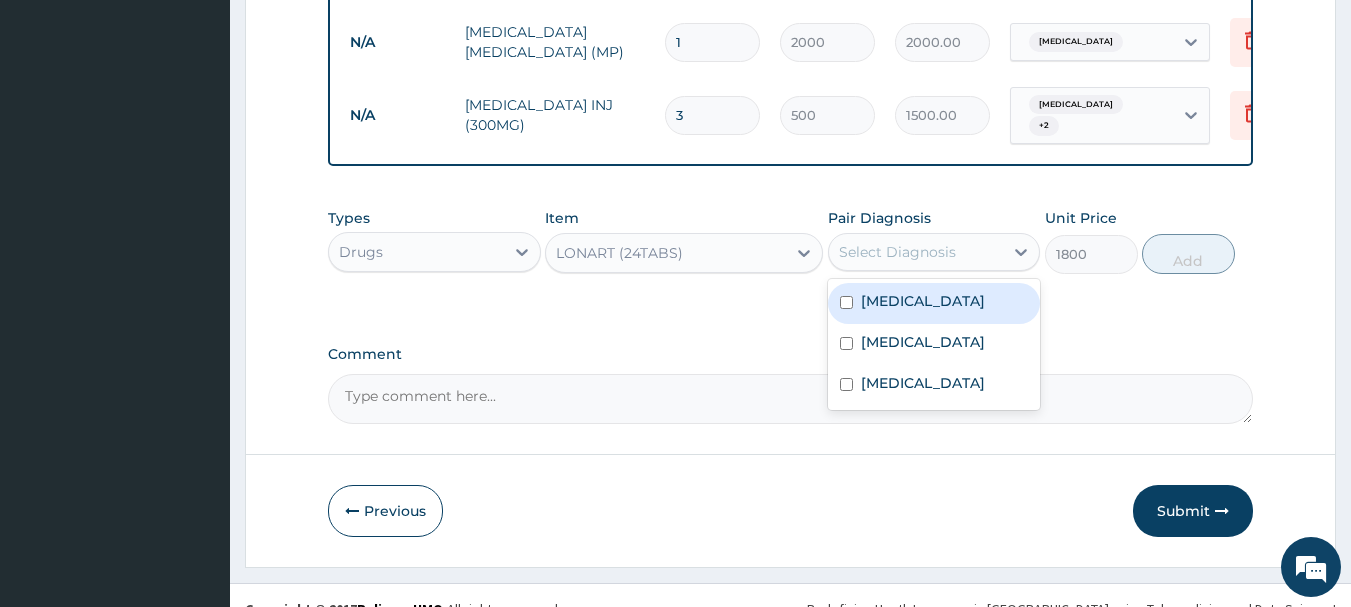 click at bounding box center (846, 302) 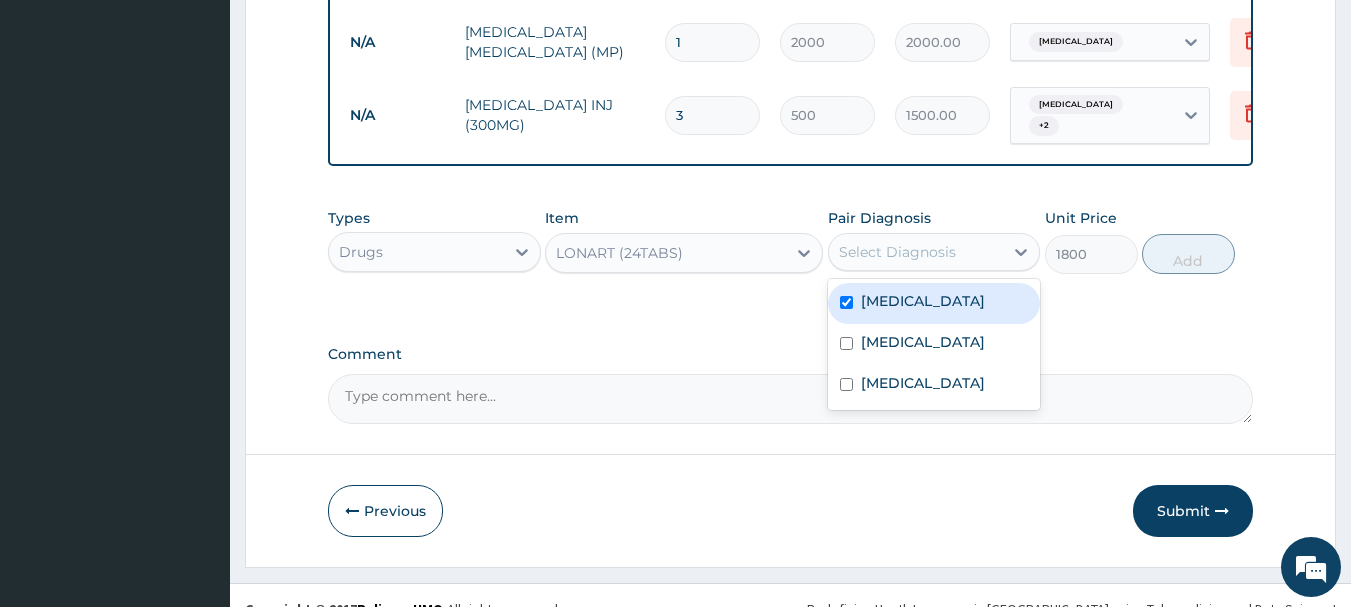 checkbox on "true" 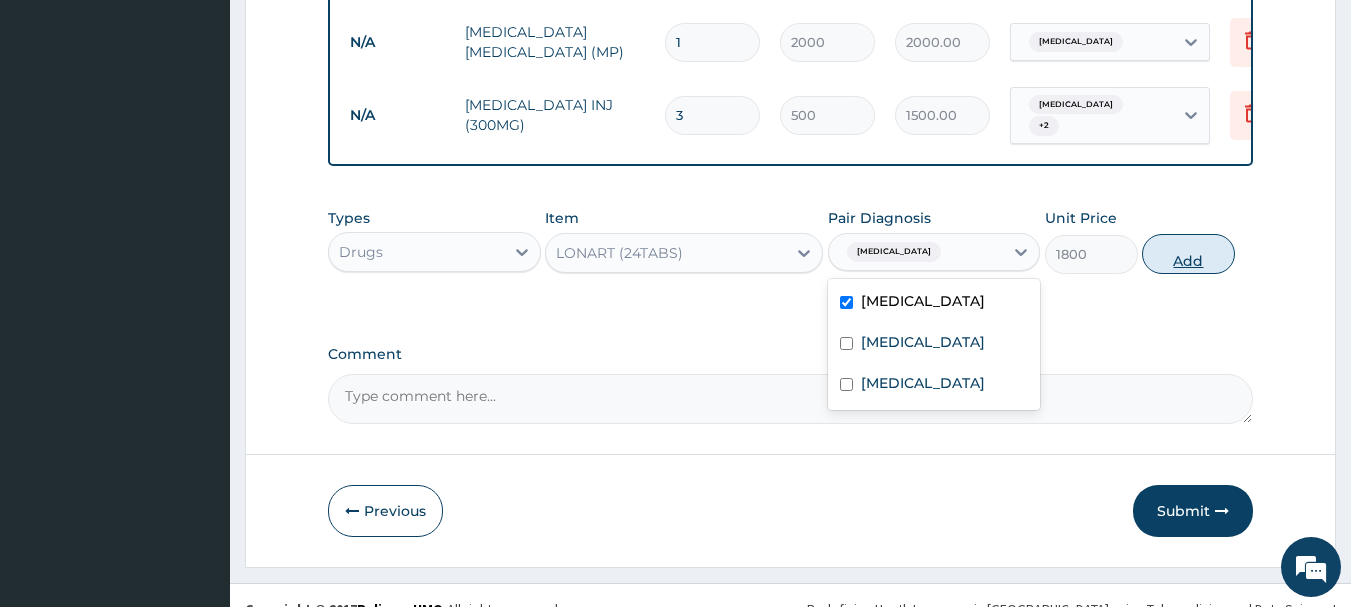 click on "Add" at bounding box center [1188, 254] 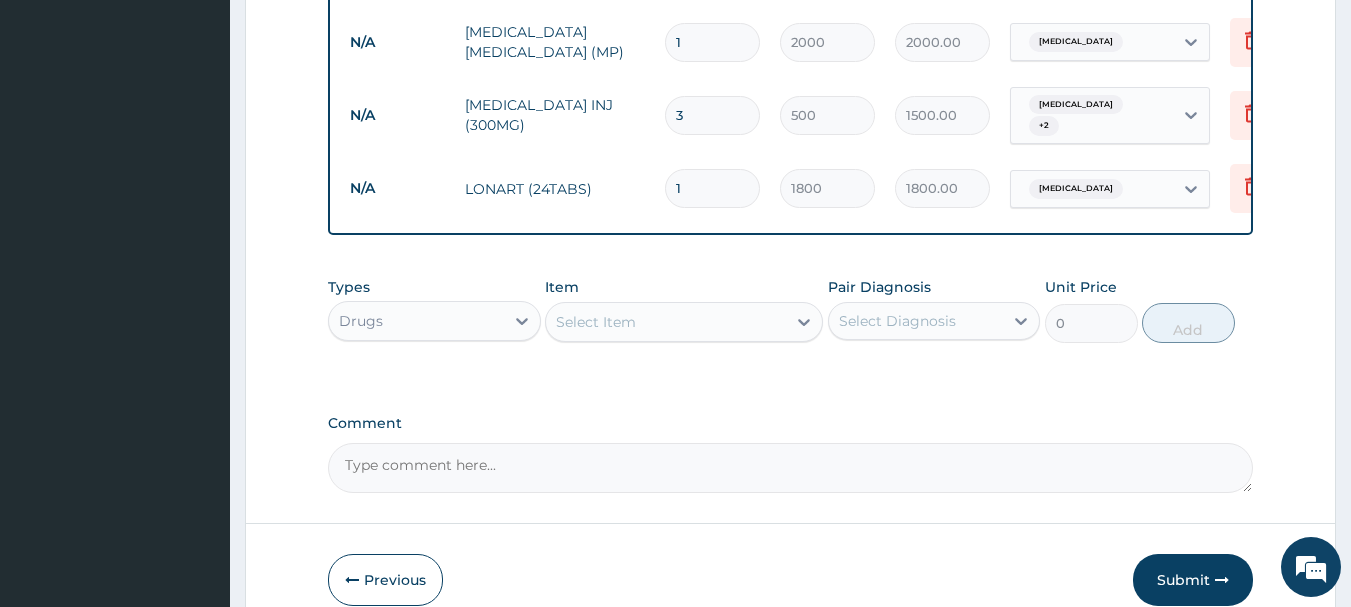 click on "Select Item" at bounding box center (596, 322) 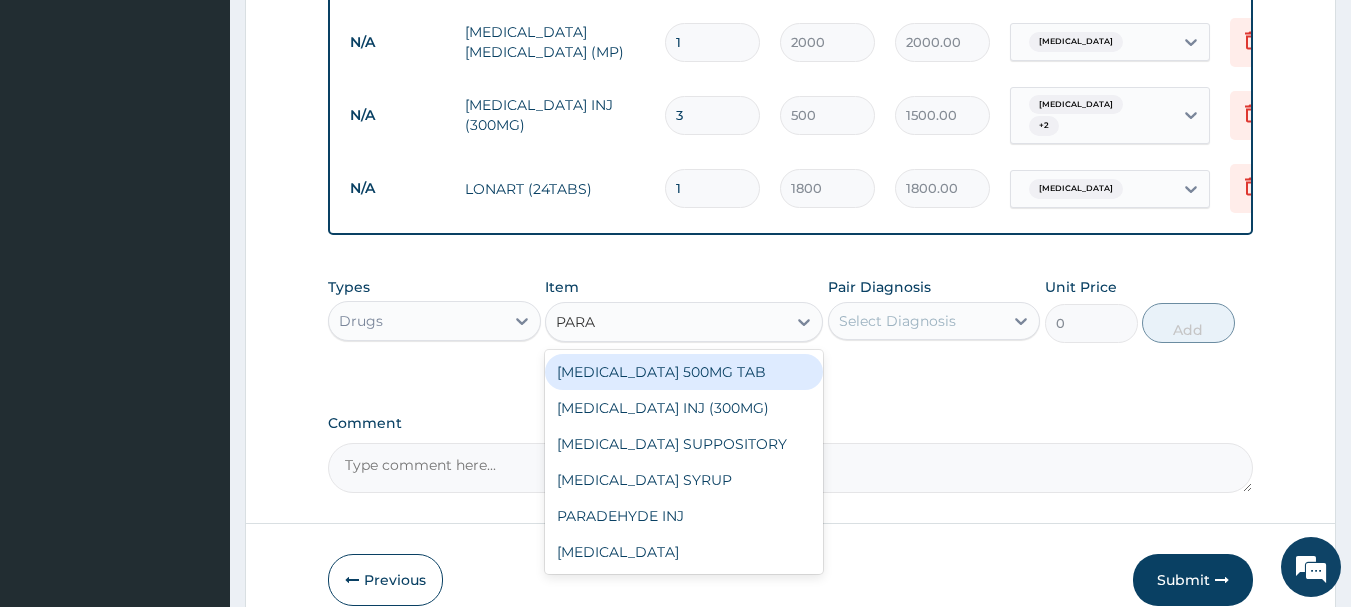 type on "PARAC" 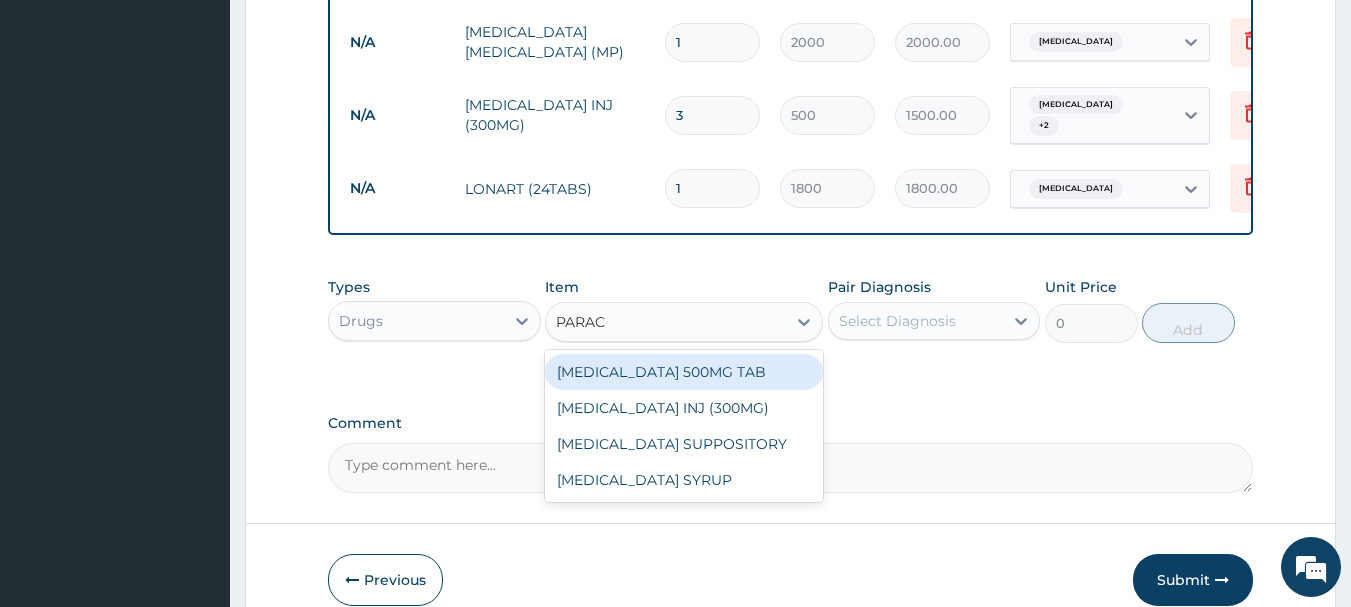 click on "PARACETAMOL 500MG TAB" at bounding box center (684, 372) 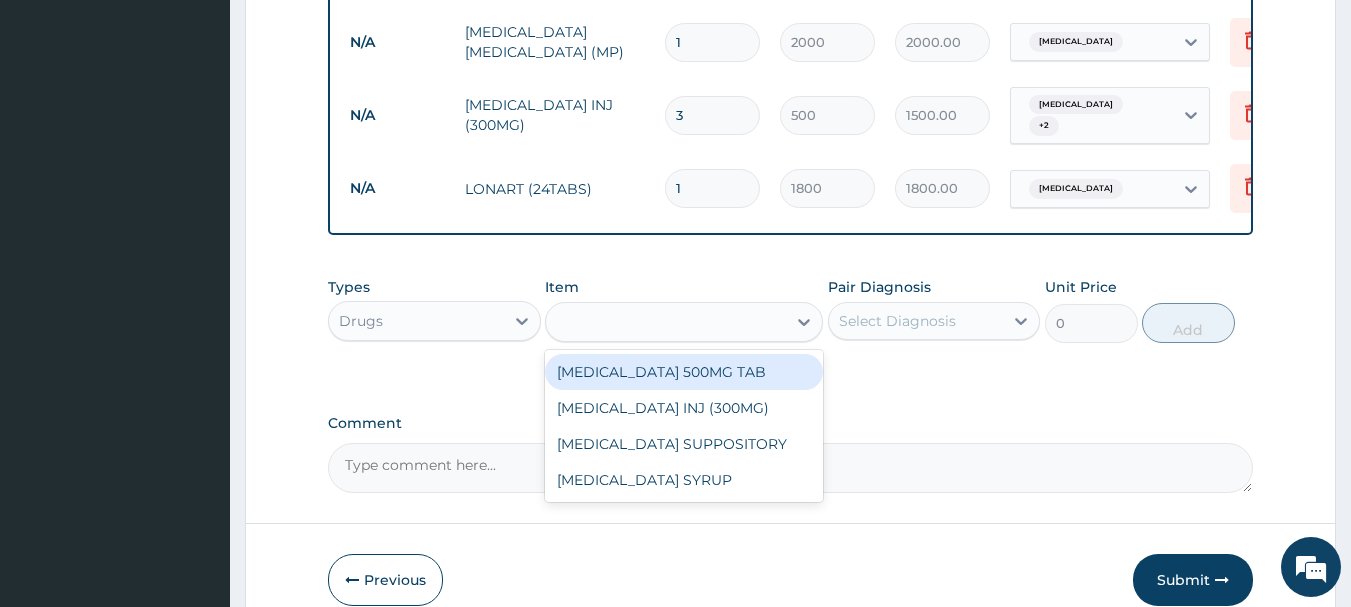 type on "15" 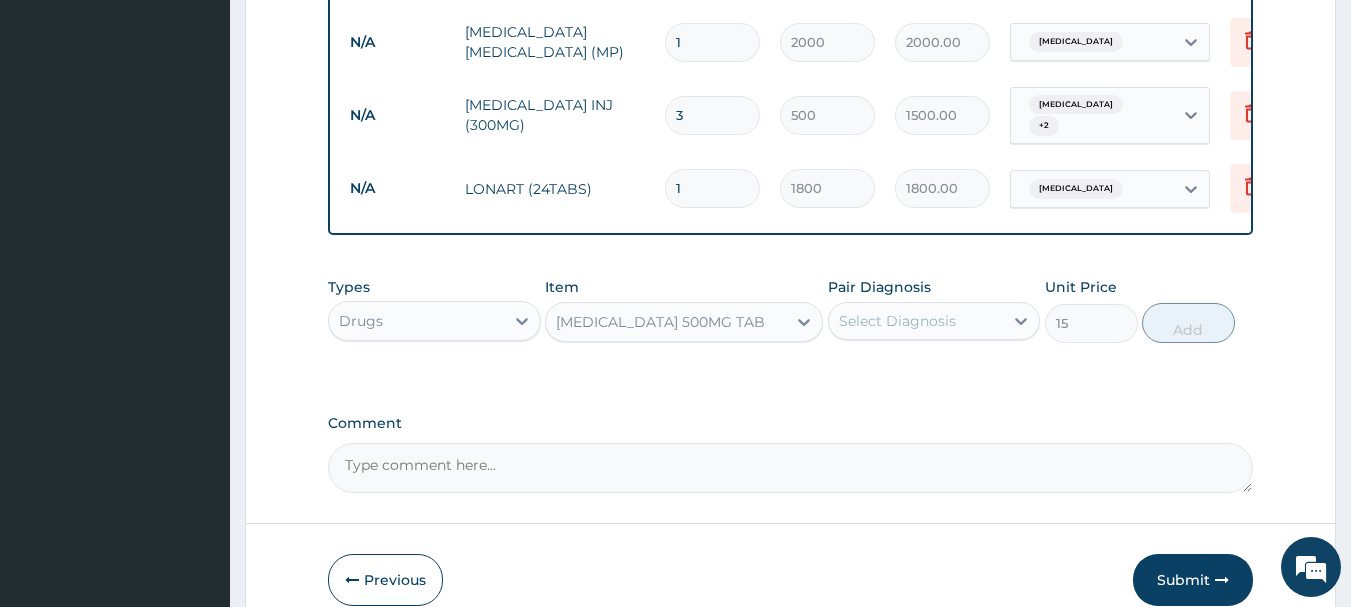 click on "Select Diagnosis" at bounding box center [897, 321] 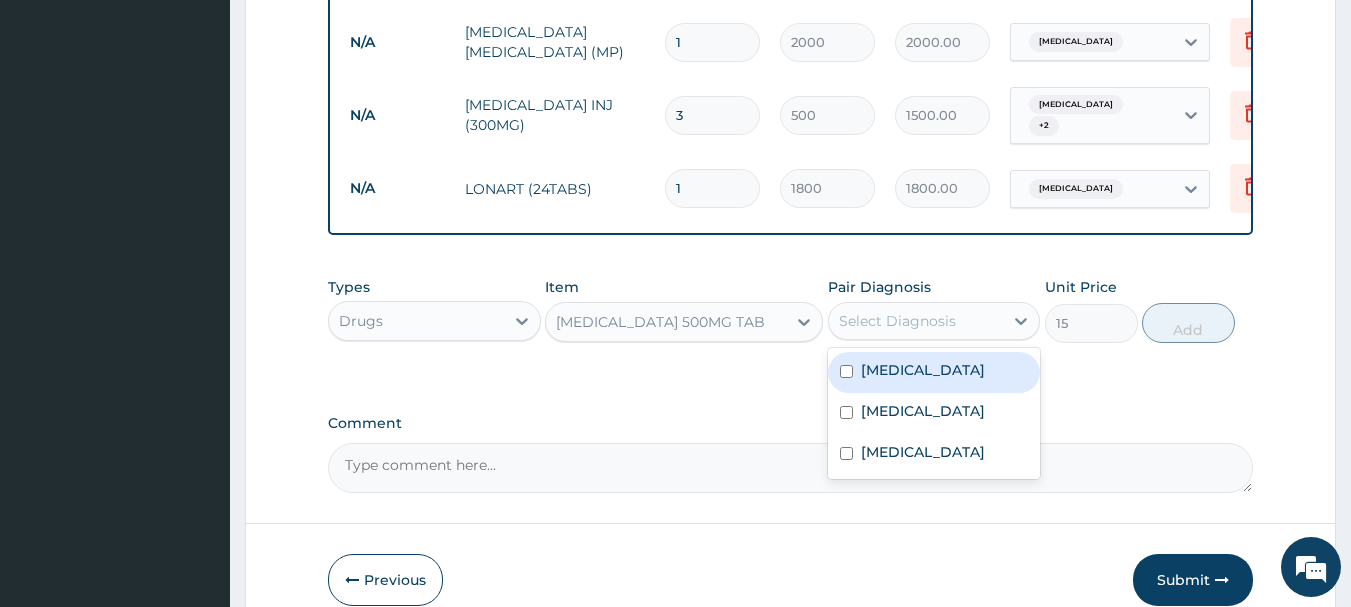 click on "Malaria" at bounding box center (934, 372) 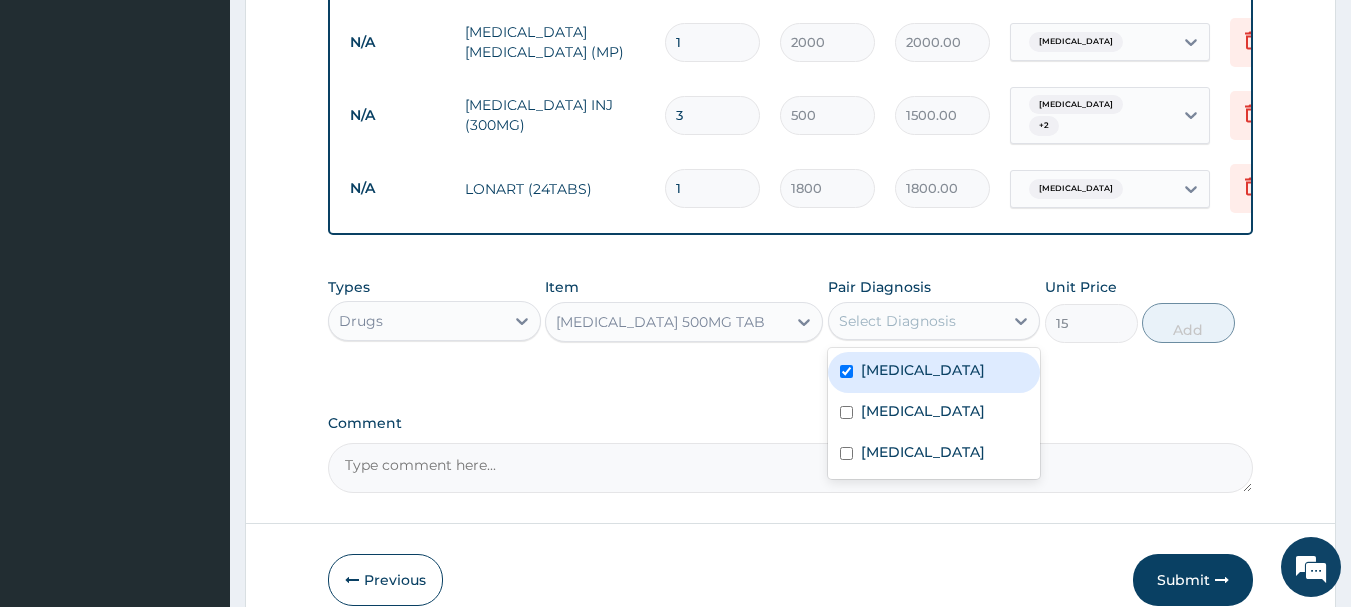 checkbox on "true" 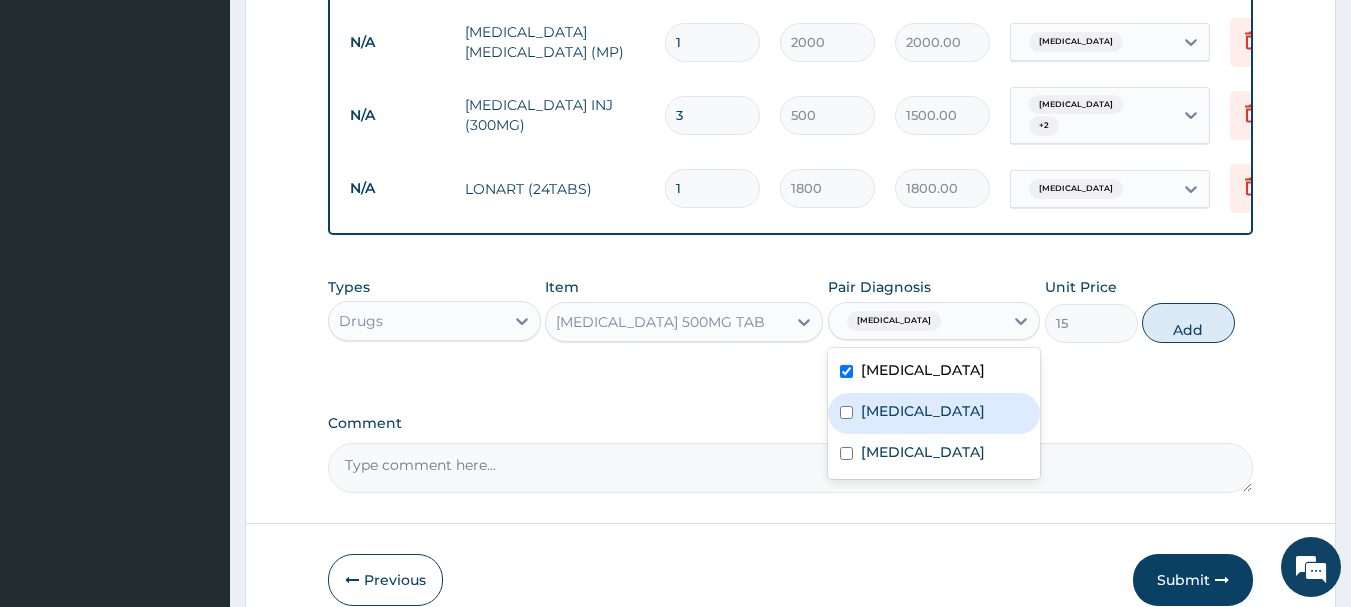 click on "Sepsis" at bounding box center (934, 413) 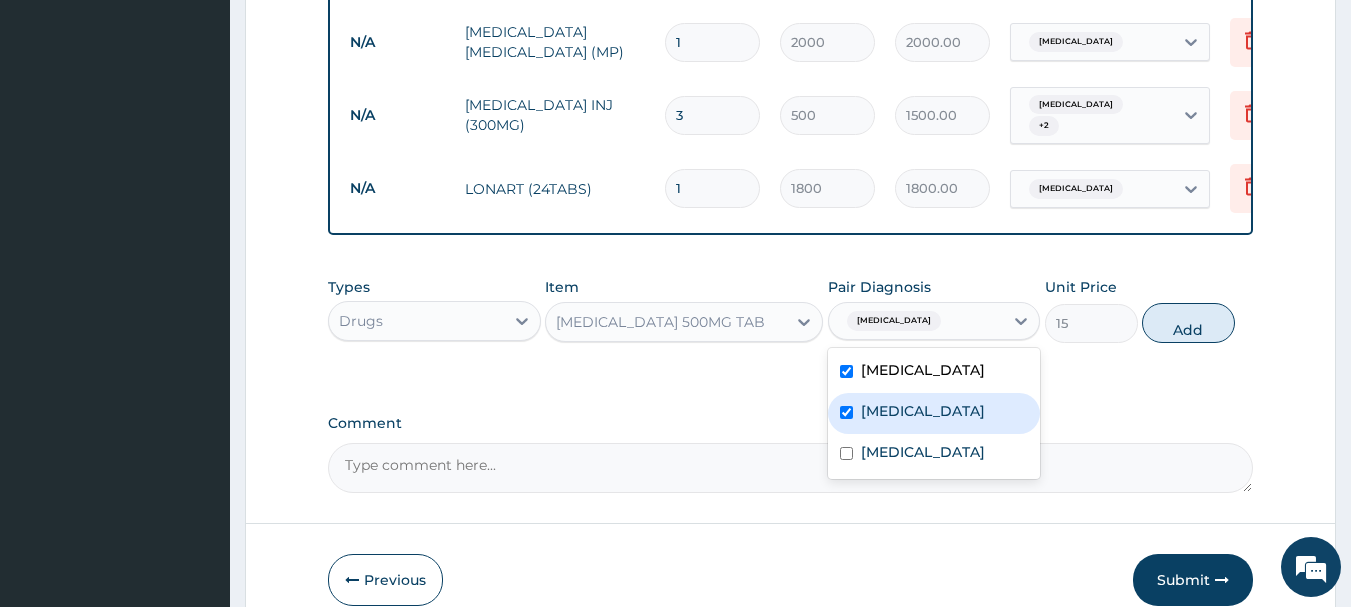 checkbox on "true" 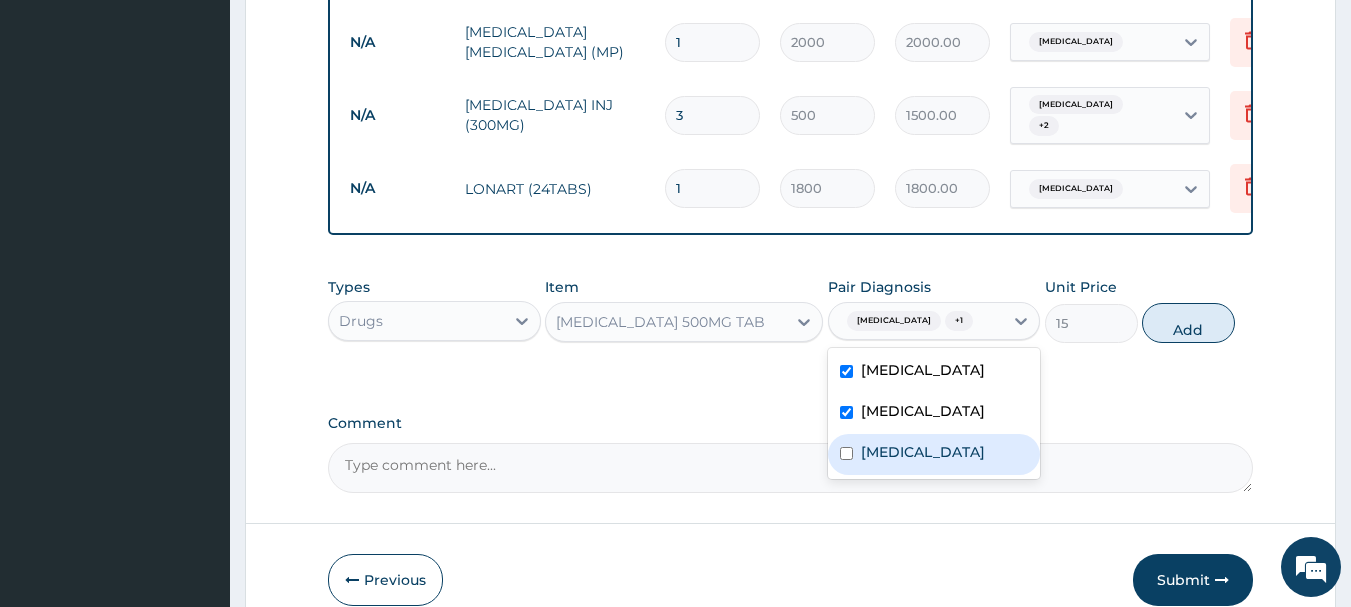 click at bounding box center (846, 453) 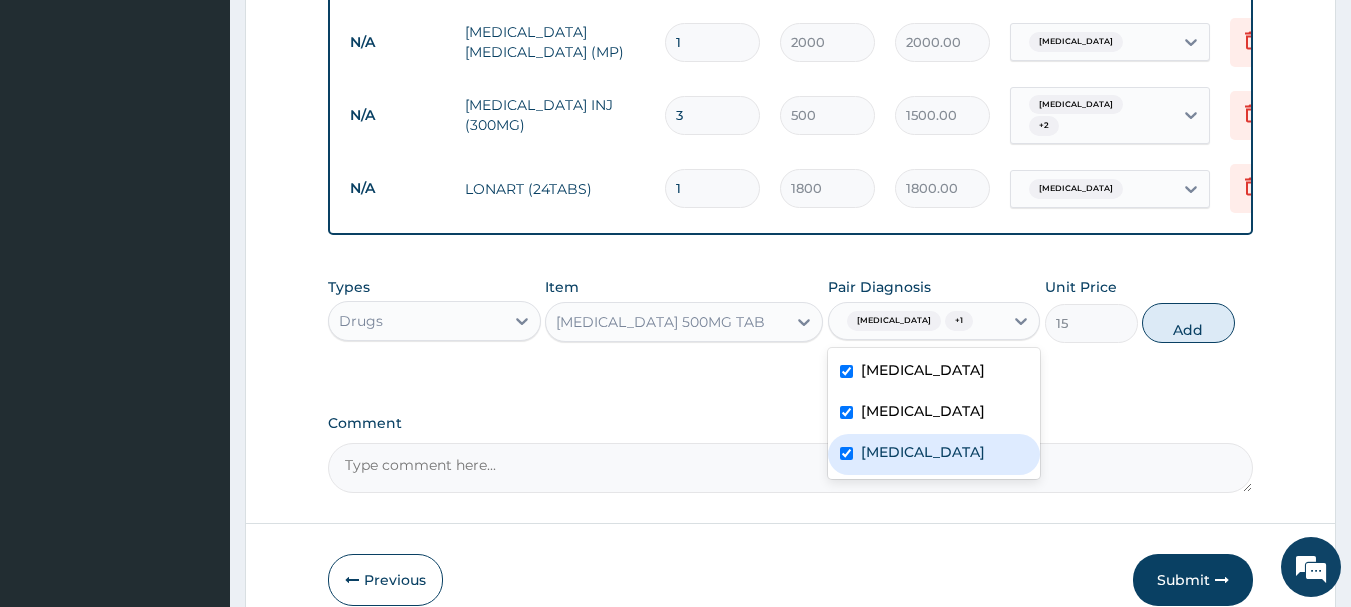 checkbox on "true" 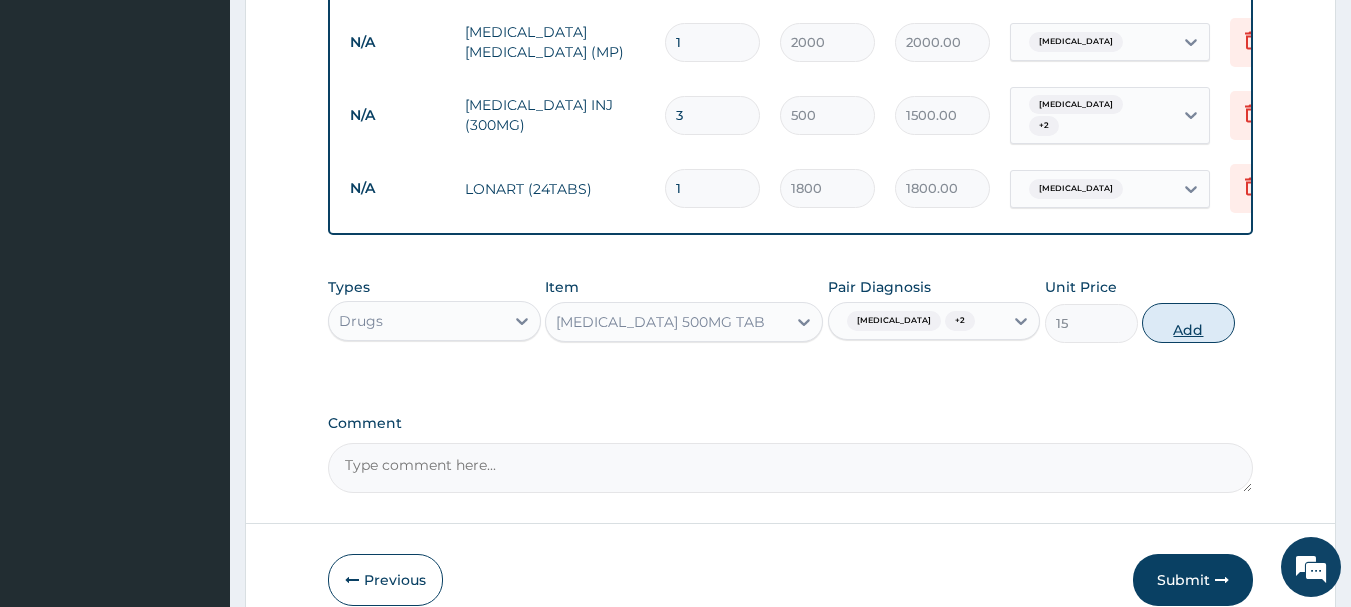 click on "Add" at bounding box center (1188, 323) 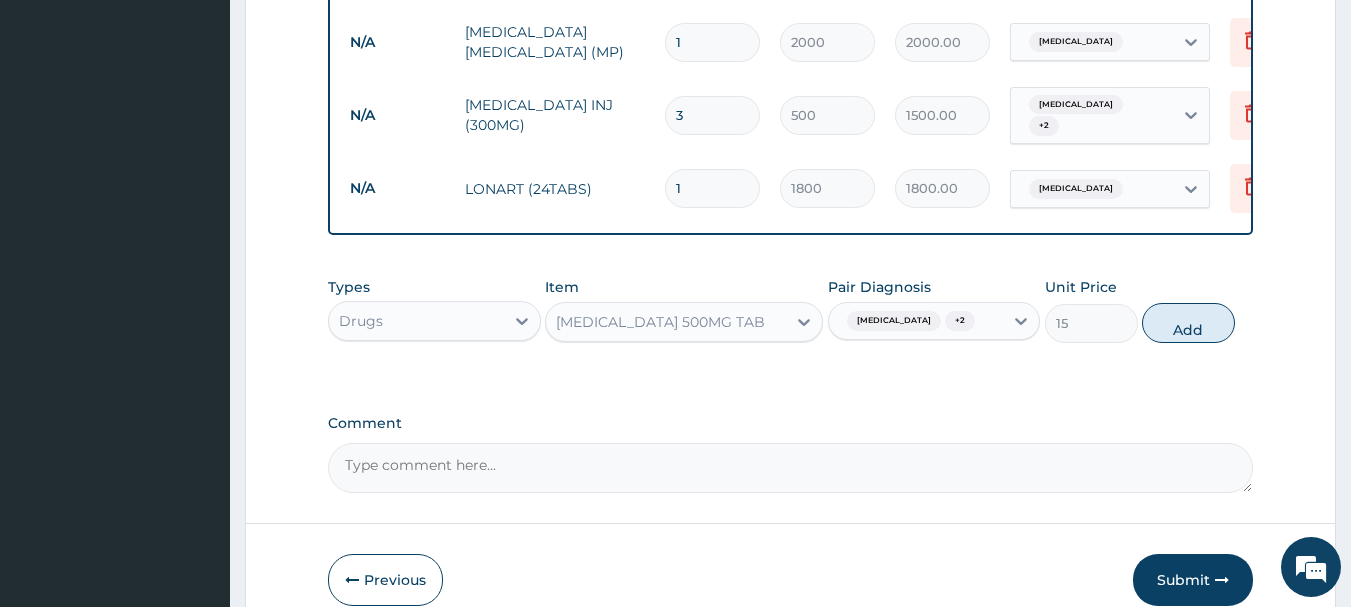 type on "0" 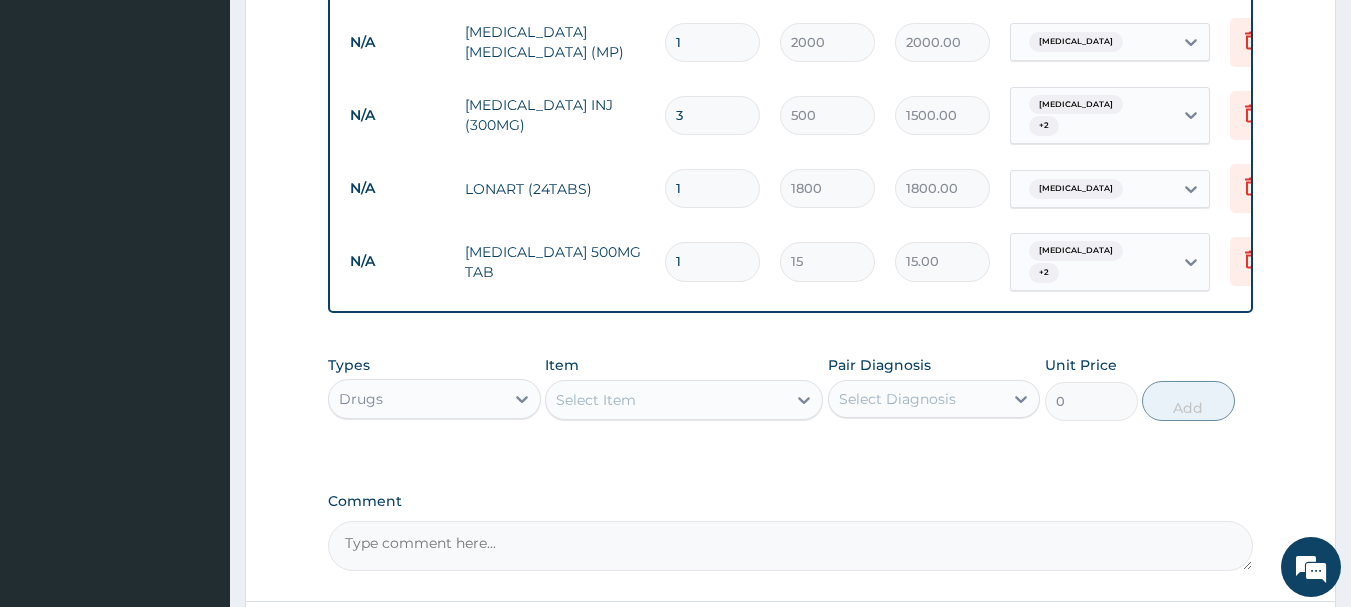 type on "18" 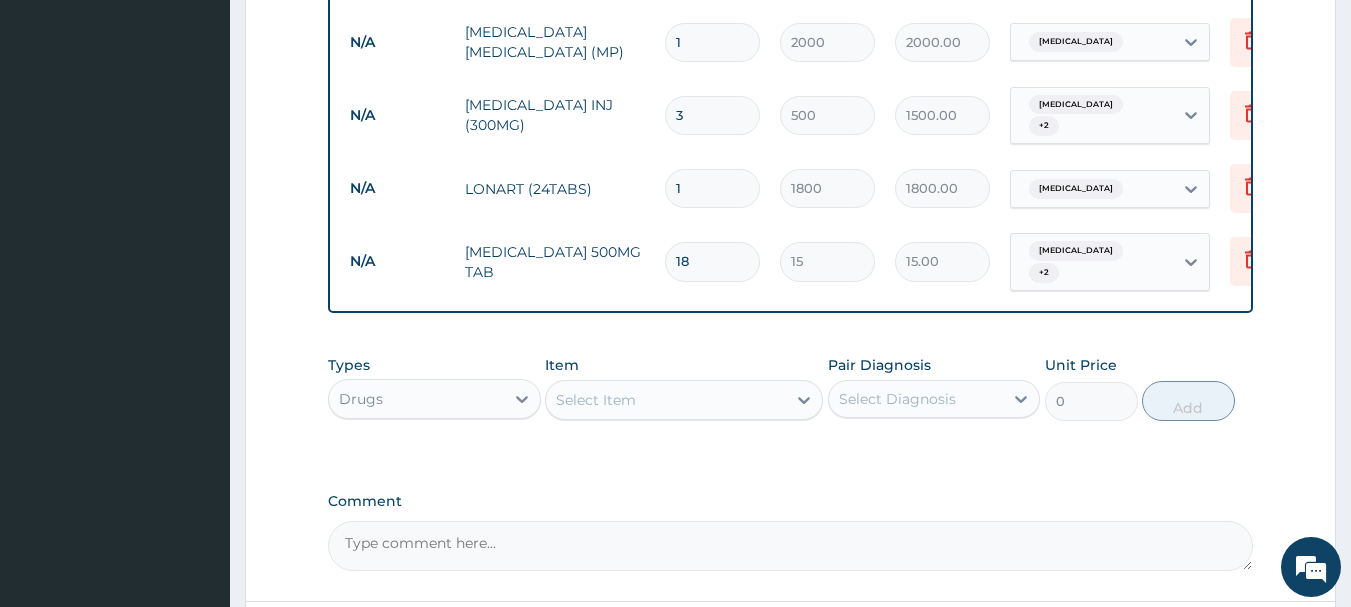 type on "270.00" 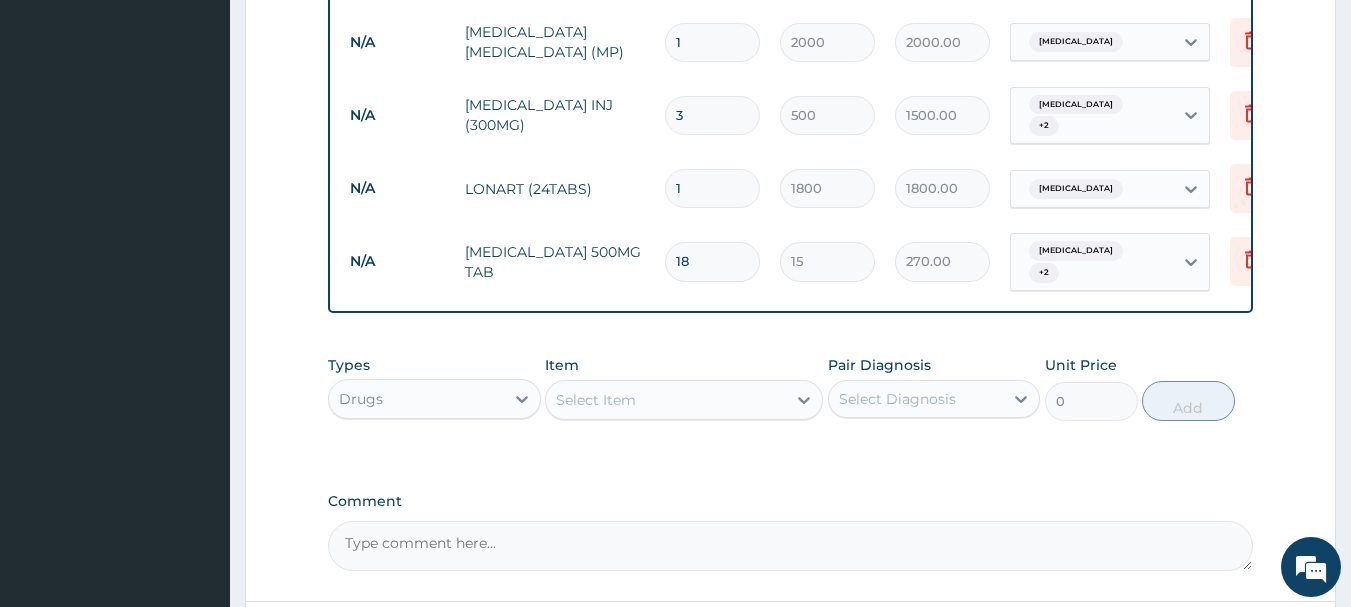 type on "18" 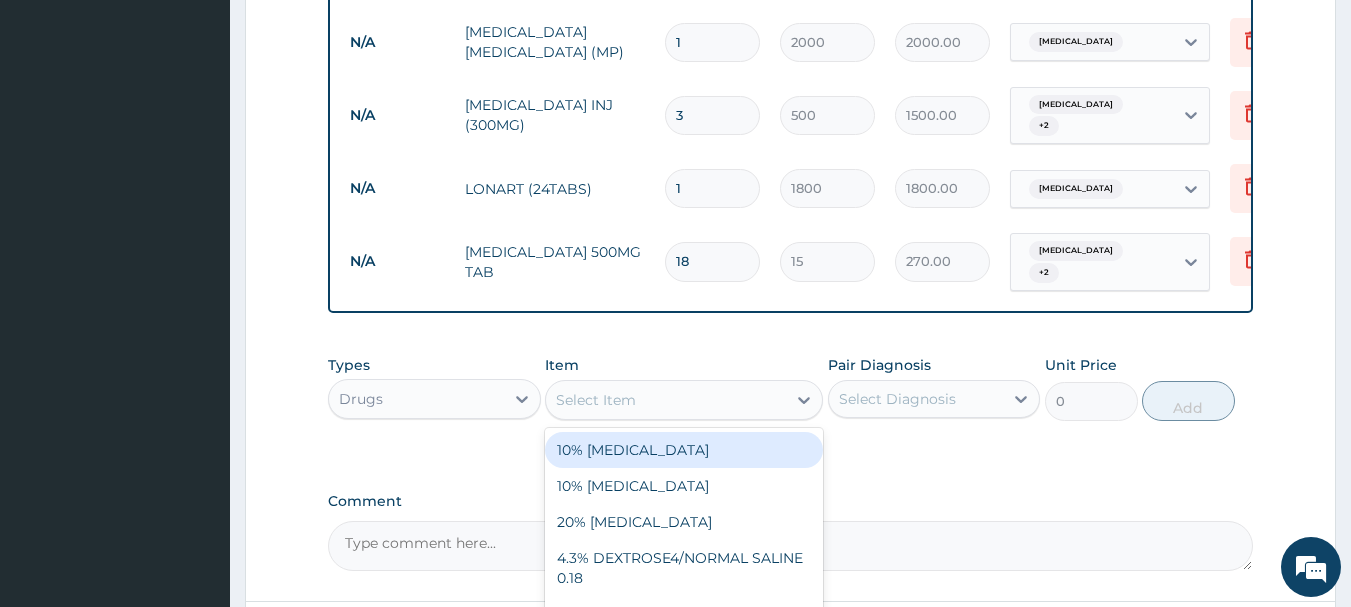 click on "Select Item" at bounding box center (596, 400) 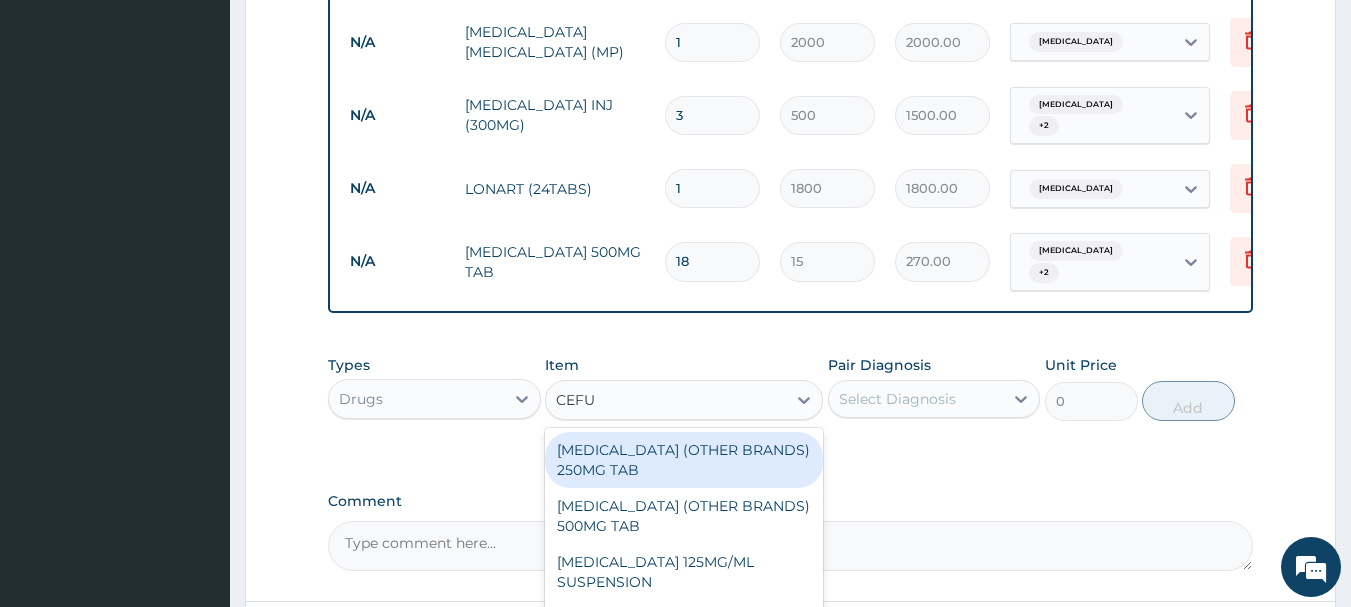 type on "CEFUR" 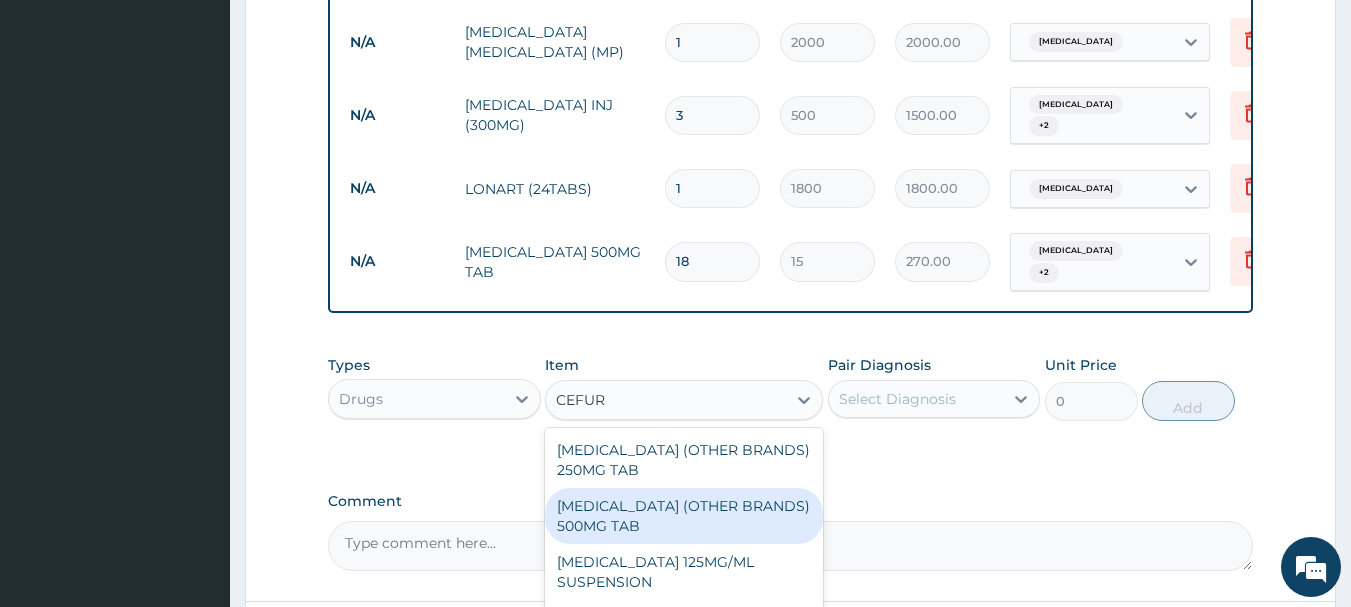 click on "CEFUROXIME (OTHER BRANDS) 500MG TAB" at bounding box center [684, 516] 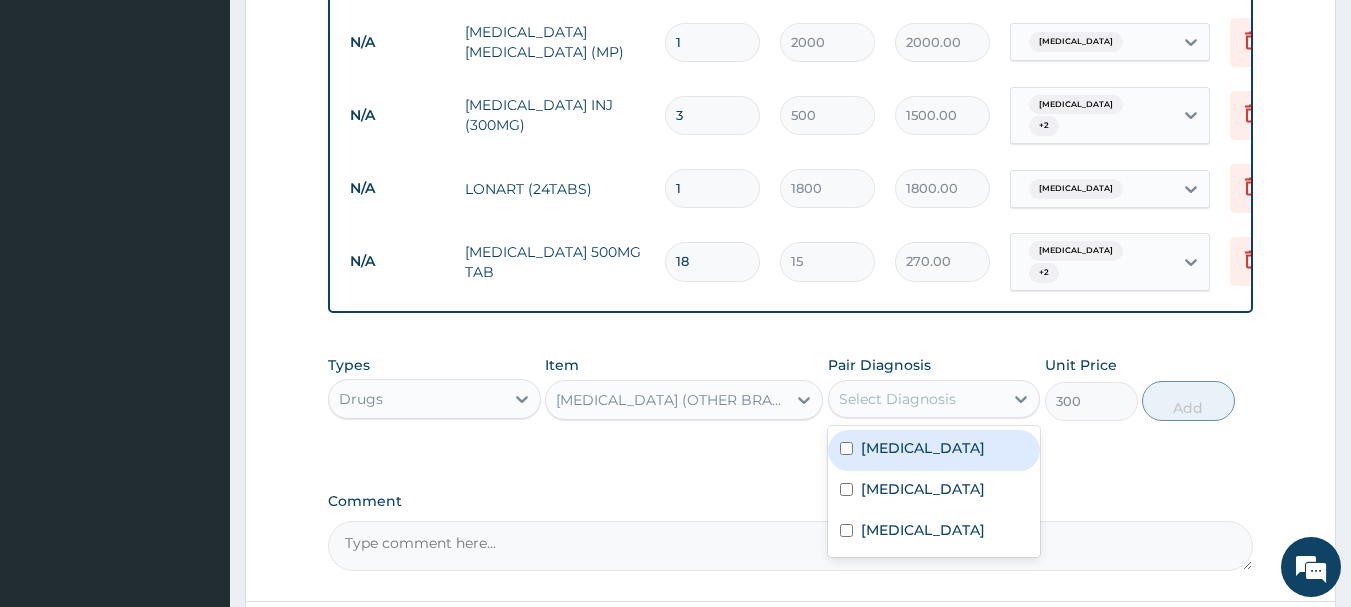 click on "Select Diagnosis" at bounding box center [897, 399] 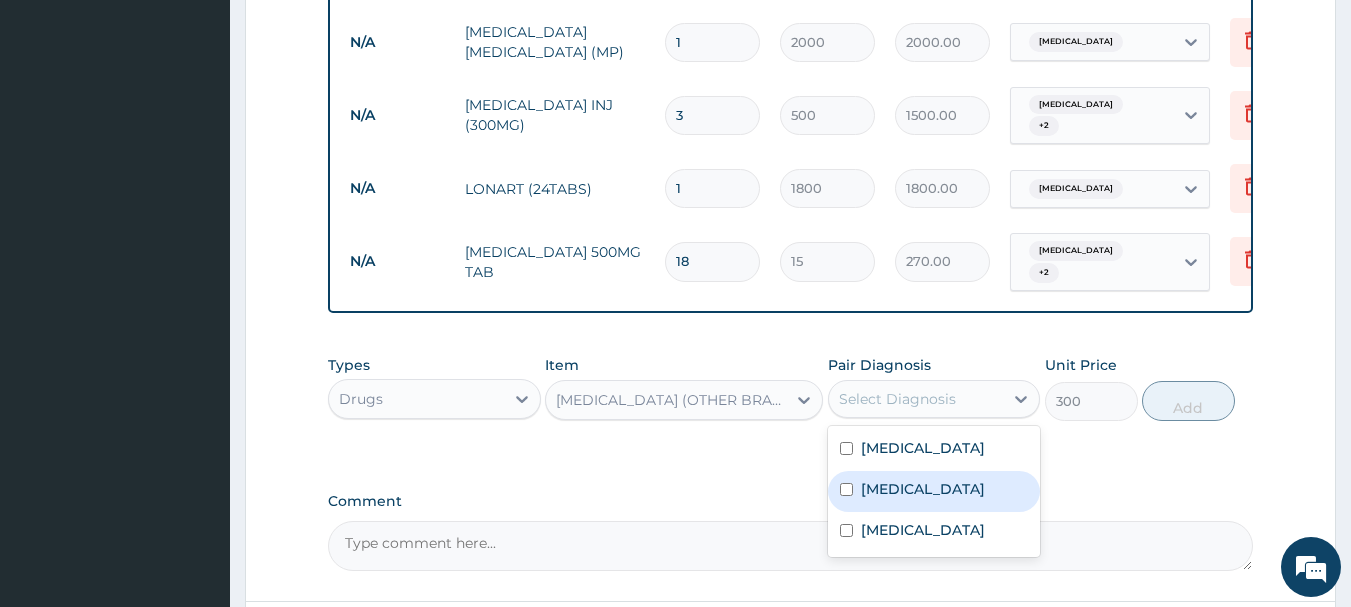 click at bounding box center (846, 489) 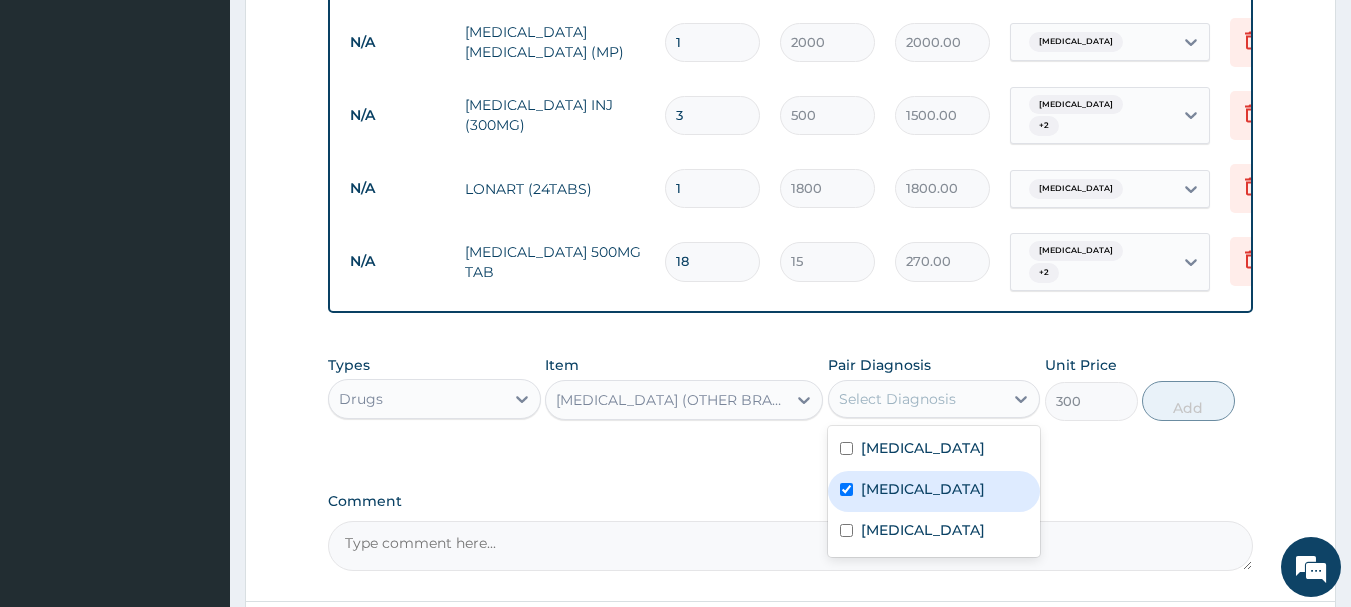 checkbox on "true" 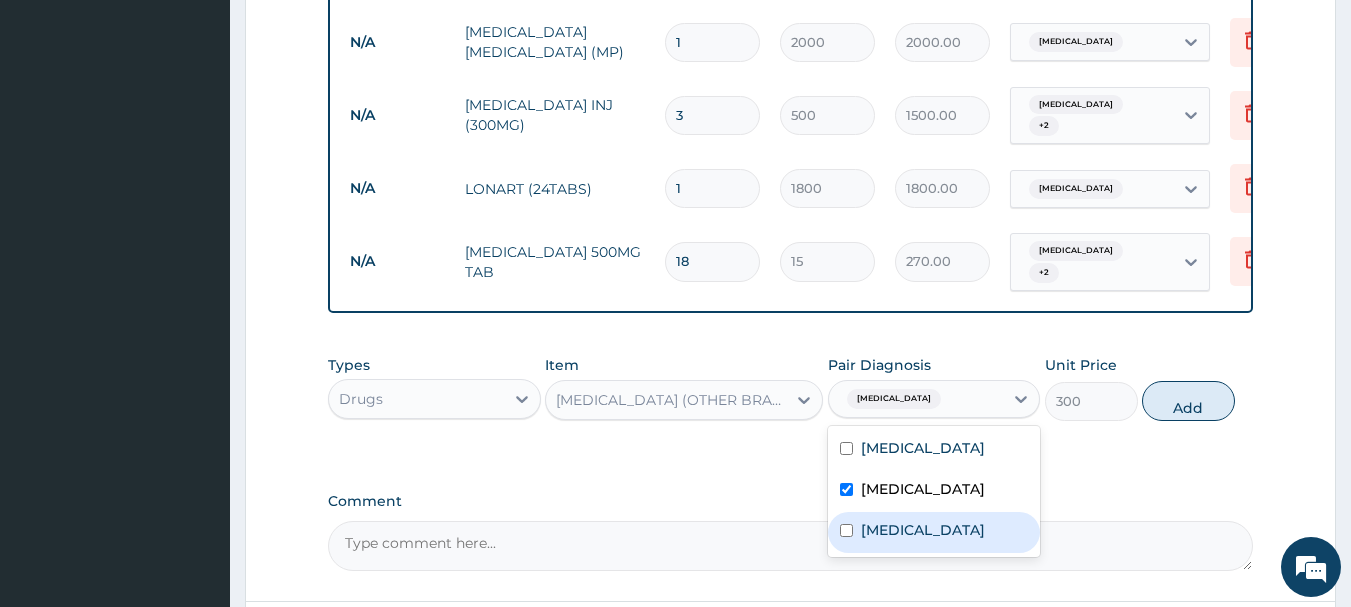 click at bounding box center [846, 530] 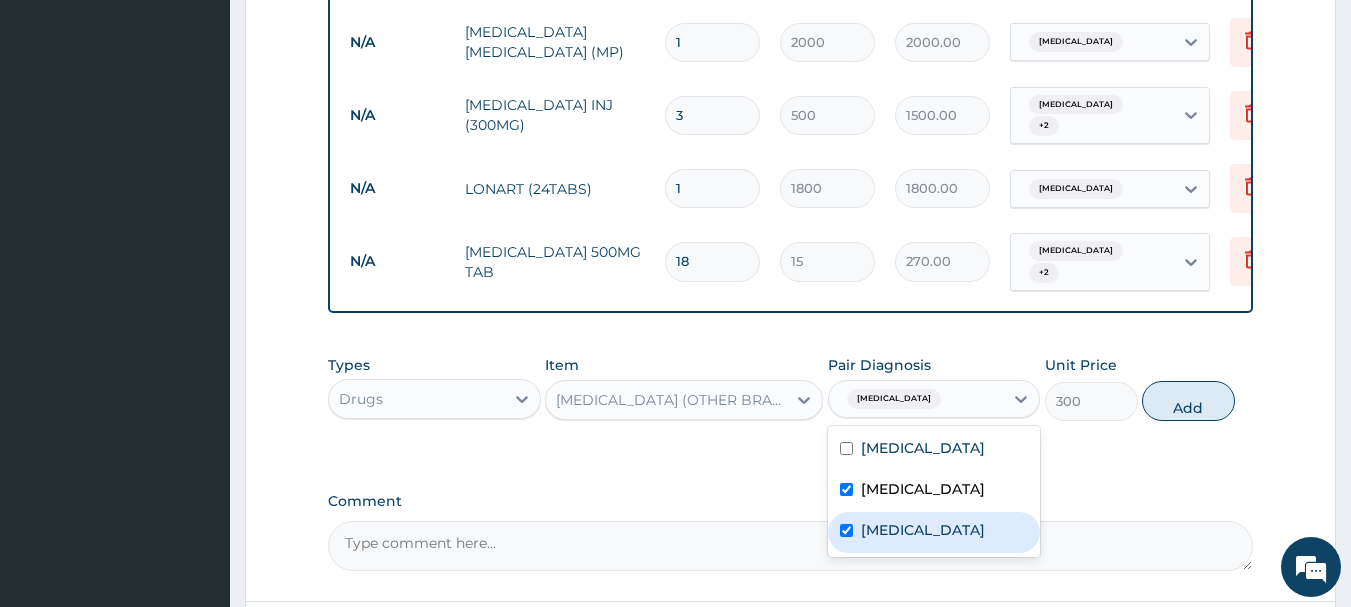 checkbox on "true" 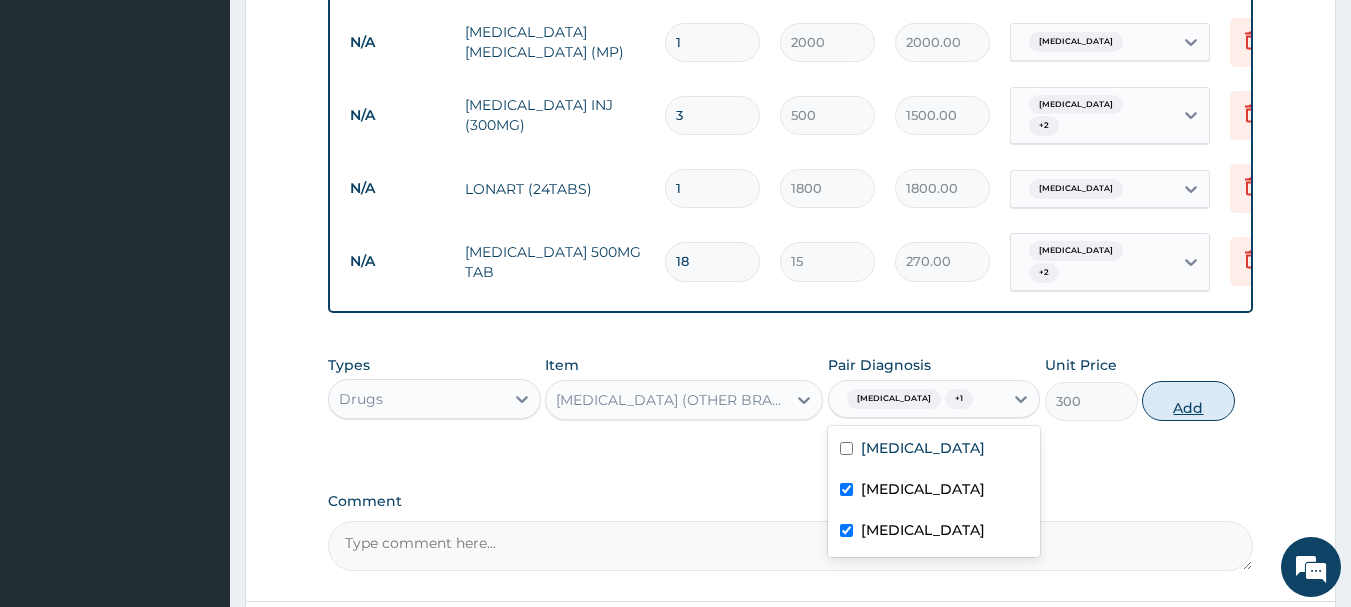 click on "Add" at bounding box center (1188, 401) 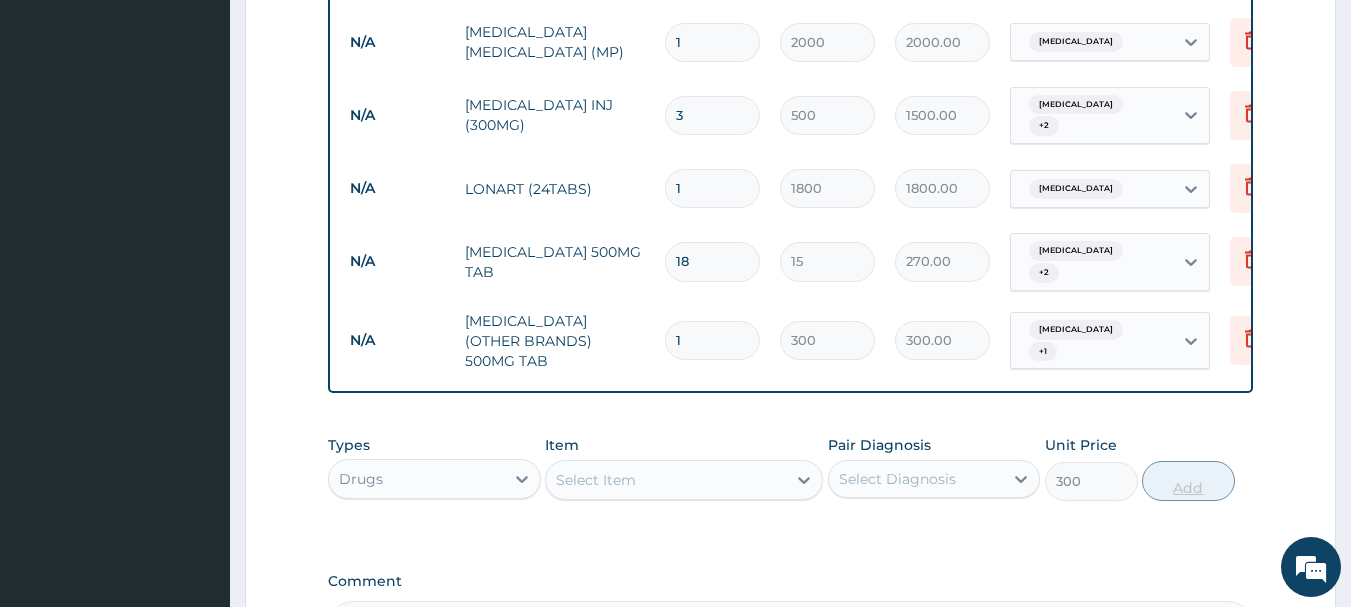 type on "0" 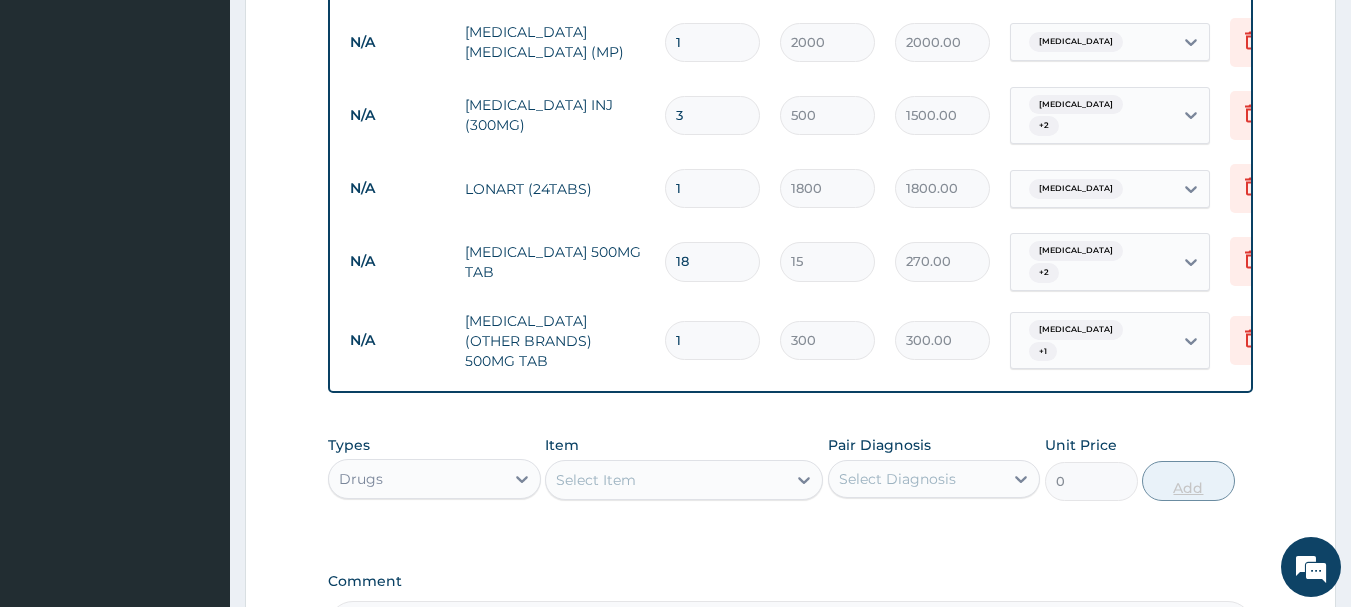 type on "10" 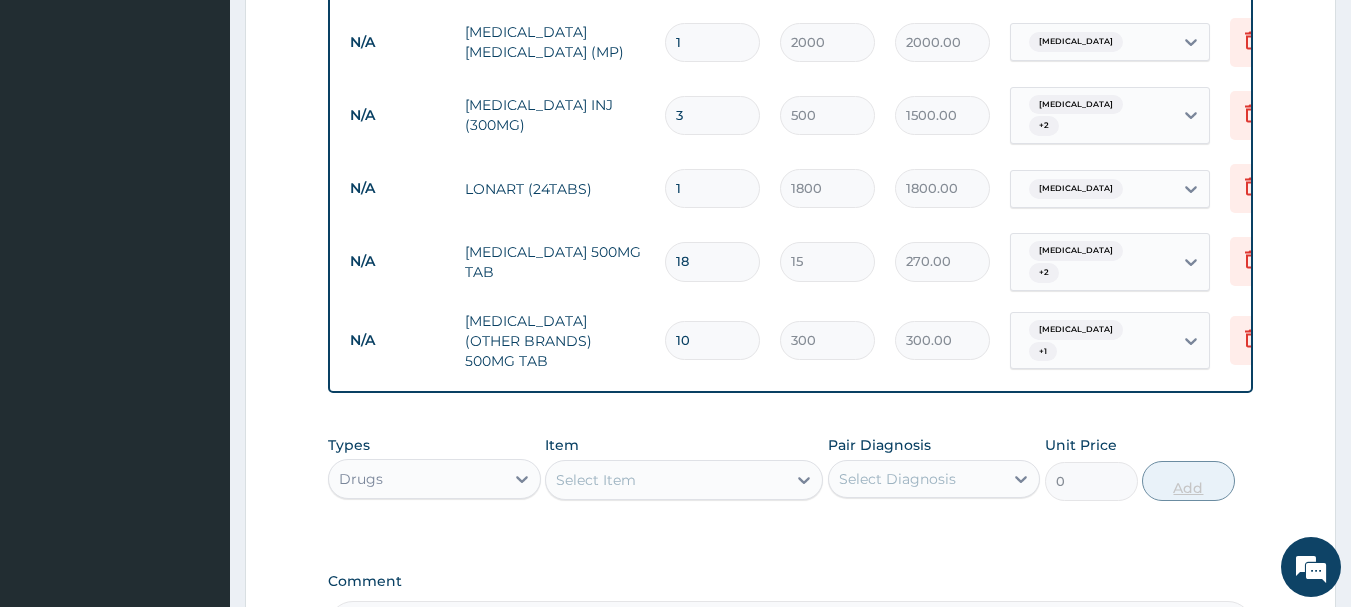 type on "3000.00" 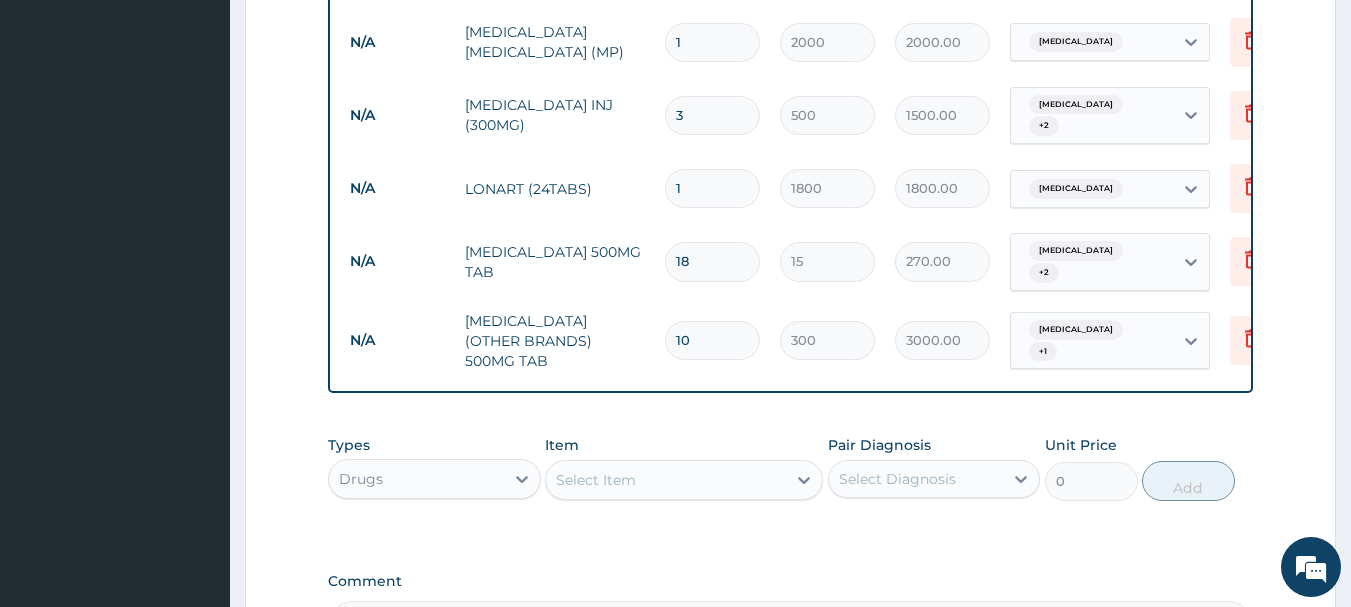 type on "10" 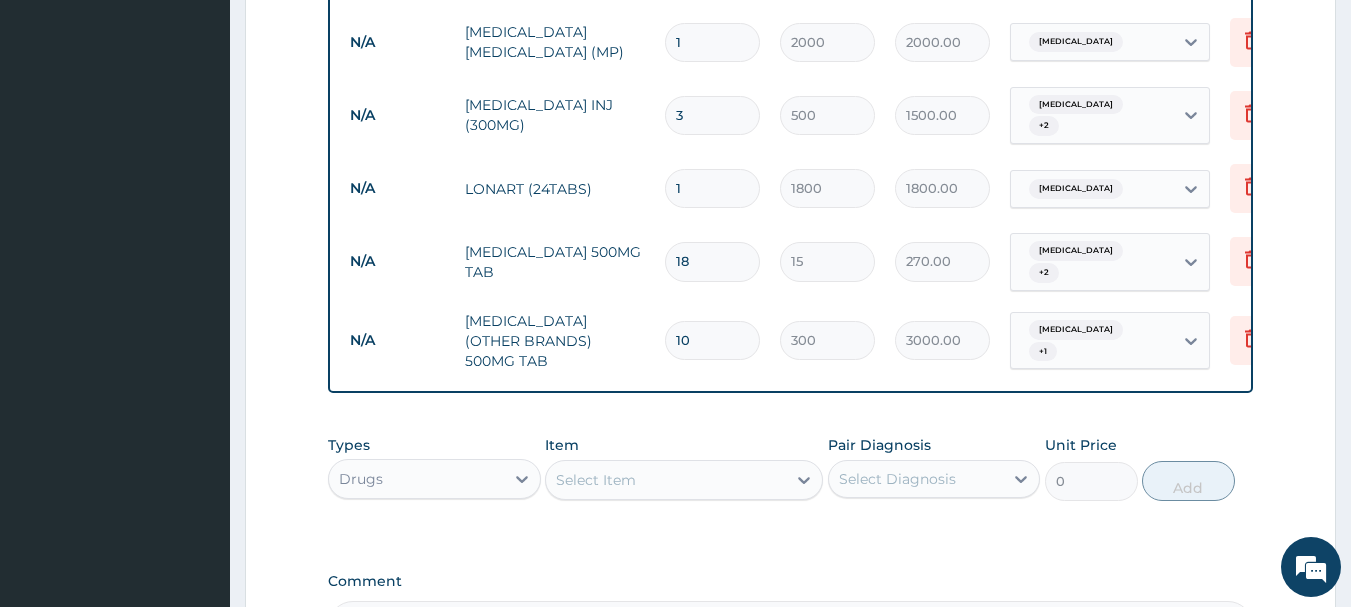 click on "Select Item" at bounding box center [666, 480] 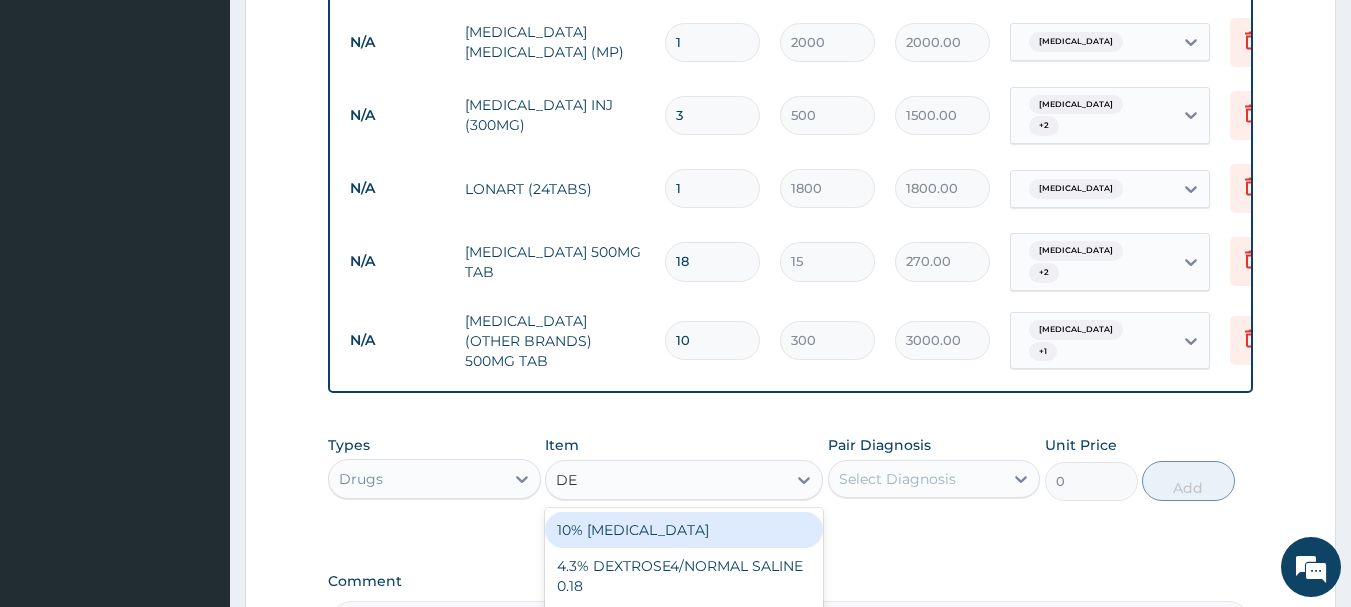 type on "DEQ" 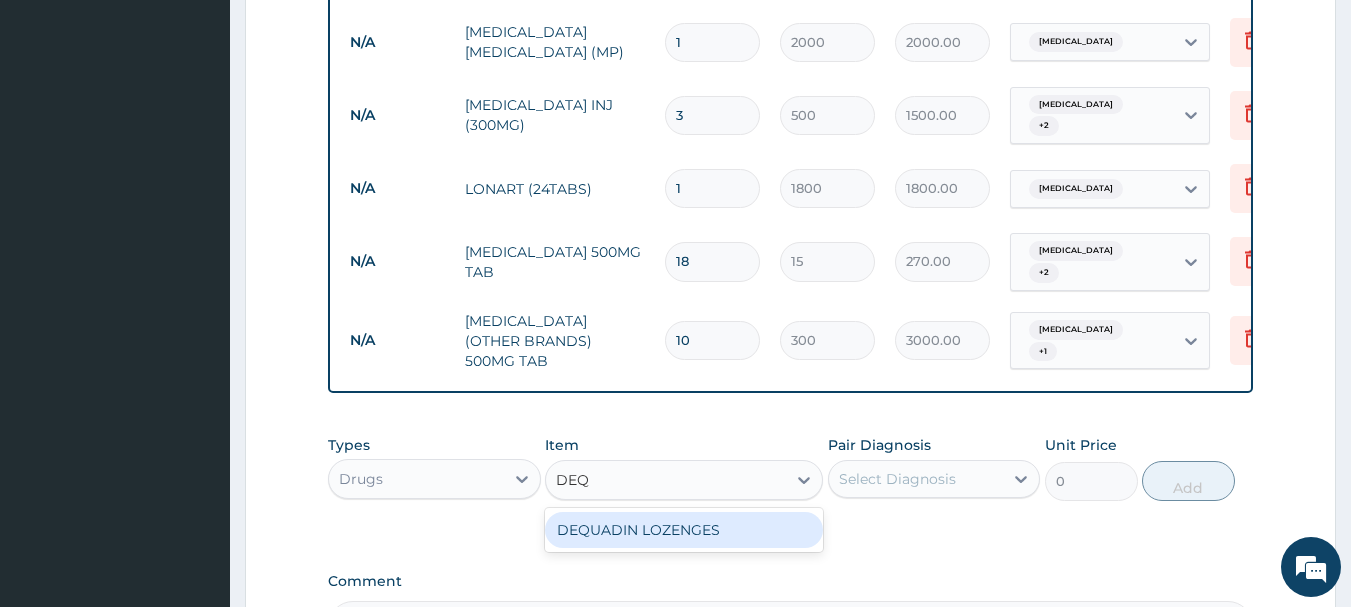 click on "DEQUADIN LOZENGES" at bounding box center [684, 530] 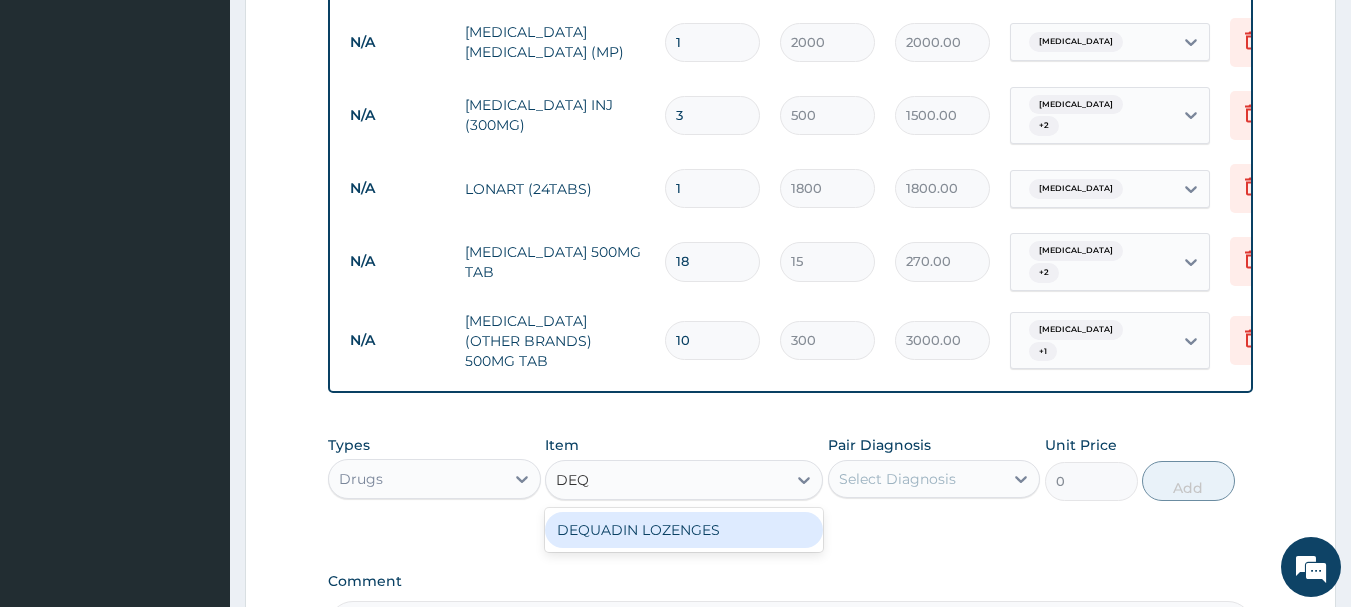type 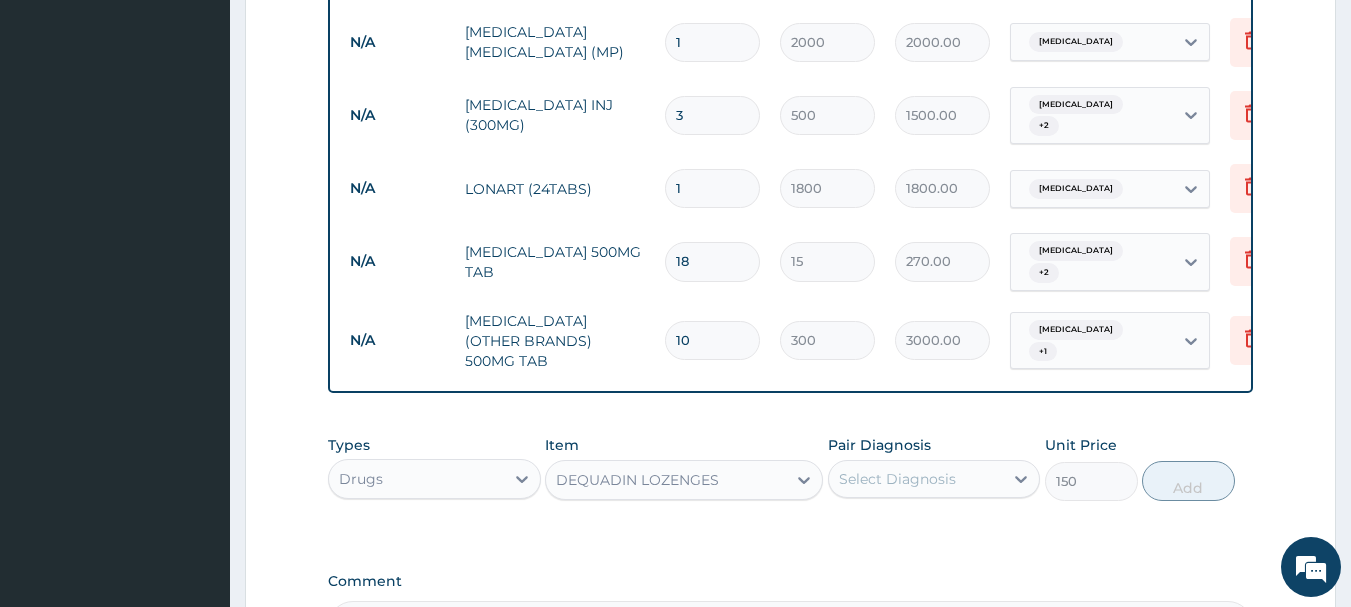 click on "Select Diagnosis" at bounding box center (897, 479) 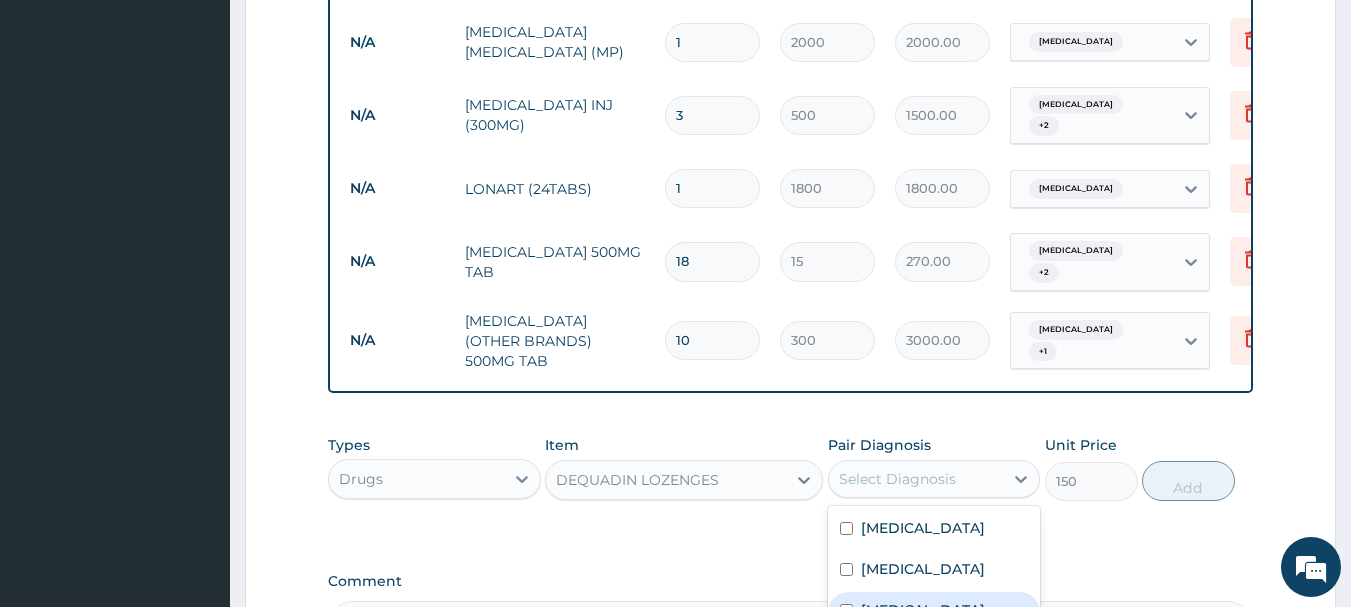 click at bounding box center [846, 610] 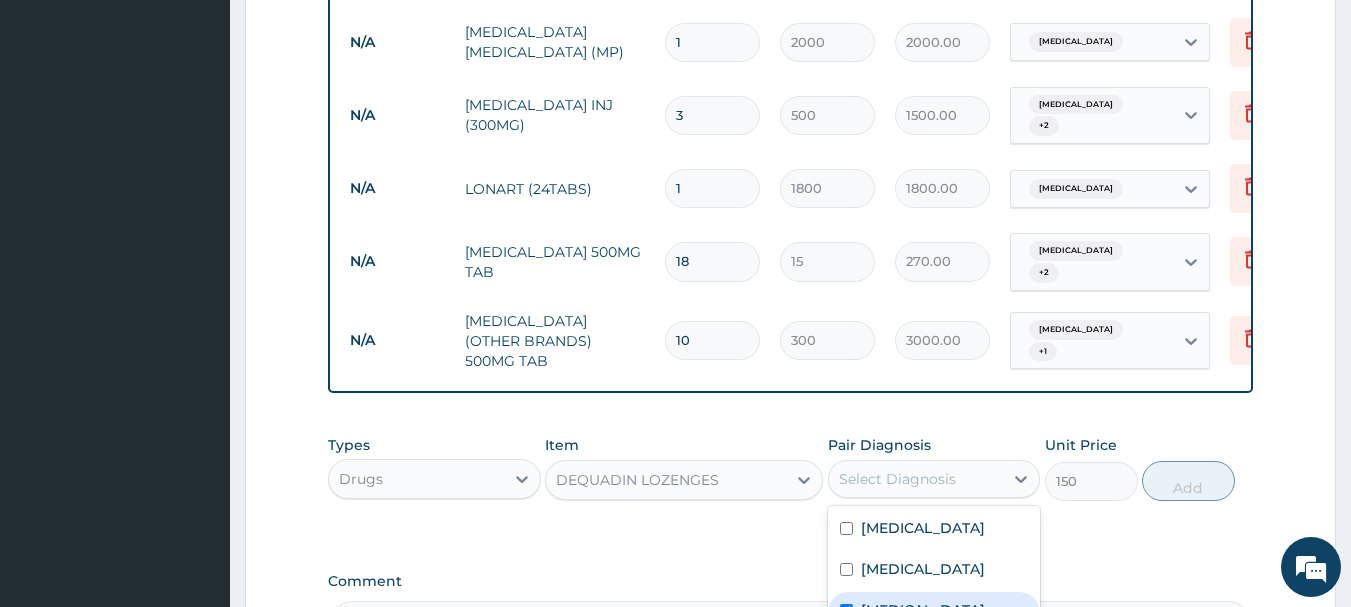 checkbox on "true" 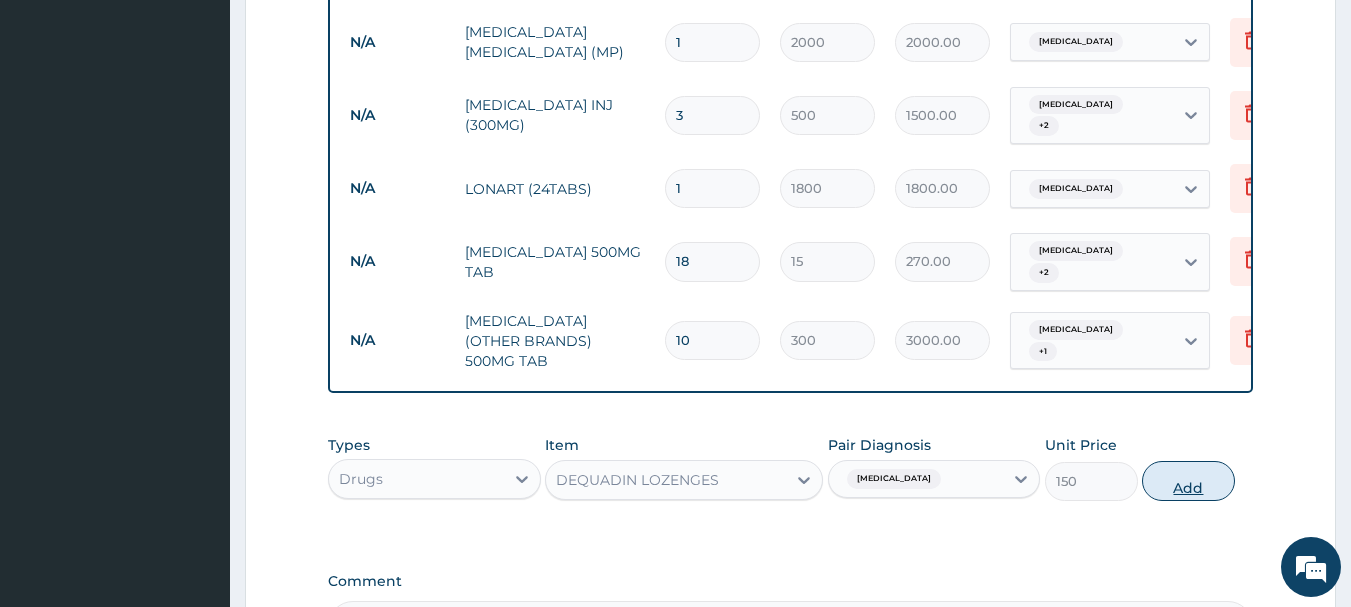 click on "Add" at bounding box center (1188, 481) 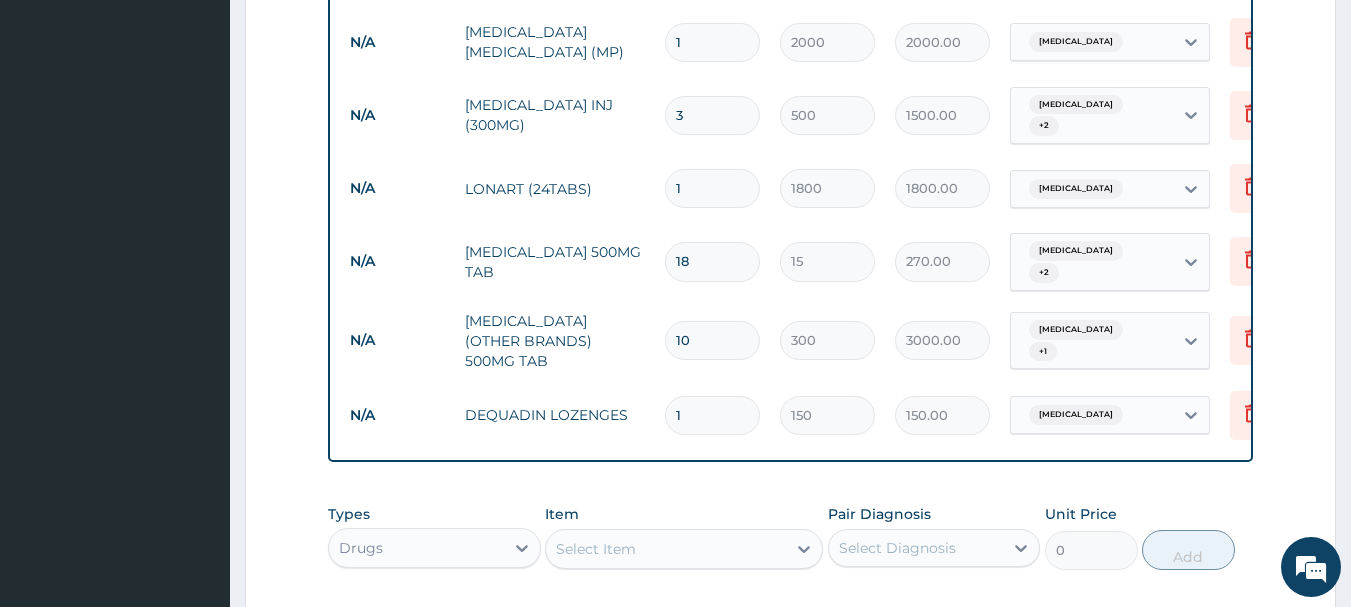 type 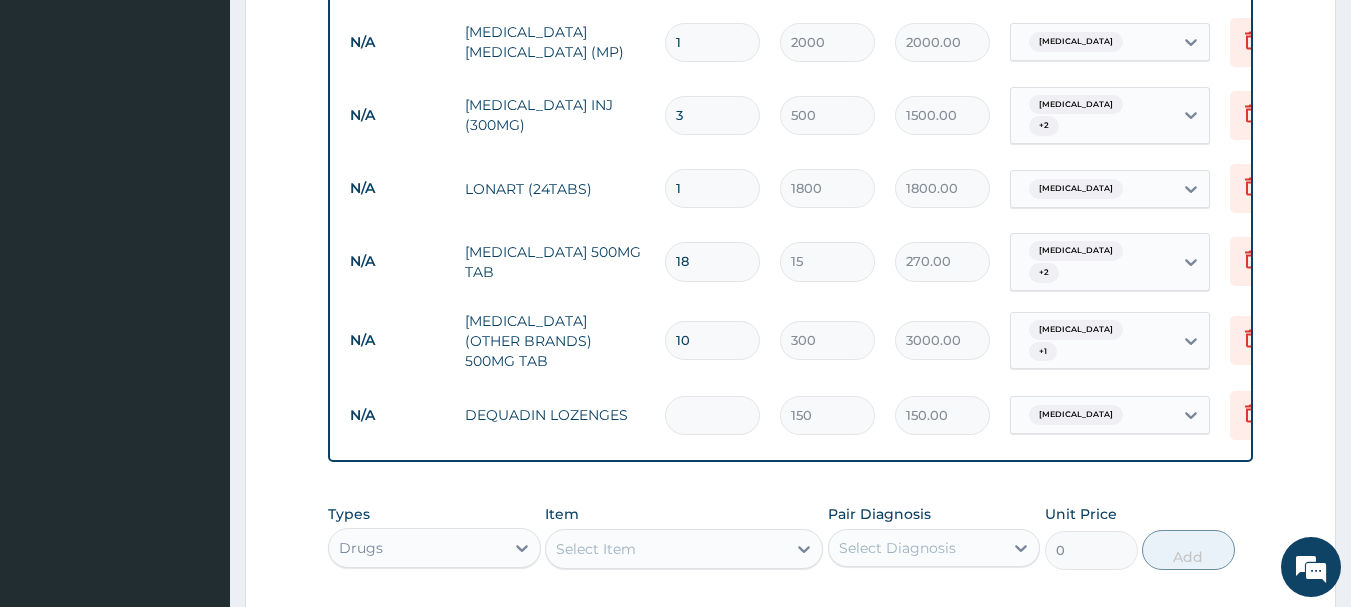 type on "0.00" 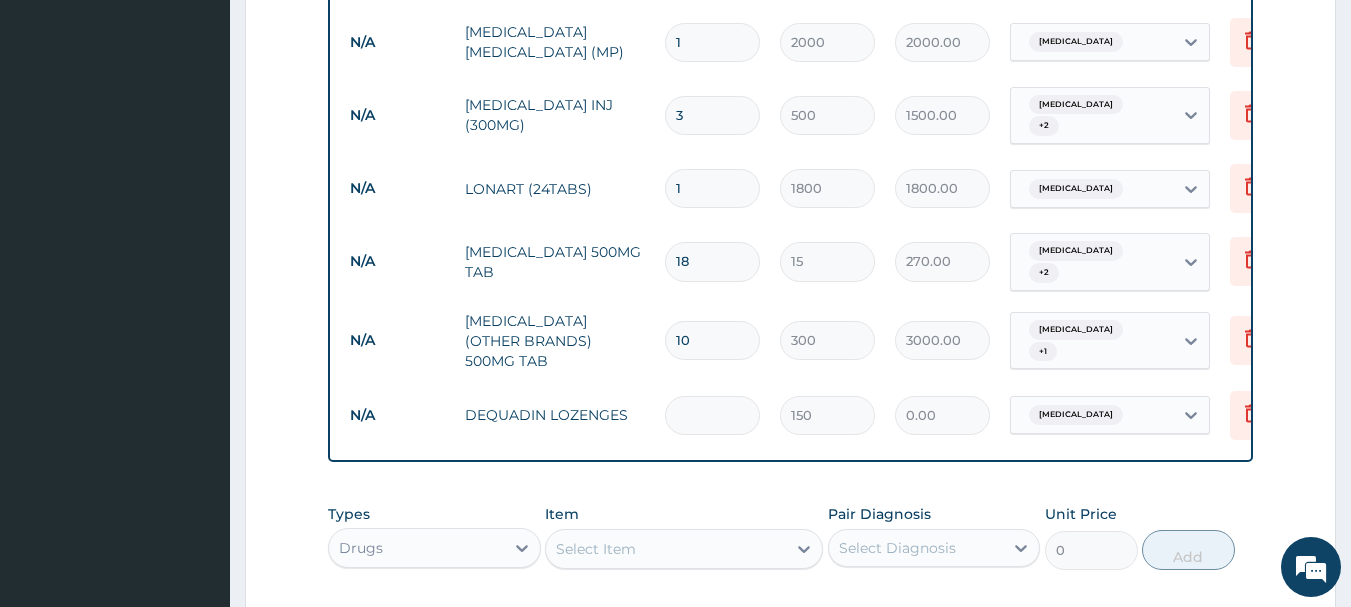 type on "9" 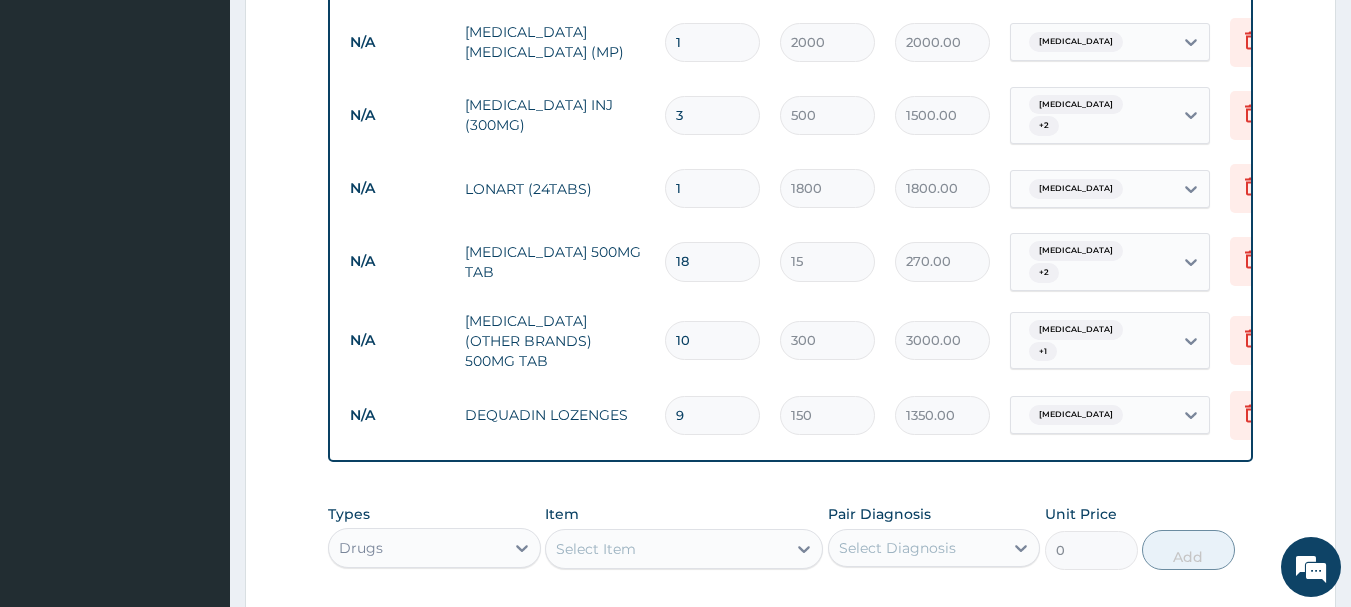 type on "9" 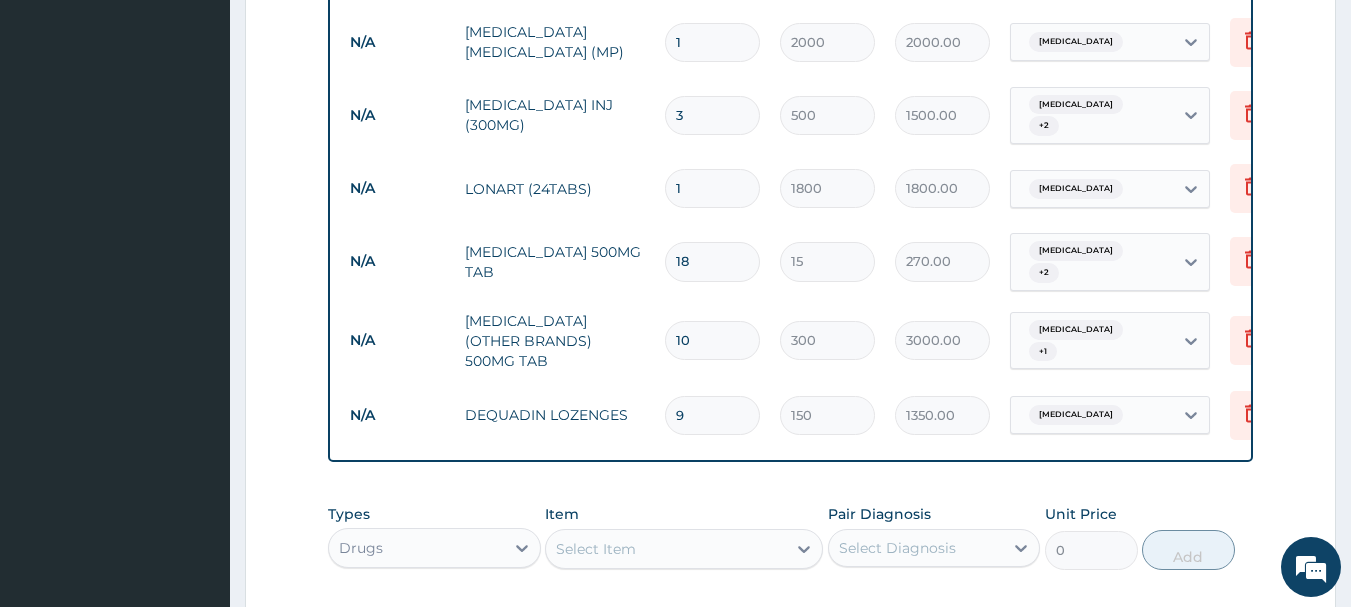 click on "Select Item" at bounding box center [596, 549] 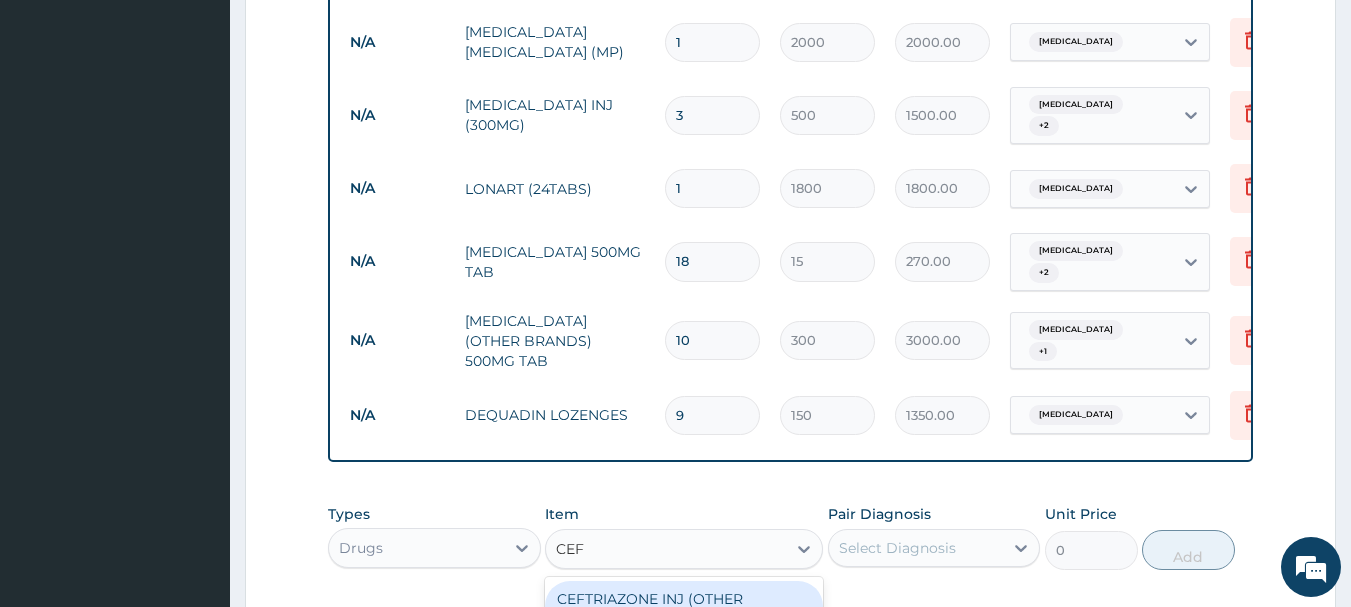 type on "CEFT" 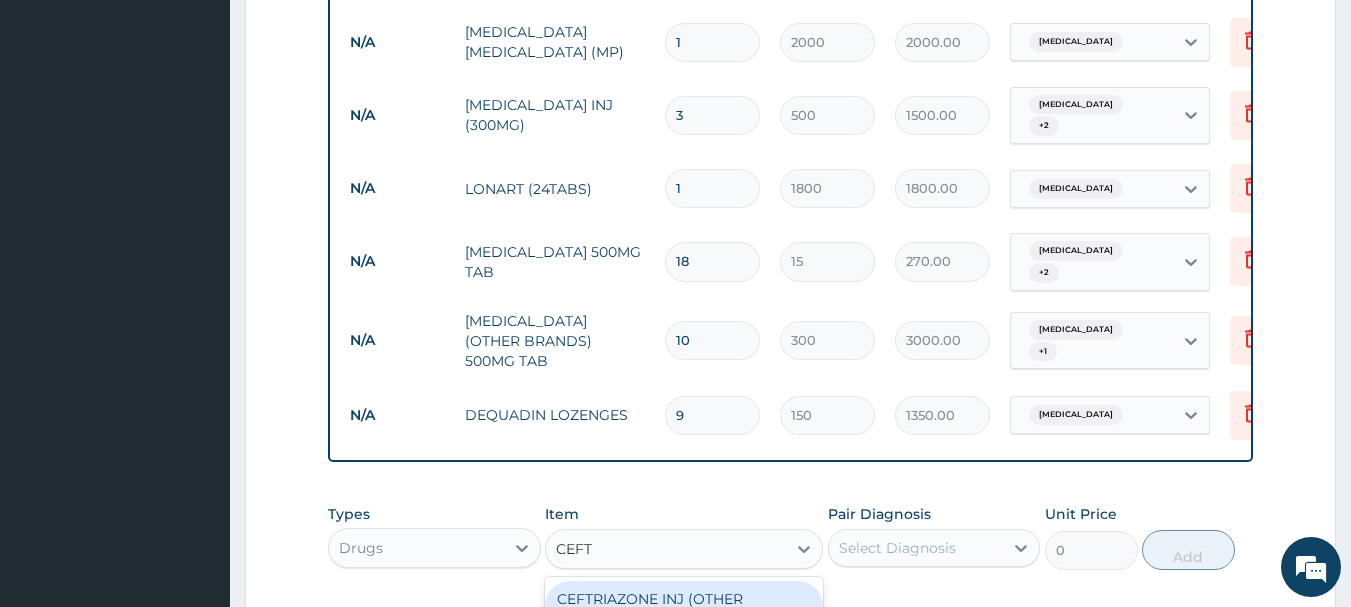 click on "CEFTRIAZONE INJ (OTHER BRANDS) 1G" at bounding box center (684, 609) 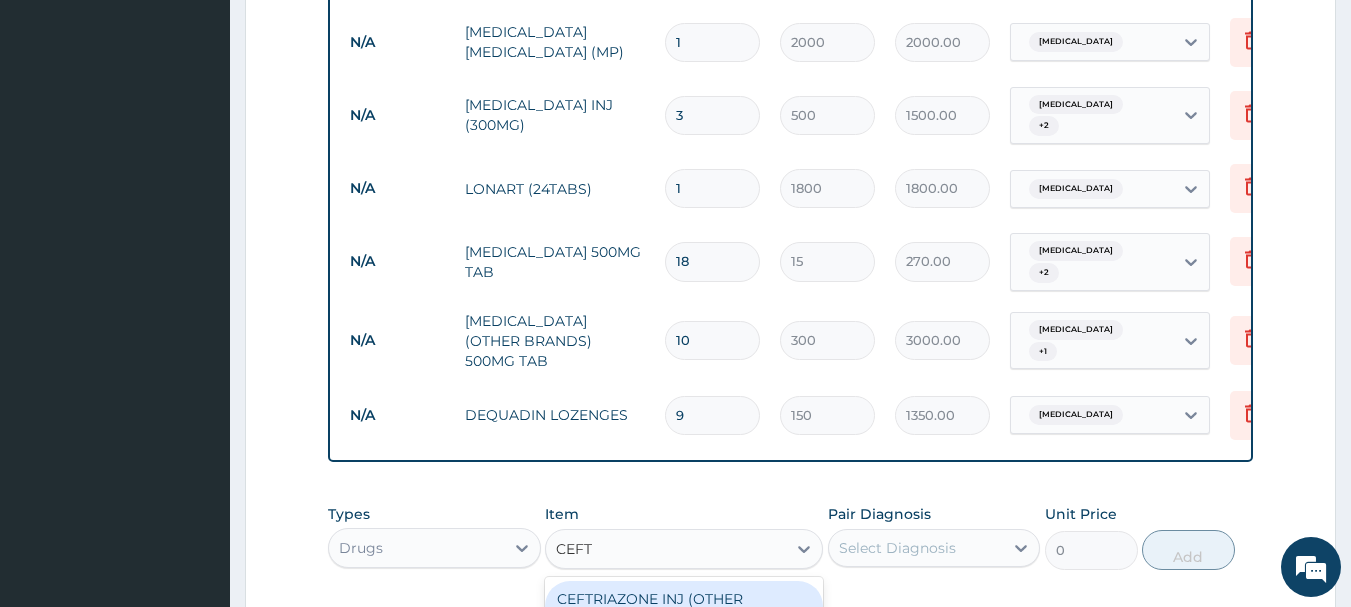 type 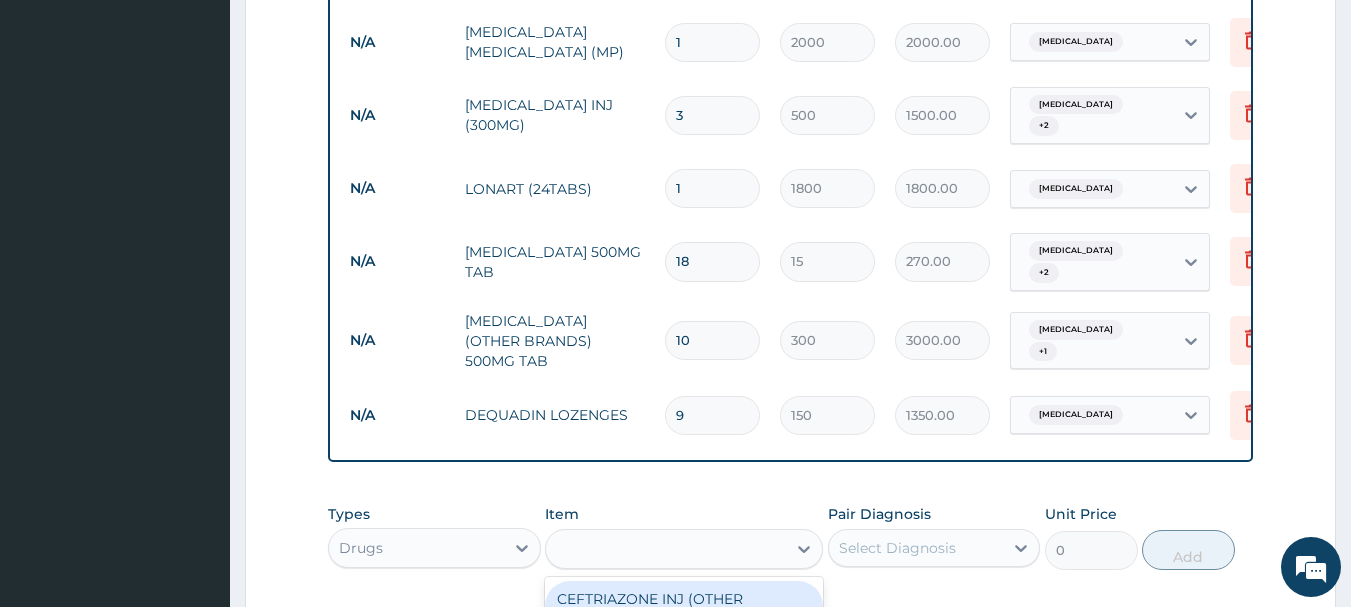type on "2000" 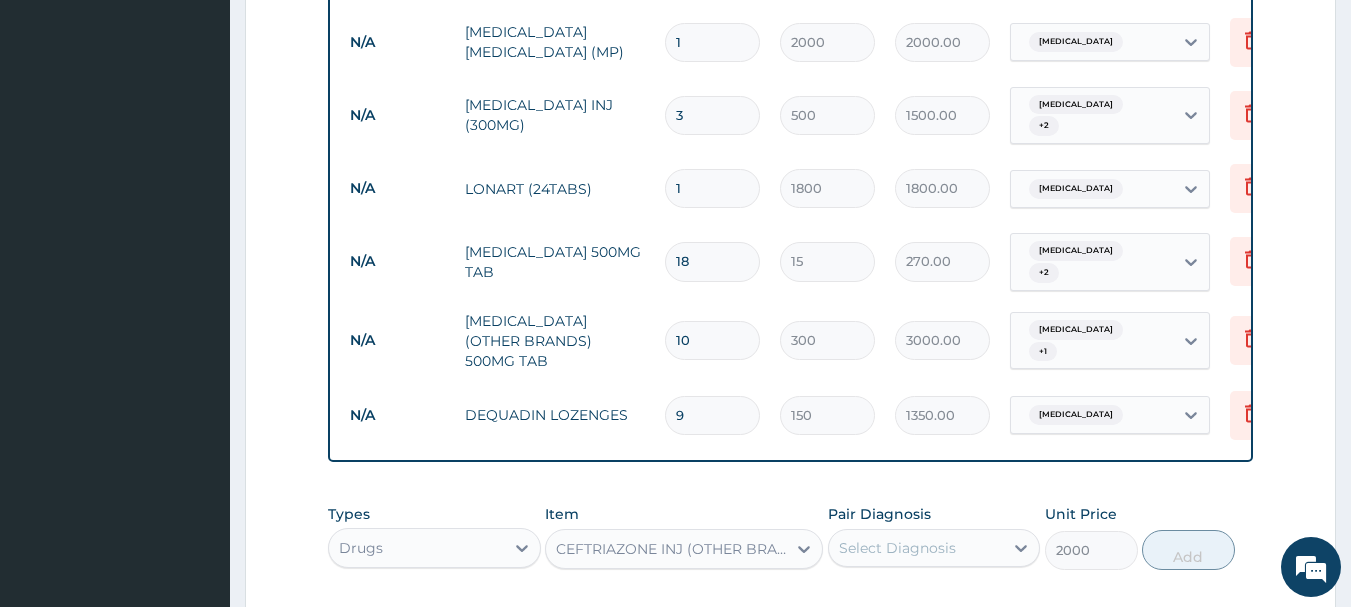 click on "Select Diagnosis" at bounding box center (897, 548) 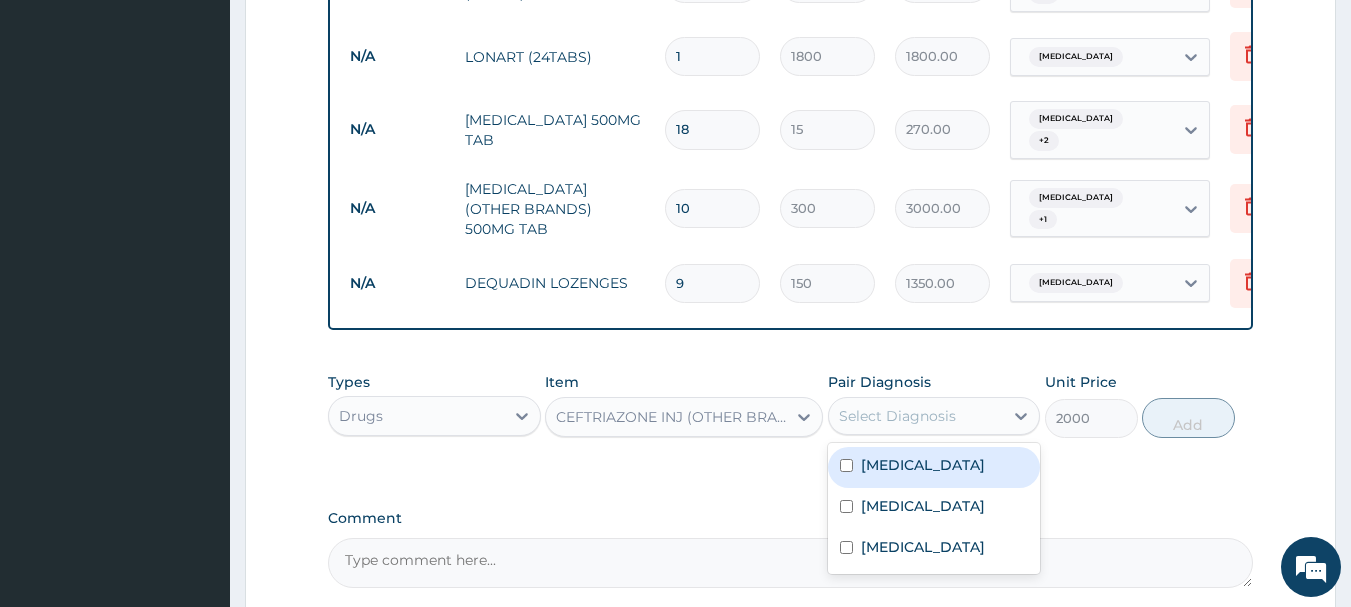 scroll, scrollTop: 1080, scrollLeft: 0, axis: vertical 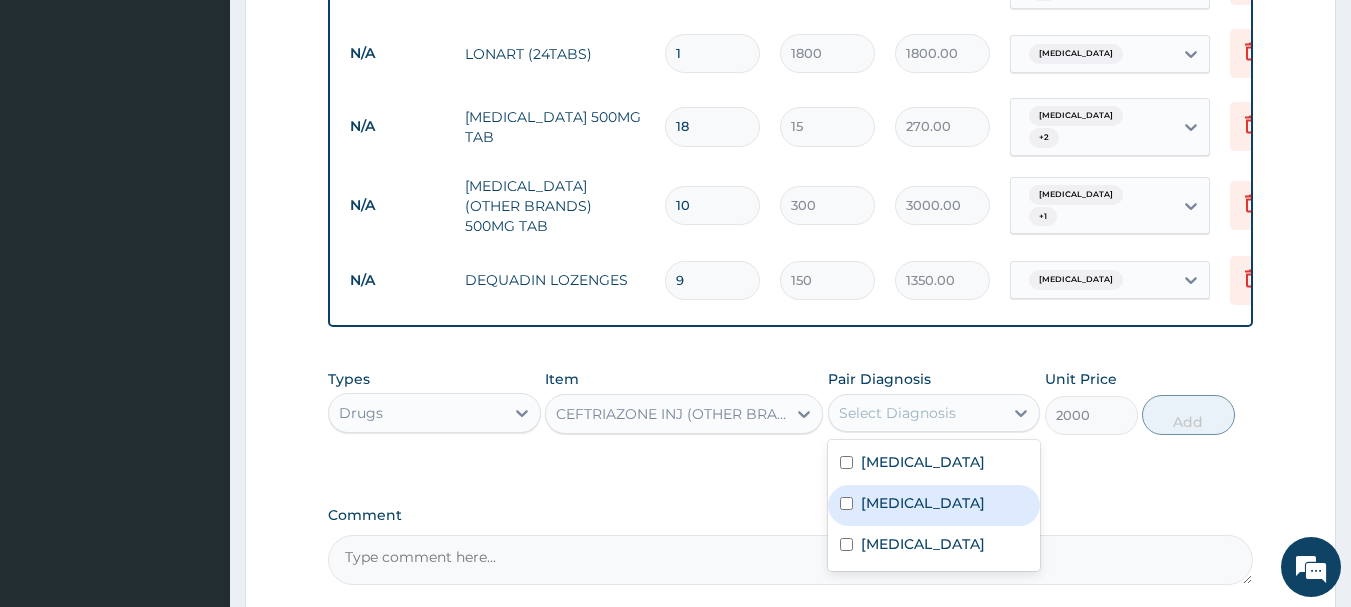 click at bounding box center (846, 503) 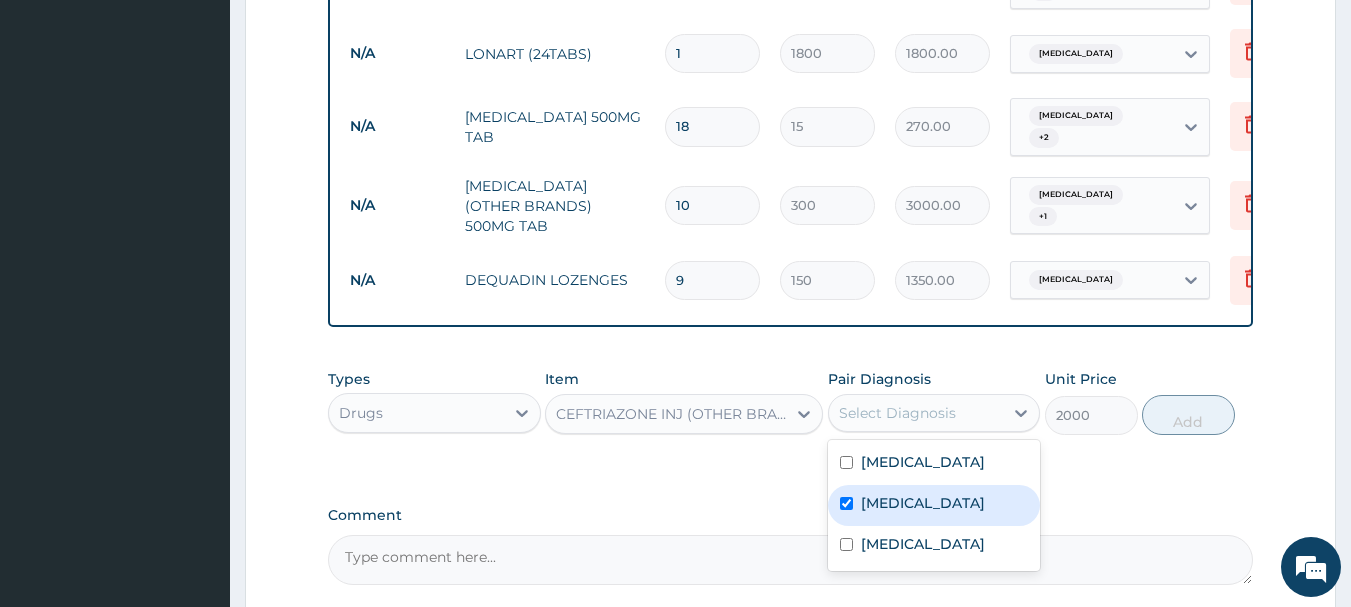checkbox on "true" 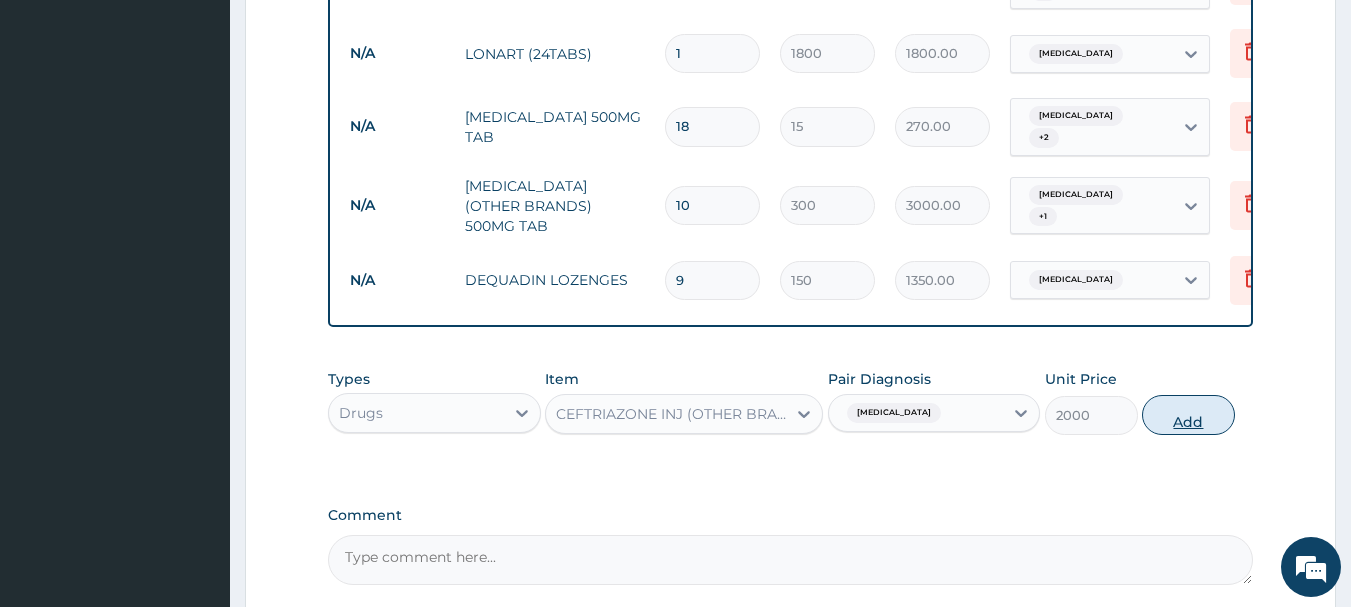 click on "Add" at bounding box center [1188, 415] 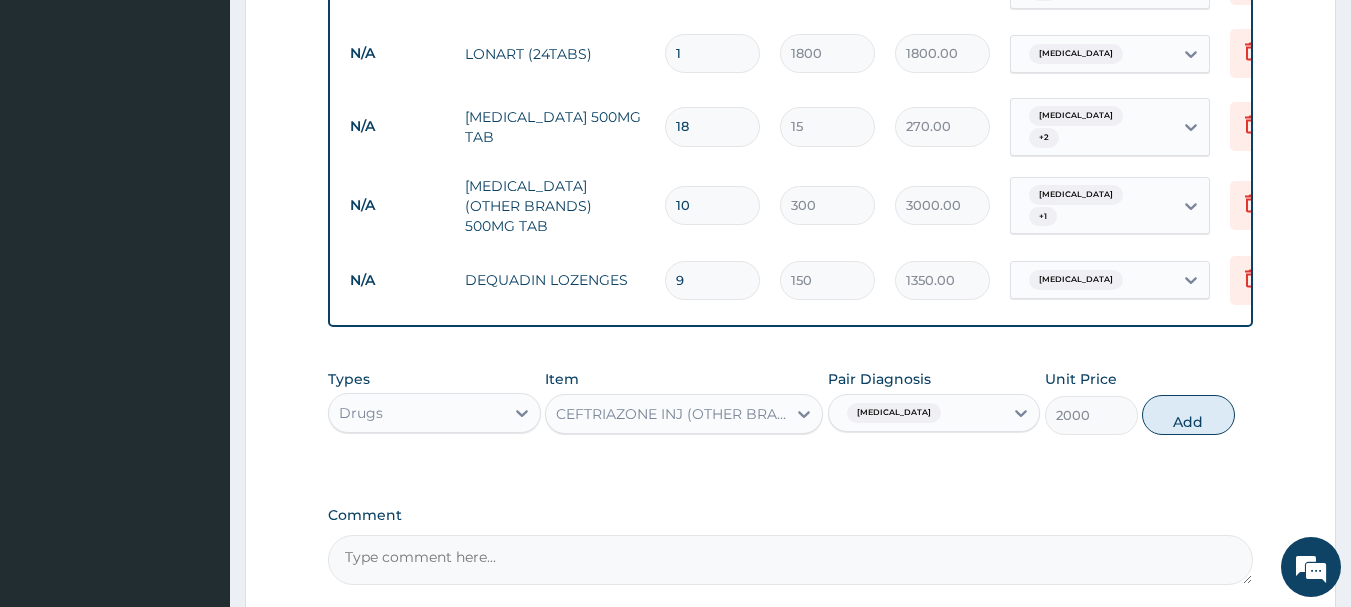 type on "0" 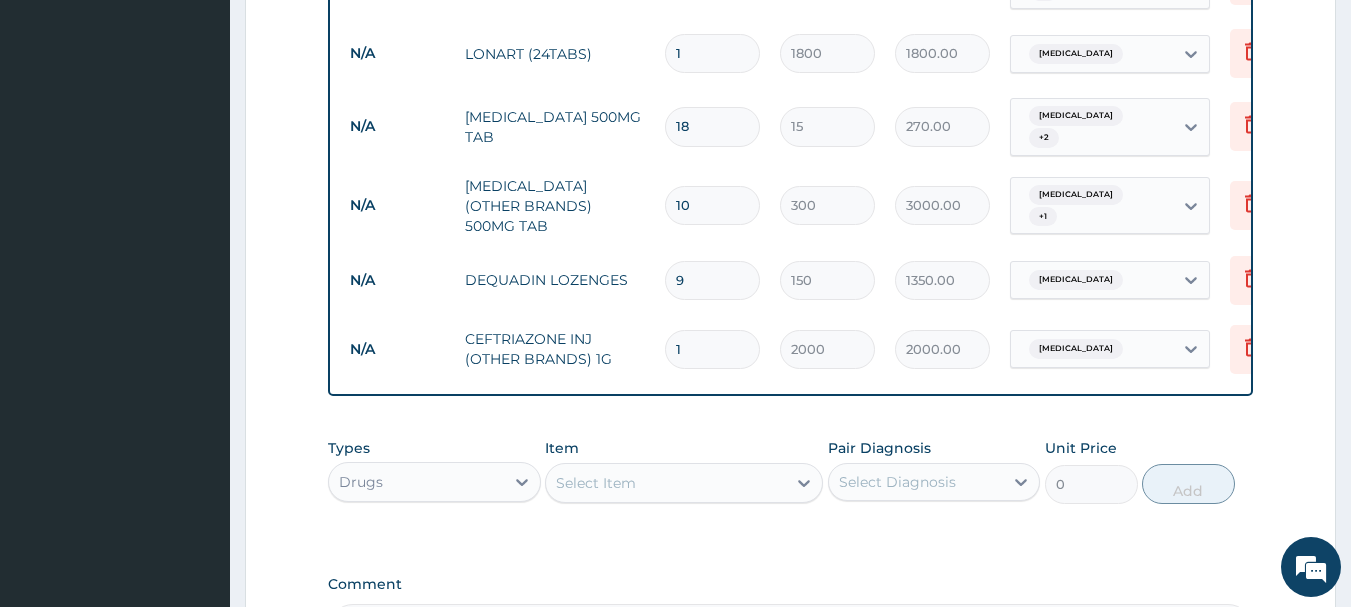 drag, startPoint x: 684, startPoint y: 312, endPoint x: 665, endPoint y: 303, distance: 21.023796 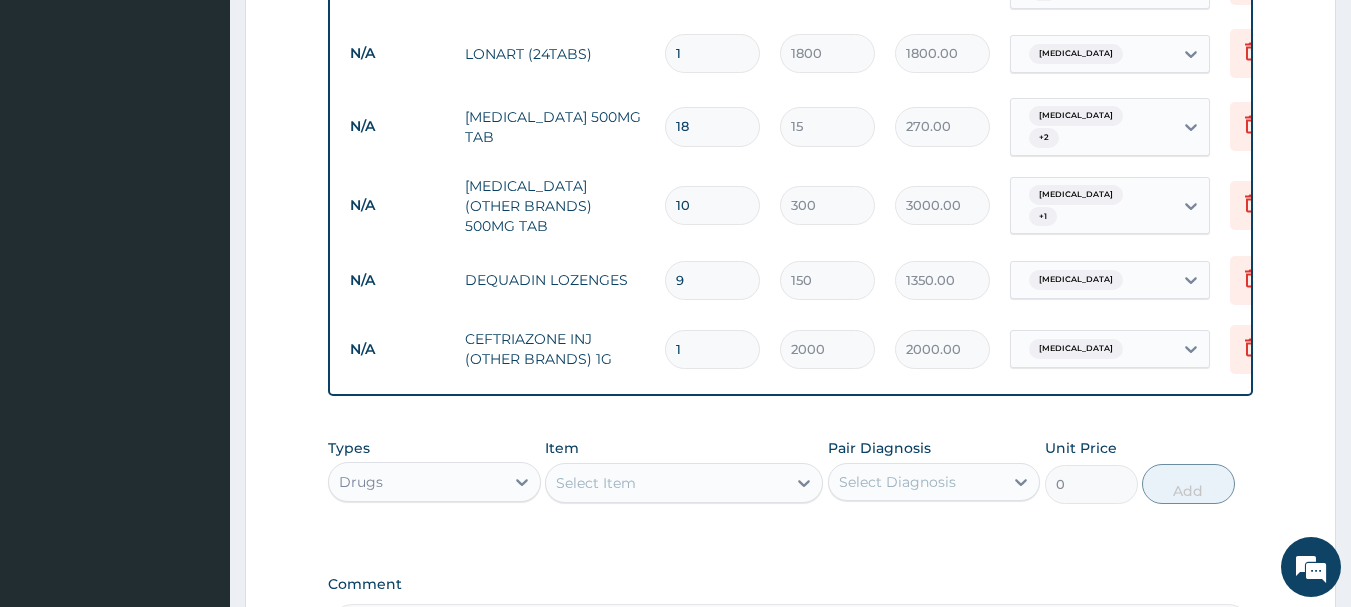 click on "1" at bounding box center (712, 349) 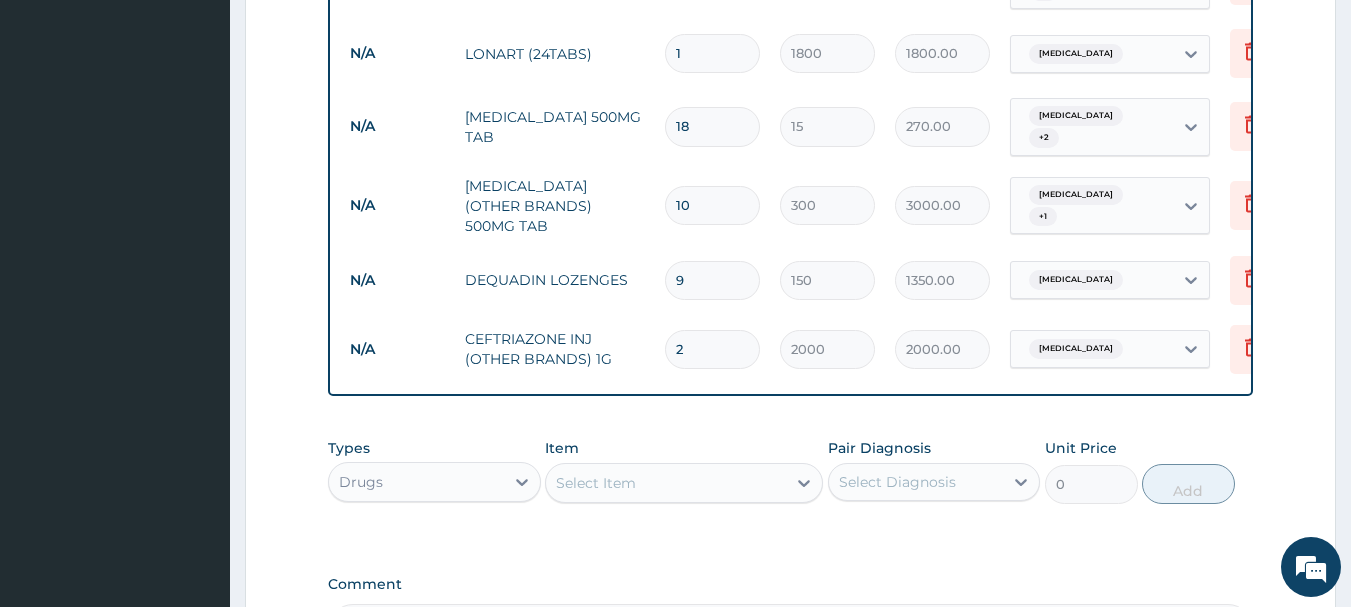 type on "4000.00" 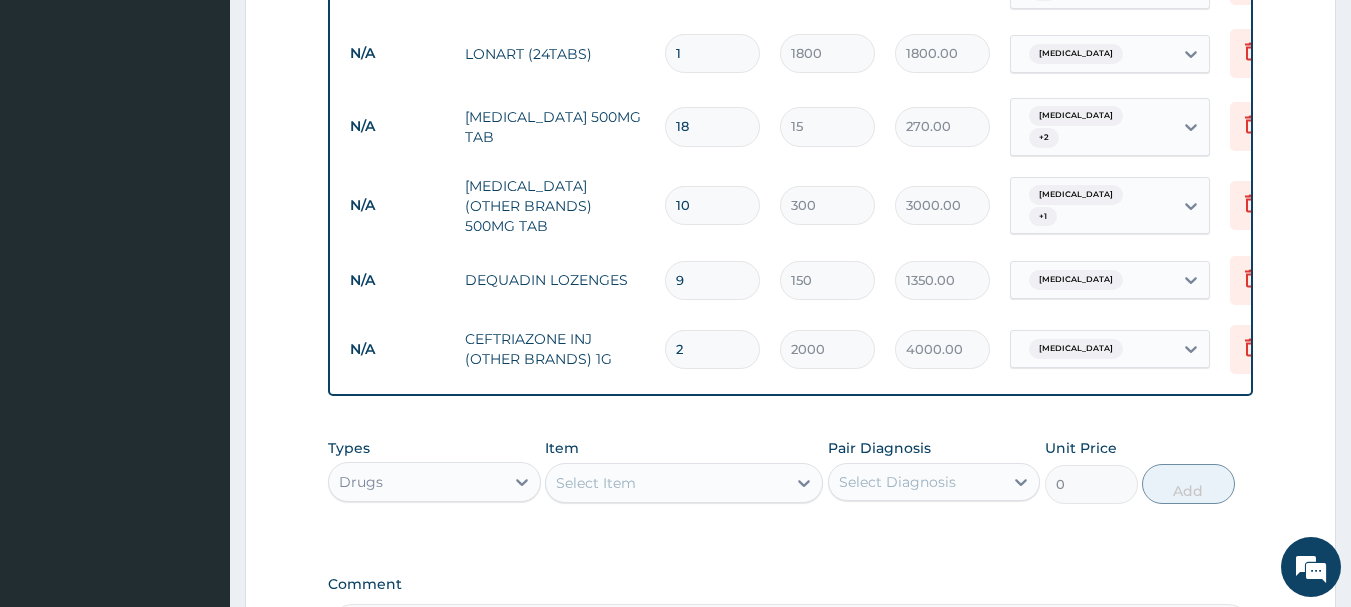 type on "2" 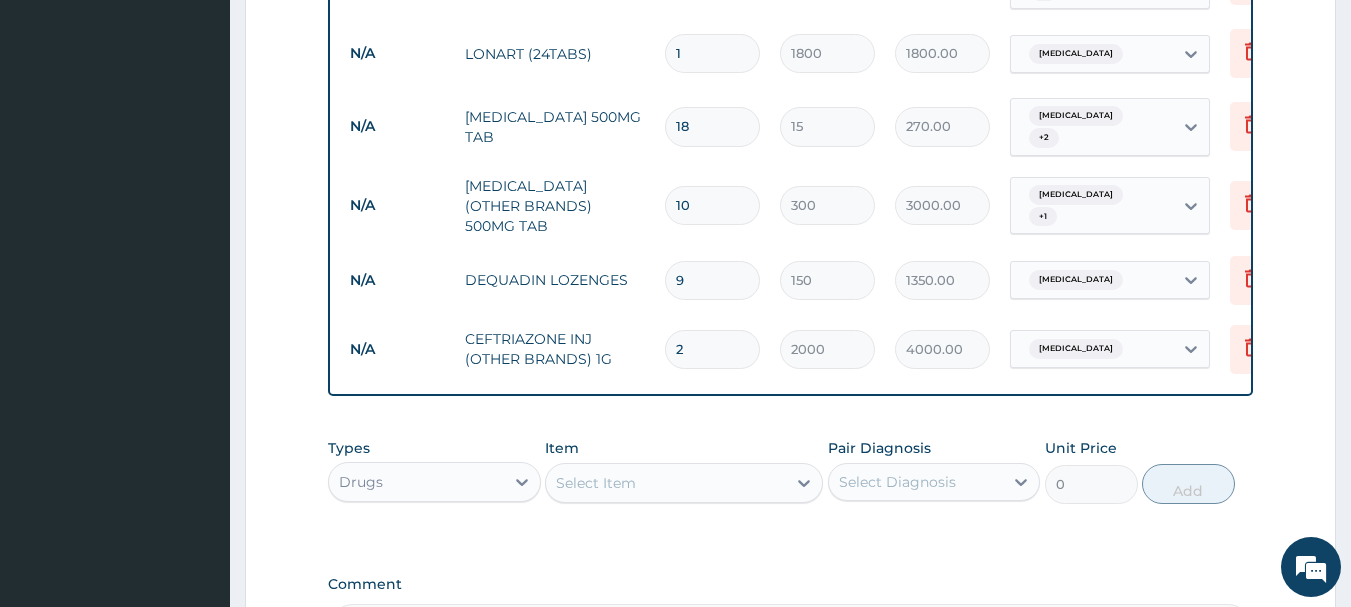 click on "Select Item" at bounding box center (596, 483) 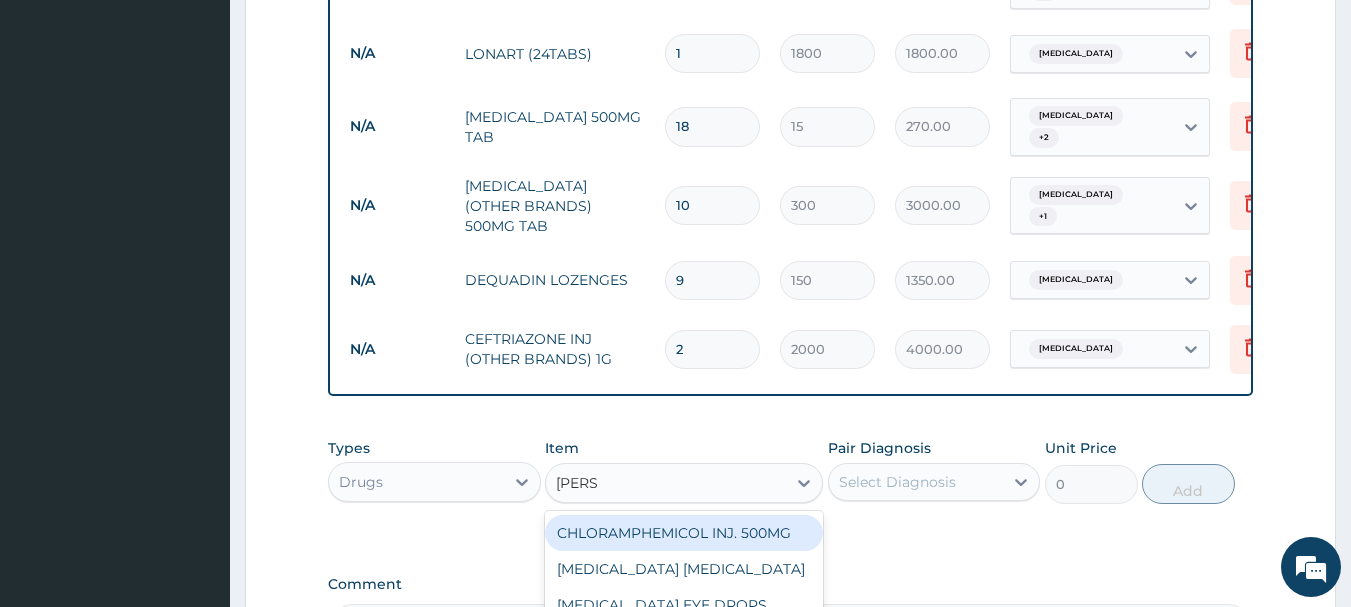 type on "LORAT" 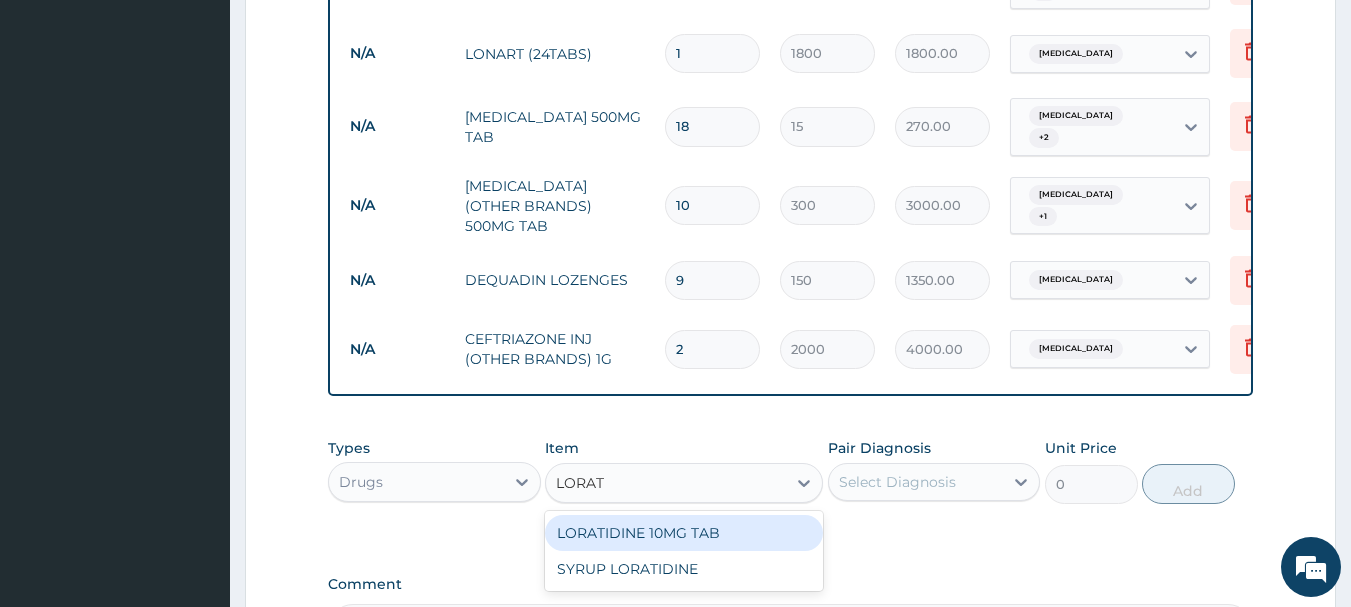 click on "LORATIDINE 10MG TAB" at bounding box center [684, 533] 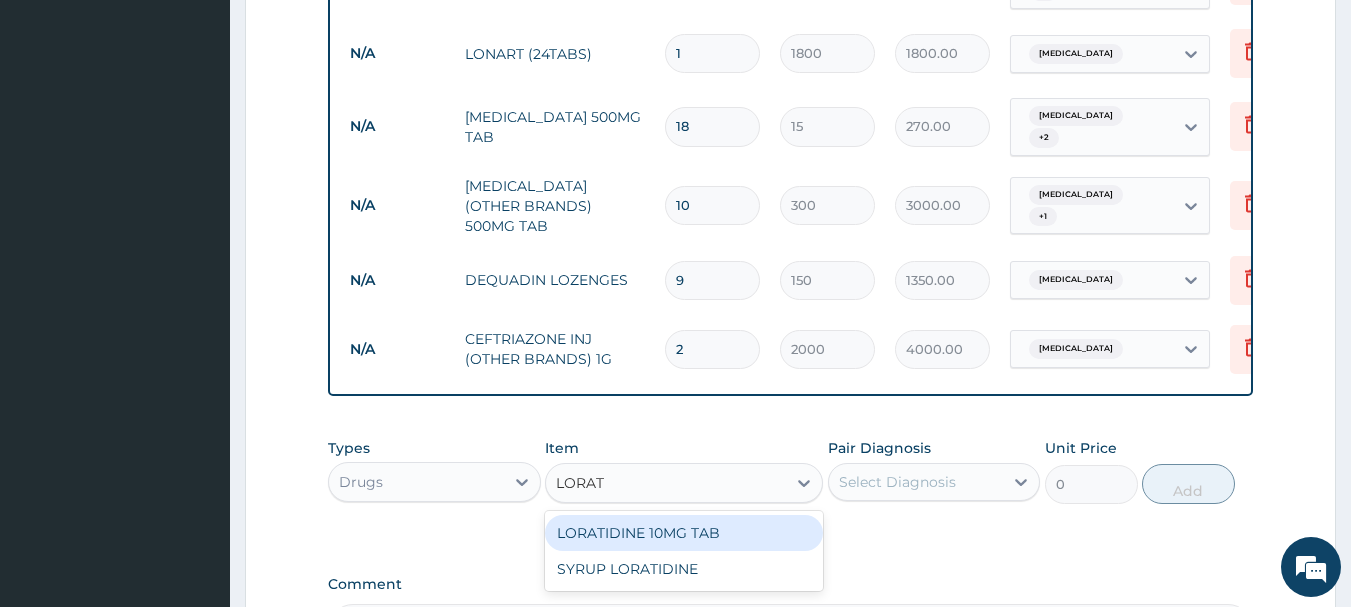 type 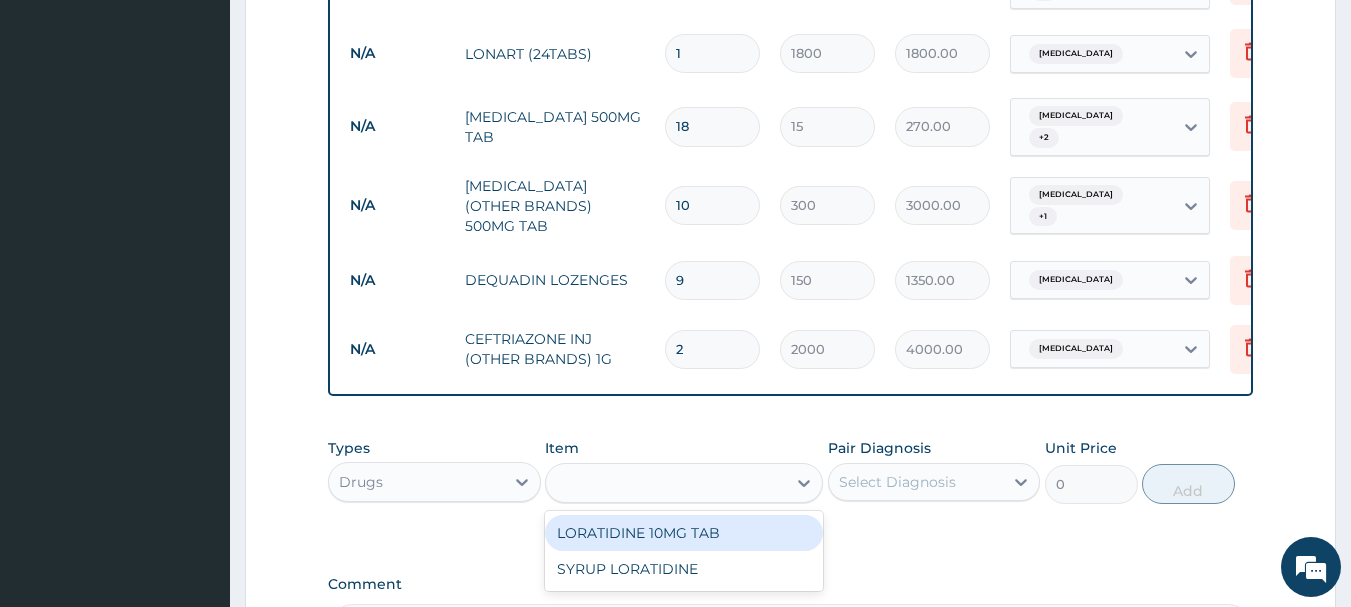 type on "50" 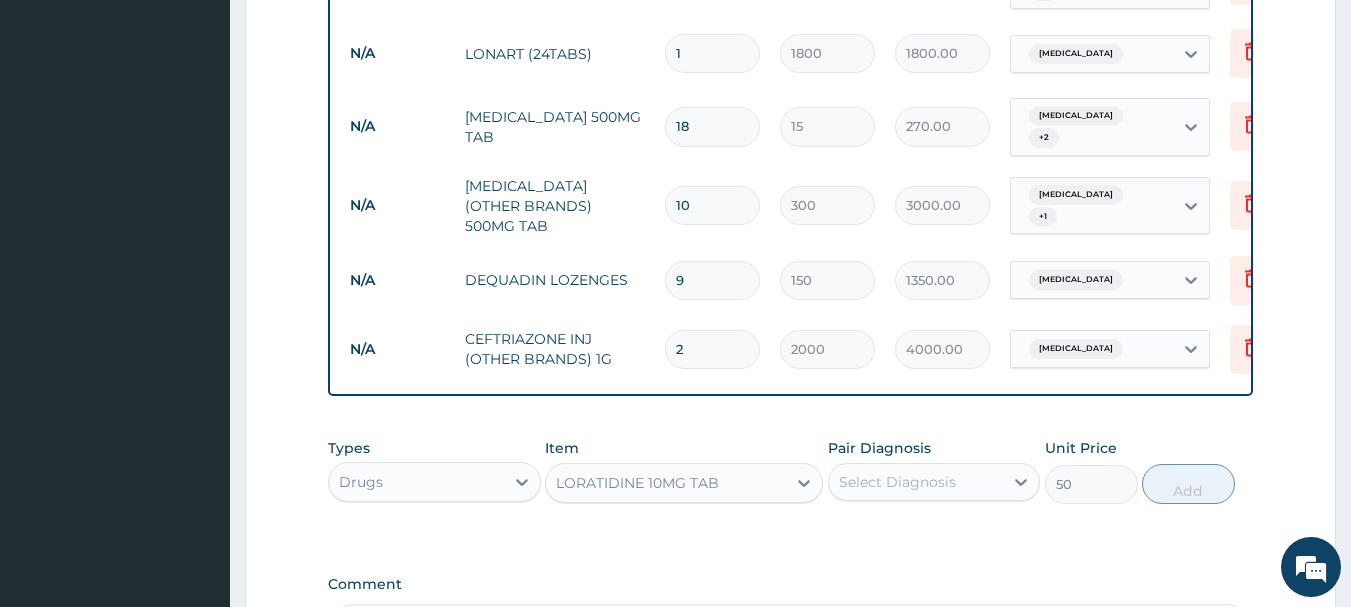 click on "Select Diagnosis" at bounding box center [897, 482] 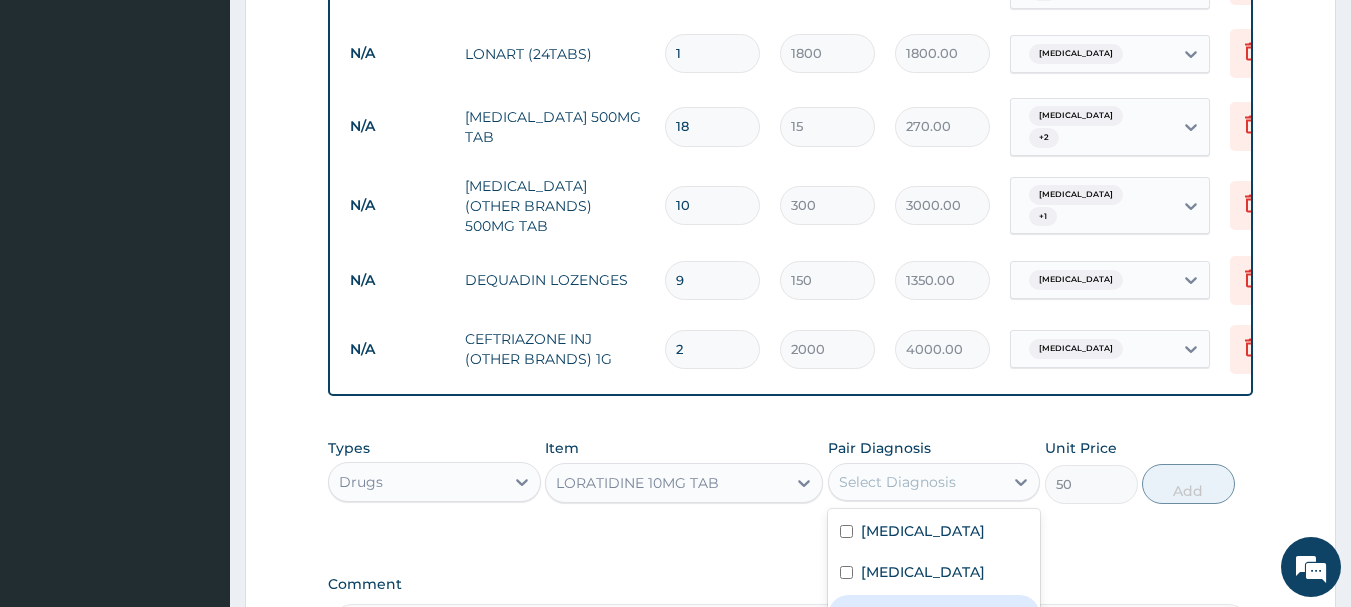 click at bounding box center (846, 613) 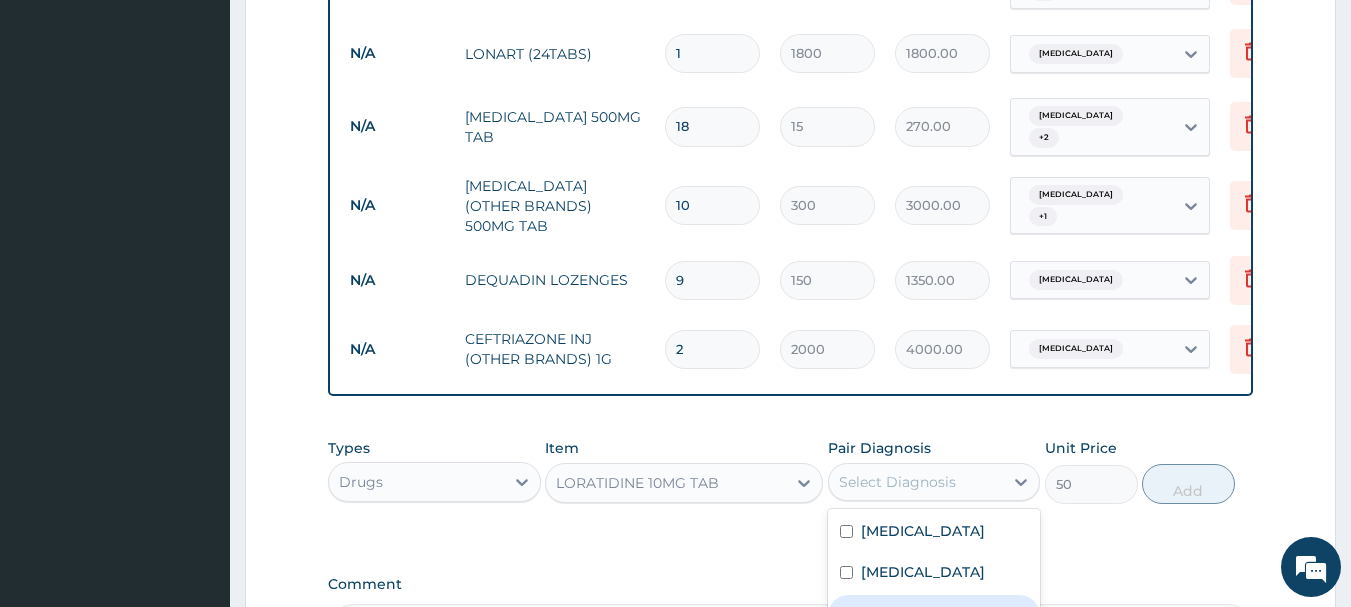 checkbox on "true" 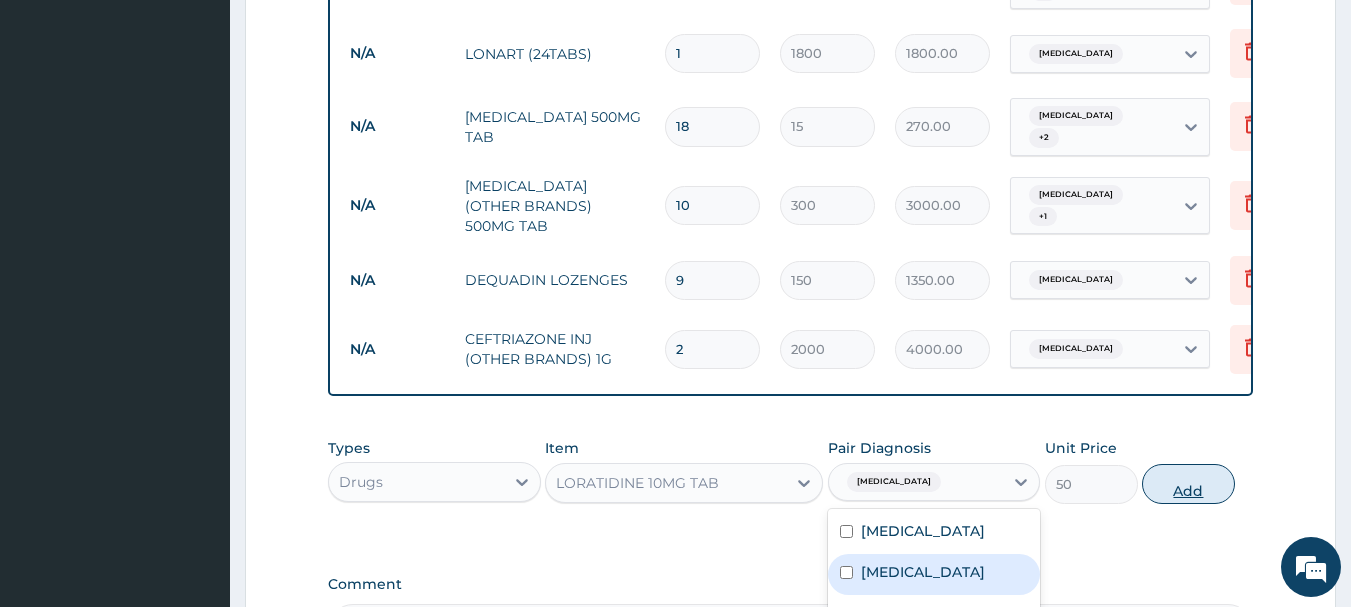 click on "Add" at bounding box center (1188, 484) 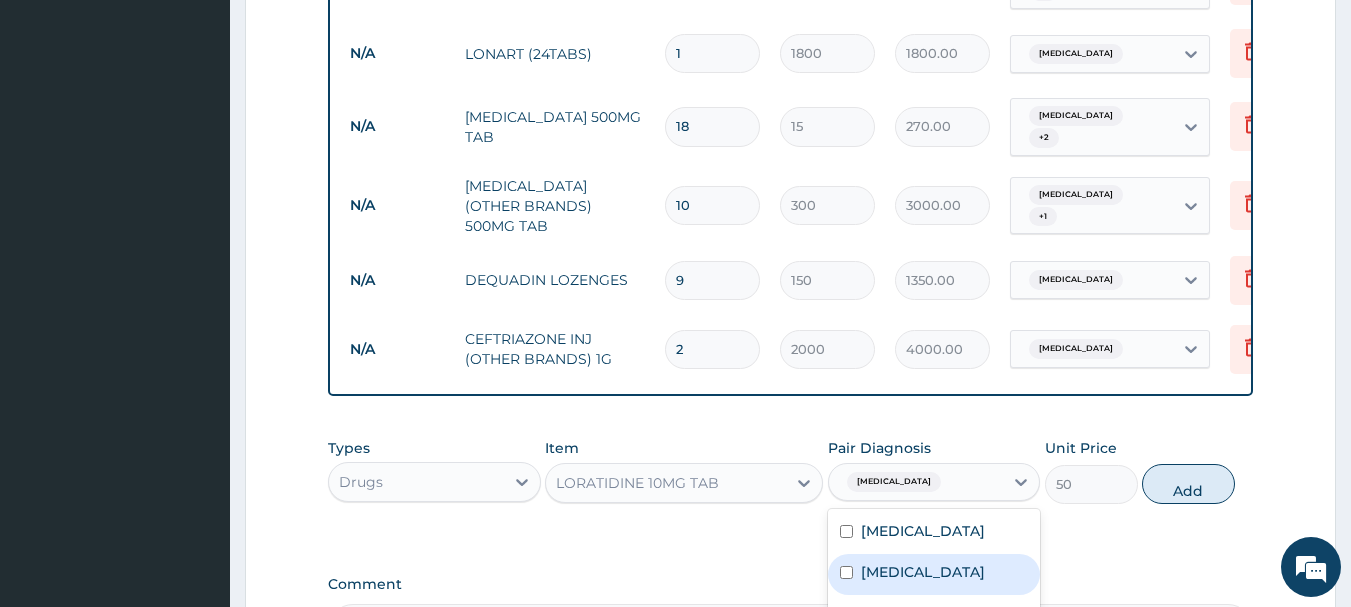 type on "0" 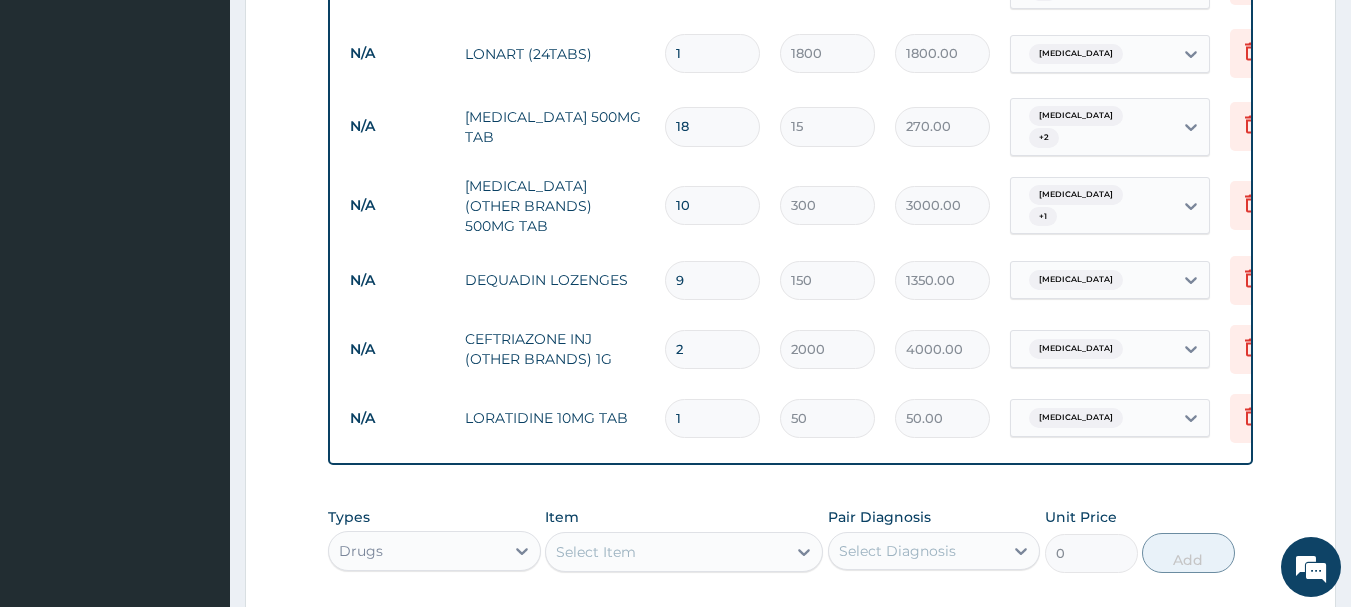 drag, startPoint x: 692, startPoint y: 368, endPoint x: 660, endPoint y: 364, distance: 32.24903 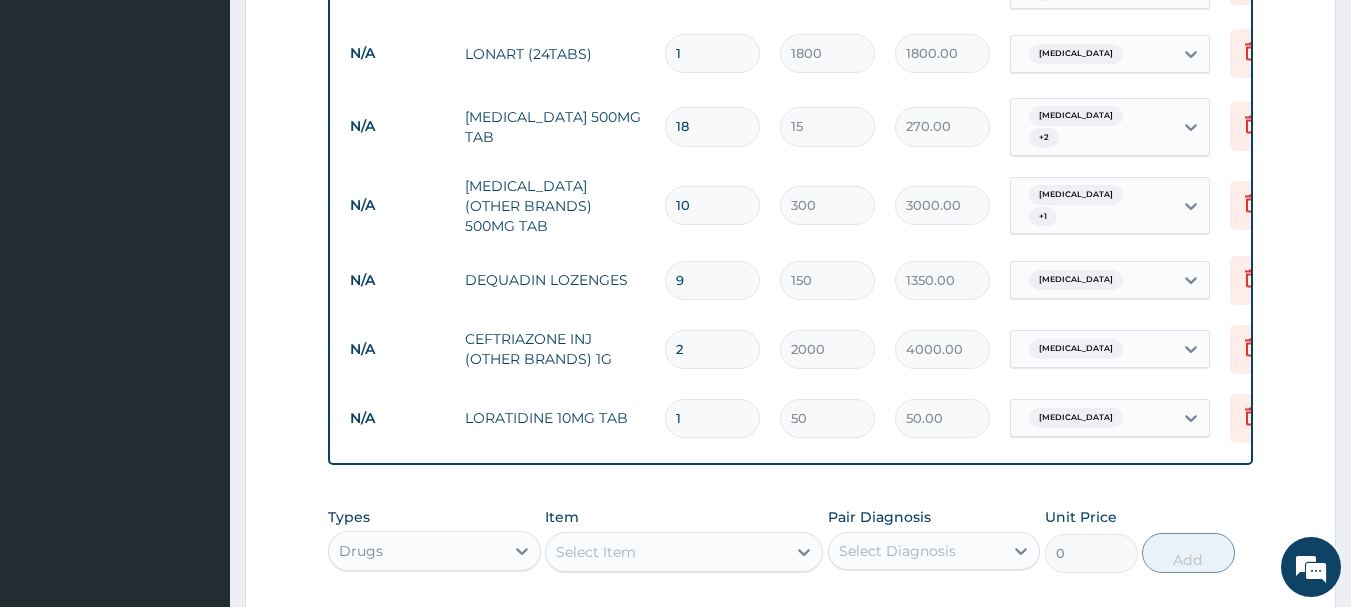 click on "1" at bounding box center [712, 418] 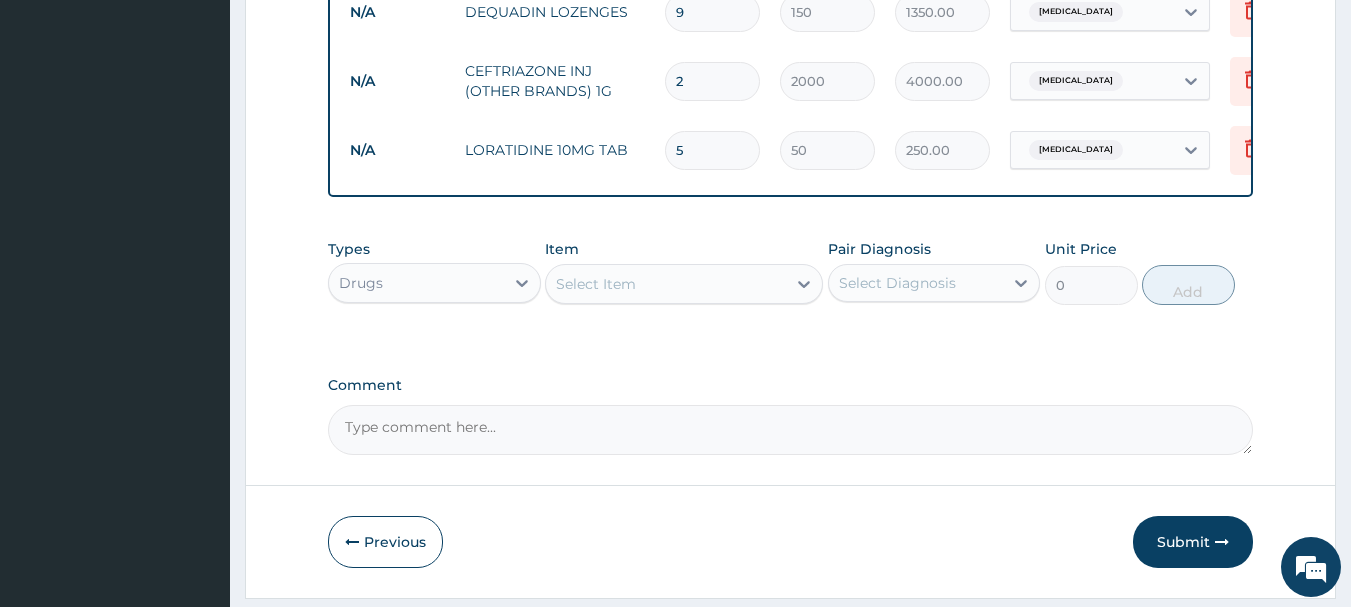 scroll, scrollTop: 1376, scrollLeft: 0, axis: vertical 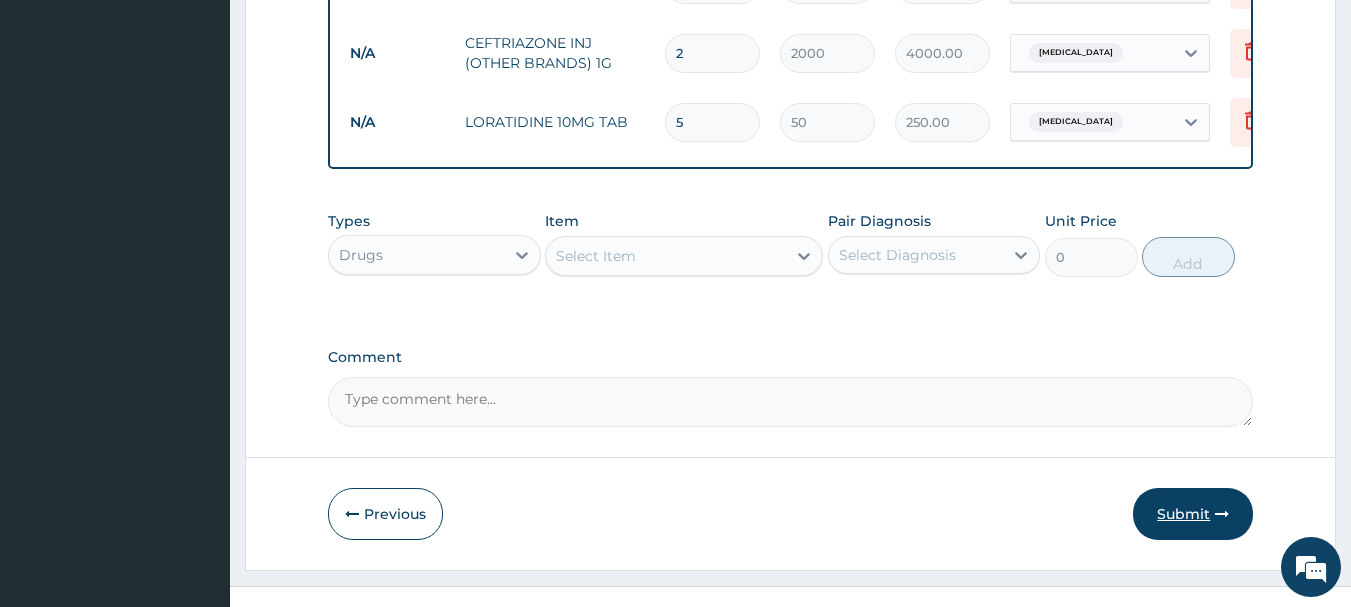 type on "5" 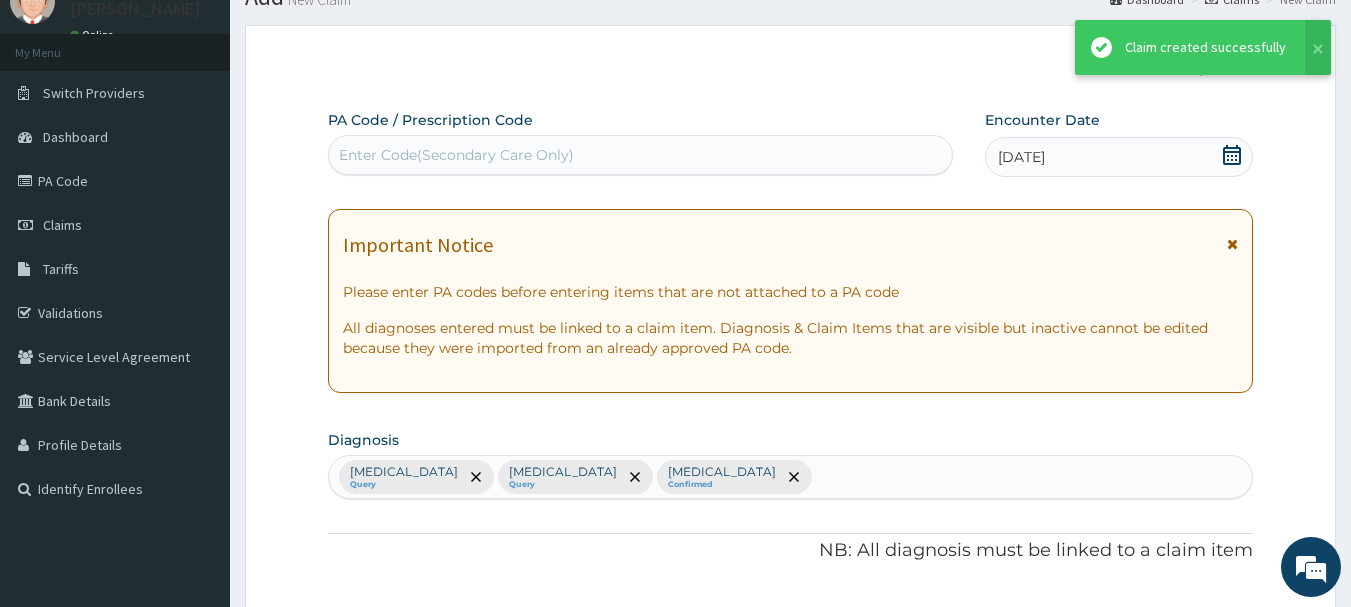 scroll, scrollTop: 1376, scrollLeft: 0, axis: vertical 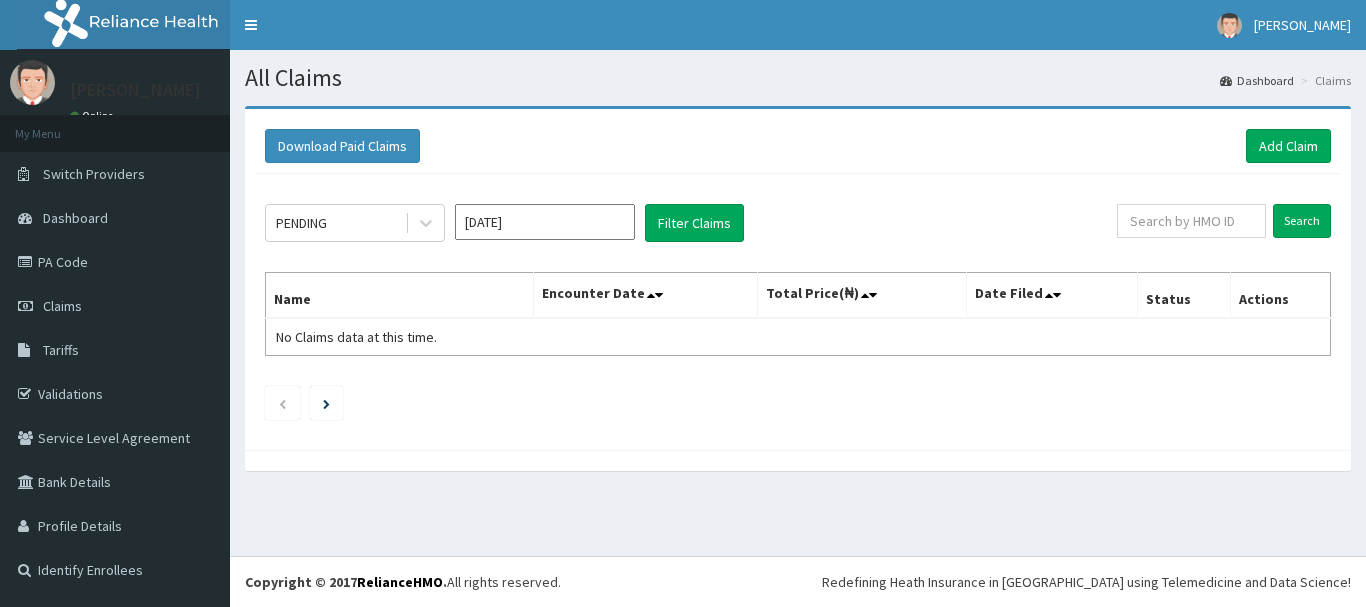 click 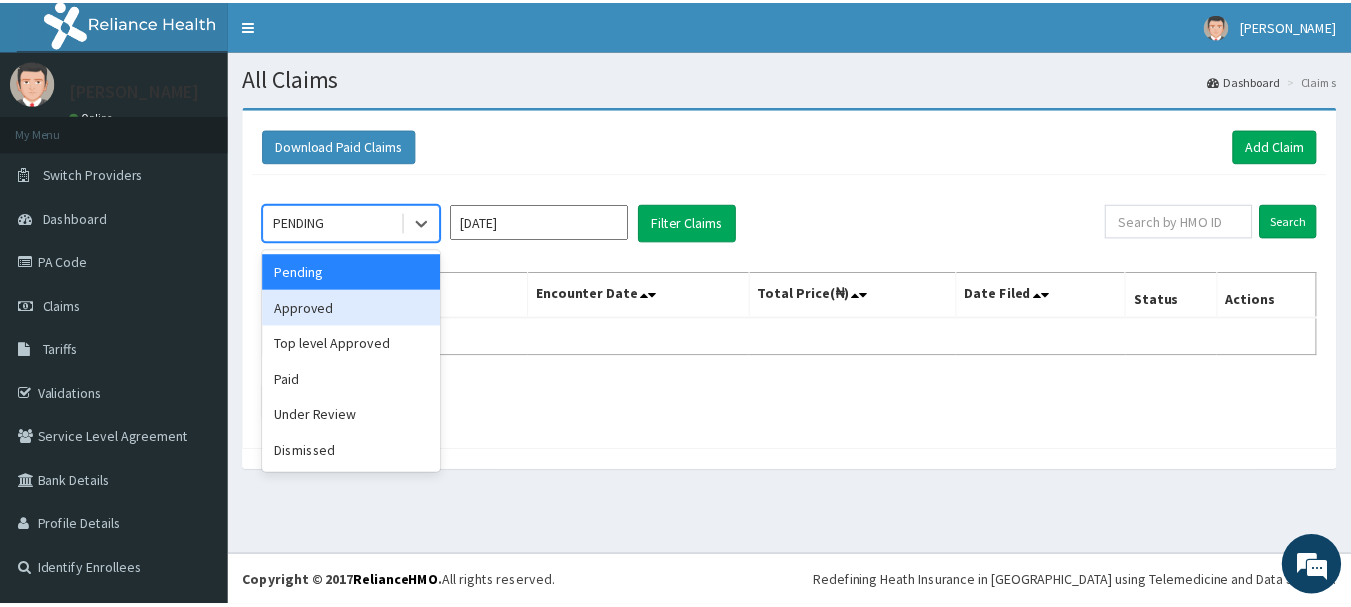 scroll, scrollTop: 0, scrollLeft: 0, axis: both 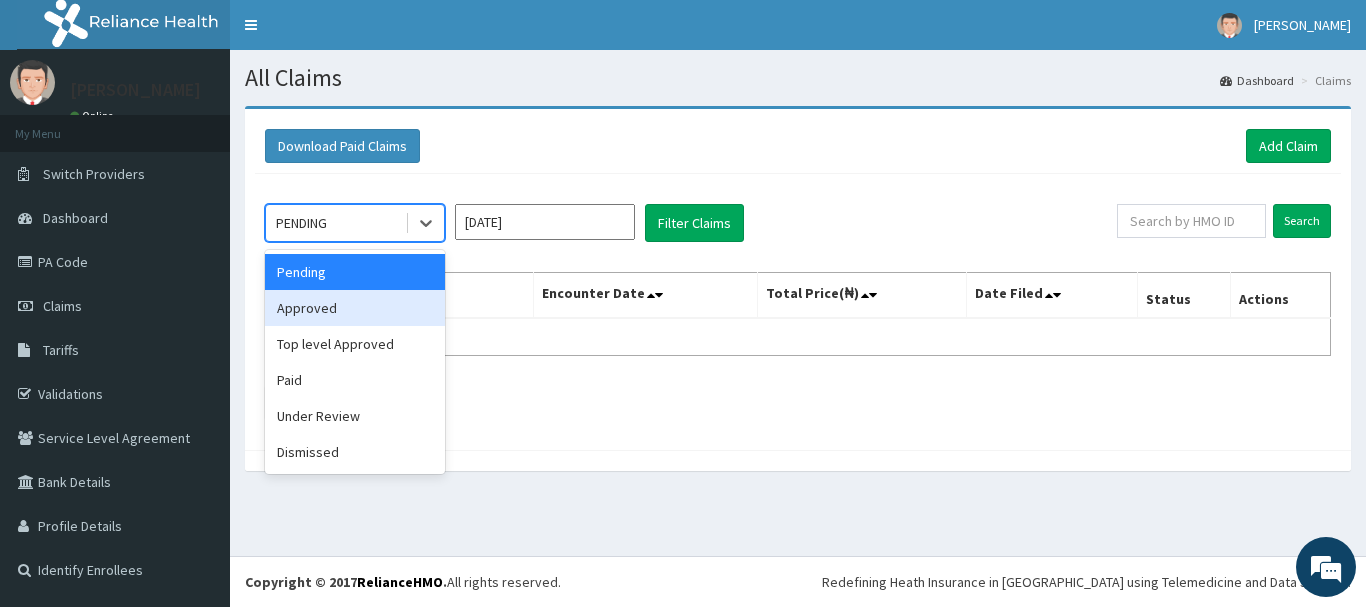 click on "Approved" at bounding box center (355, 308) 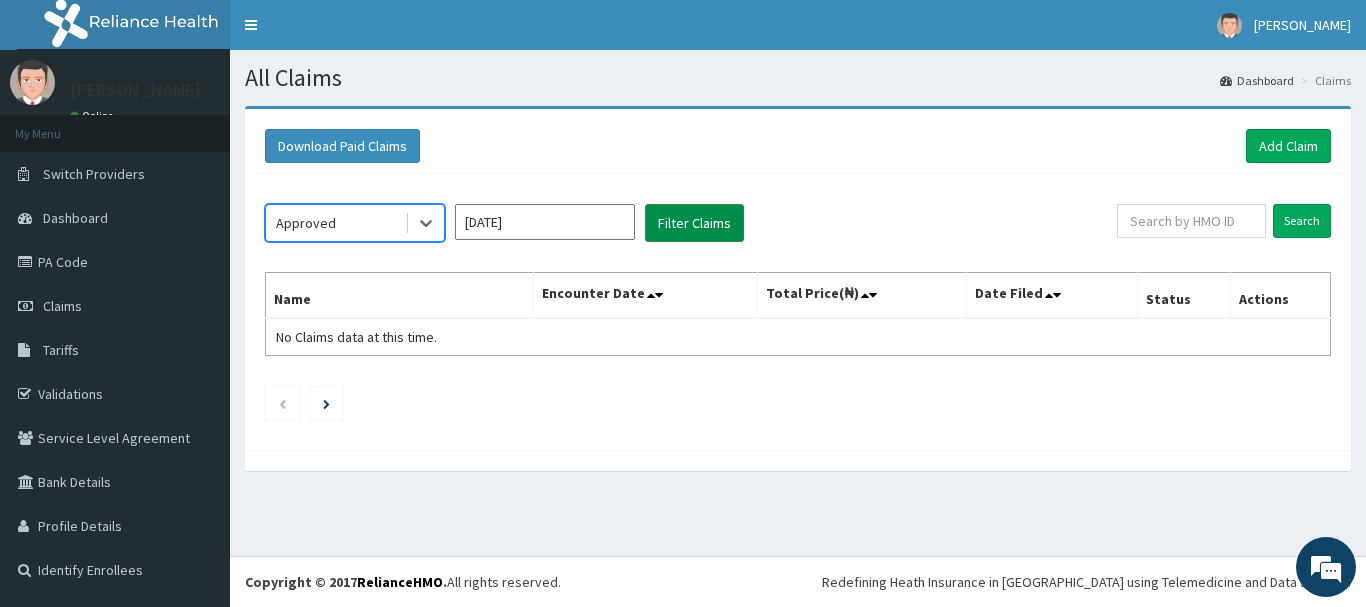click on "Filter Claims" at bounding box center (694, 223) 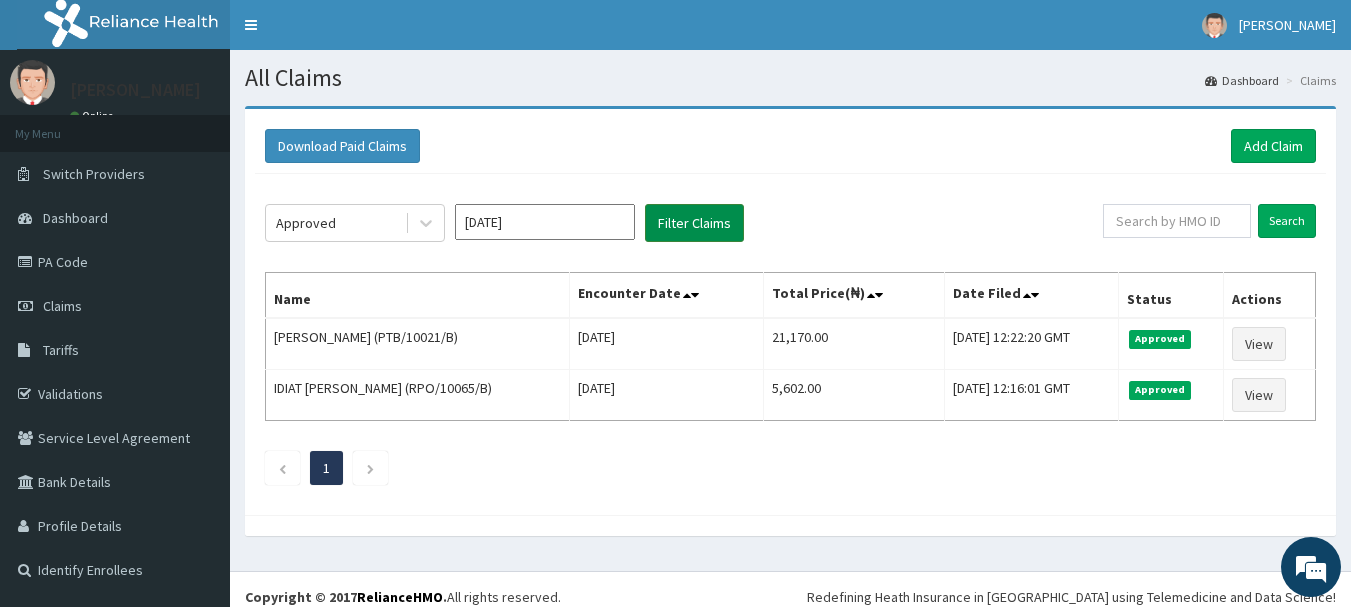 scroll, scrollTop: 0, scrollLeft: 0, axis: both 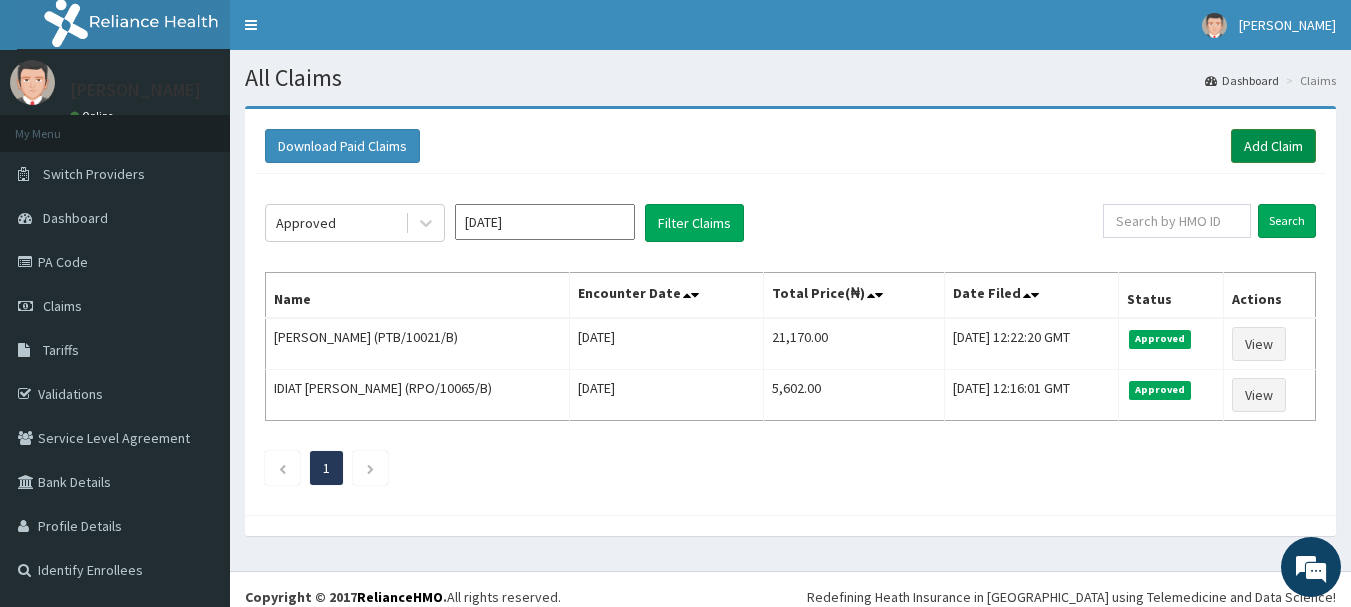 click on "Add Claim" at bounding box center (1273, 146) 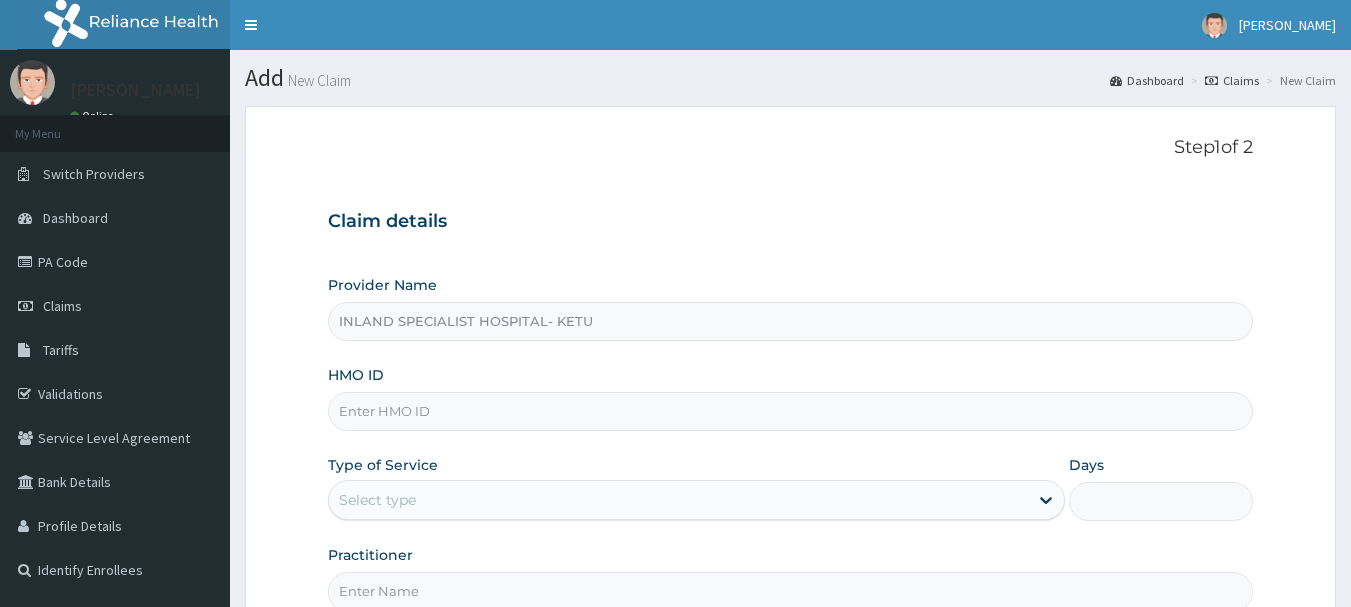 scroll, scrollTop: 0, scrollLeft: 0, axis: both 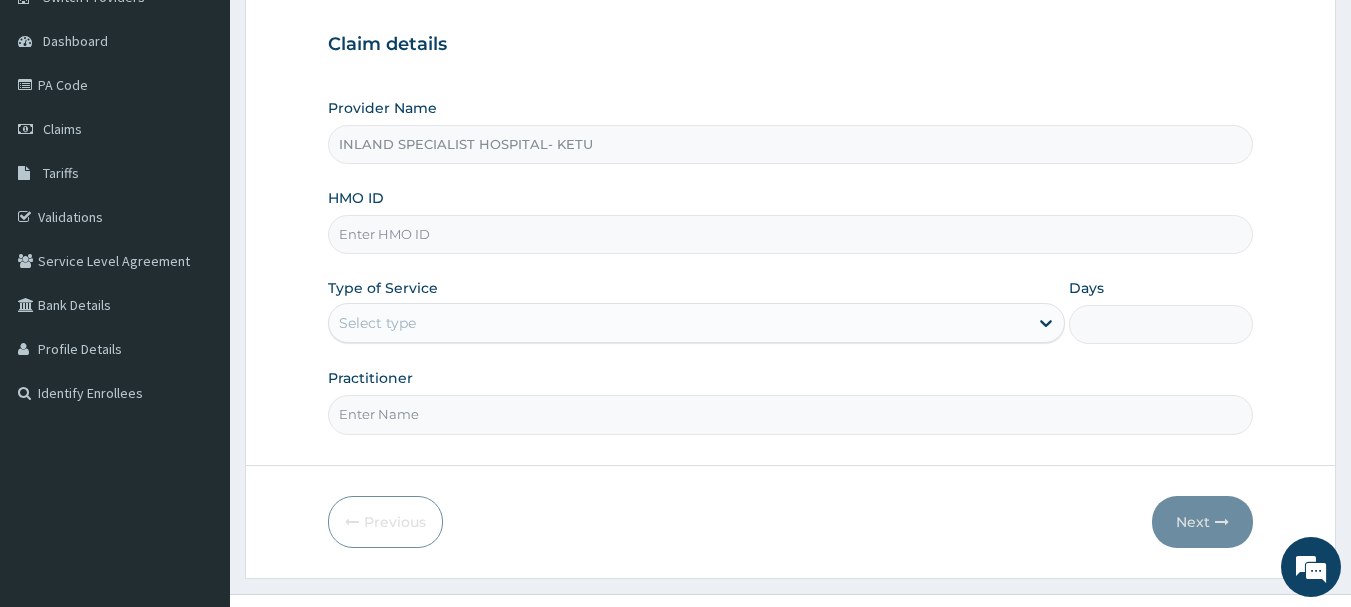 click on "HMO ID" at bounding box center (791, 234) 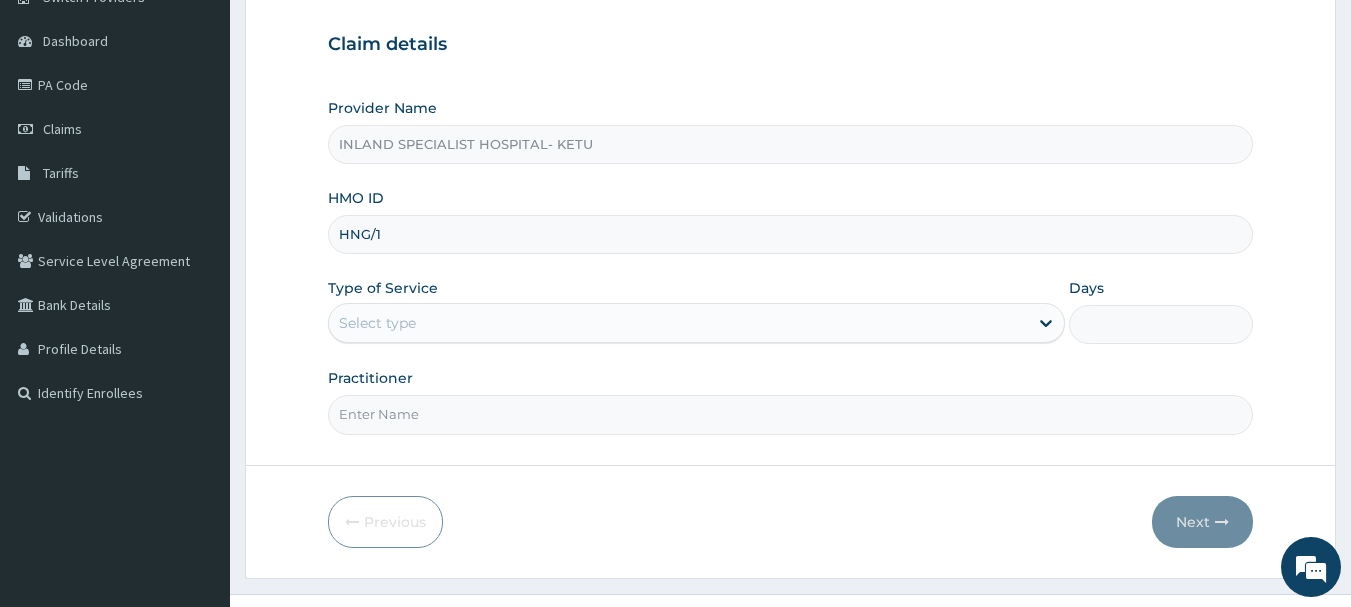 scroll, scrollTop: 0, scrollLeft: 0, axis: both 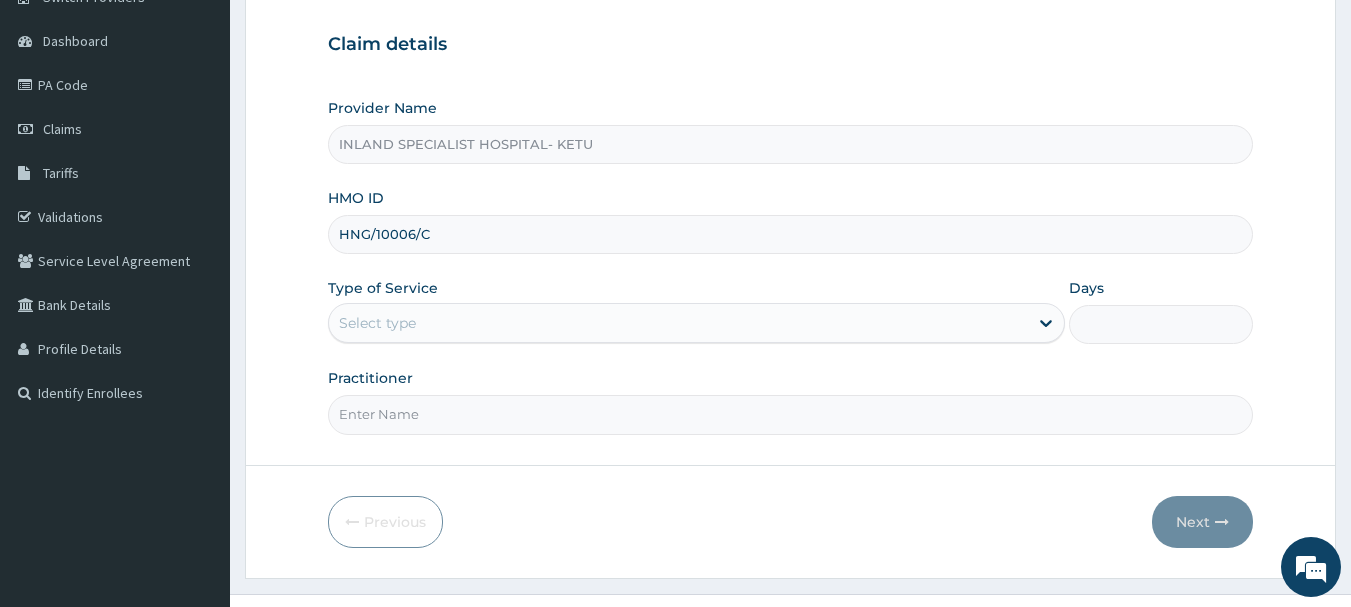 type on "HNG/10006/C" 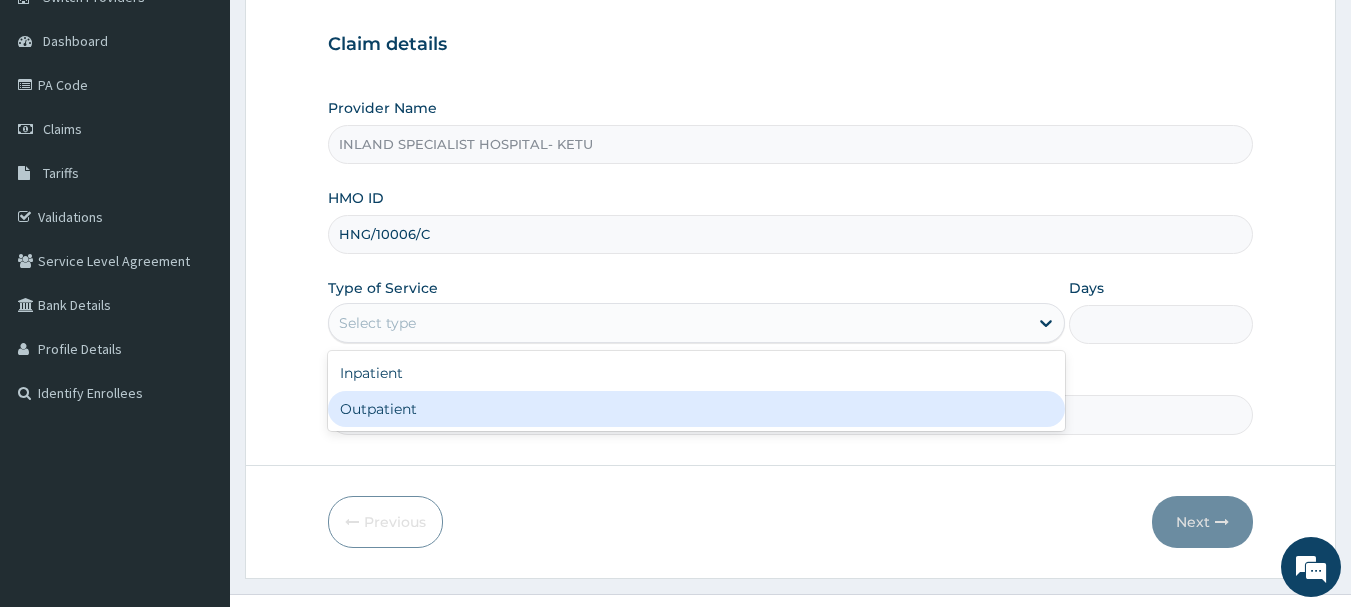 click on "Outpatient" at bounding box center [696, 409] 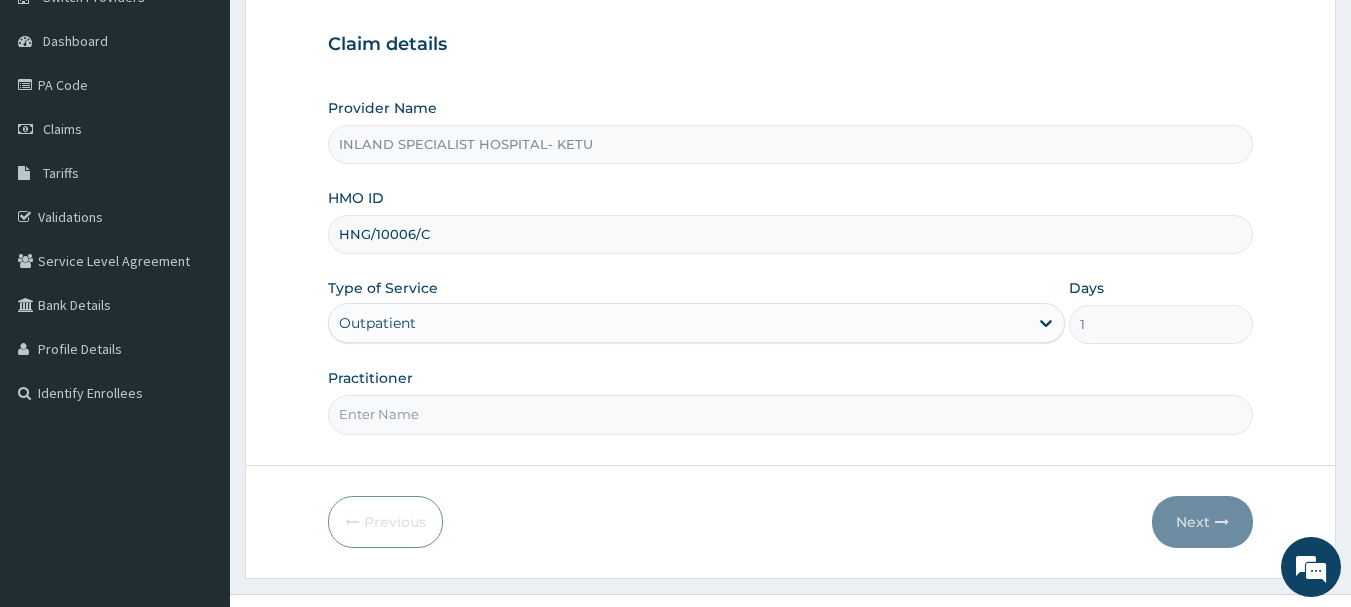 click on "Practitioner" at bounding box center [791, 414] 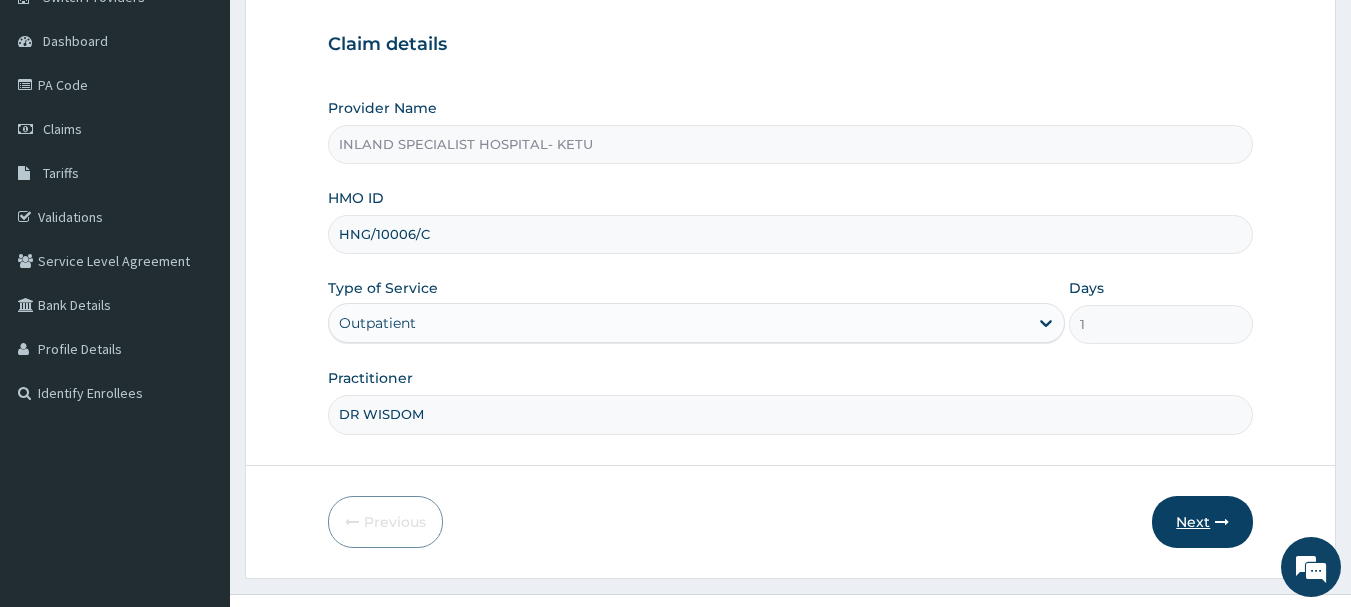 type on "DR WISDOM" 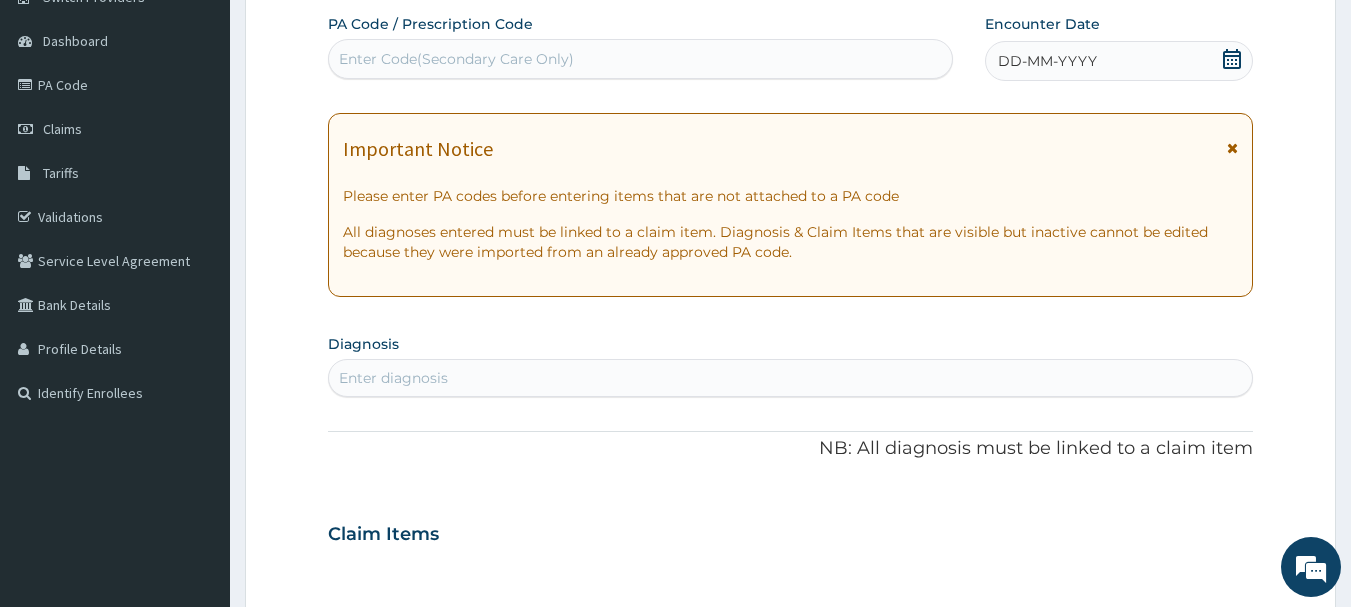 click 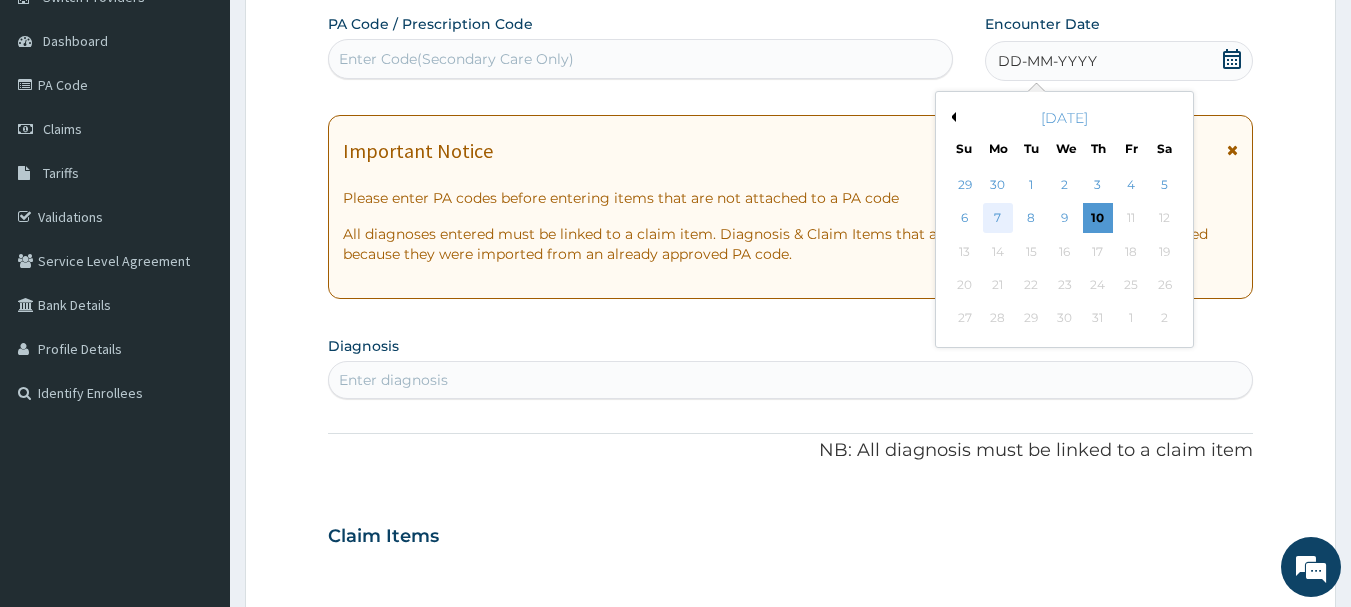click on "7" at bounding box center (998, 219) 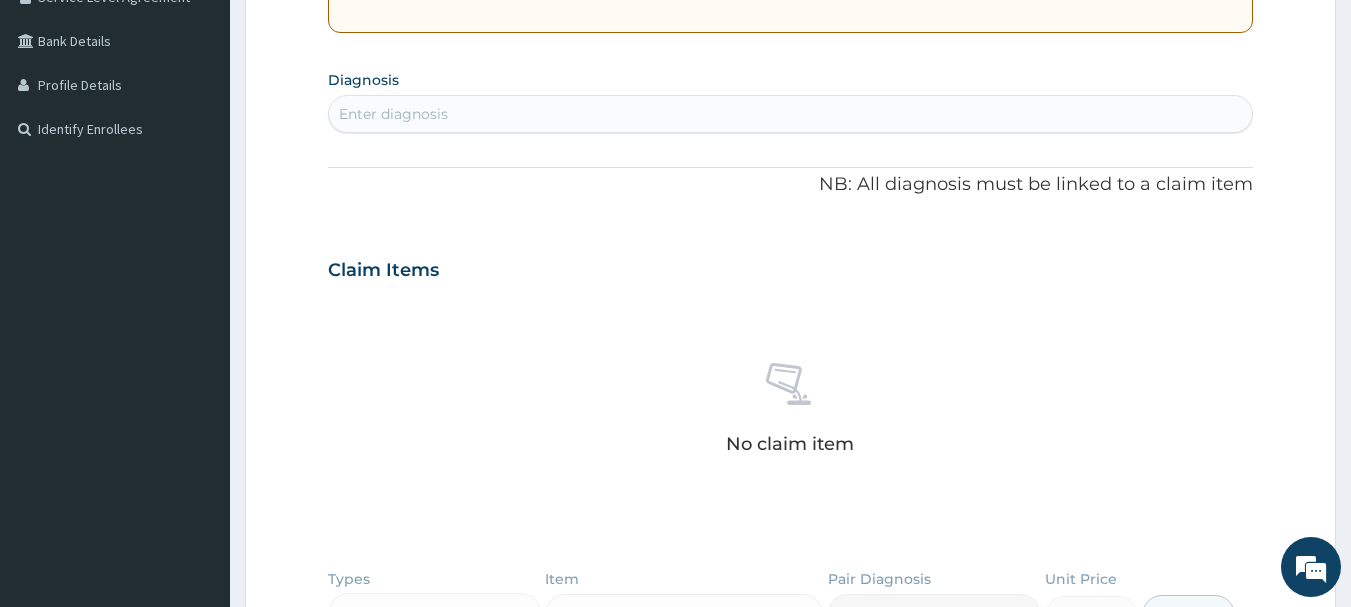 scroll, scrollTop: 461, scrollLeft: 0, axis: vertical 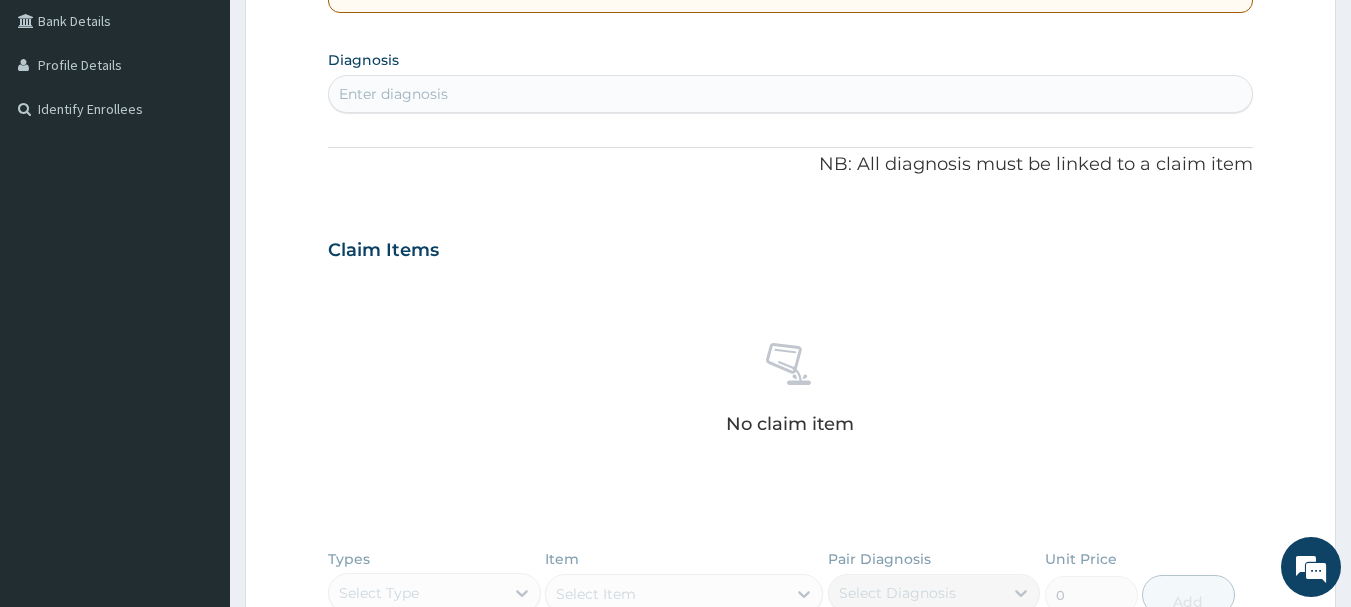 click on "Enter diagnosis" at bounding box center [393, 94] 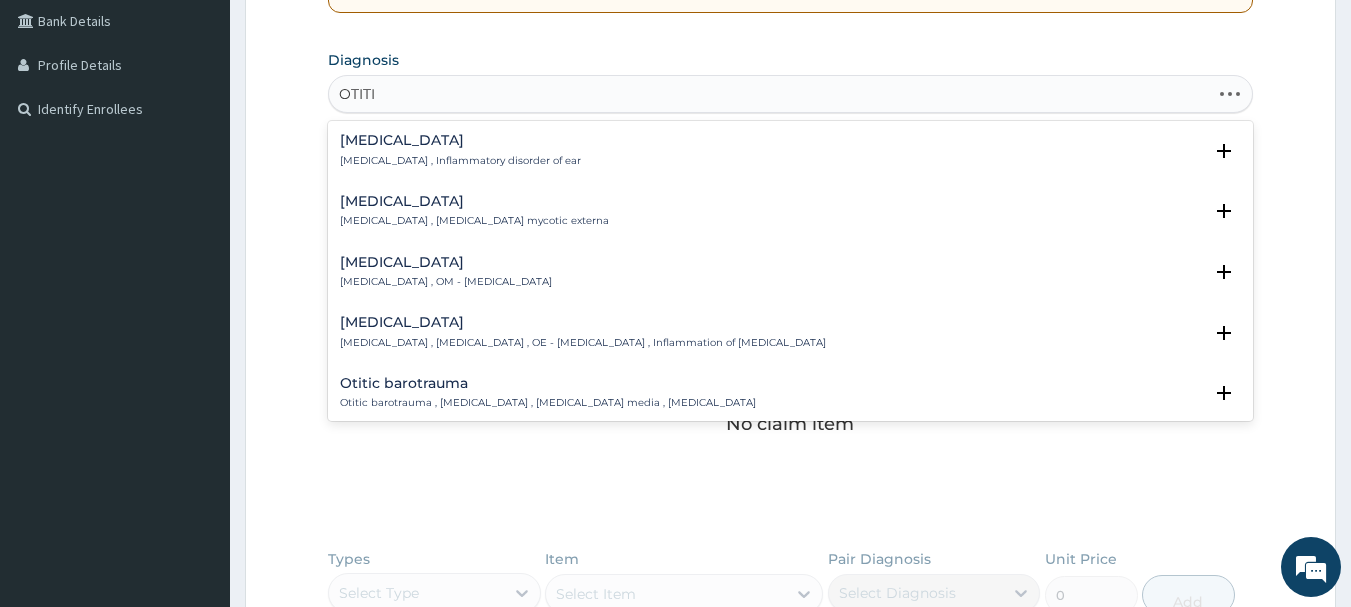 type on "OTITIS" 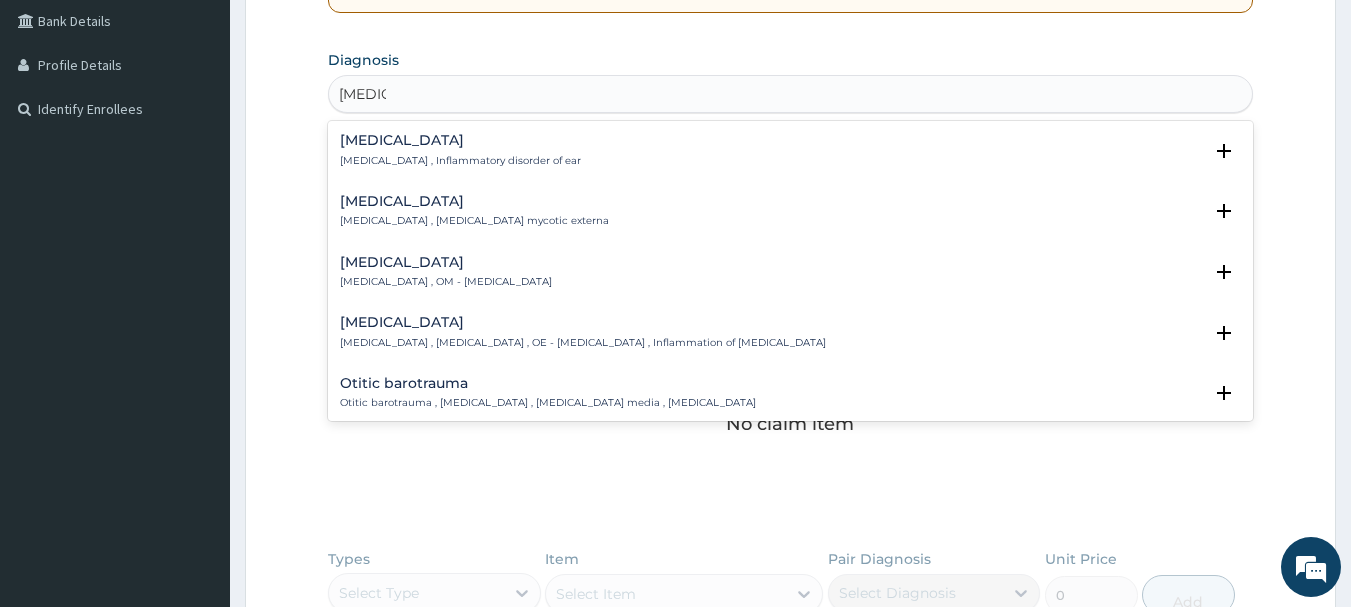 click on "Otitis media" at bounding box center (446, 262) 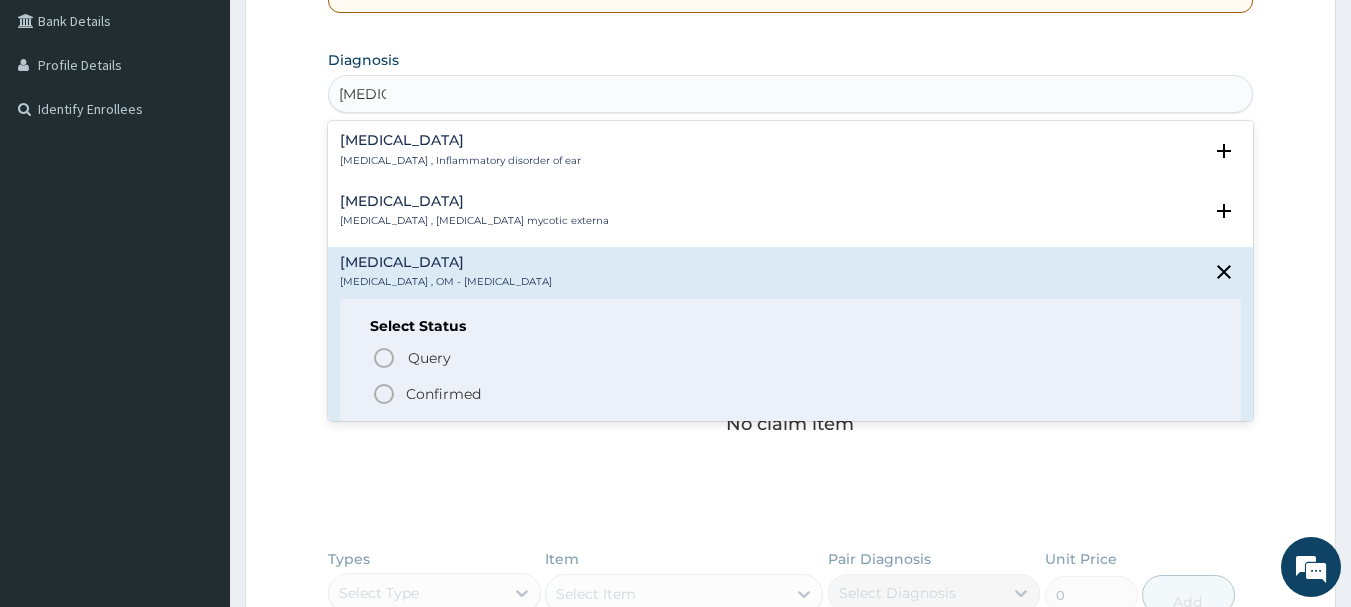 click 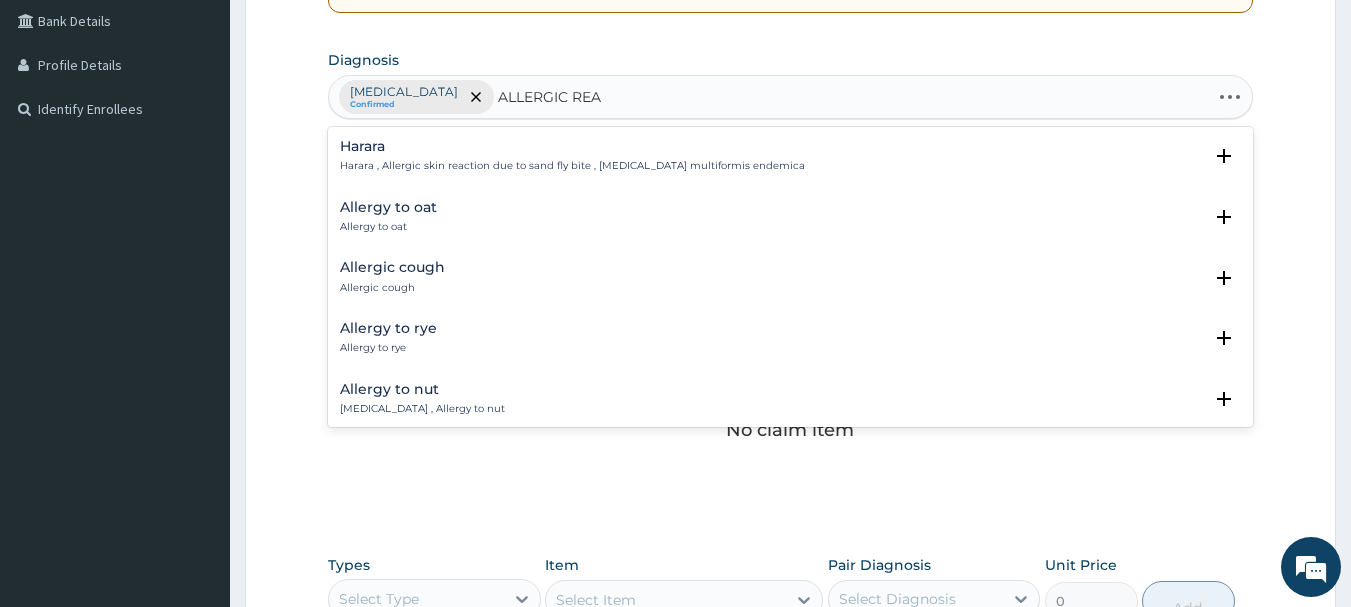 type on "ALLERGIC REAC" 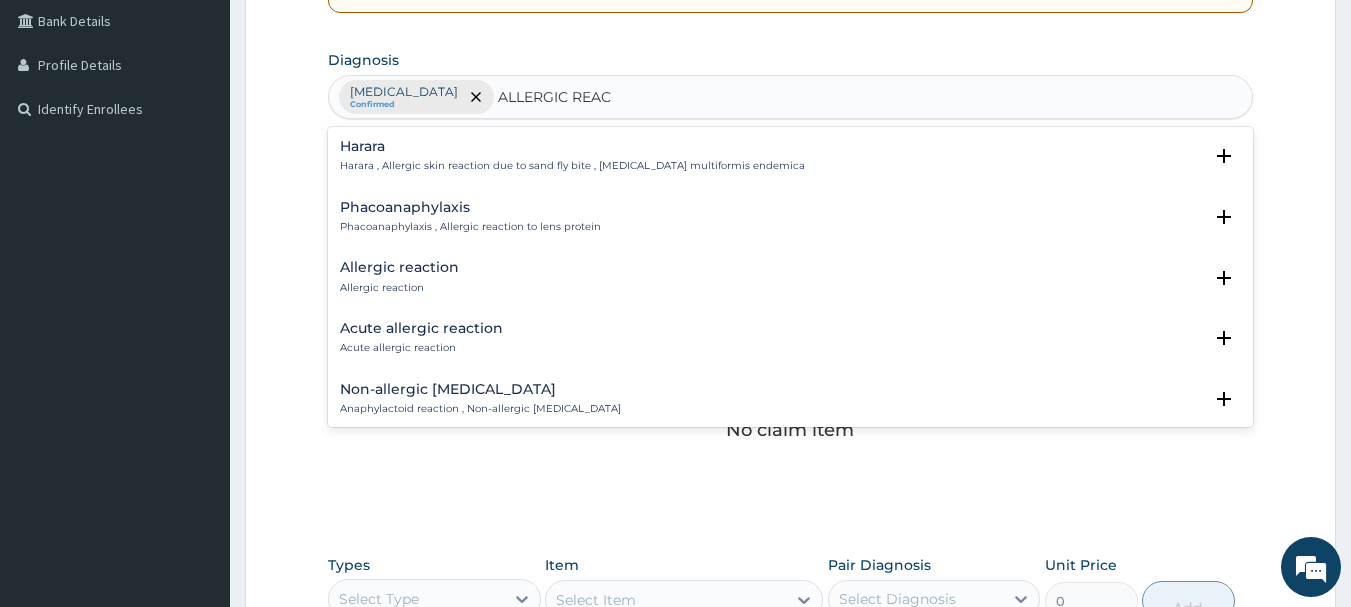 click on "Allergic reaction" at bounding box center (399, 267) 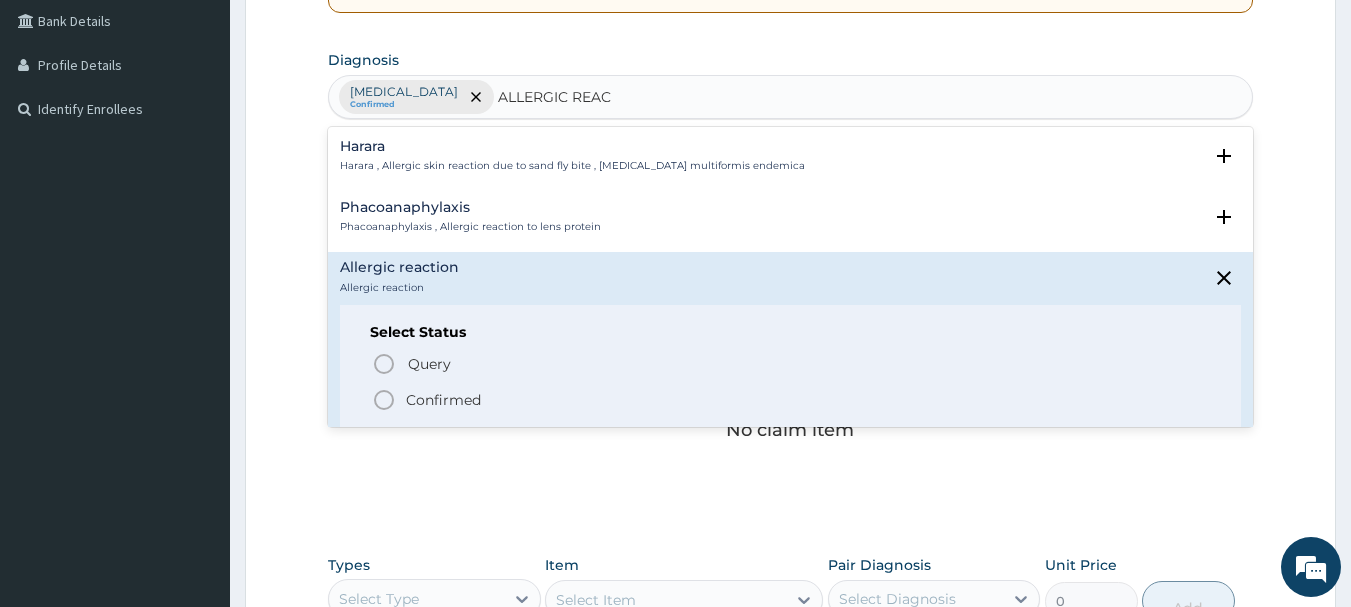 click 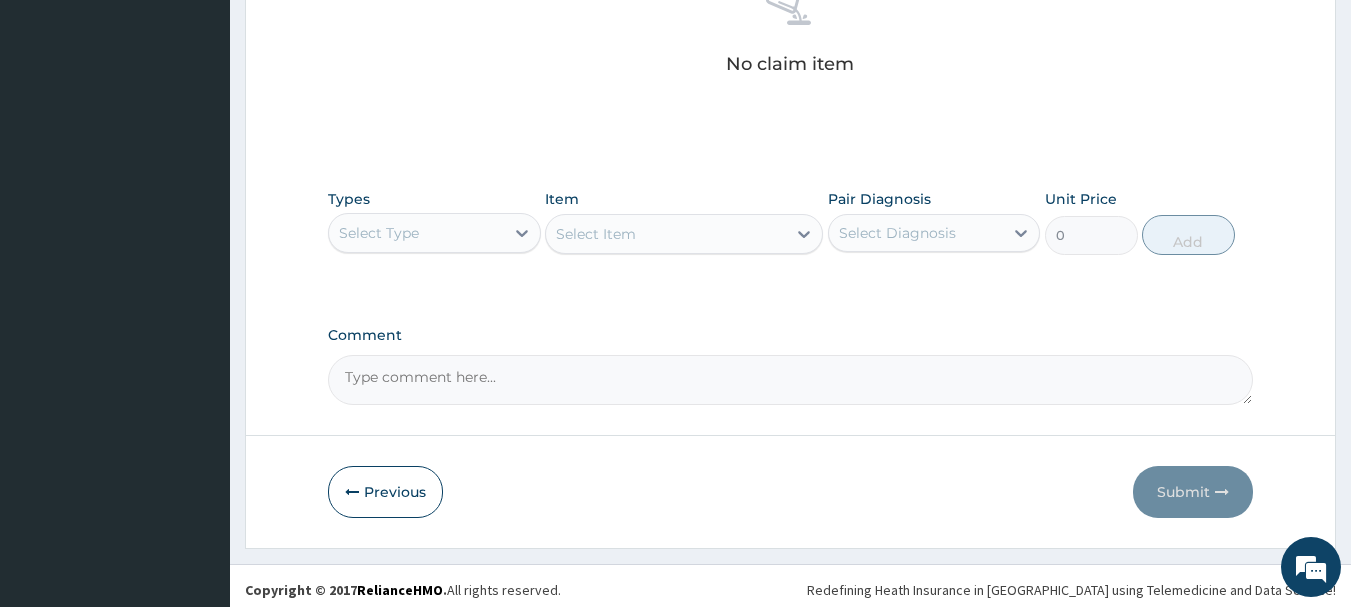 scroll, scrollTop: 835, scrollLeft: 0, axis: vertical 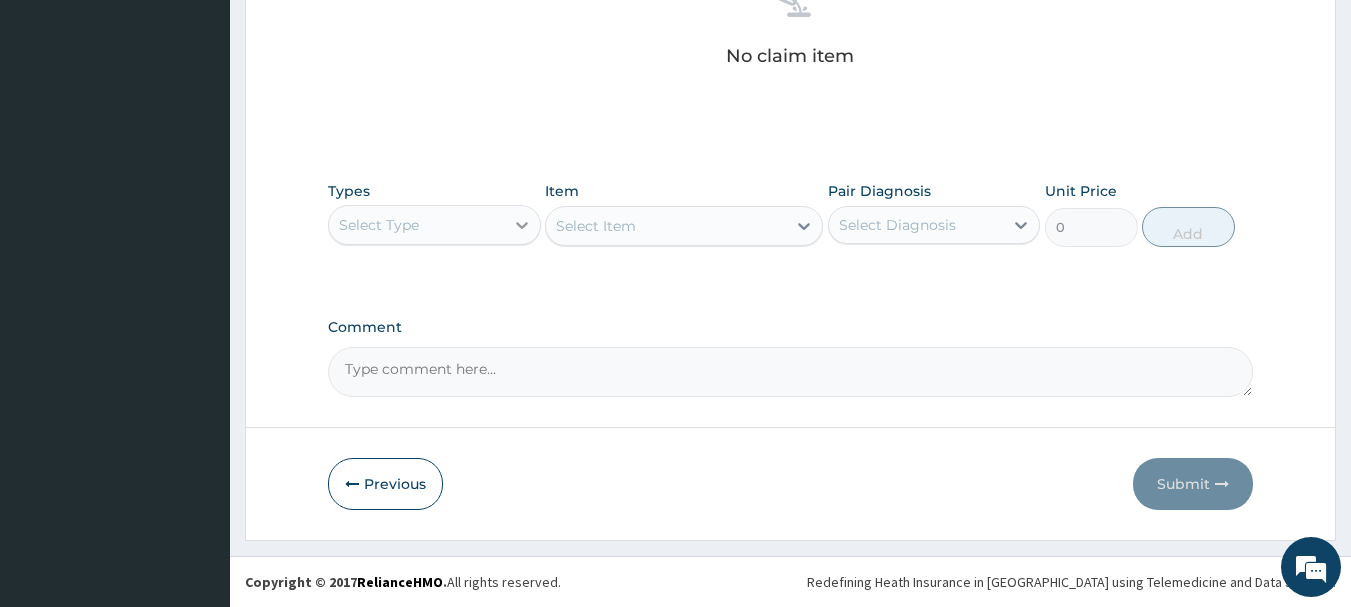 click at bounding box center [522, 225] 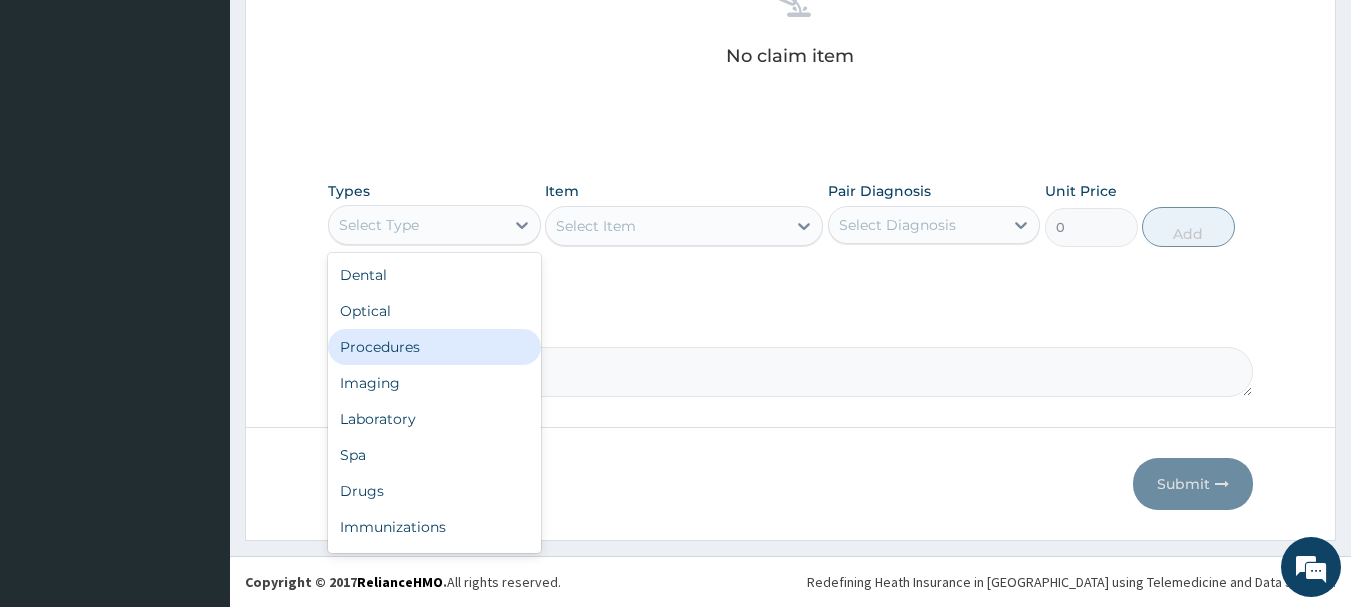click on "Procedures" at bounding box center (434, 347) 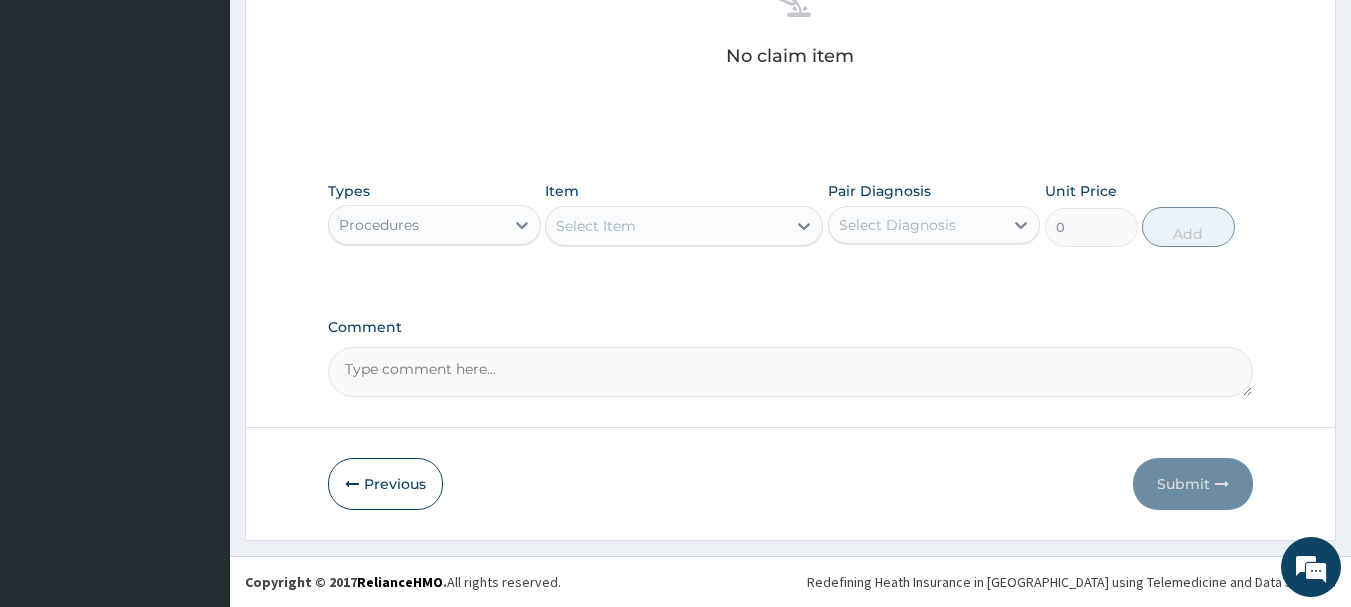 click on "Select Item" at bounding box center [666, 226] 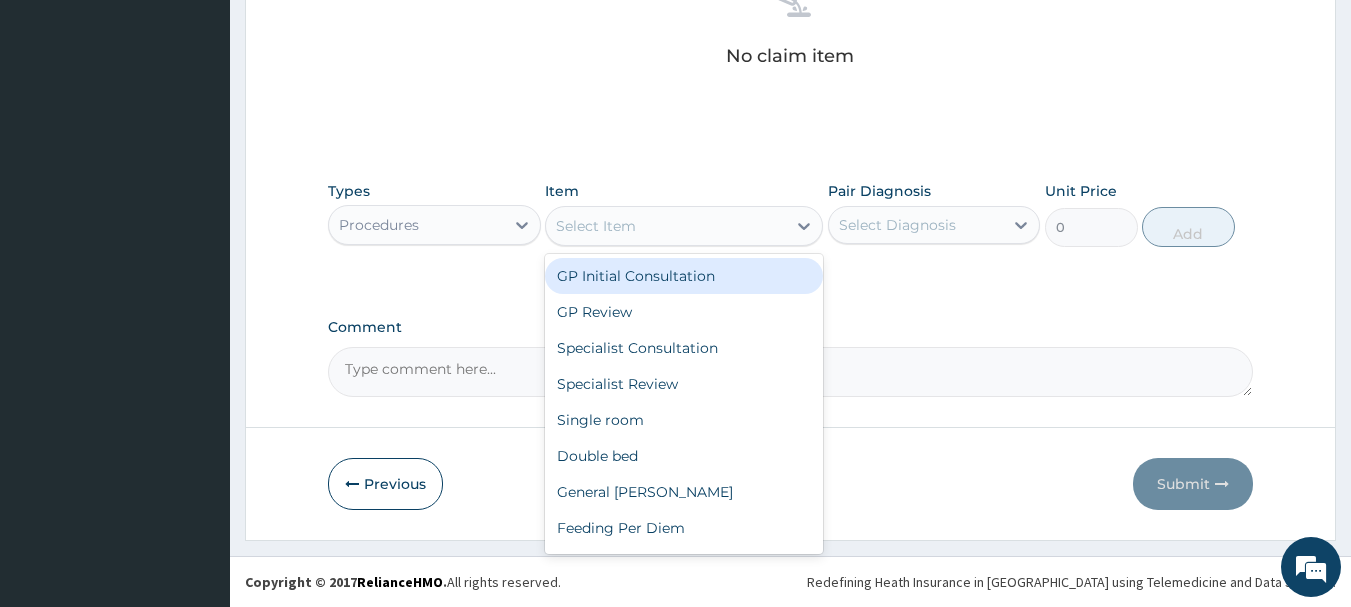 click on "GP Initial Consultation" at bounding box center [684, 276] 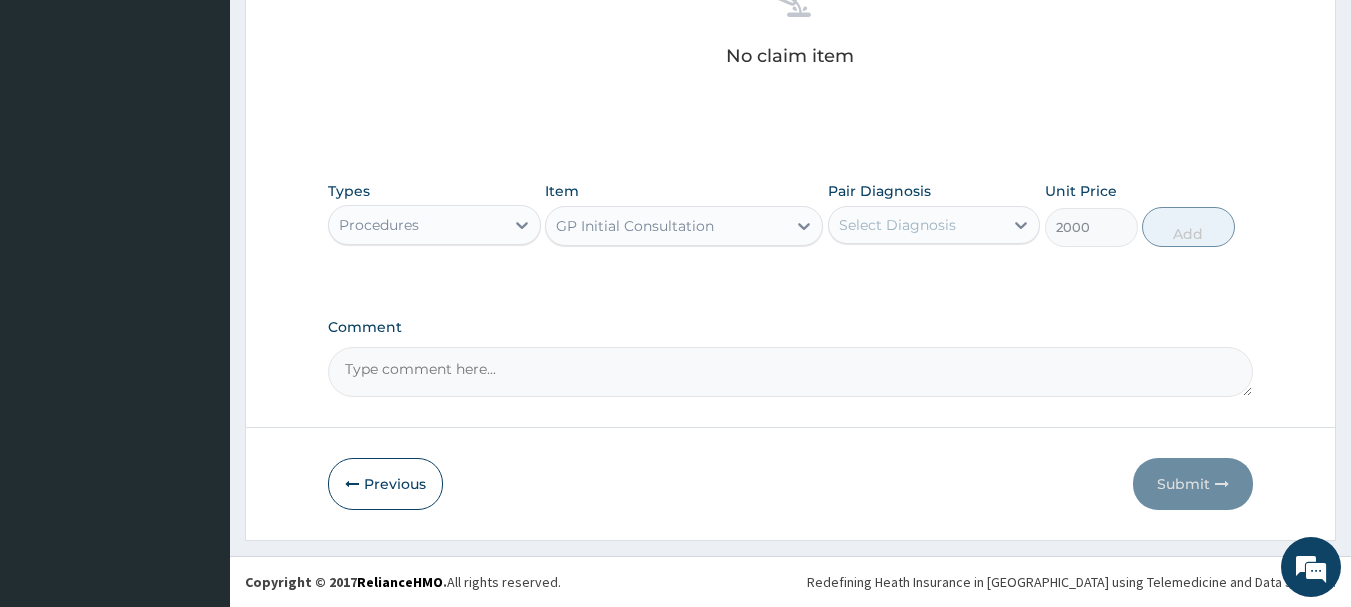 click on "Select Diagnosis" at bounding box center [916, 225] 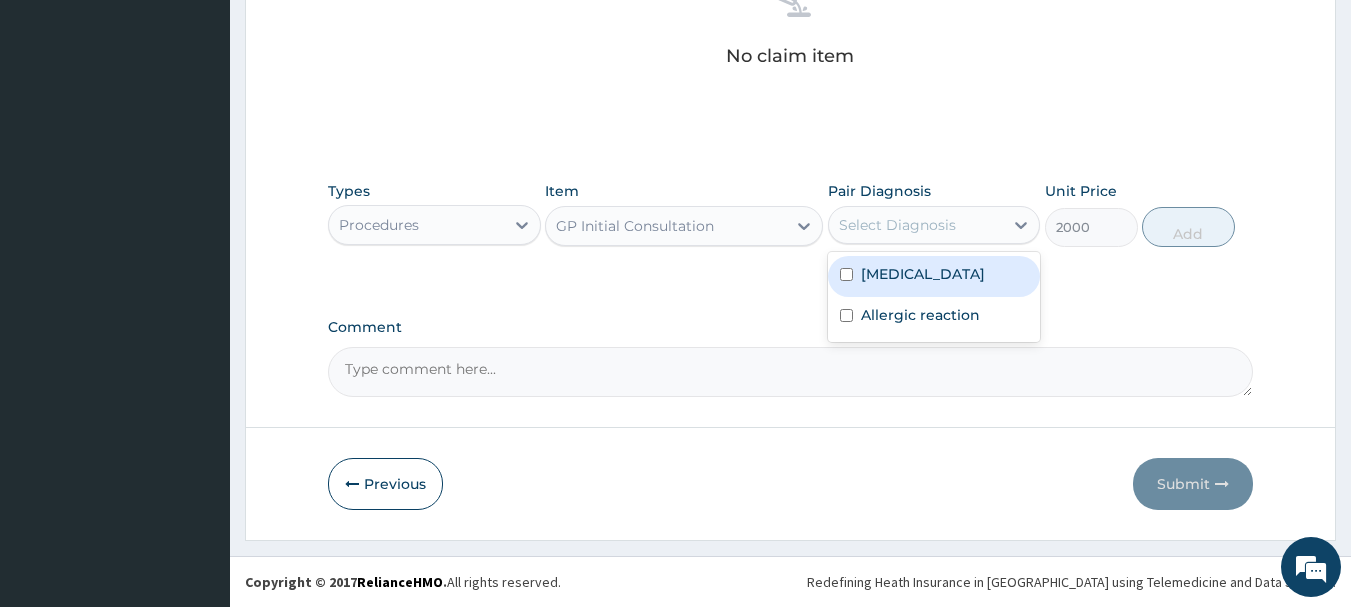 click at bounding box center [846, 274] 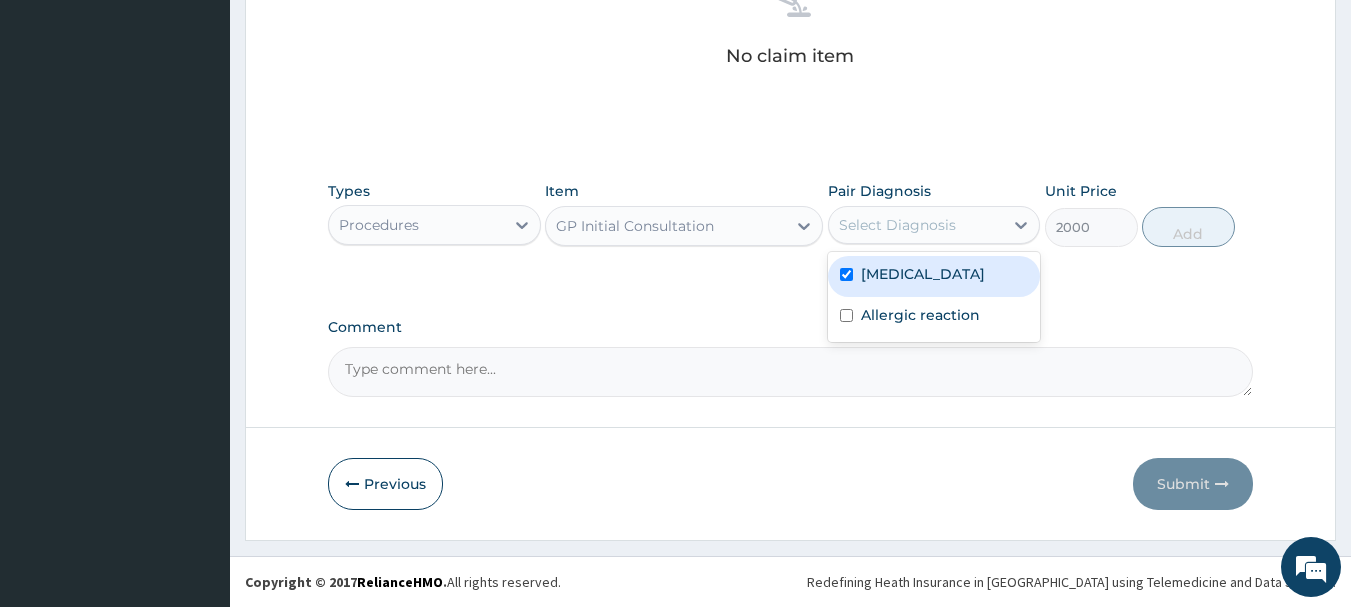 checkbox on "true" 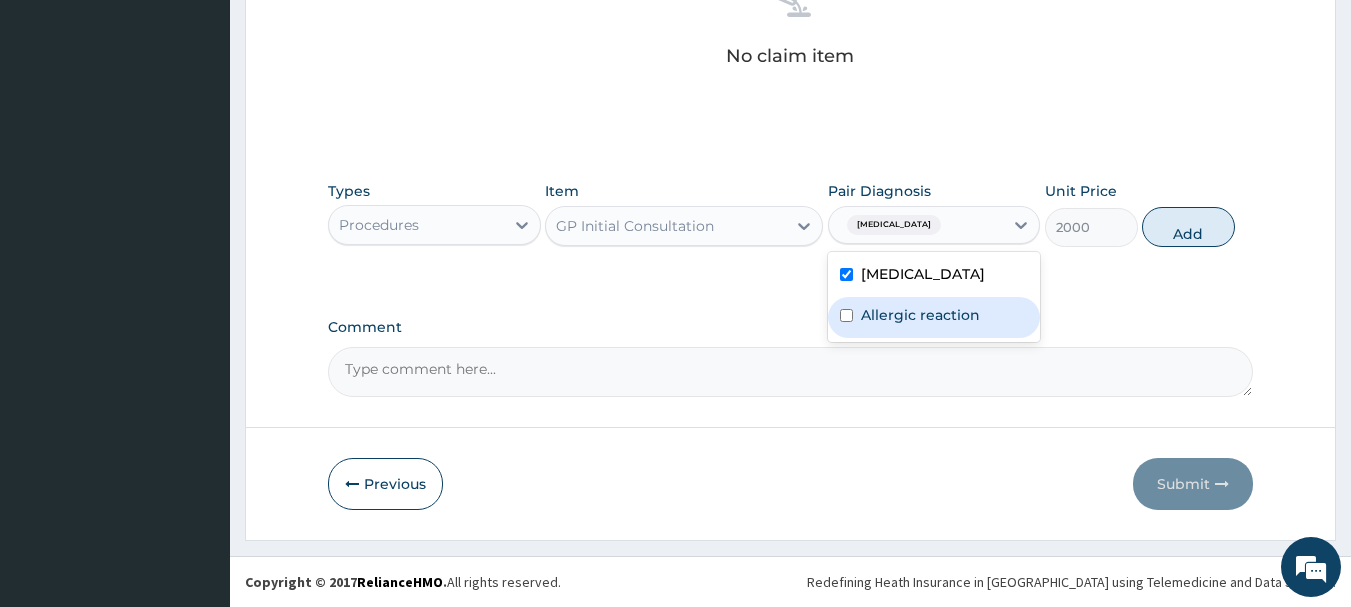 click at bounding box center (846, 315) 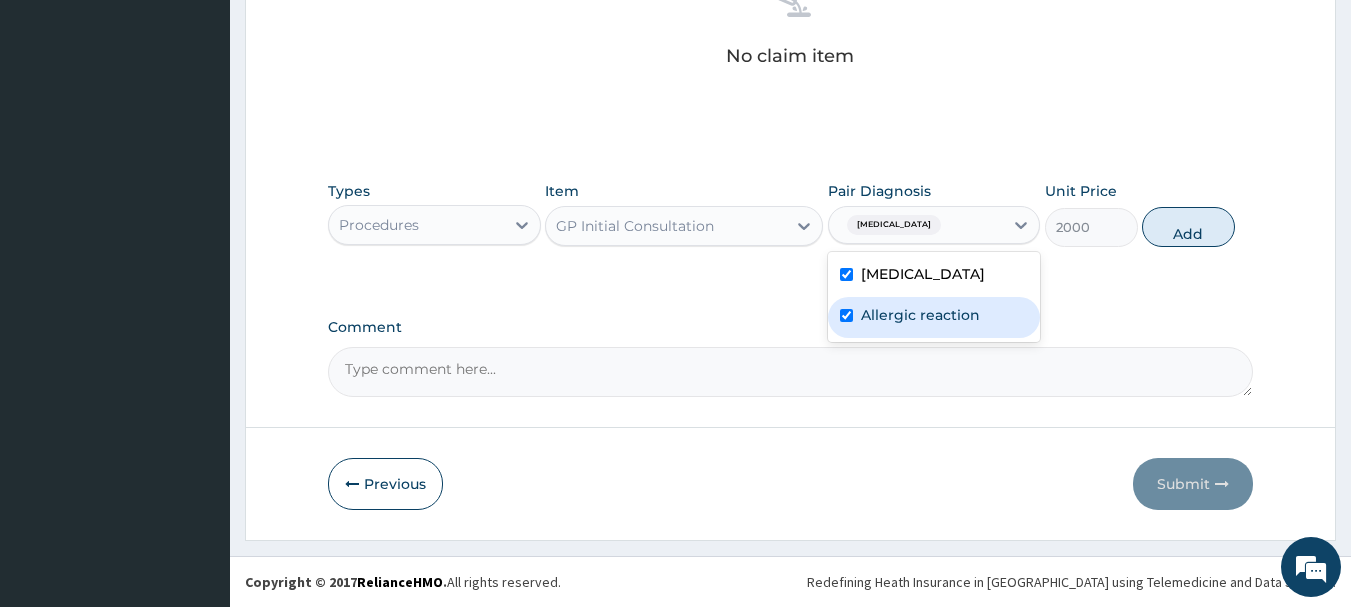 checkbox on "true" 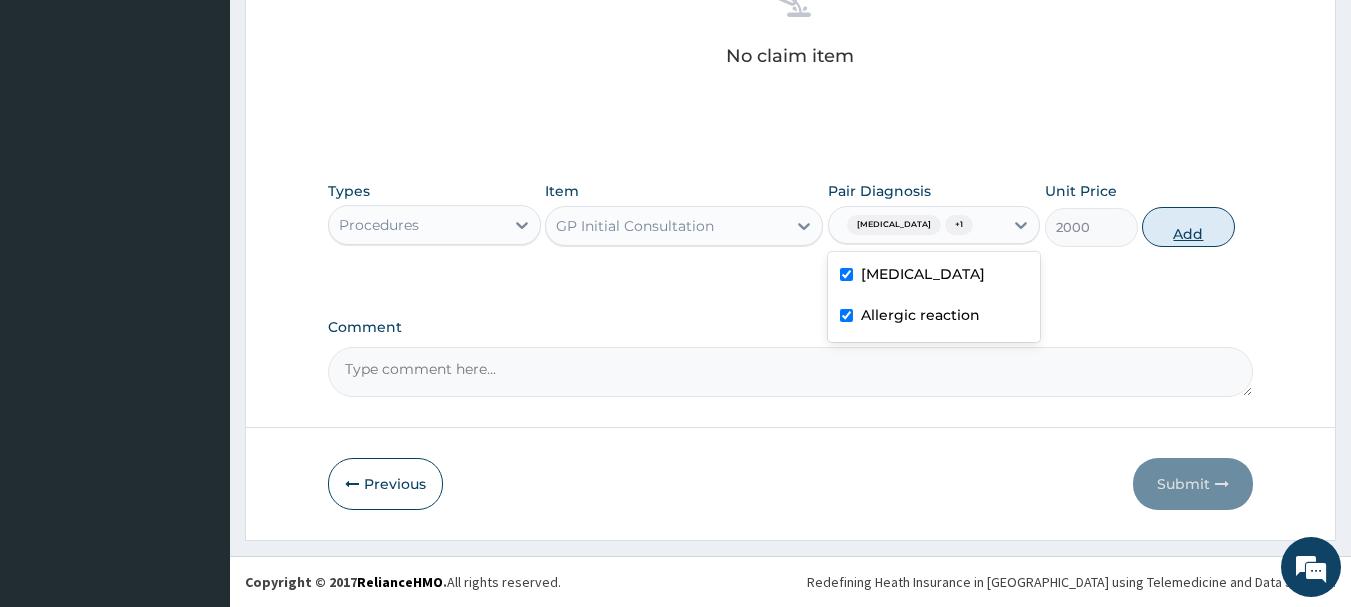 click on "Add" at bounding box center [1188, 227] 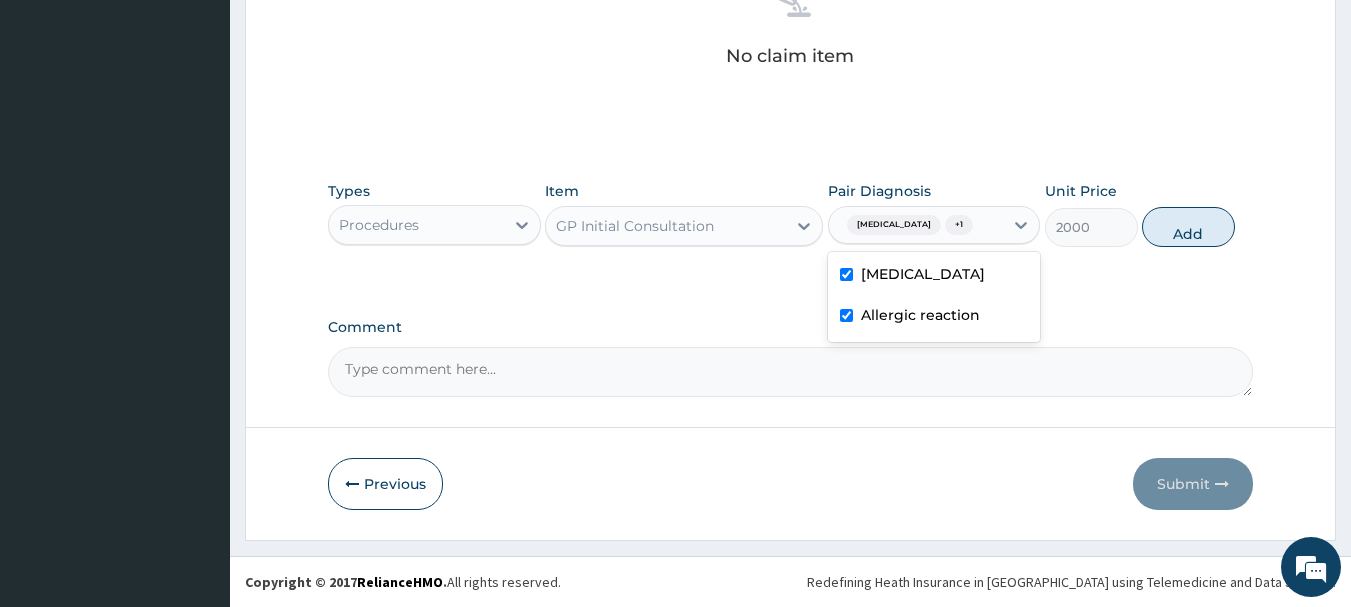 scroll, scrollTop: 755, scrollLeft: 0, axis: vertical 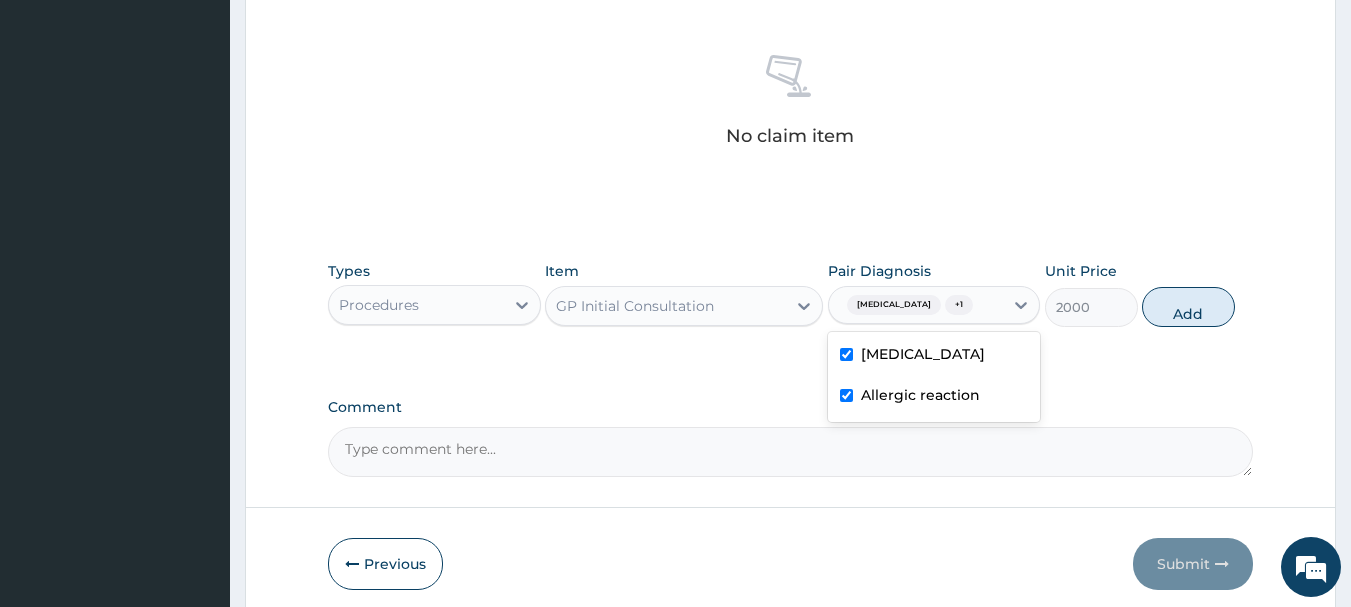 type on "0" 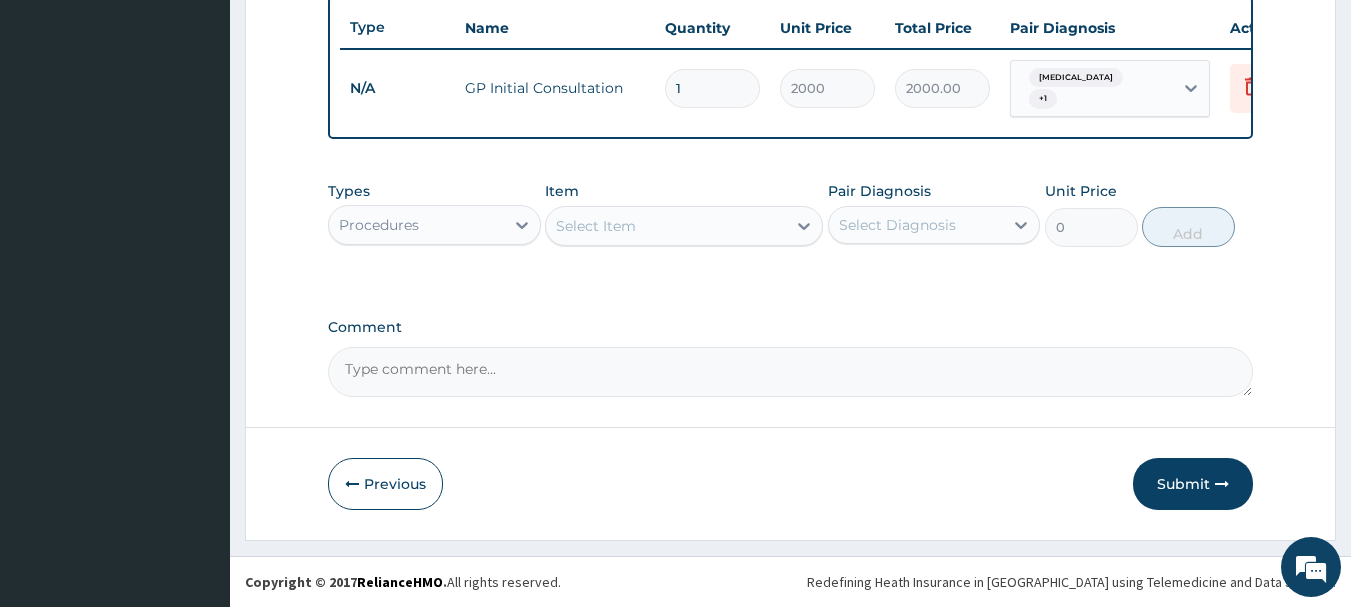 click on "Procedures" at bounding box center (416, 225) 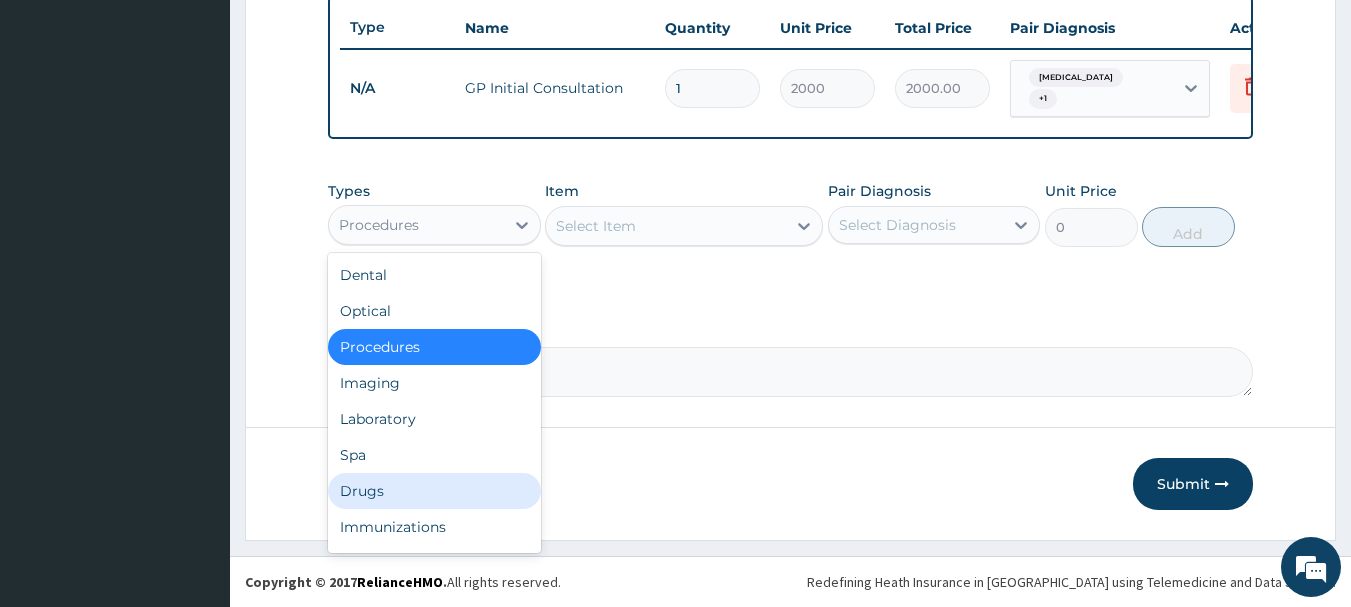 click on "Drugs" at bounding box center [434, 491] 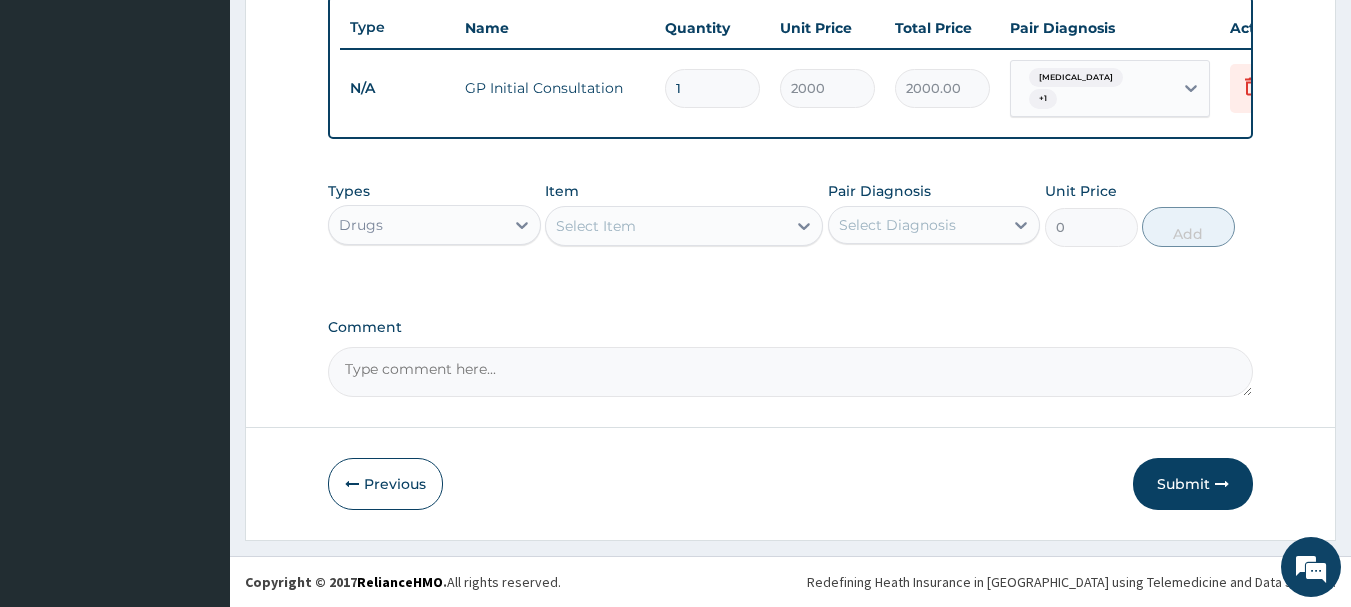 click on "Select Item" at bounding box center [666, 226] 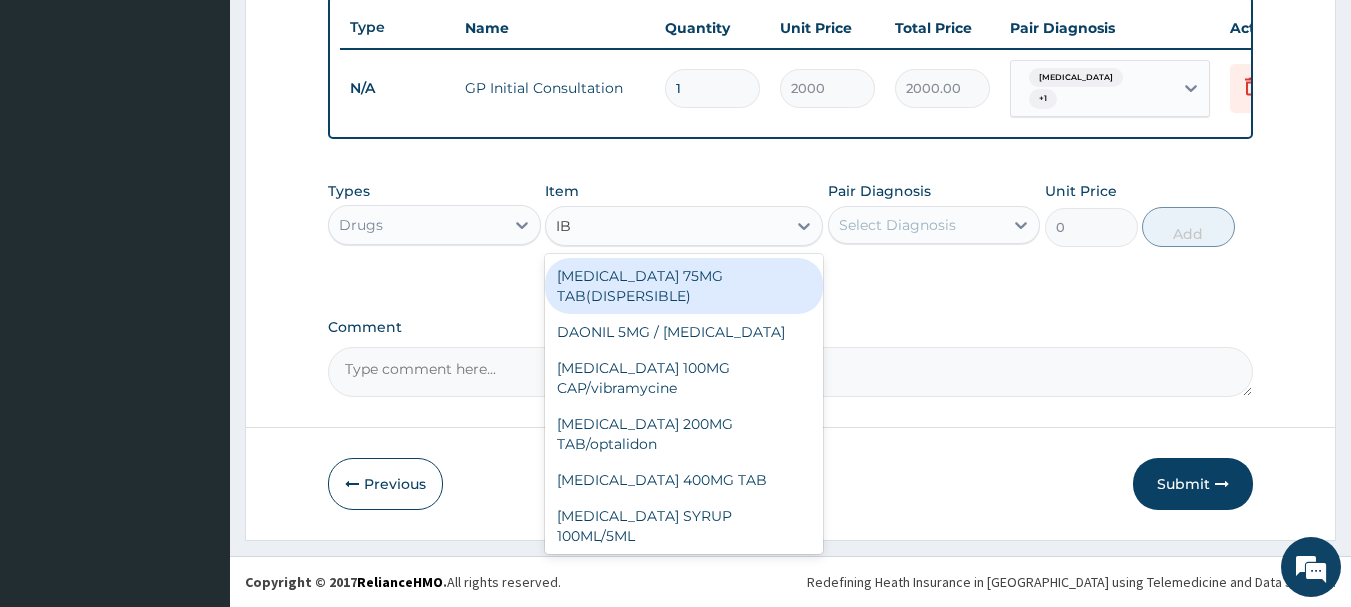 type on "IBU" 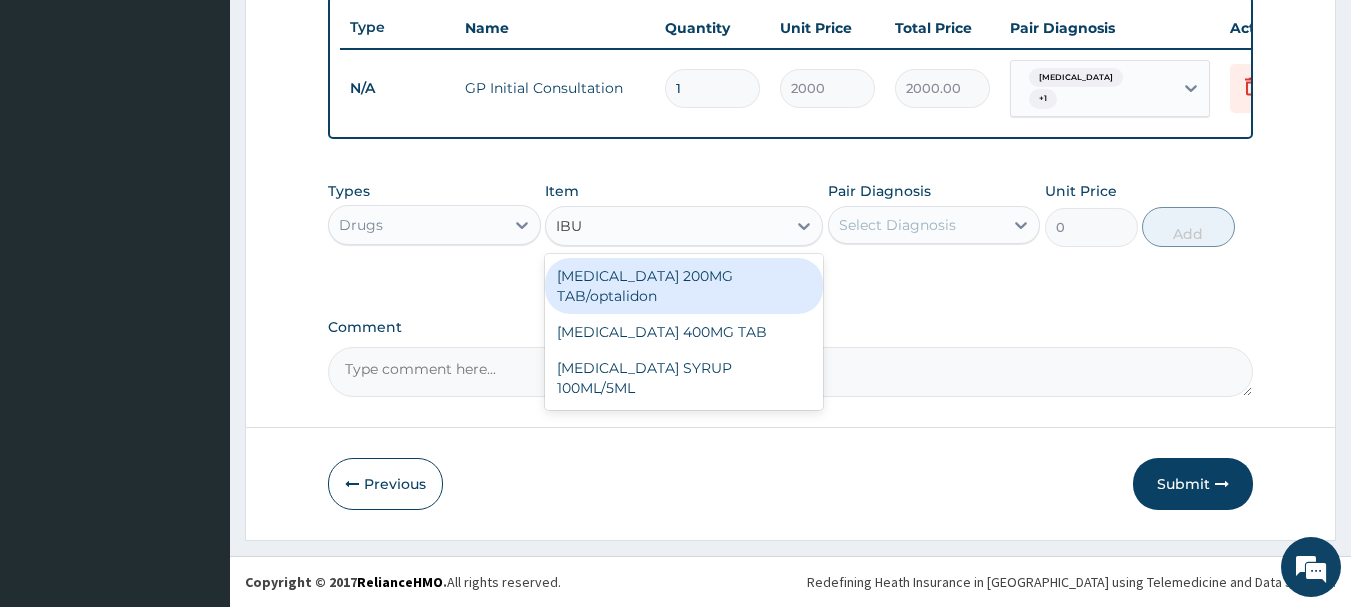 click on "IBUPROFEN 200MG TAB/optalidon" at bounding box center (684, 286) 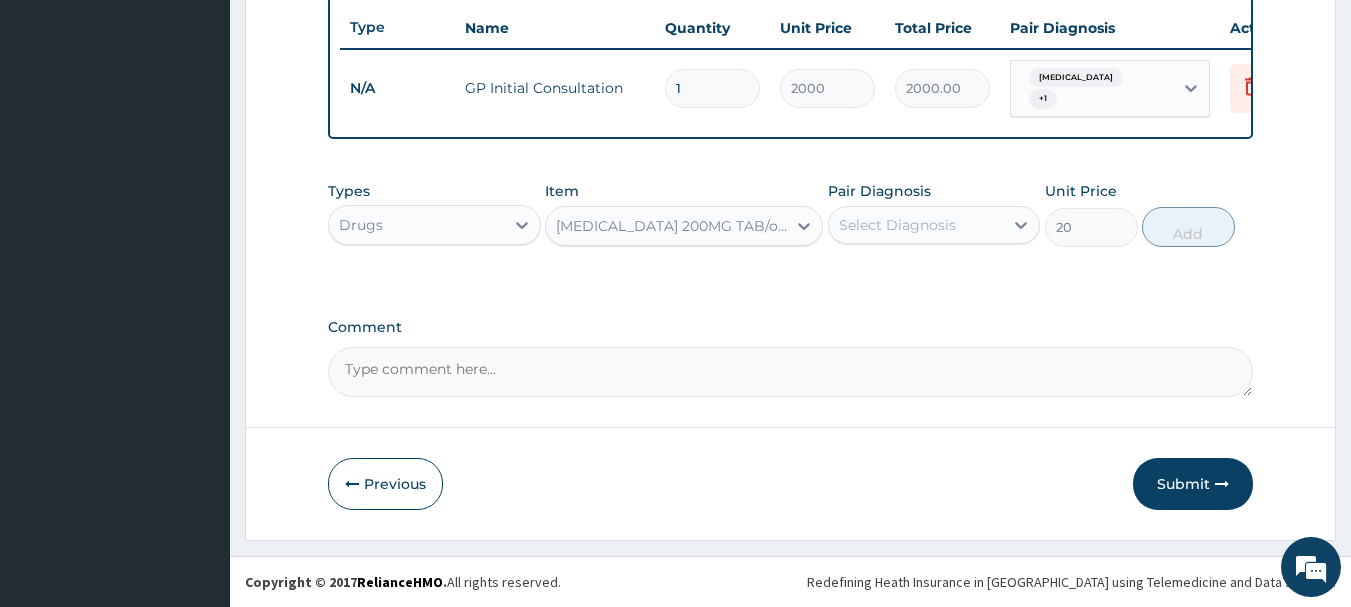 click on "Select Diagnosis" at bounding box center (897, 225) 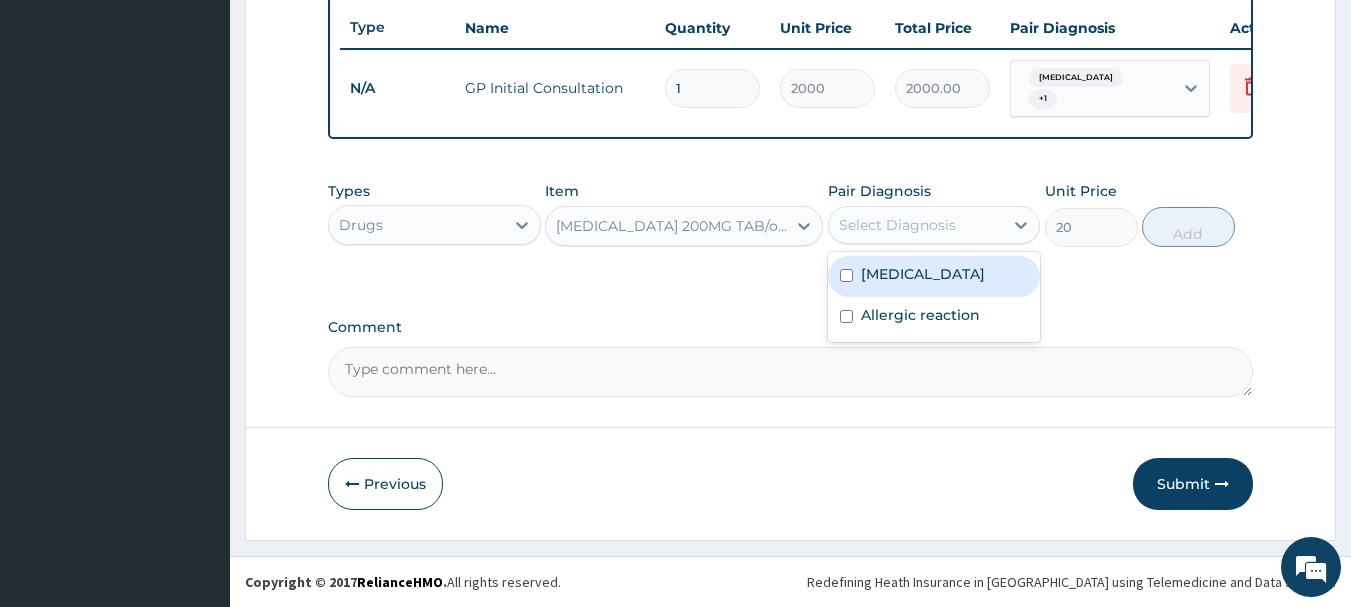 click at bounding box center [846, 275] 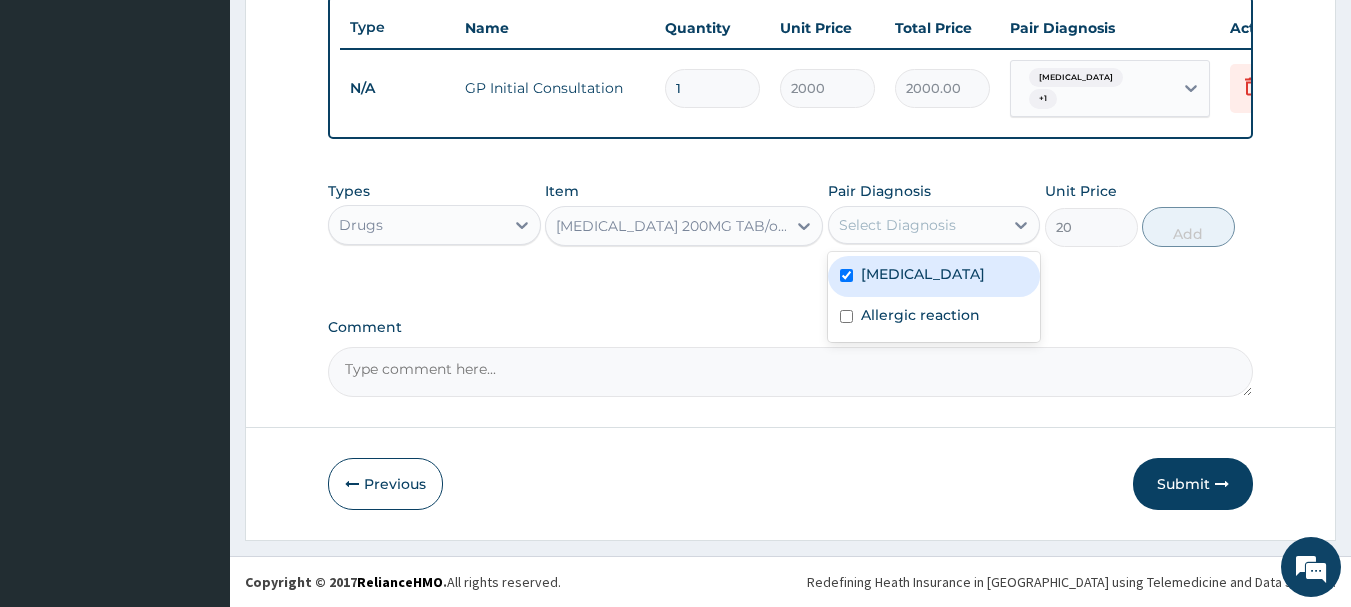checkbox on "true" 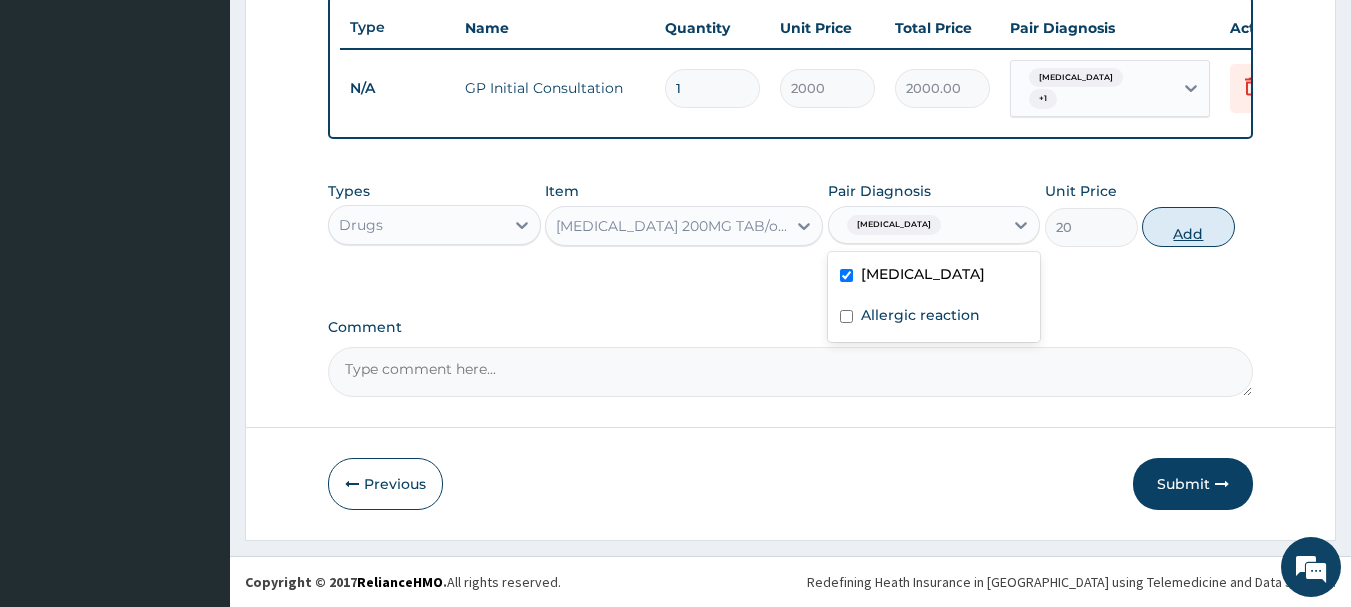 click on "Add" at bounding box center [1188, 227] 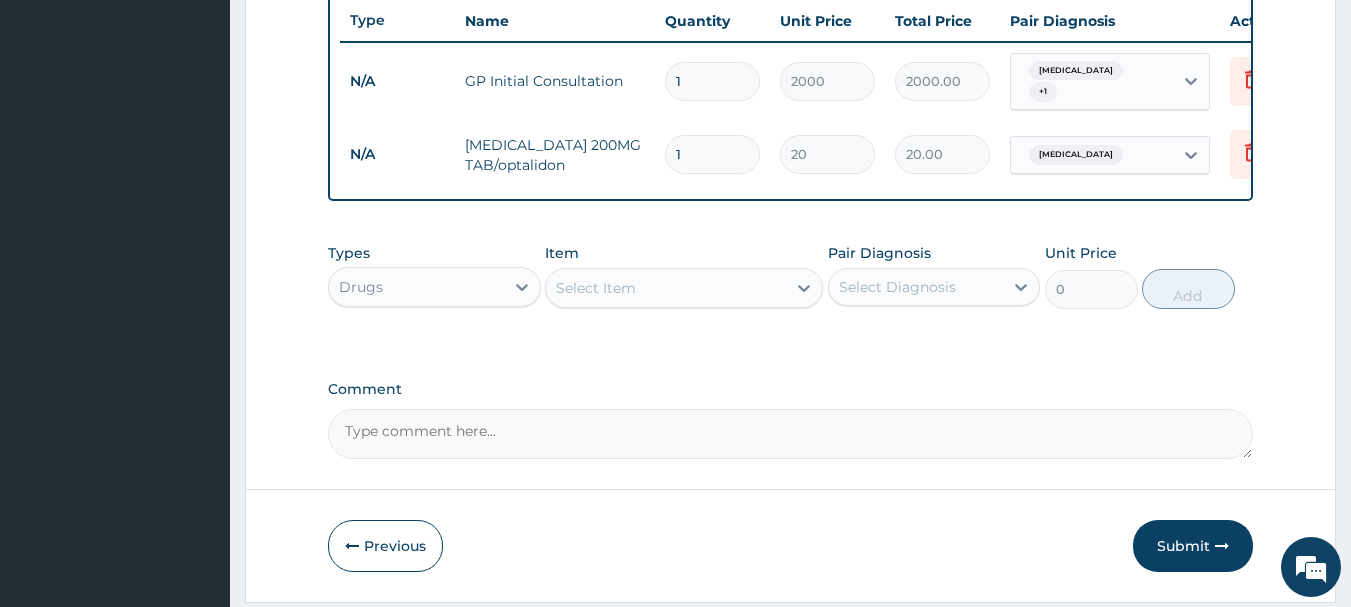 type on "10" 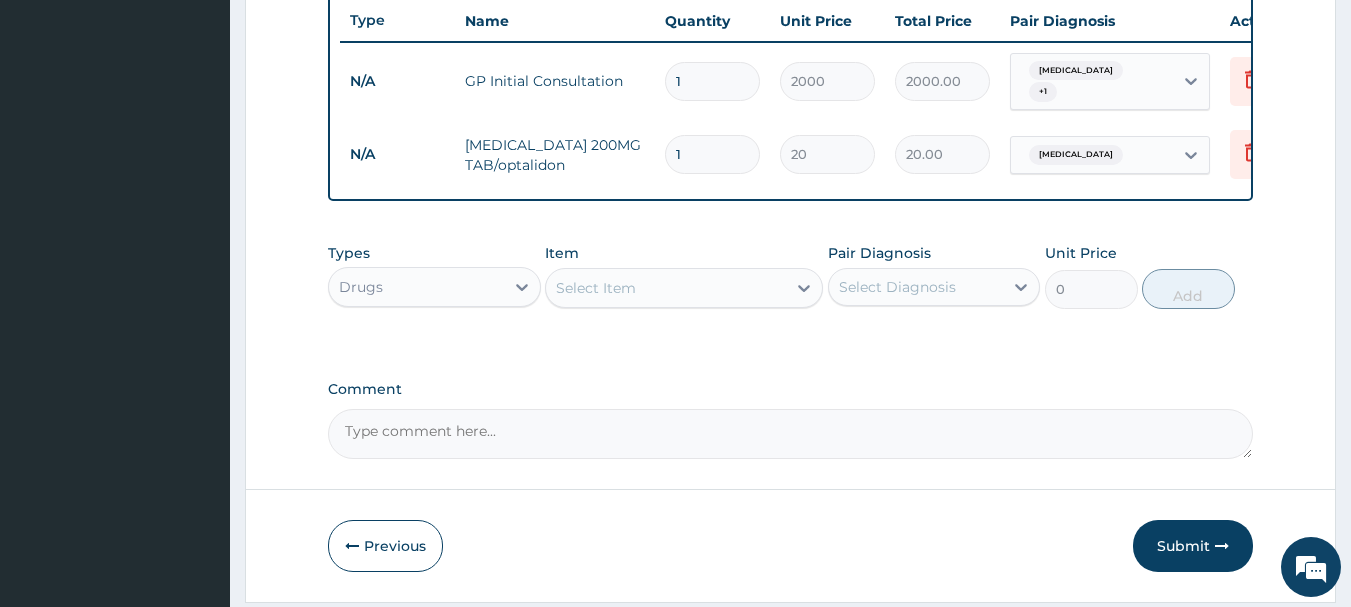 type on "200.00" 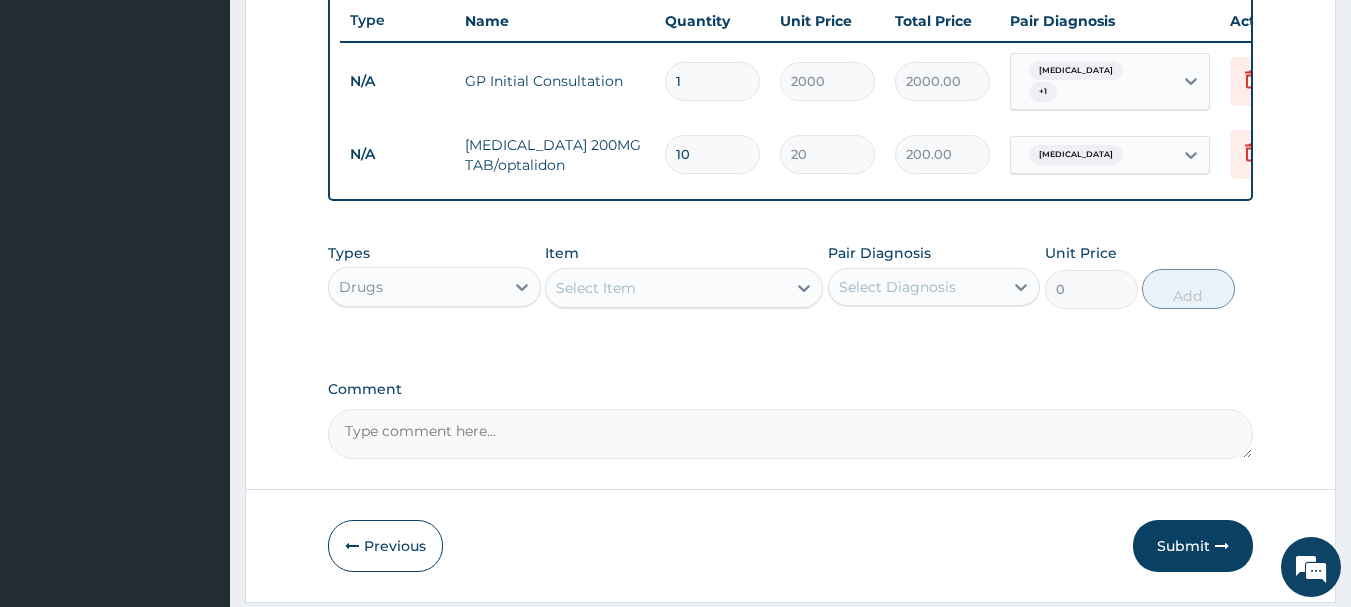 type on "10" 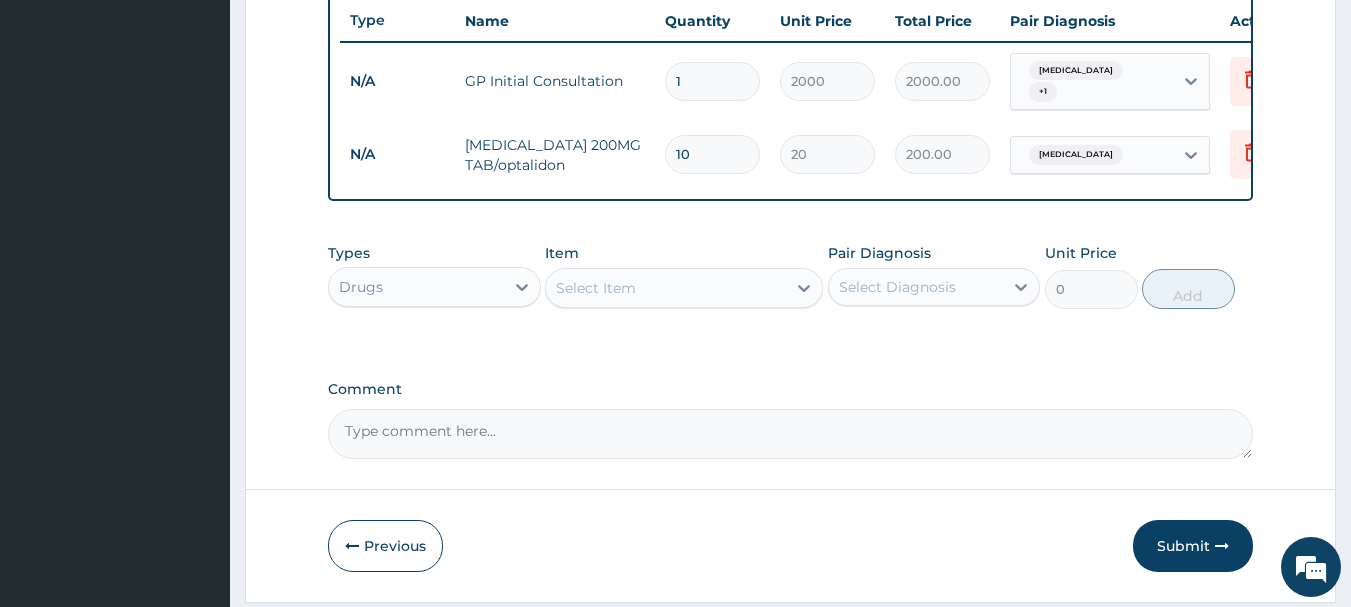 click on "Select Item" at bounding box center [596, 288] 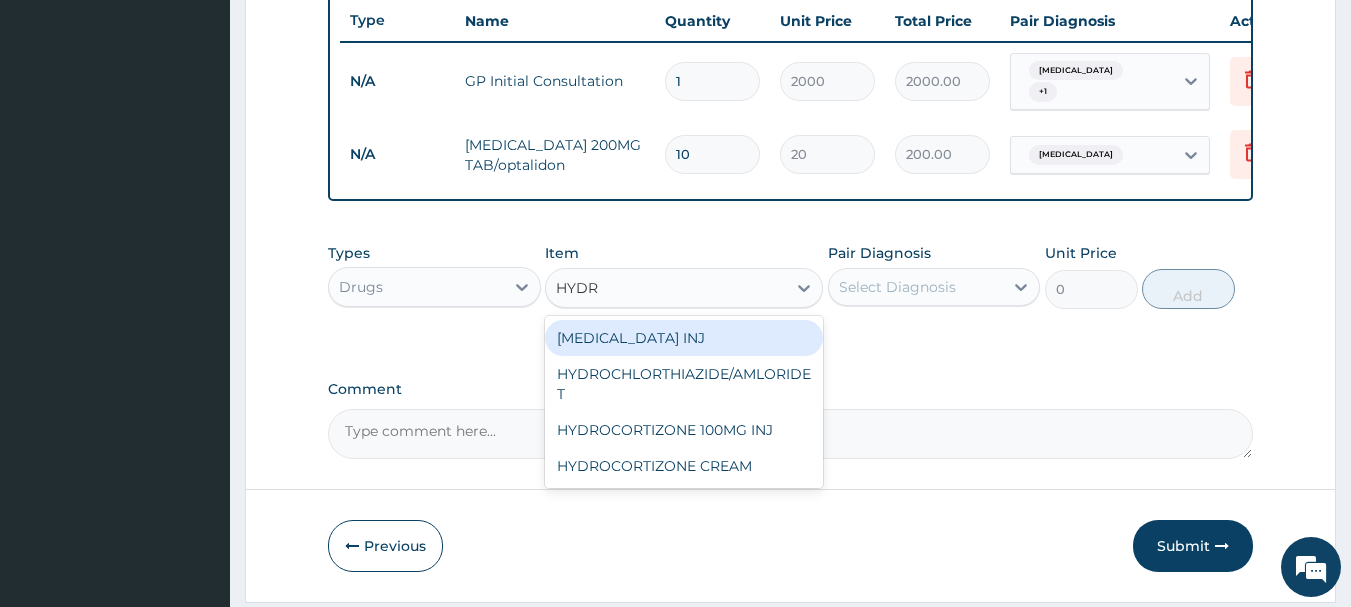 type on "HYDRO" 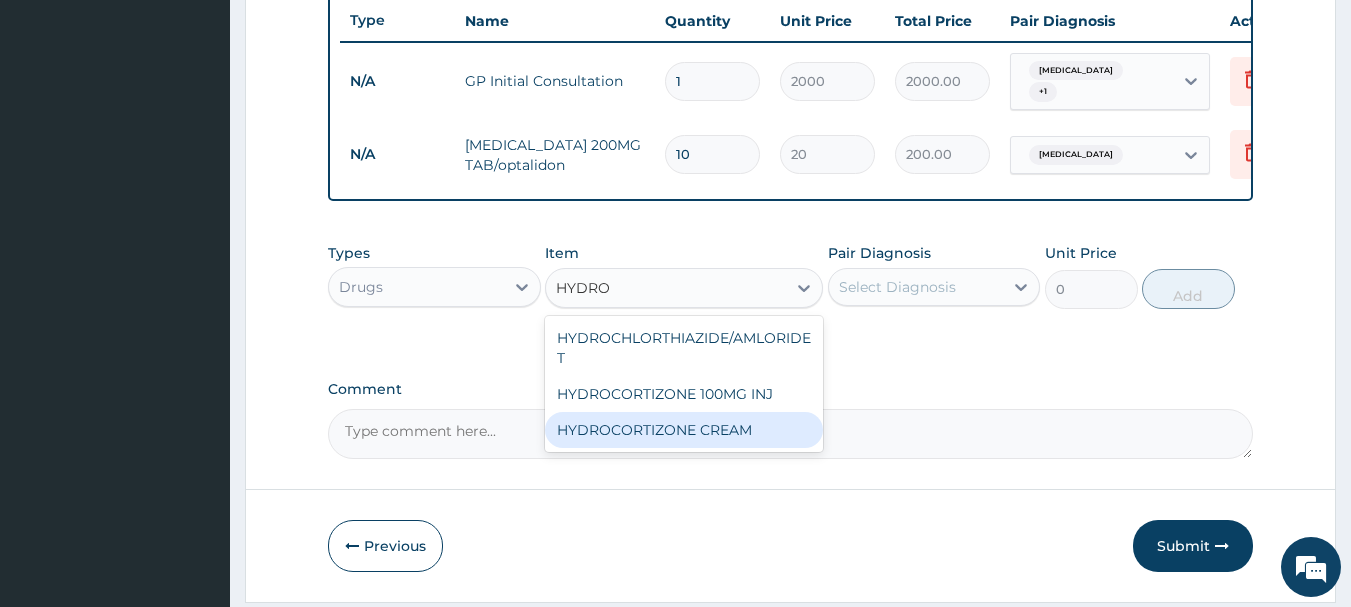 click on "HYDROCORTIZONE CREAM" at bounding box center [684, 430] 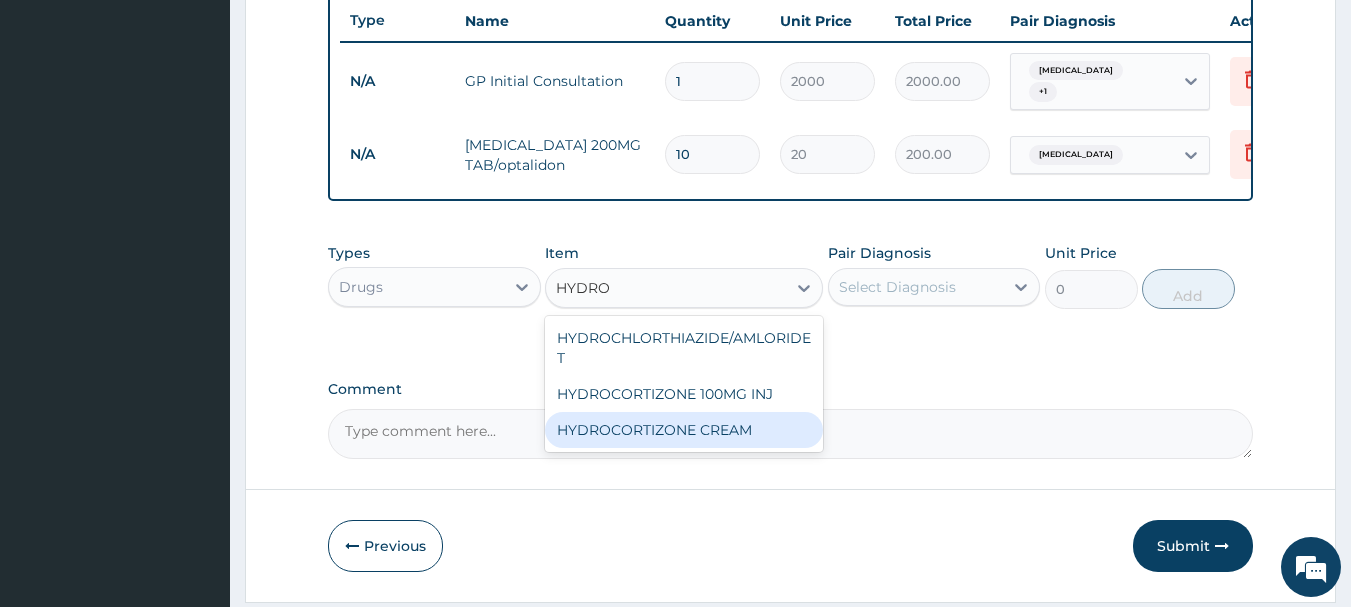type 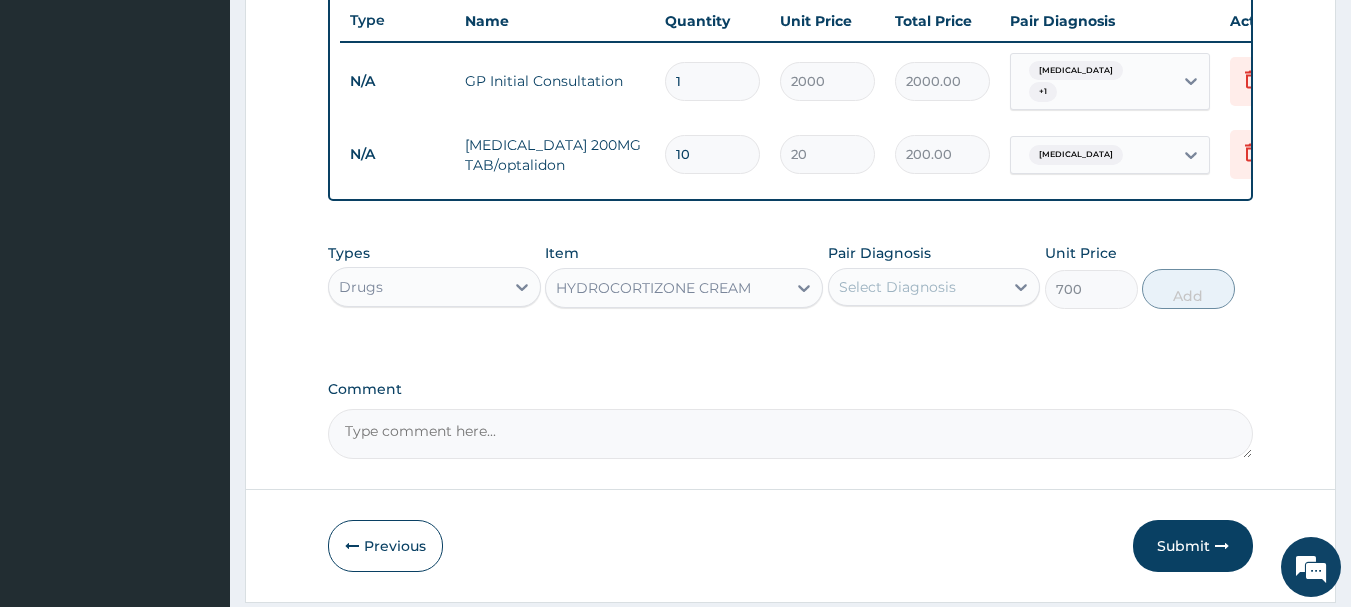 click on "Select Diagnosis" at bounding box center (897, 287) 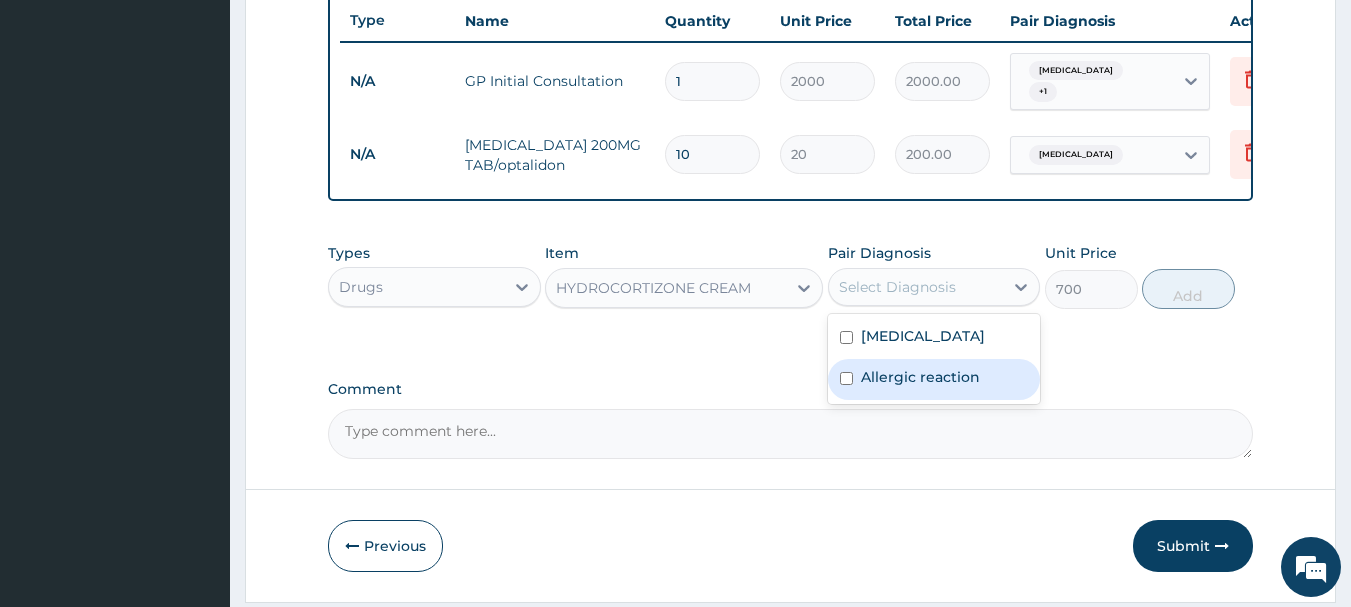 click at bounding box center [846, 378] 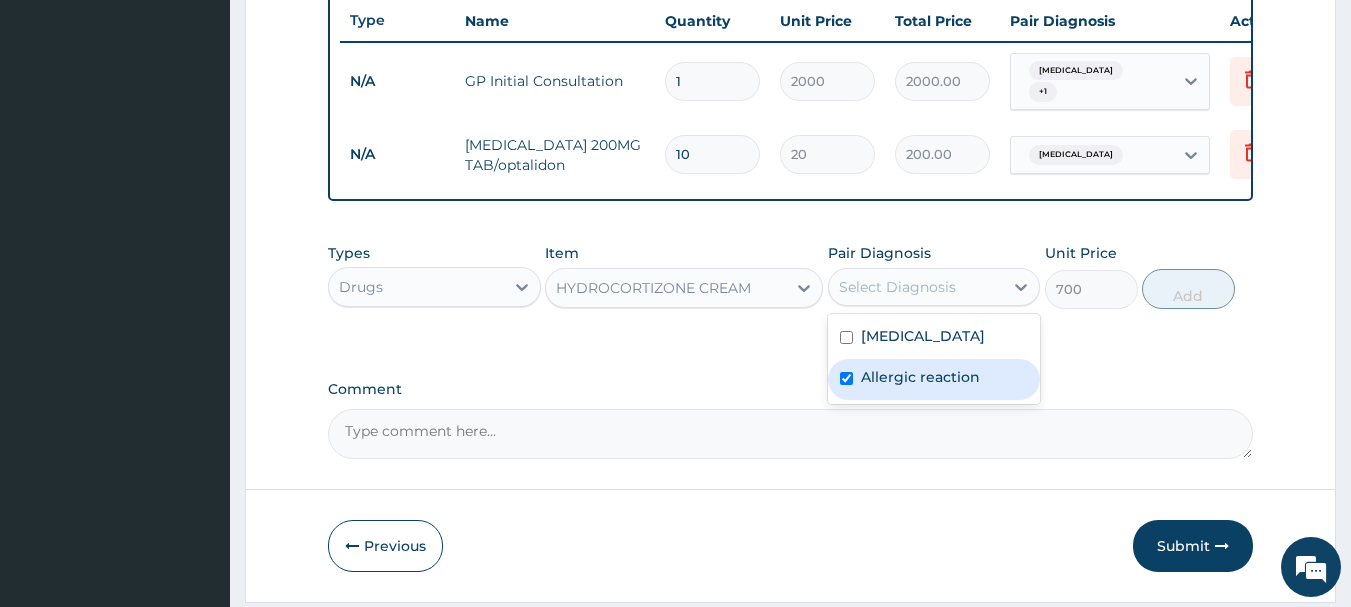 checkbox on "true" 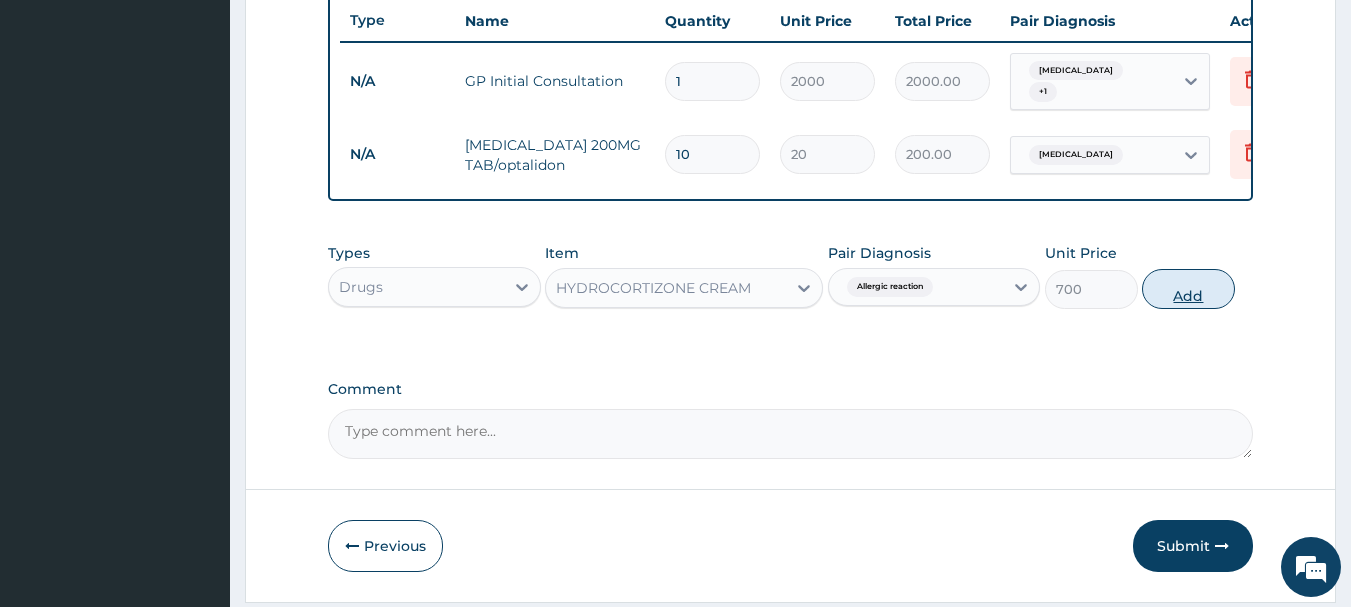 click on "Add" at bounding box center (1188, 289) 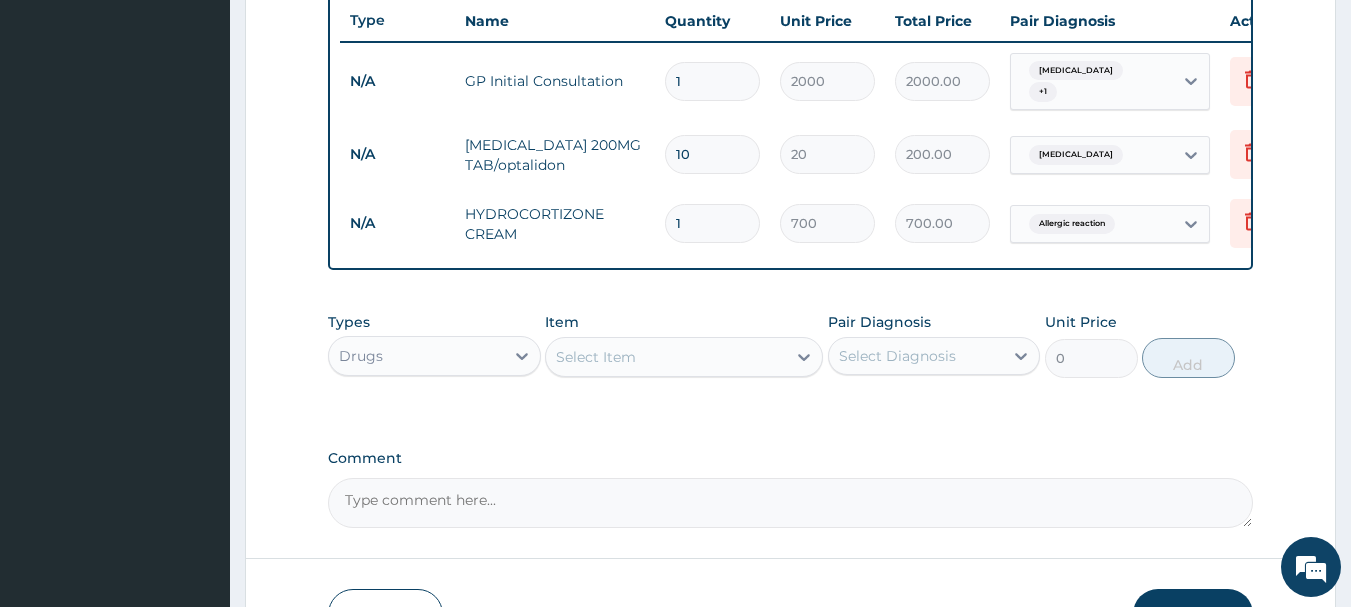 click on "Select Item" at bounding box center [596, 357] 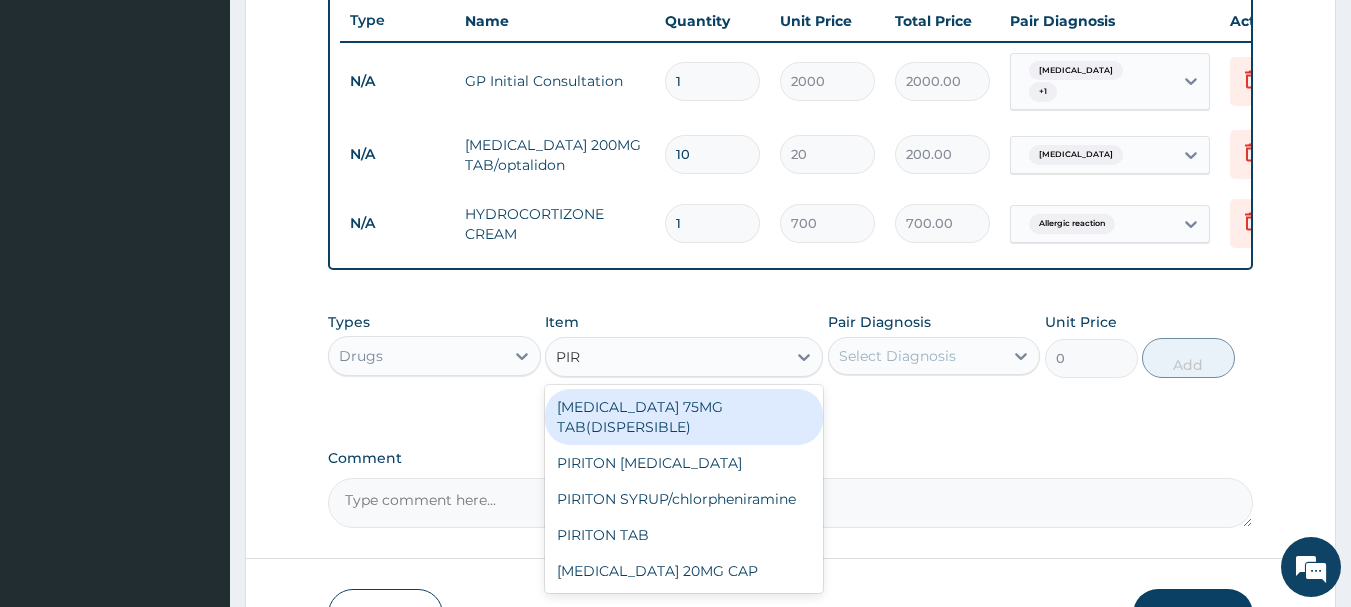 type on "PIRI" 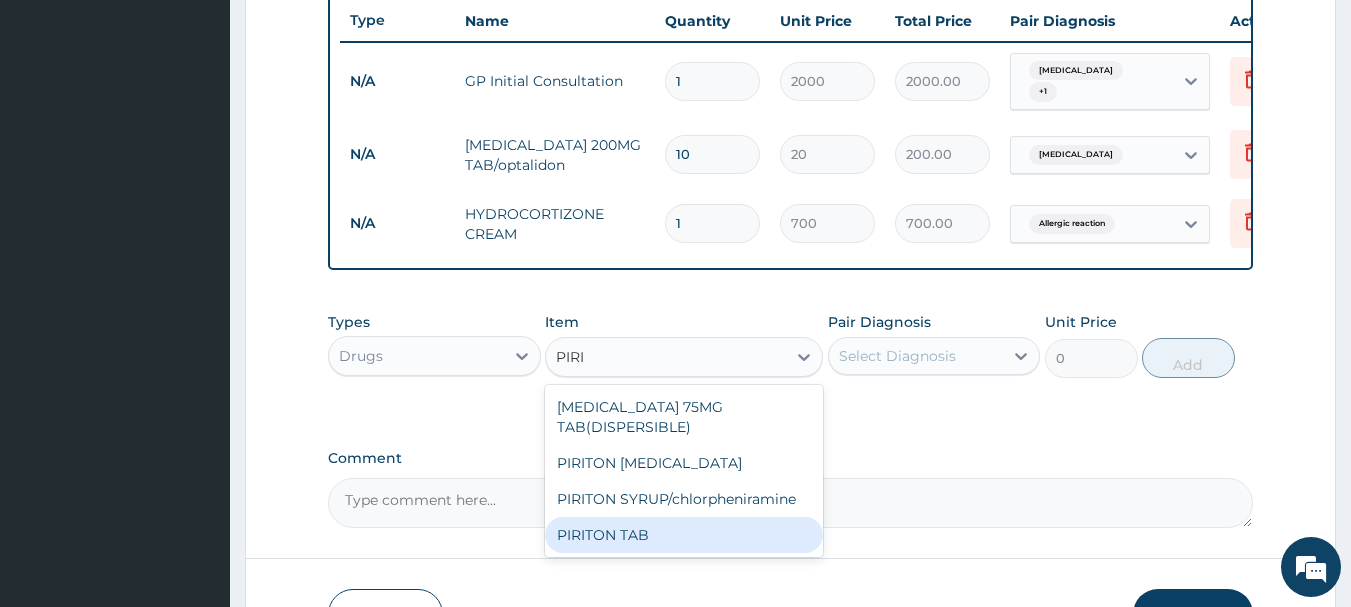 click on "PIRITON TAB" at bounding box center (684, 535) 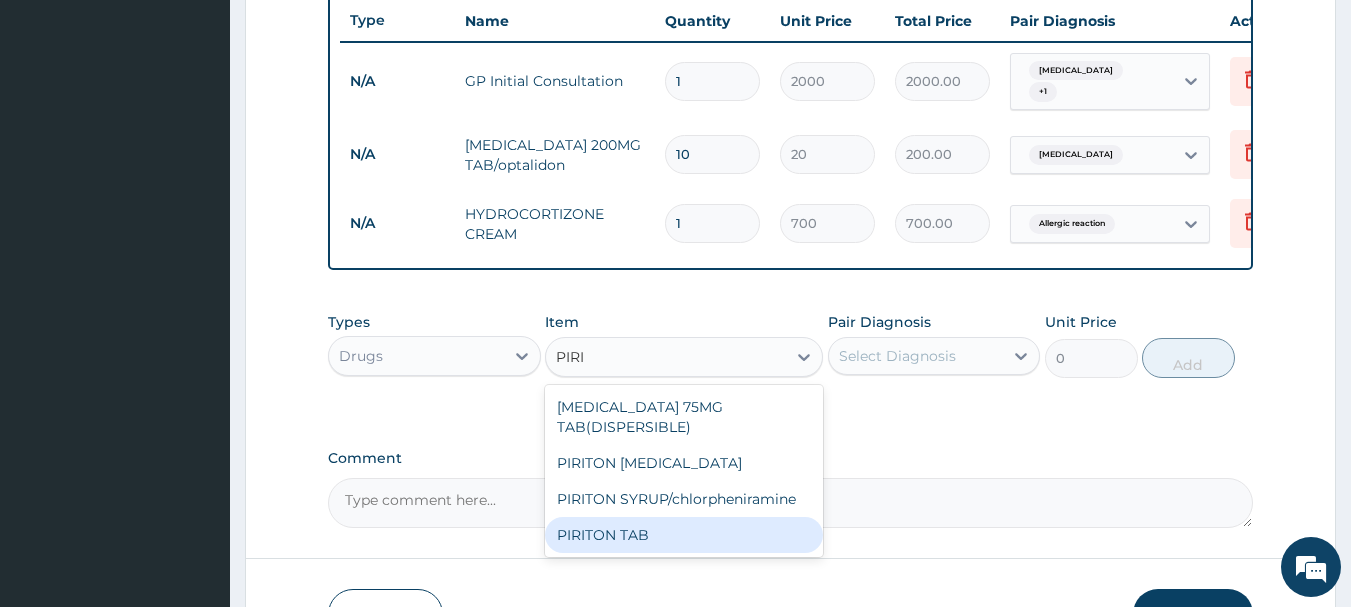 type 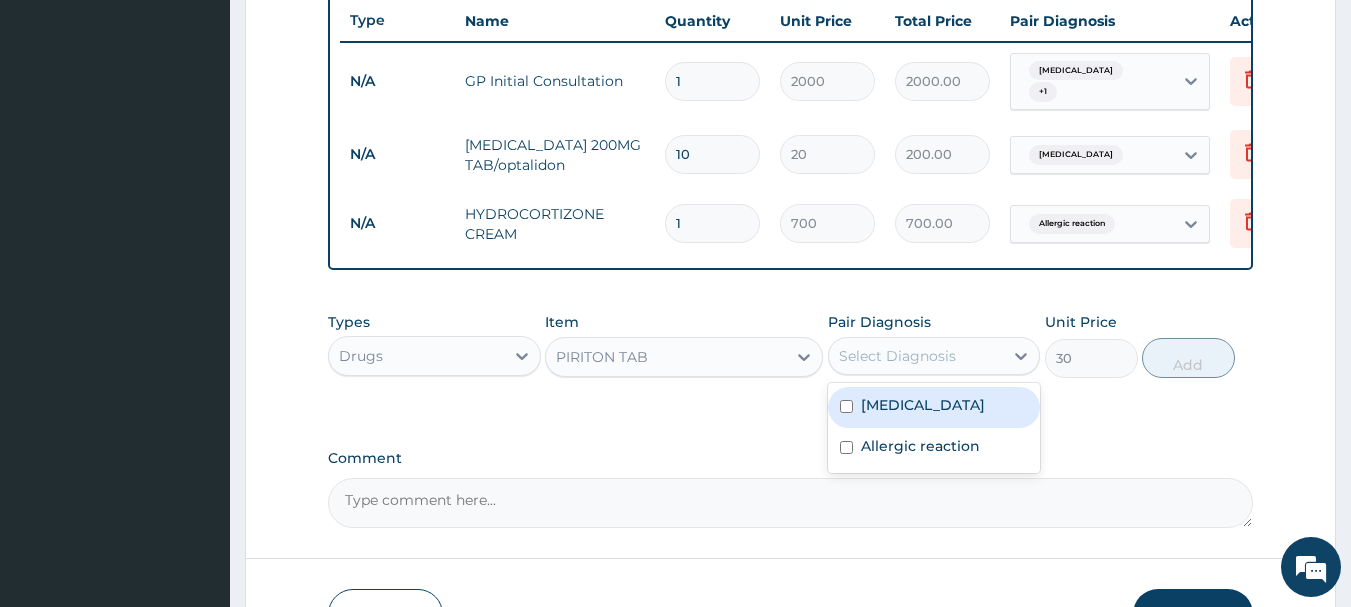 click on "Select Diagnosis" at bounding box center (897, 356) 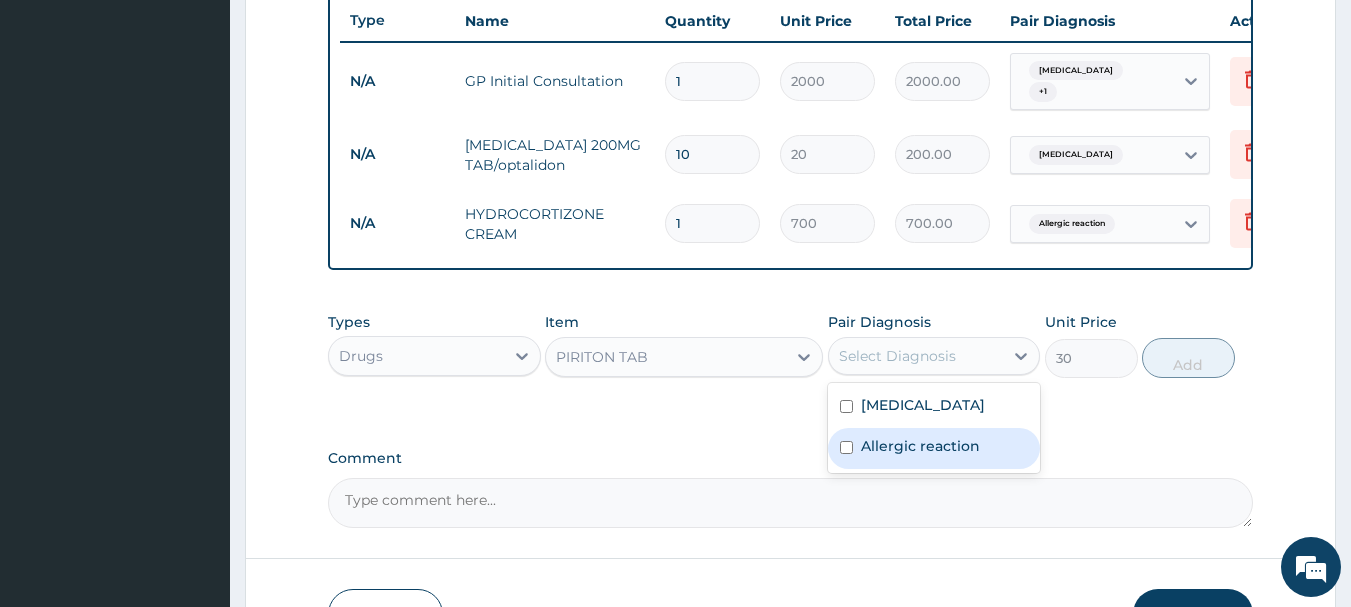 click at bounding box center (846, 447) 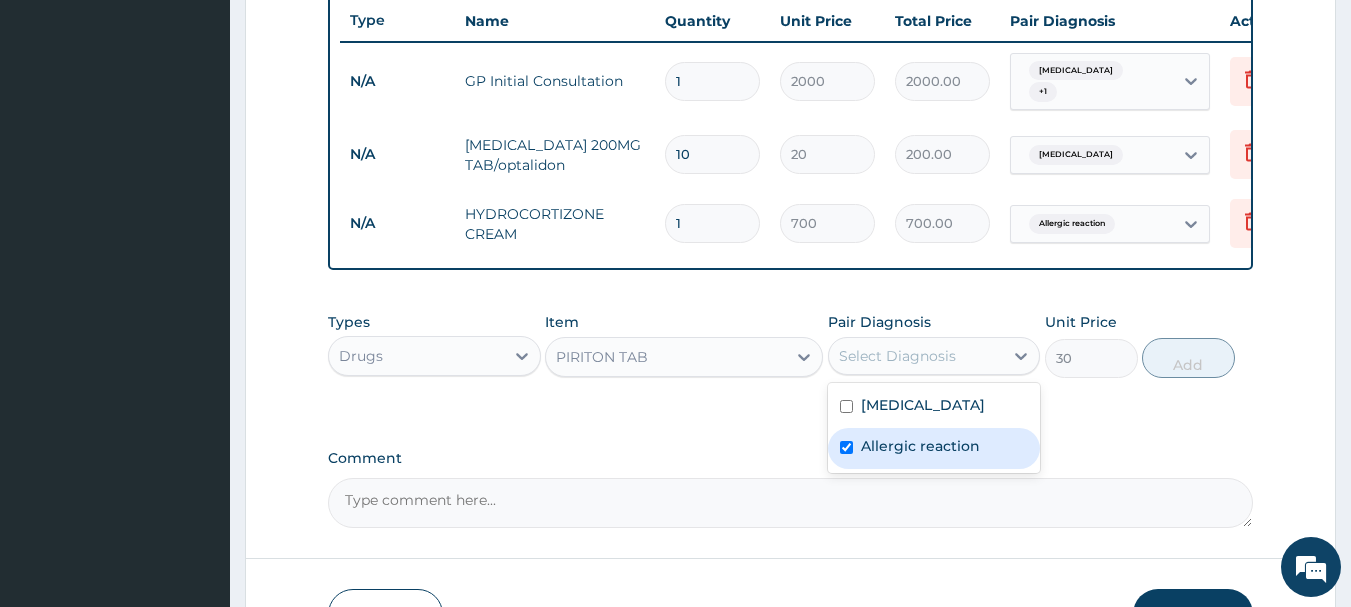 checkbox on "true" 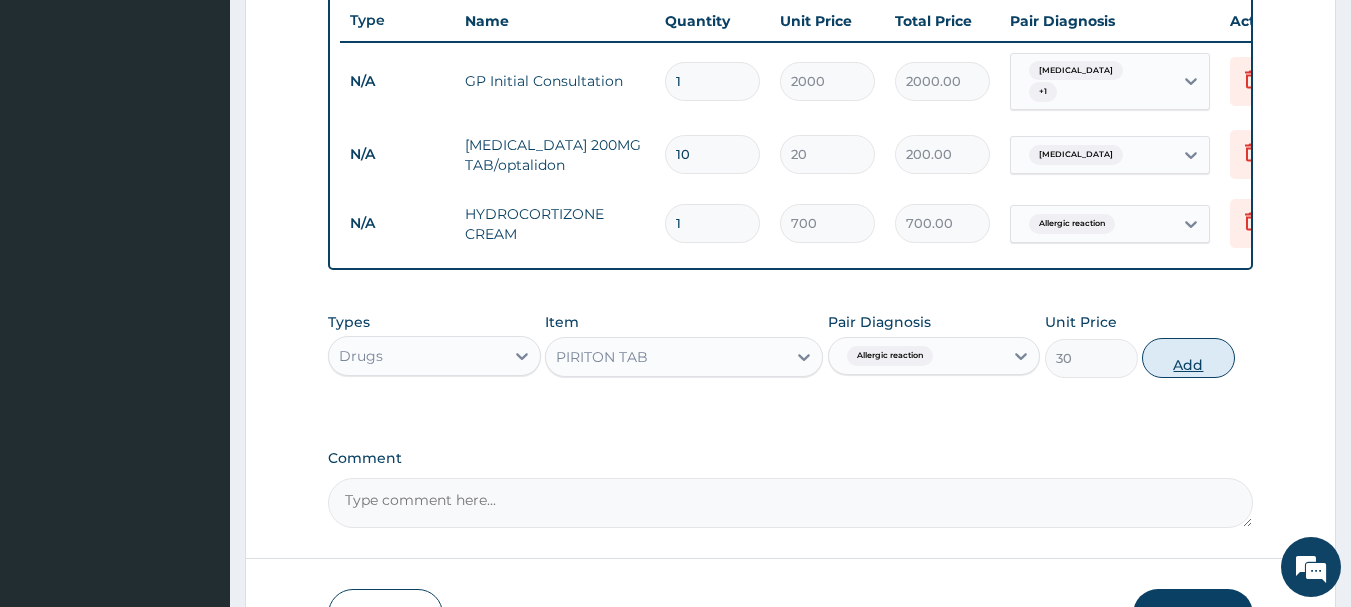 click on "Add" at bounding box center (1188, 358) 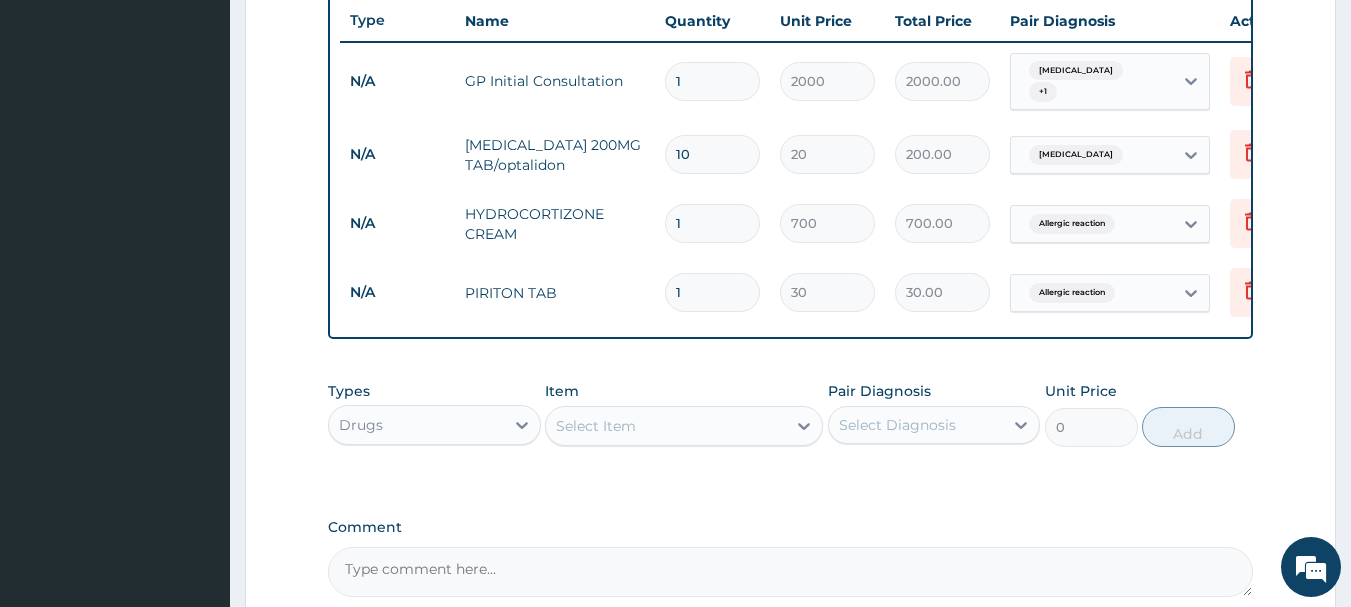 type on "10" 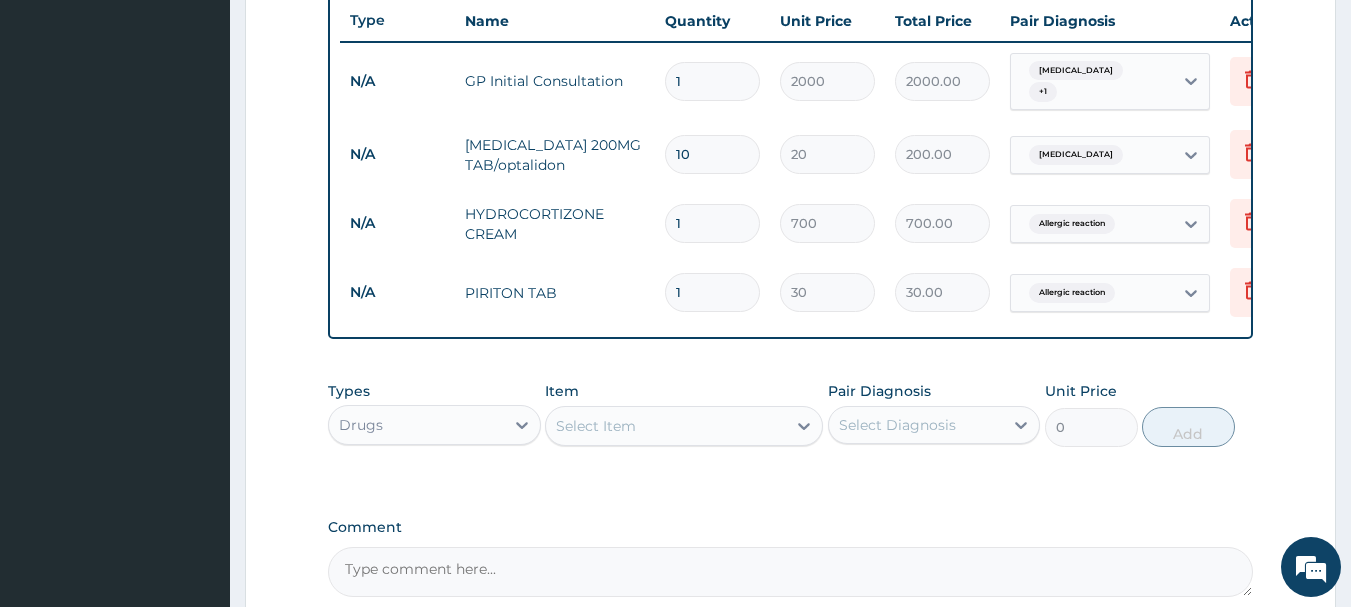 type on "300.00" 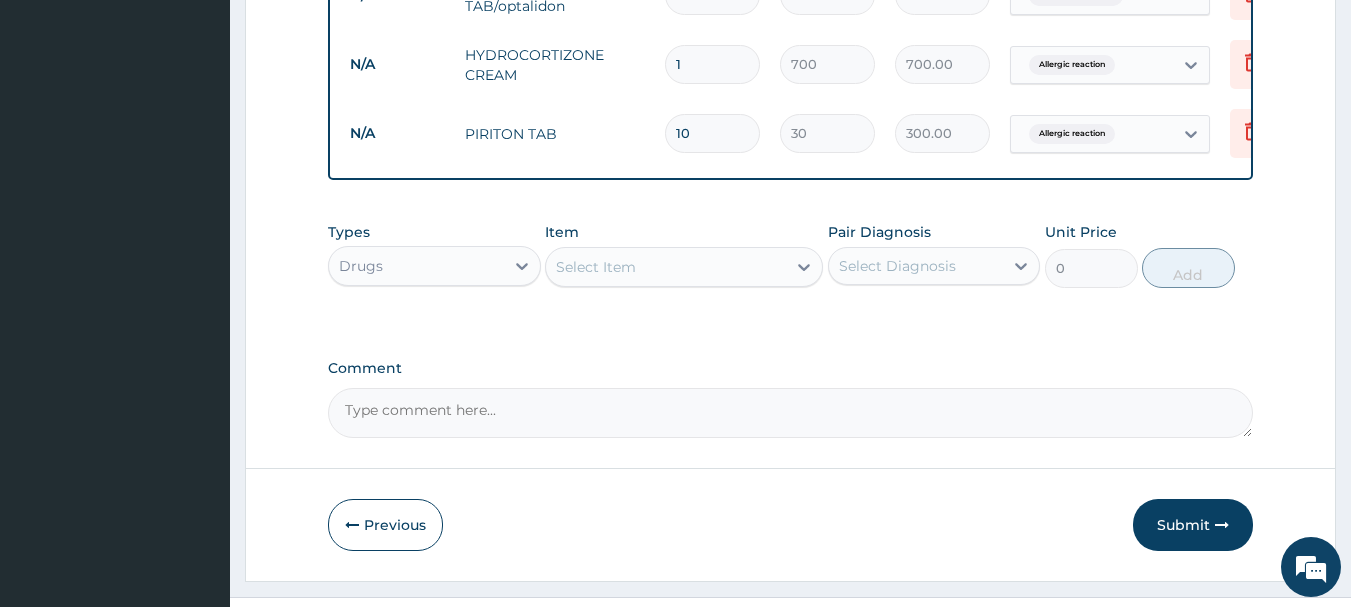 scroll, scrollTop: 962, scrollLeft: 0, axis: vertical 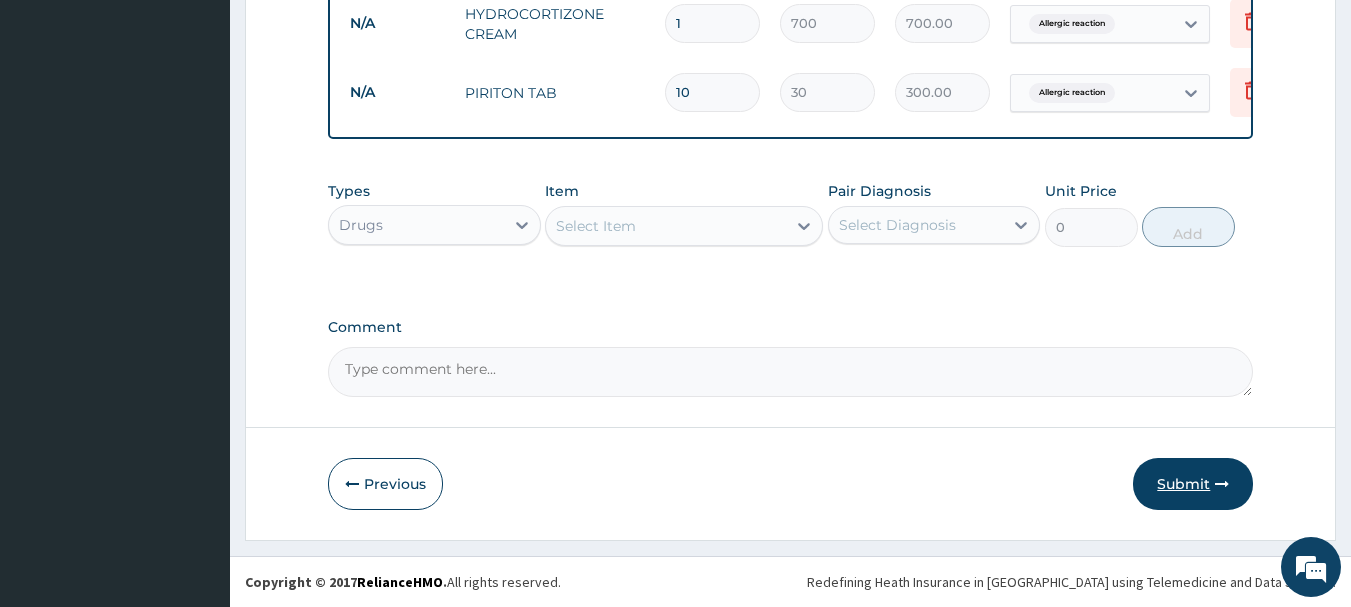 type on "10" 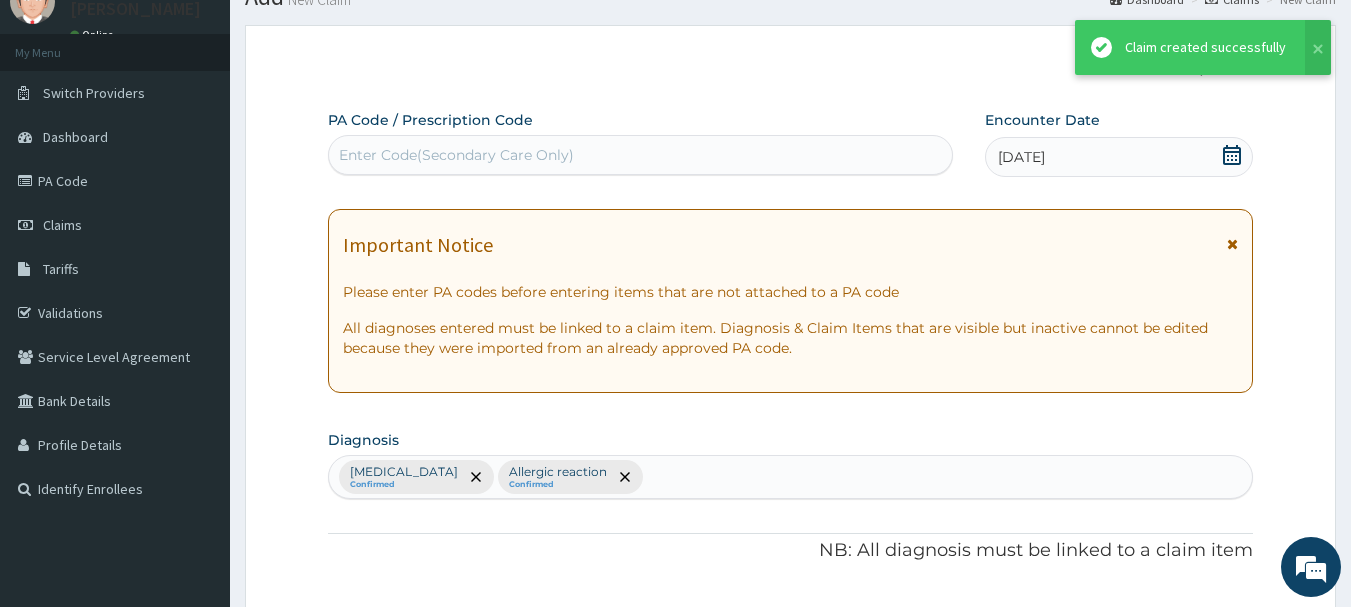 scroll, scrollTop: 962, scrollLeft: 0, axis: vertical 